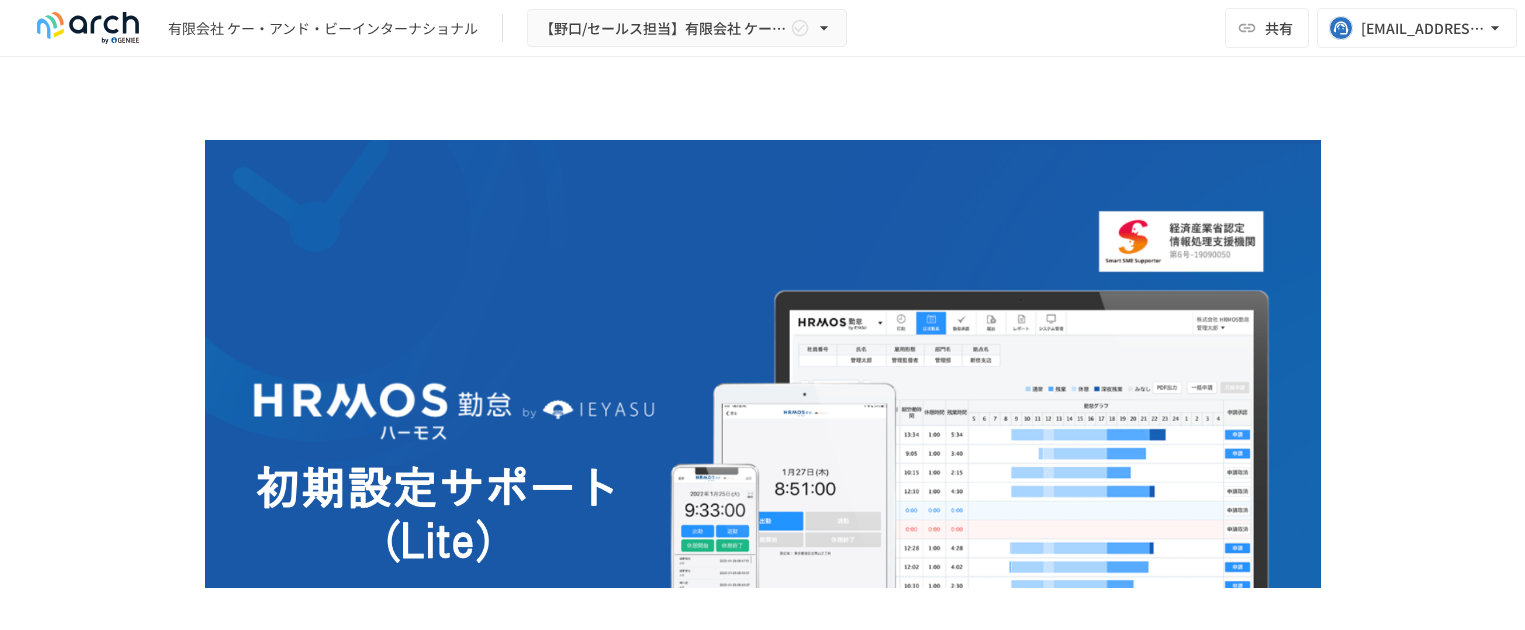 scroll, scrollTop: 0, scrollLeft: 0, axis: both 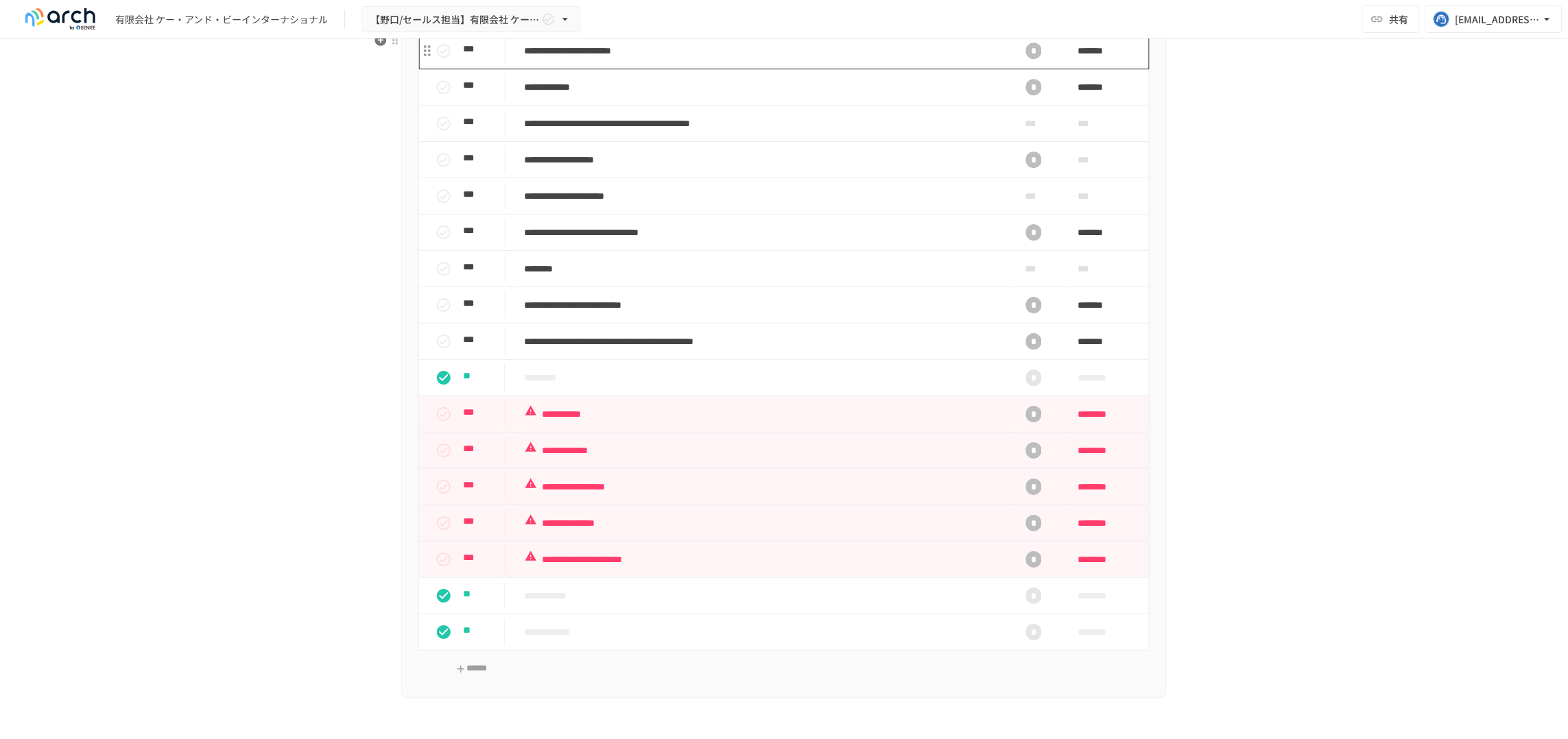 click on "**********" at bounding box center (763, 51) 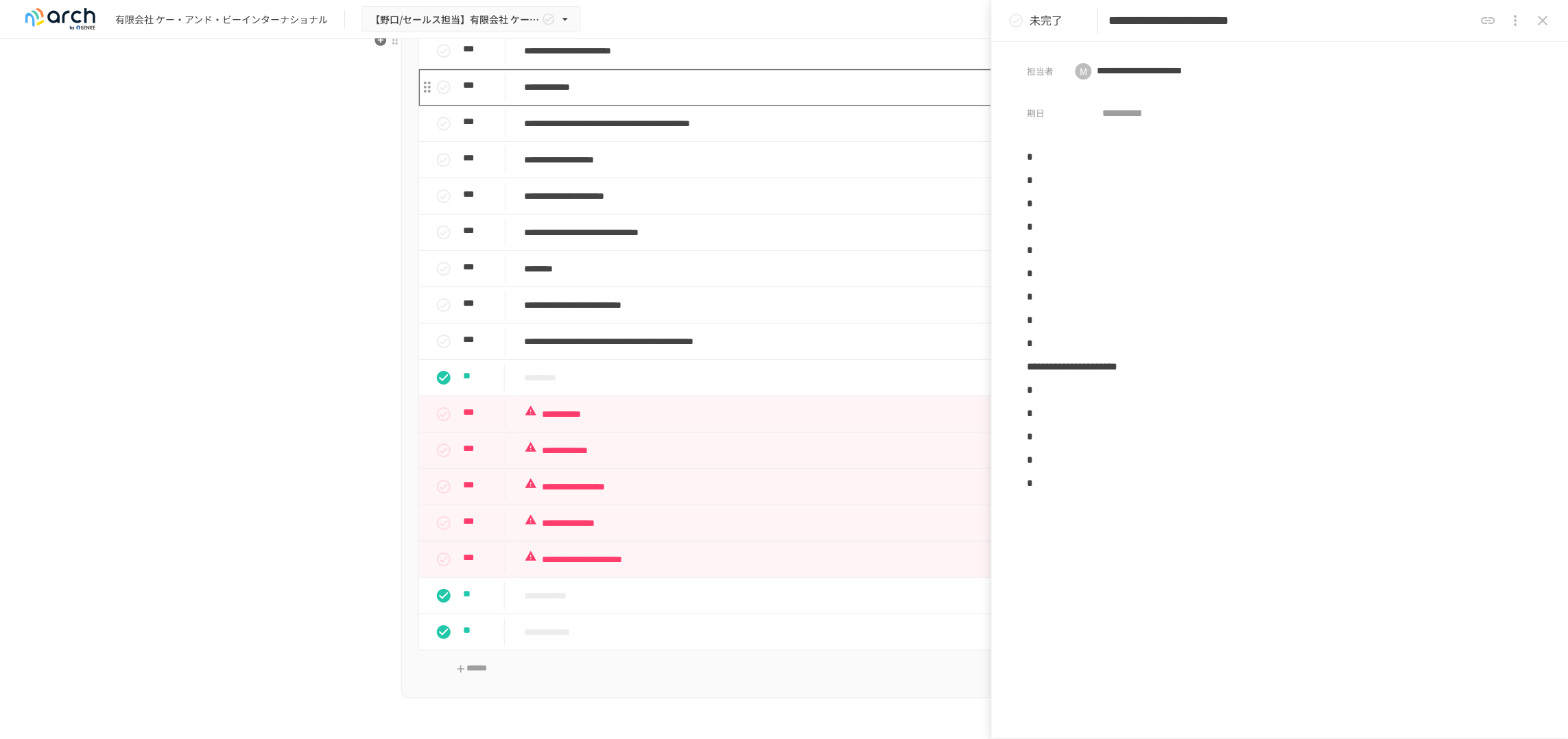 click on "**********" at bounding box center (763, 87) 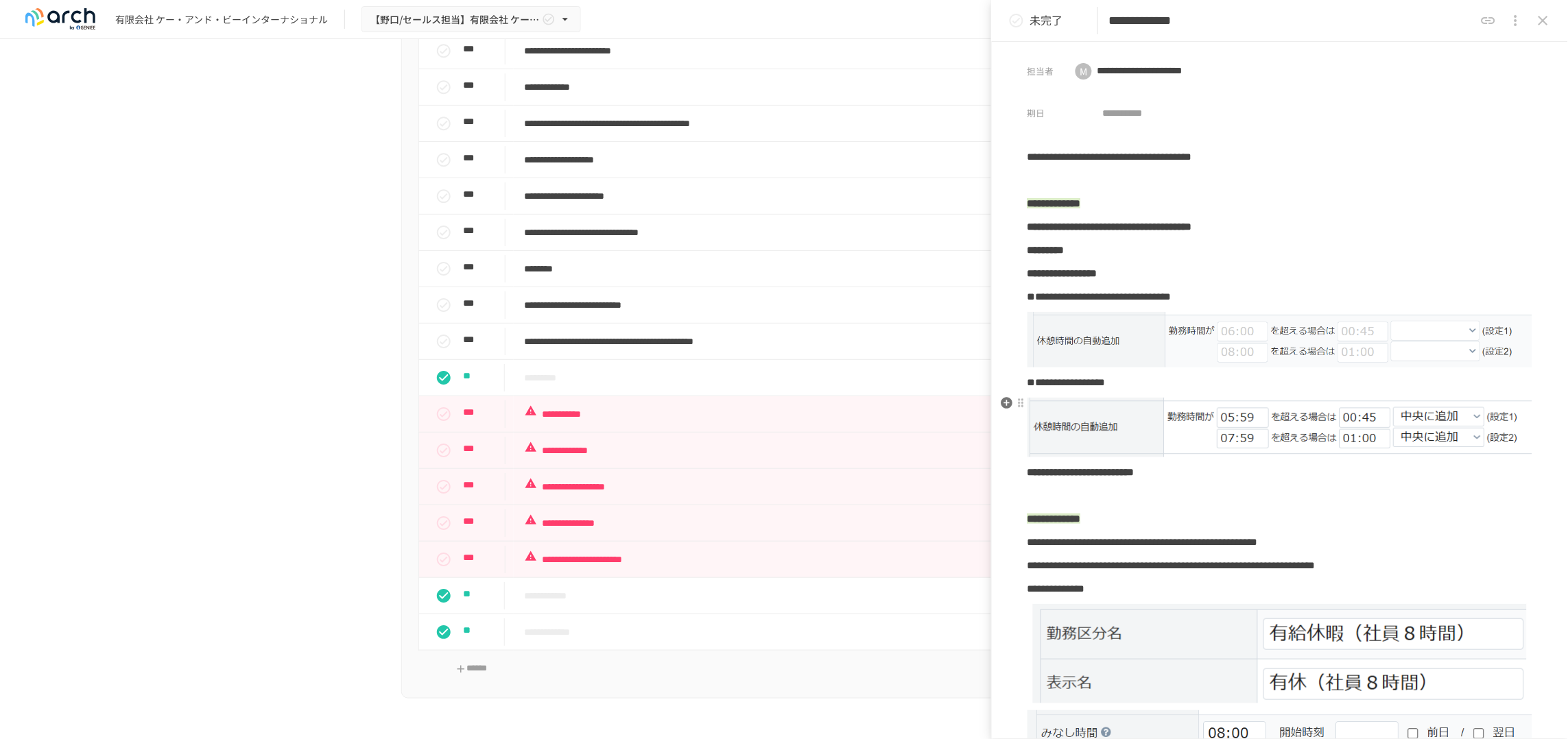 click at bounding box center [1280, 428] 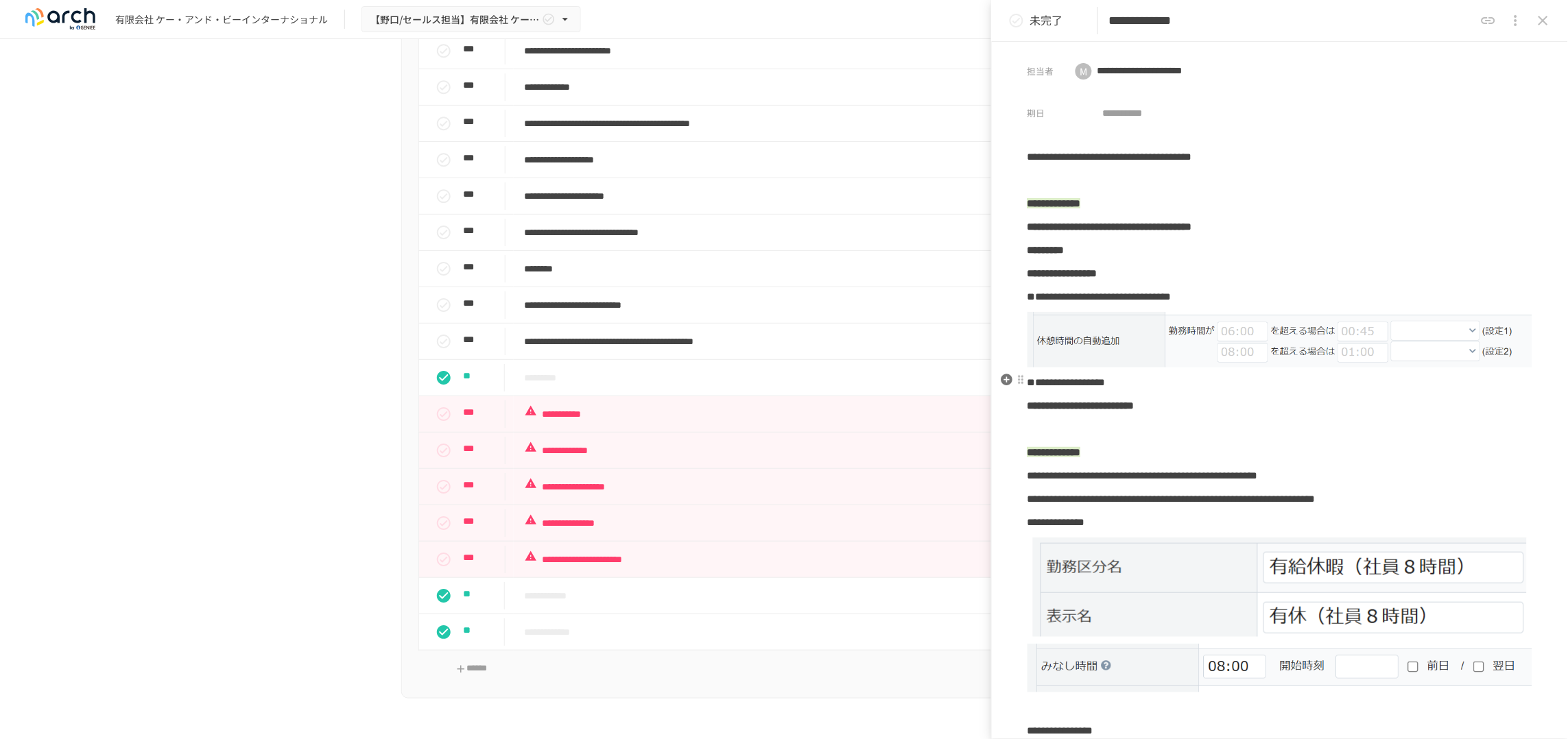 click on "**********" at bounding box center (1280, 383) 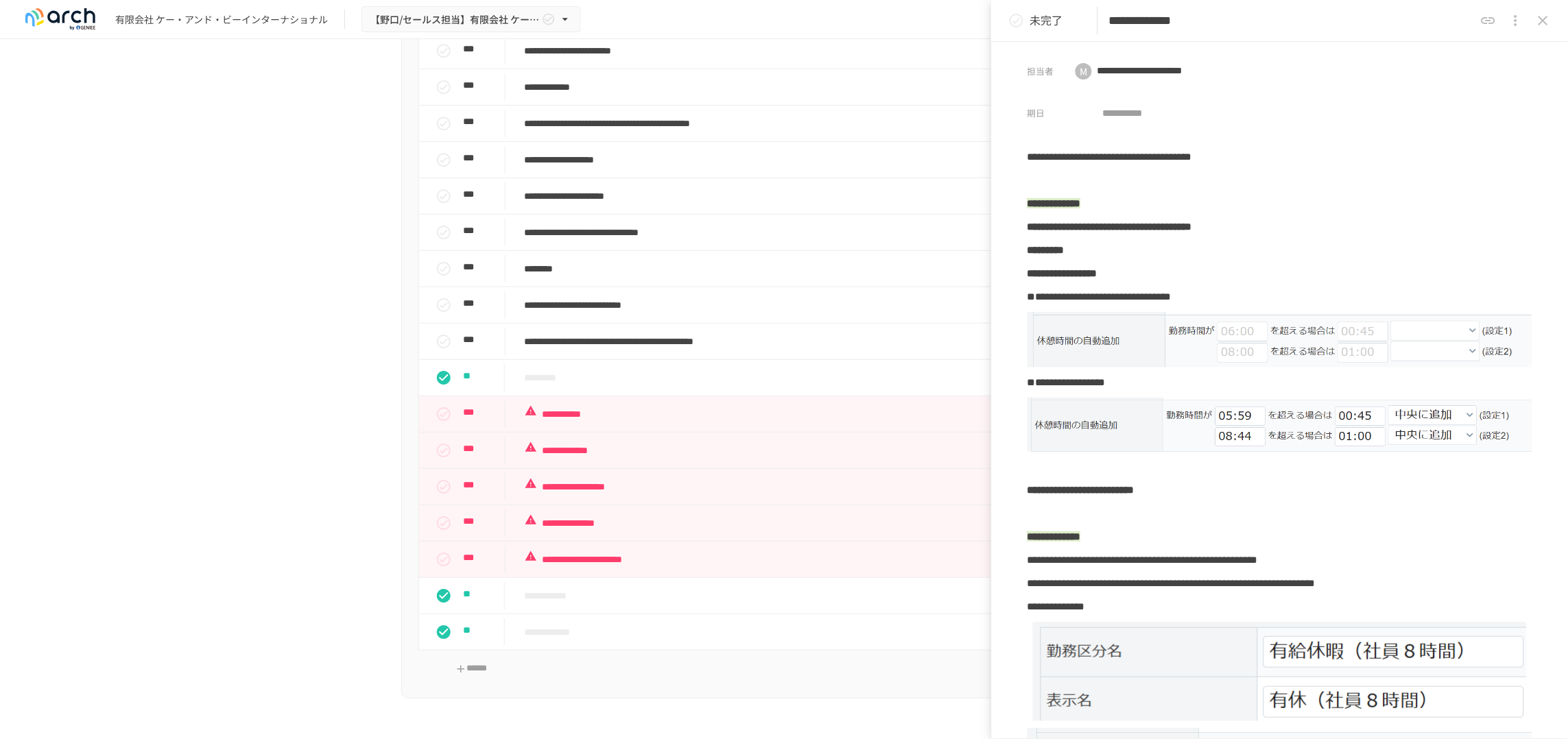 click on "**********" at bounding box center (1280, 383) 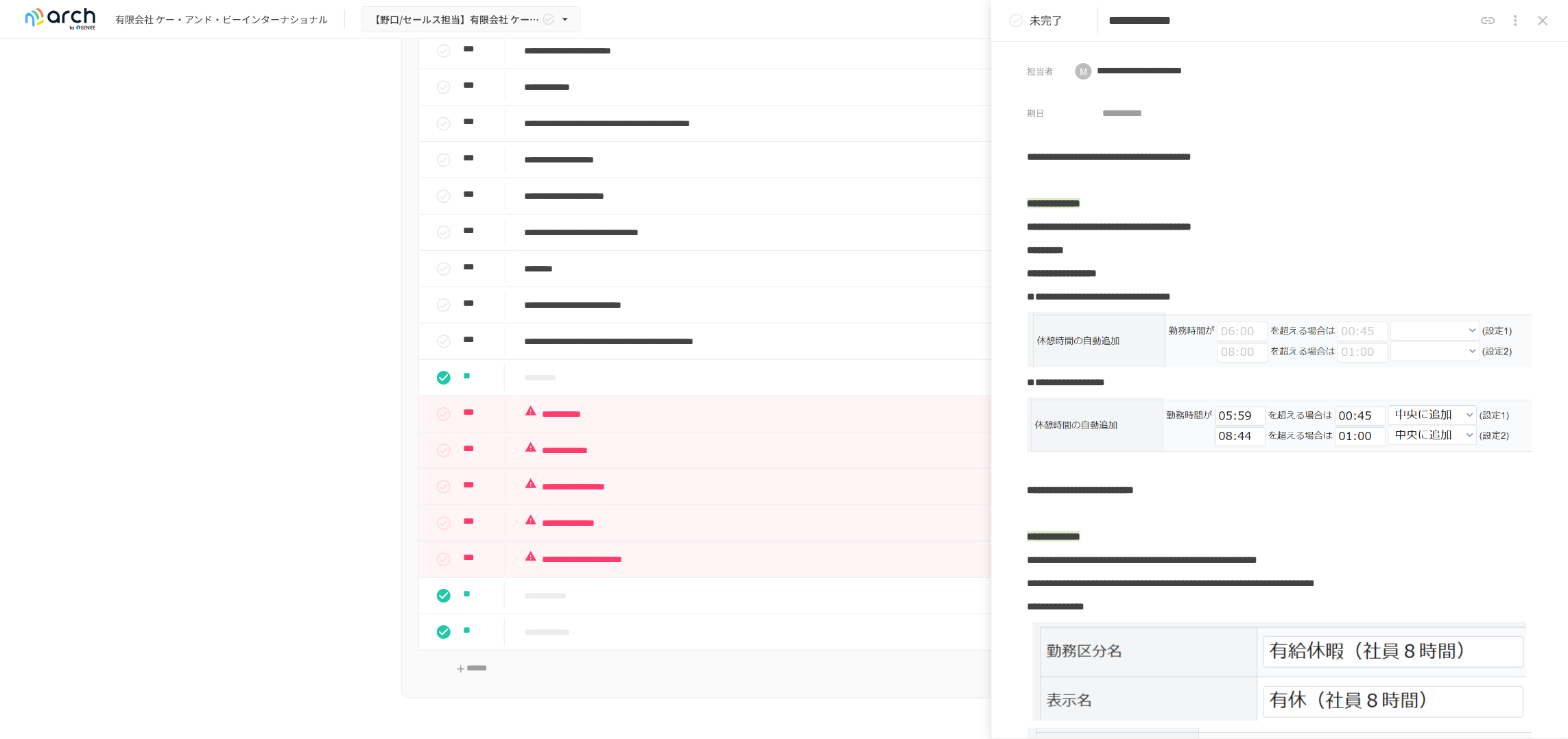type 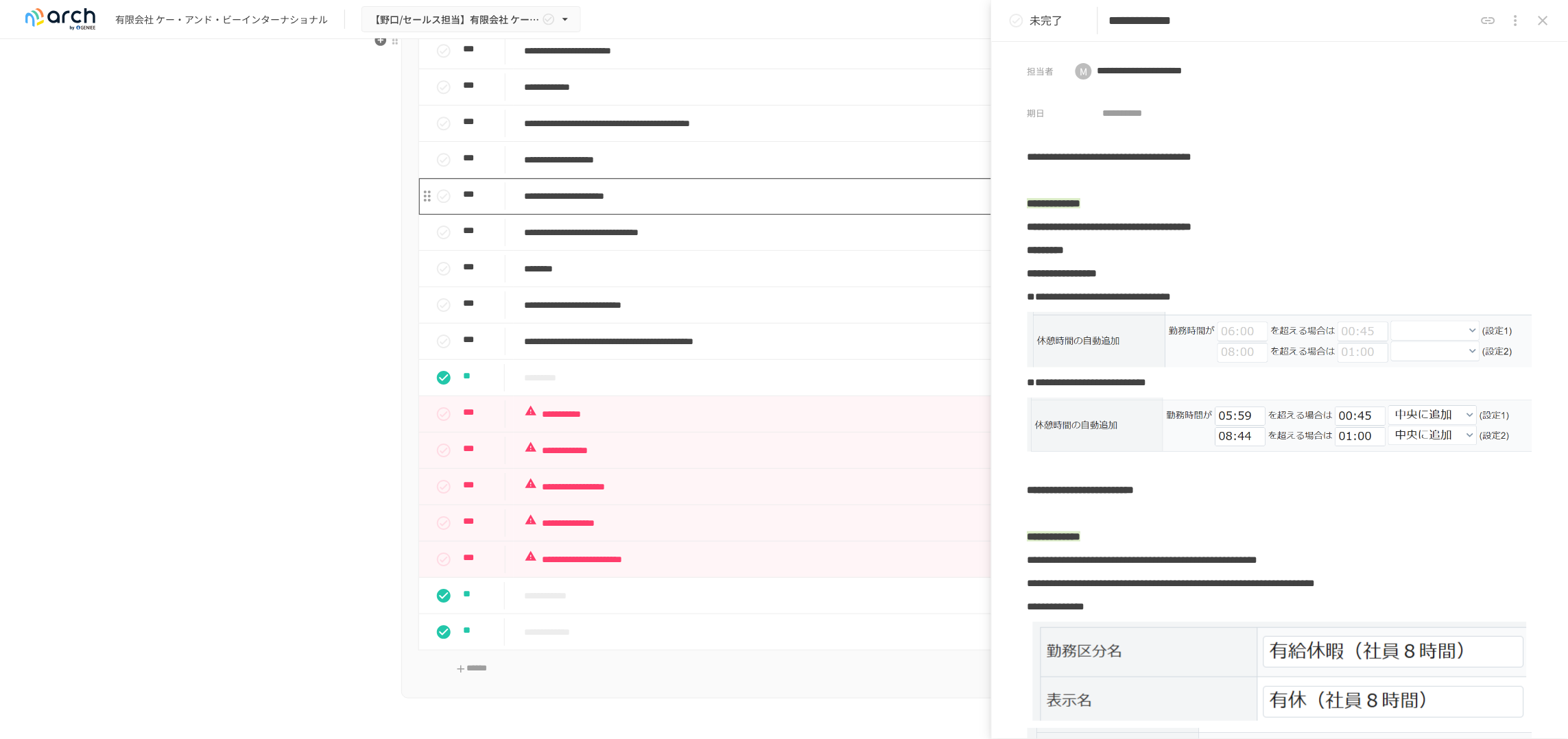 click on "**********" at bounding box center (763, 196) 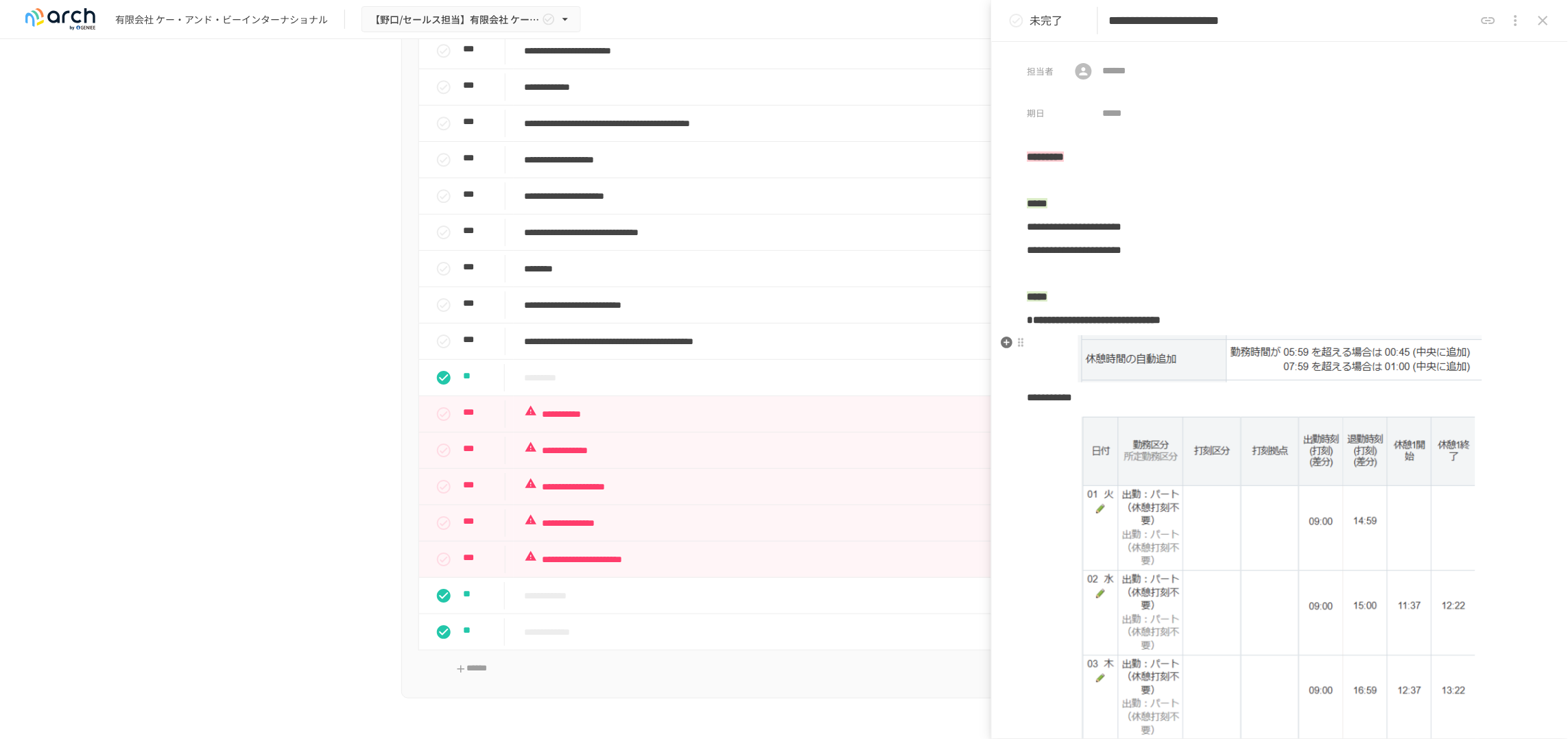 click at bounding box center (1280, 359) 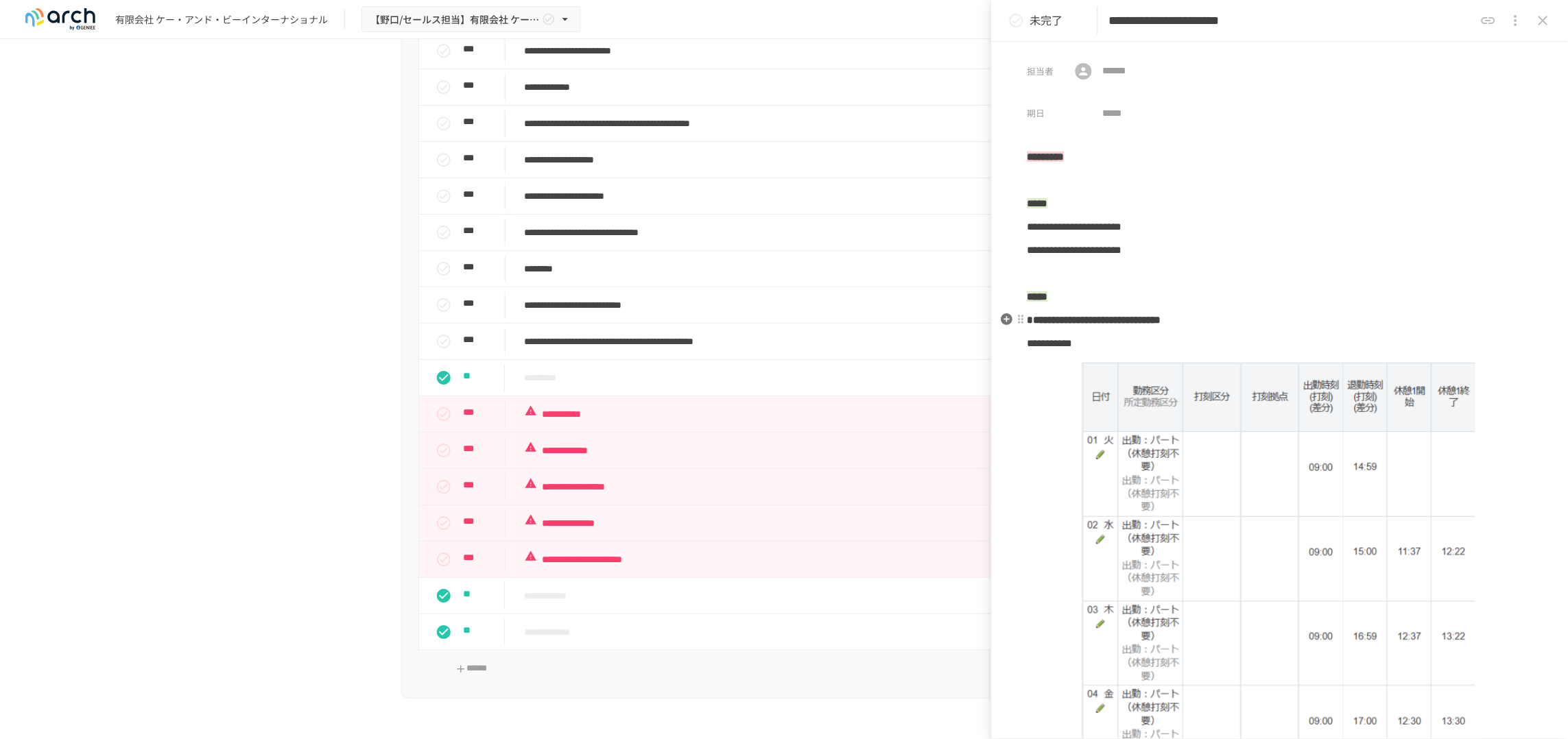 click on "**********" at bounding box center (1280, 320) 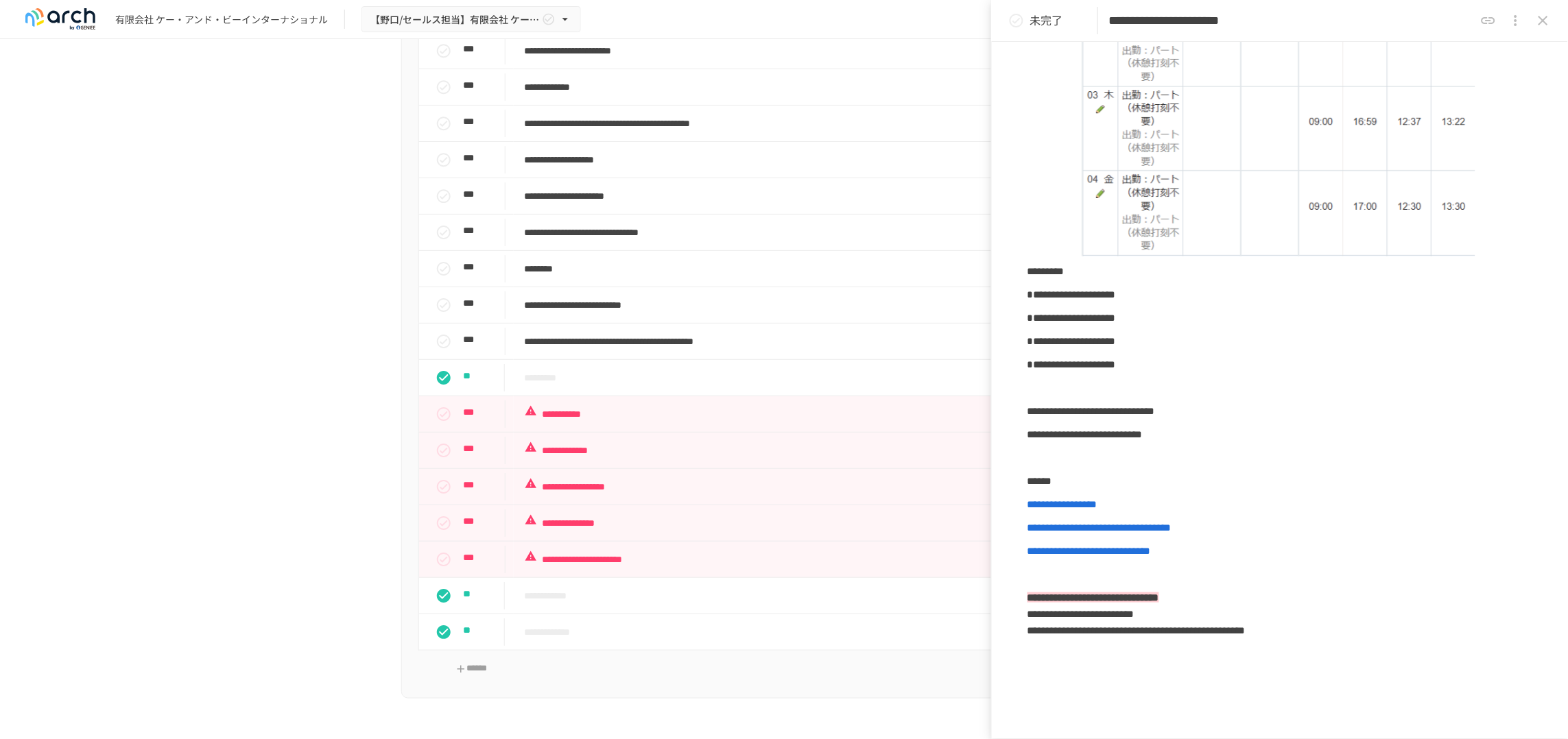 scroll, scrollTop: 514, scrollLeft: 0, axis: vertical 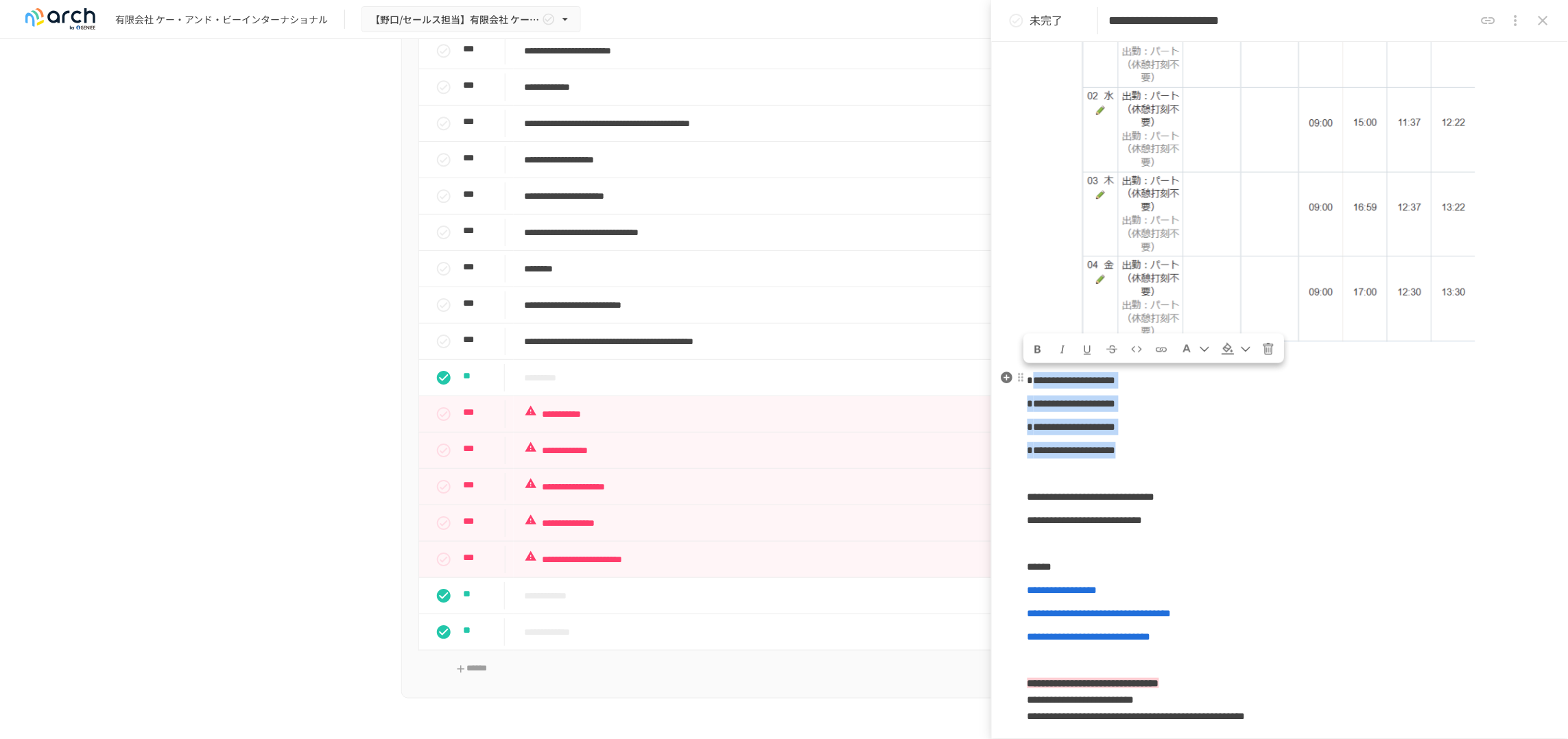 drag, startPoint x: 1220, startPoint y: 458, endPoint x: 1038, endPoint y: 384, distance: 196.46883 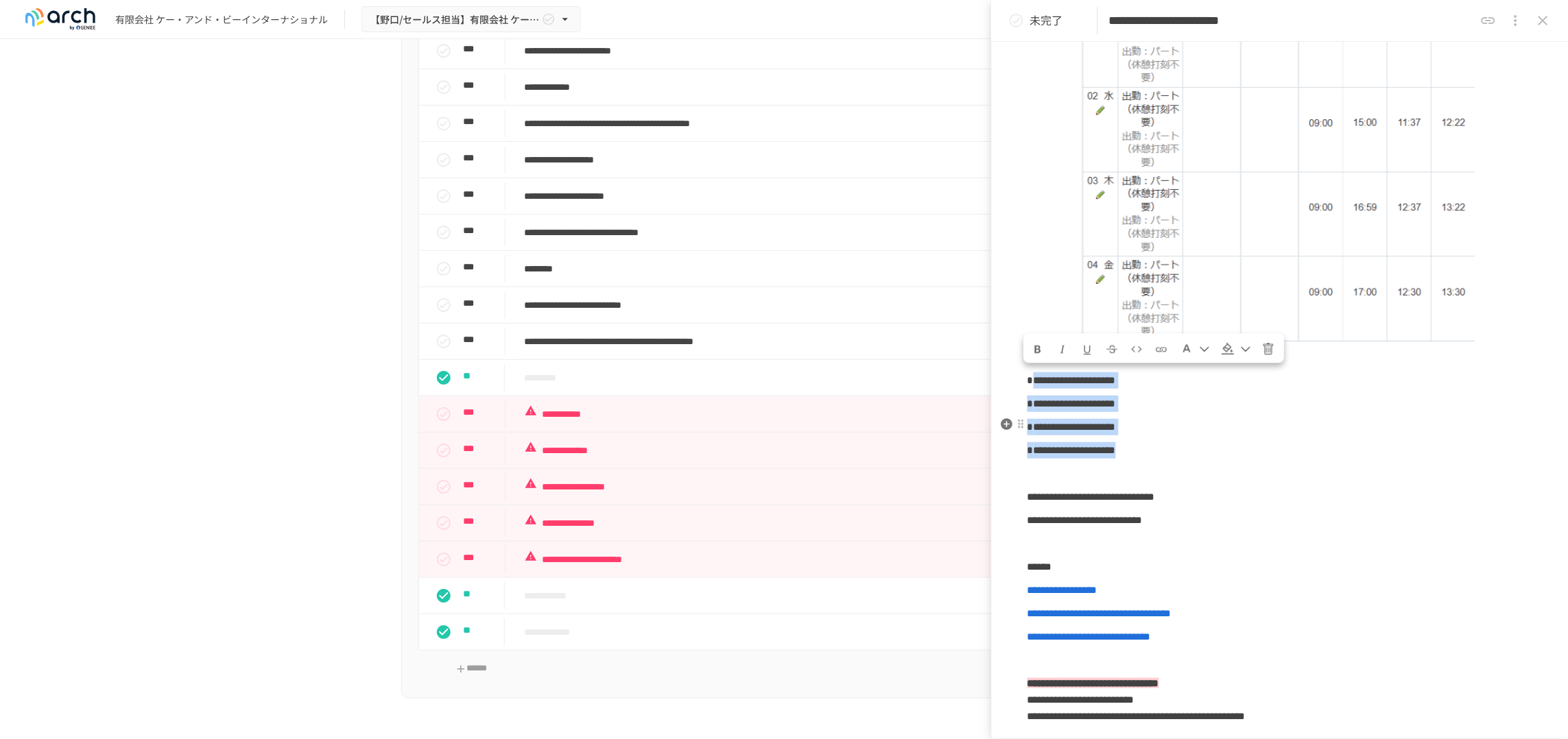 click on "**********" at bounding box center [1071, 426] 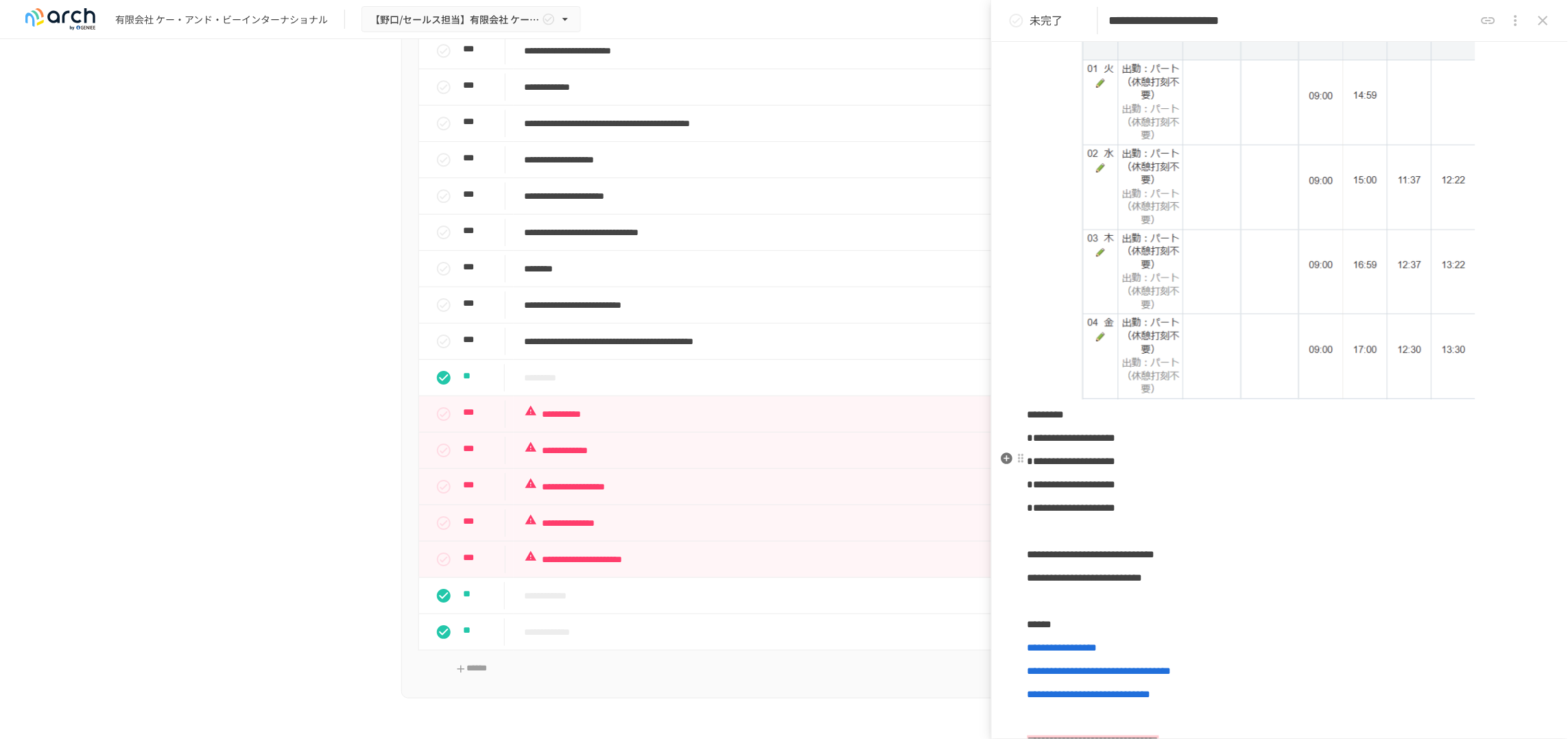 scroll, scrollTop: 428, scrollLeft: 0, axis: vertical 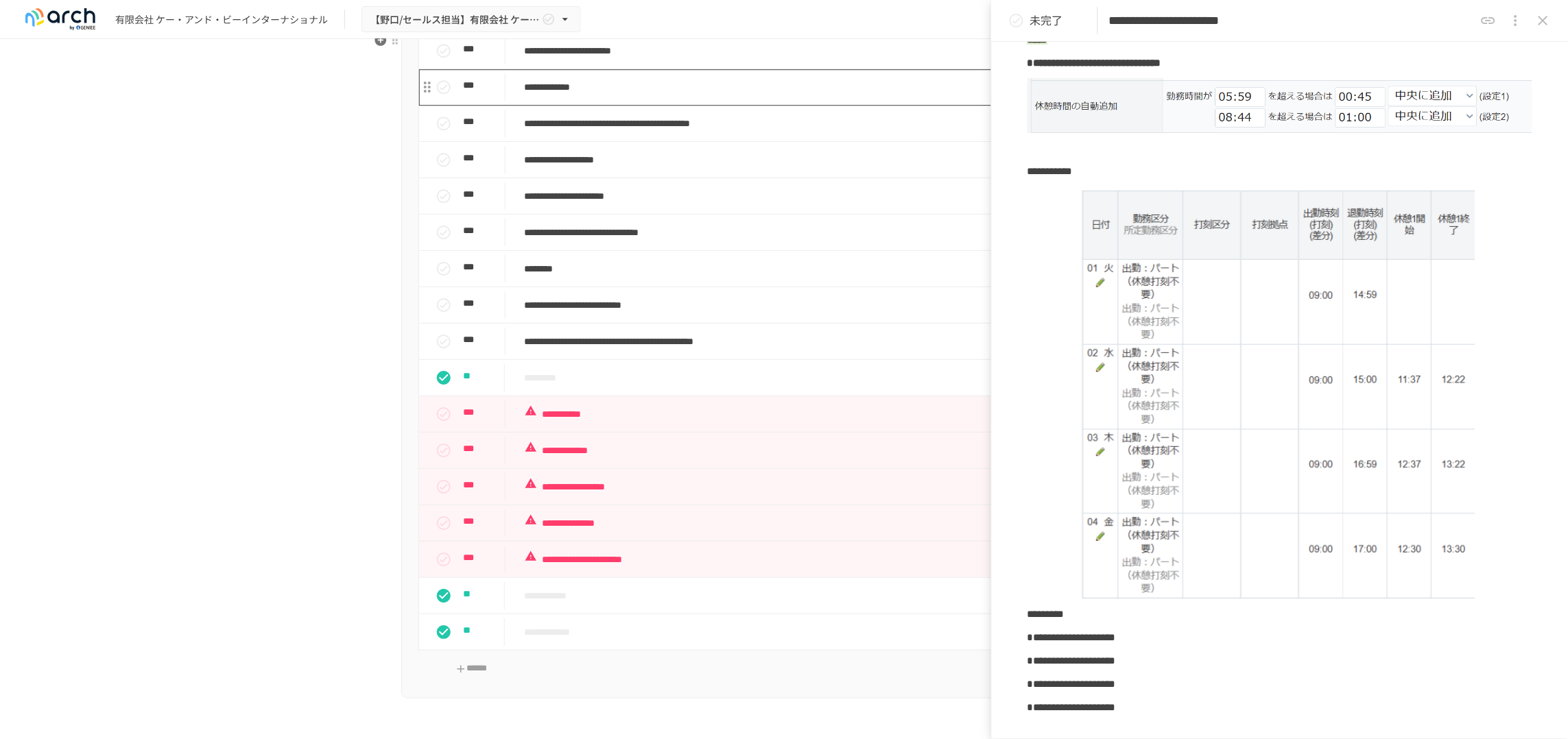 click on "**********" at bounding box center (763, 87) 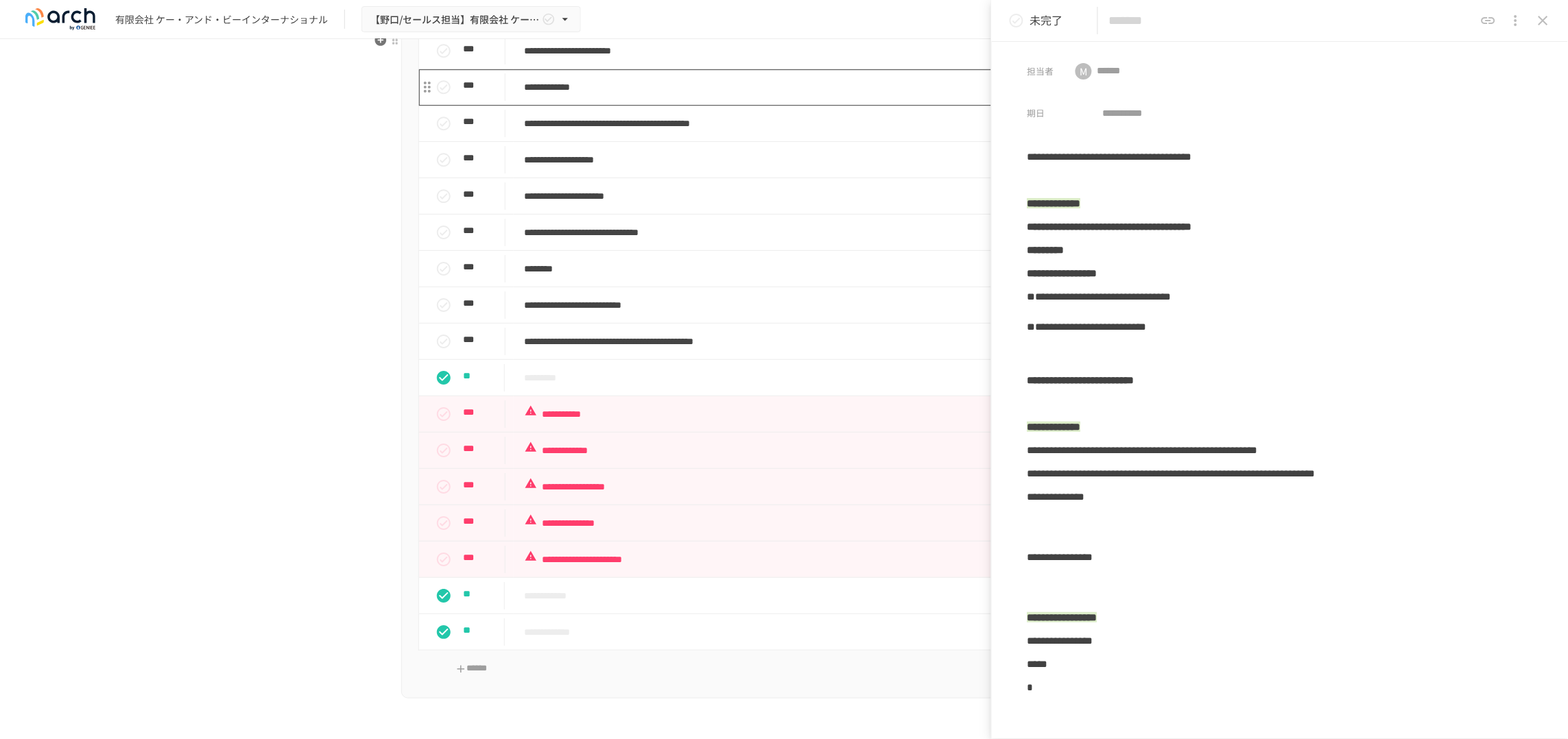 type on "**********" 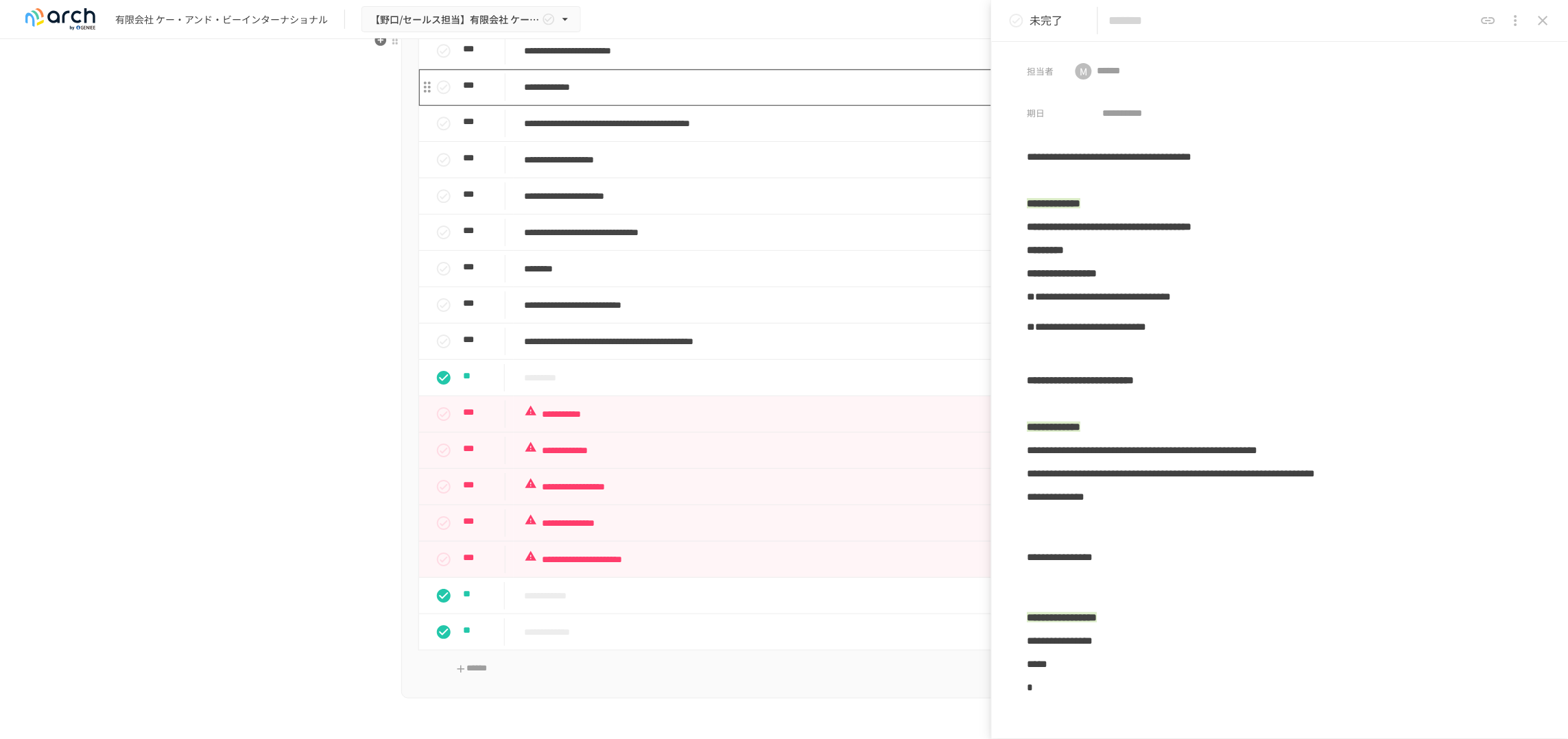 type on "**********" 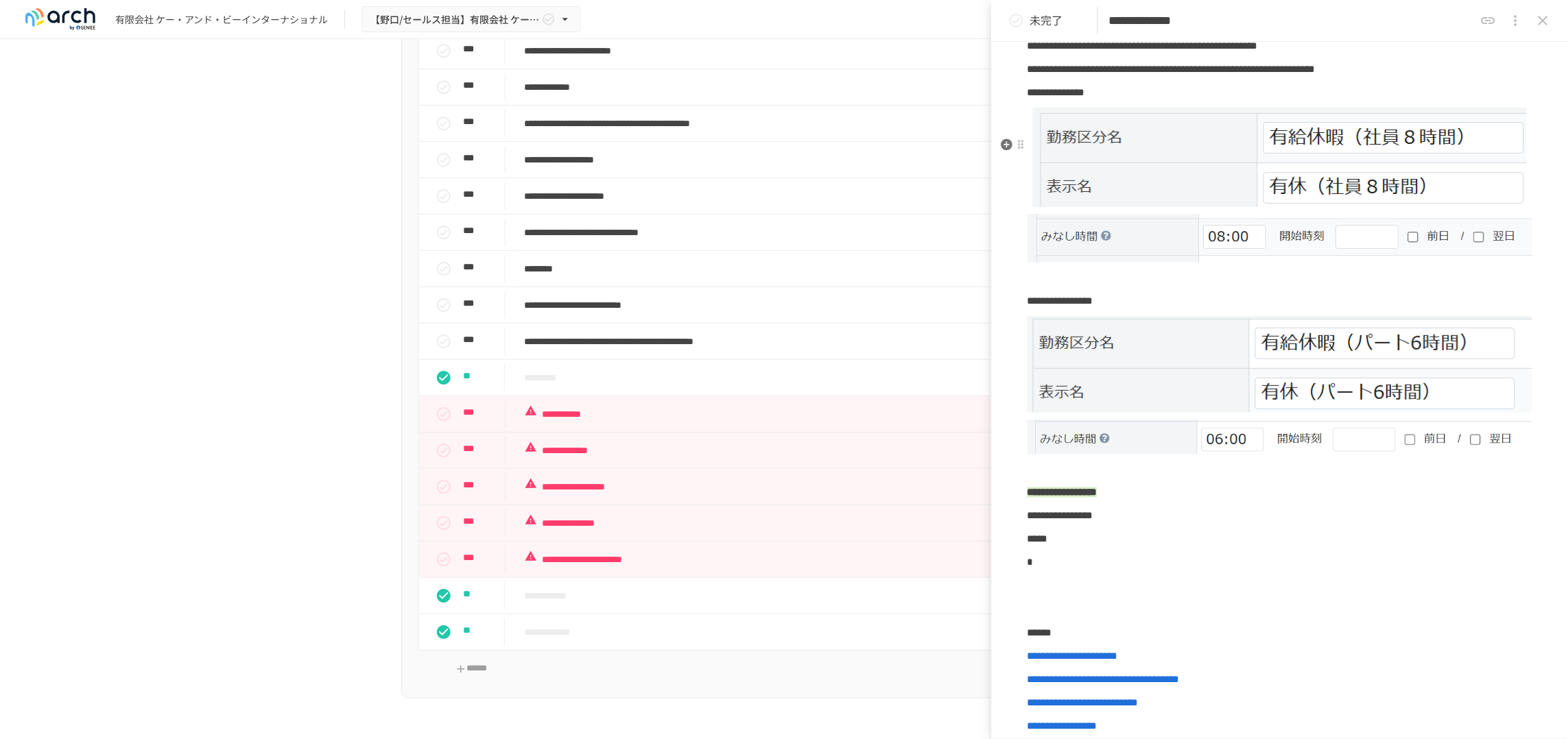 scroll, scrollTop: 600, scrollLeft: 0, axis: vertical 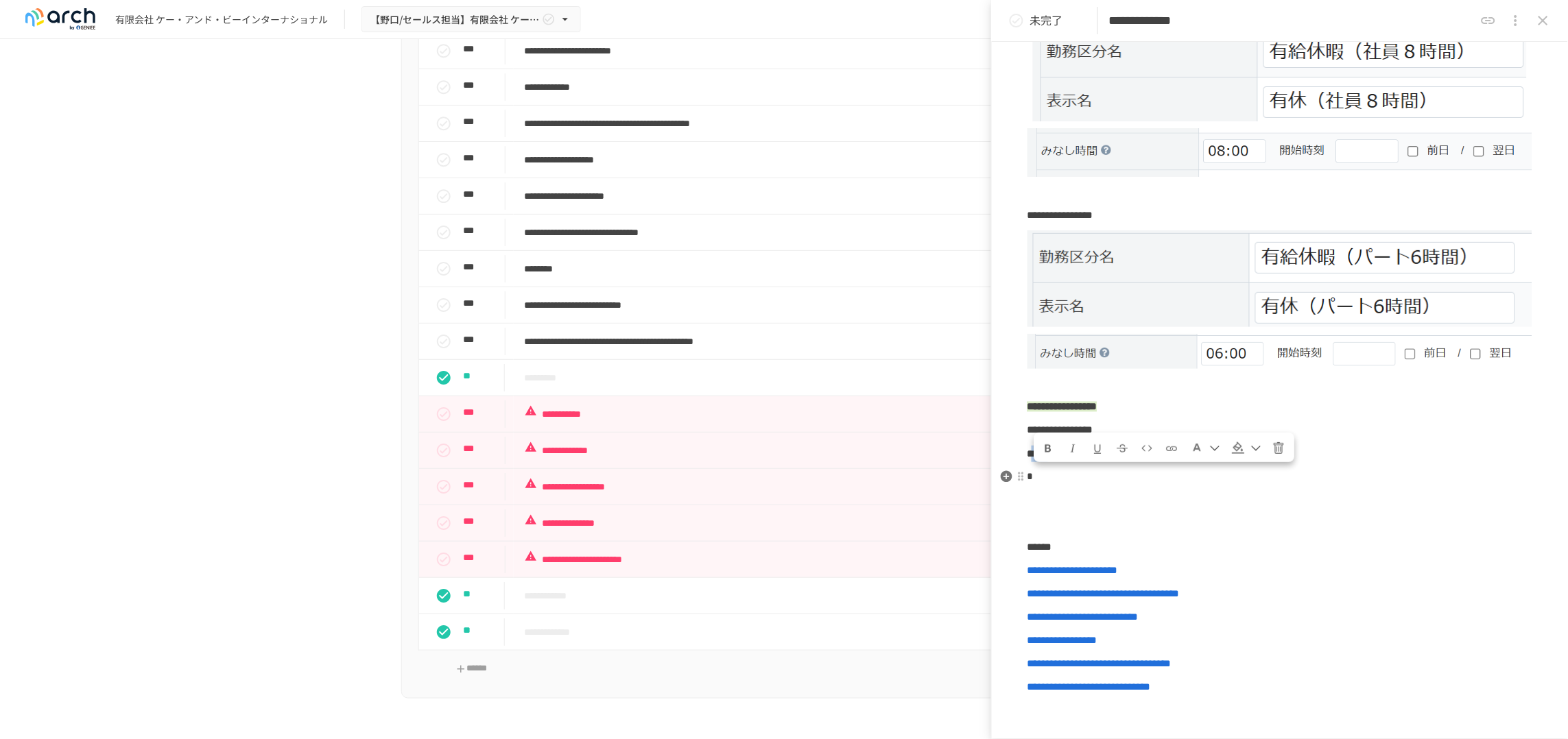 drag, startPoint x: 1107, startPoint y: 487, endPoint x: 1041, endPoint y: 489, distance: 66.030296 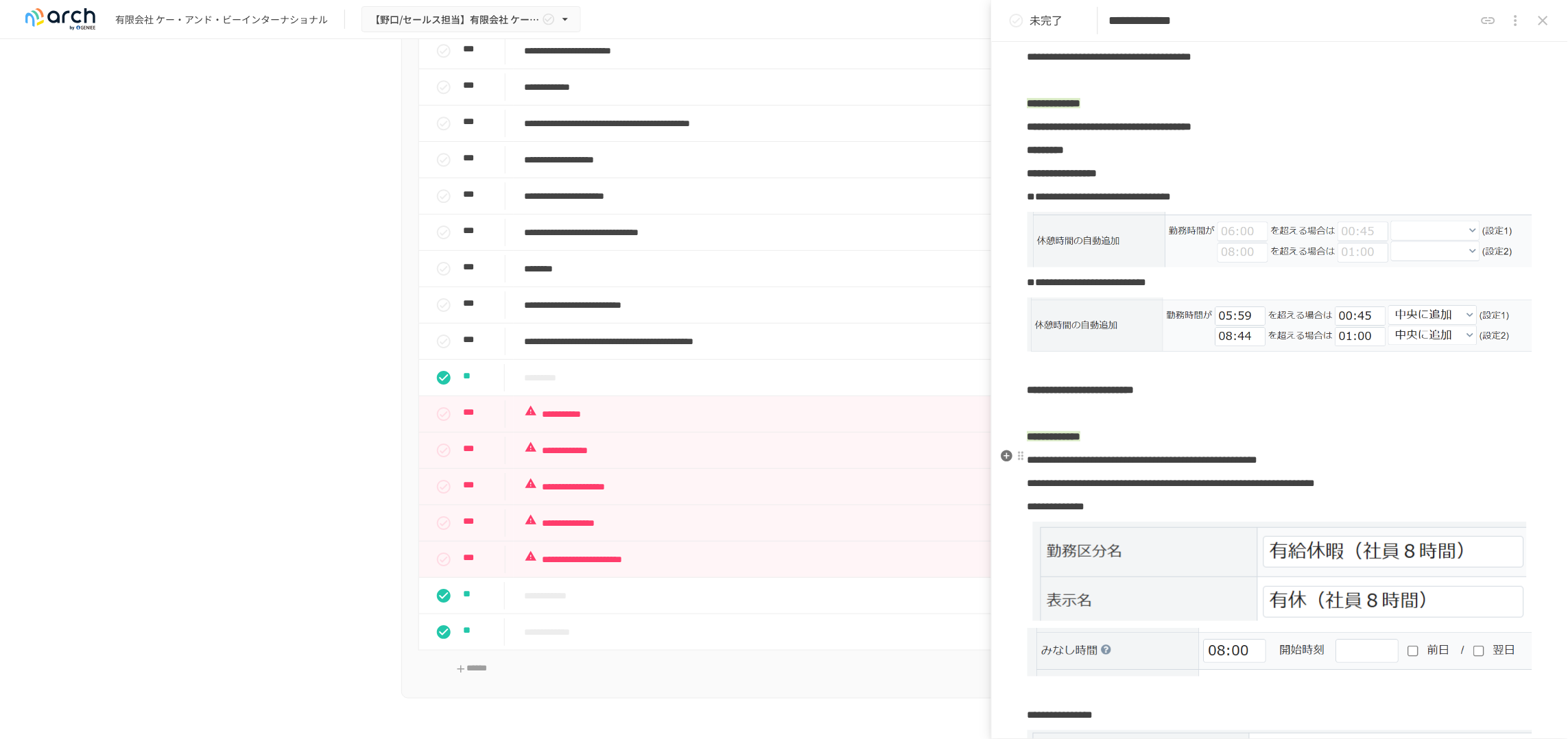 scroll, scrollTop: 86, scrollLeft: 0, axis: vertical 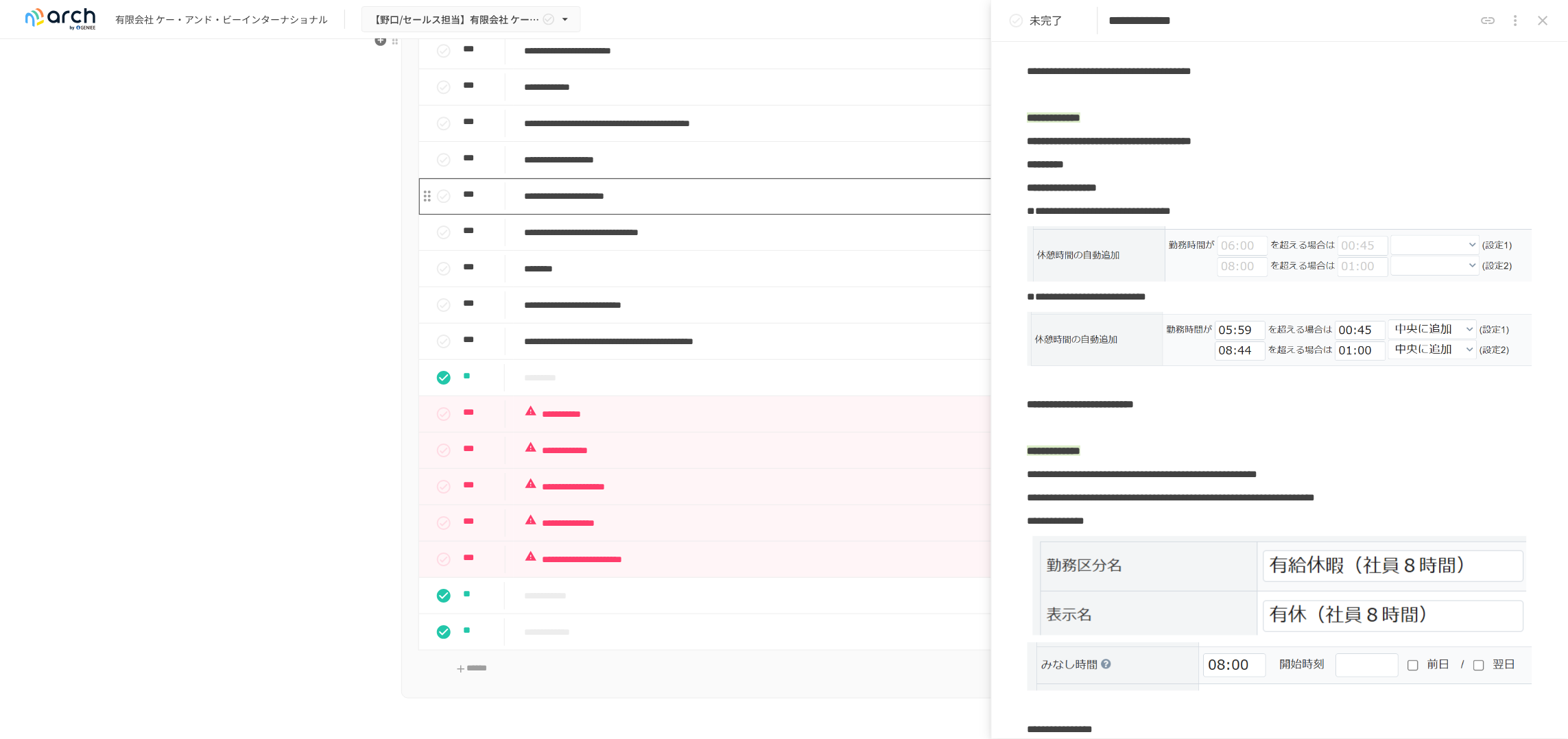 click on "**********" at bounding box center [763, 196] 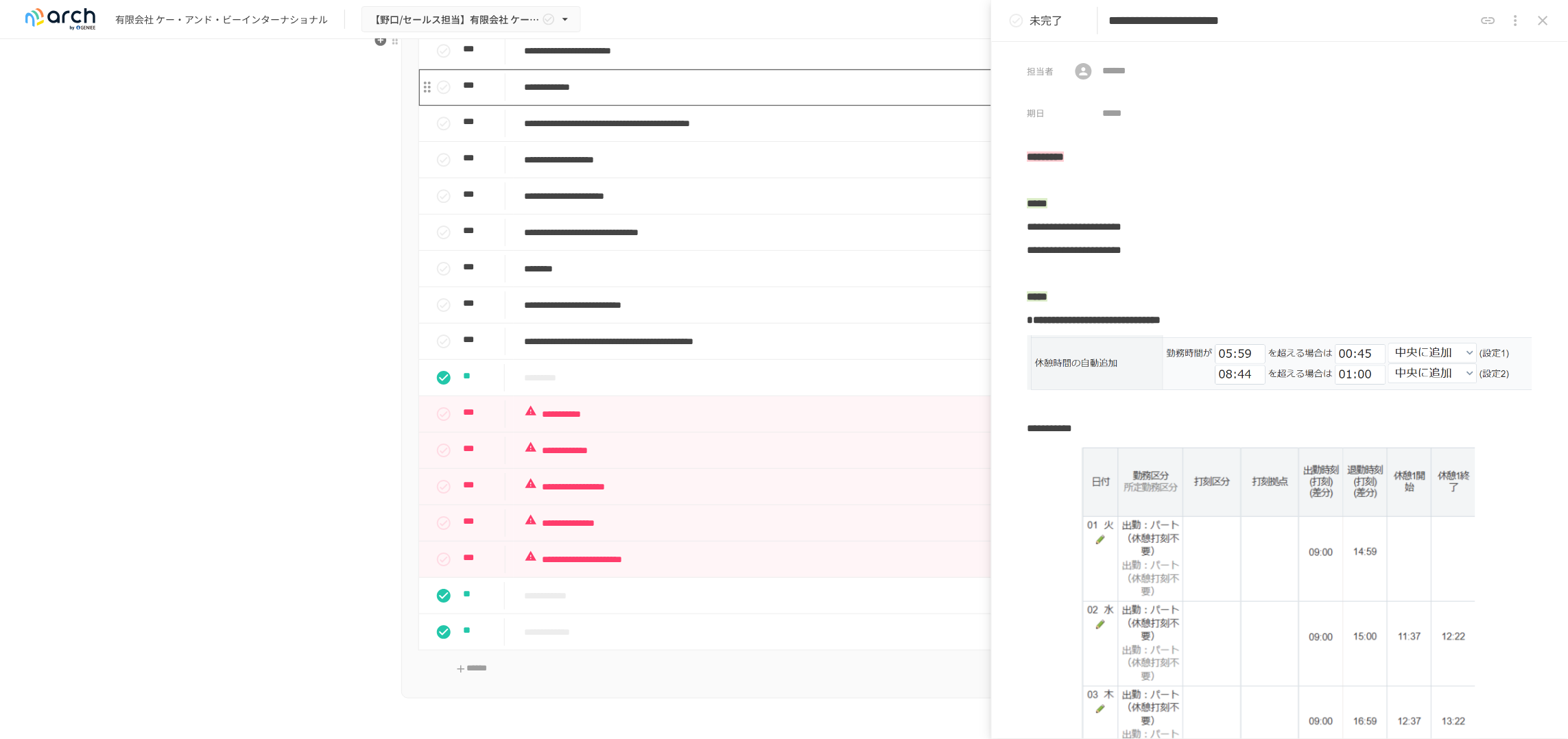 click on "**********" at bounding box center [763, 87] 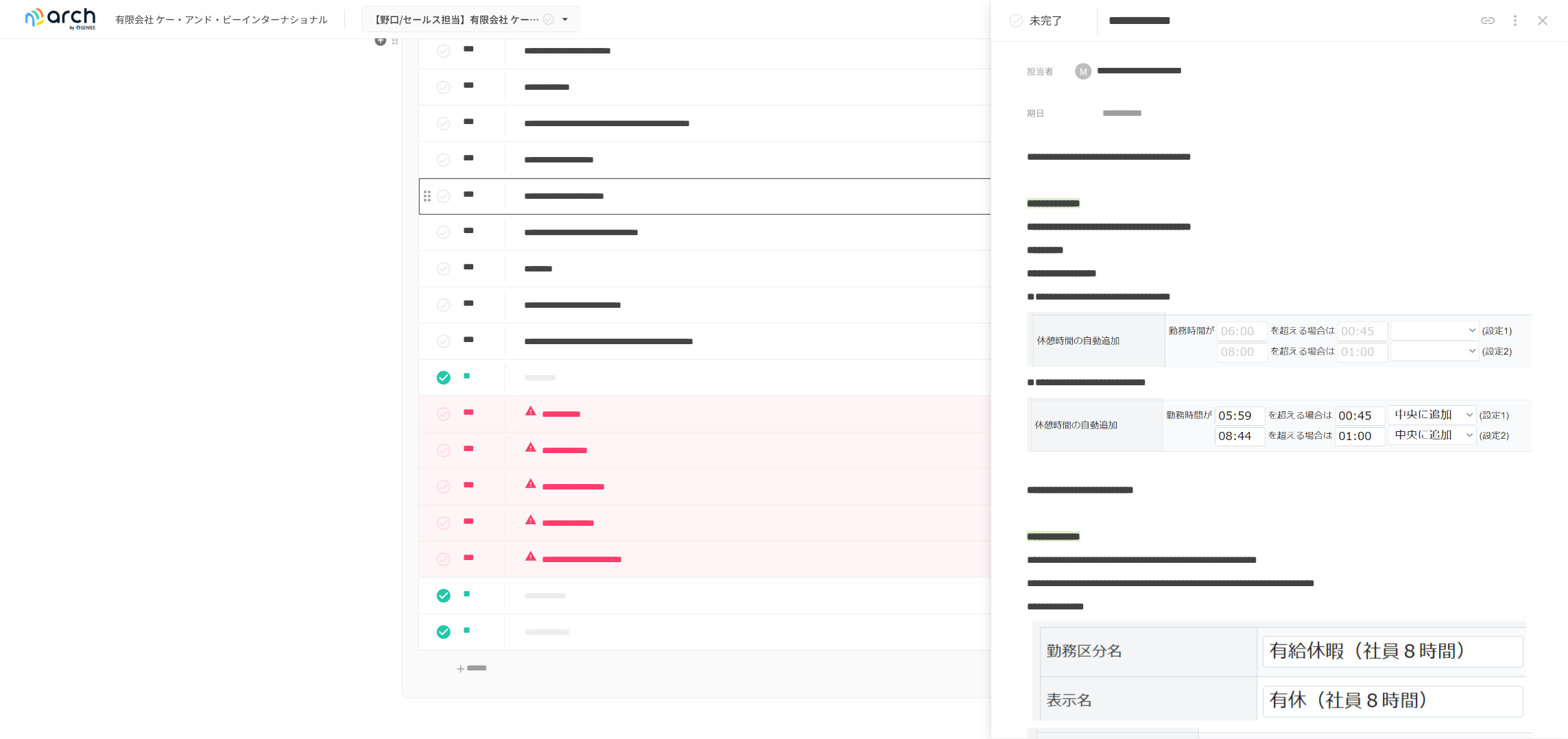 click on "**********" at bounding box center (763, 196) 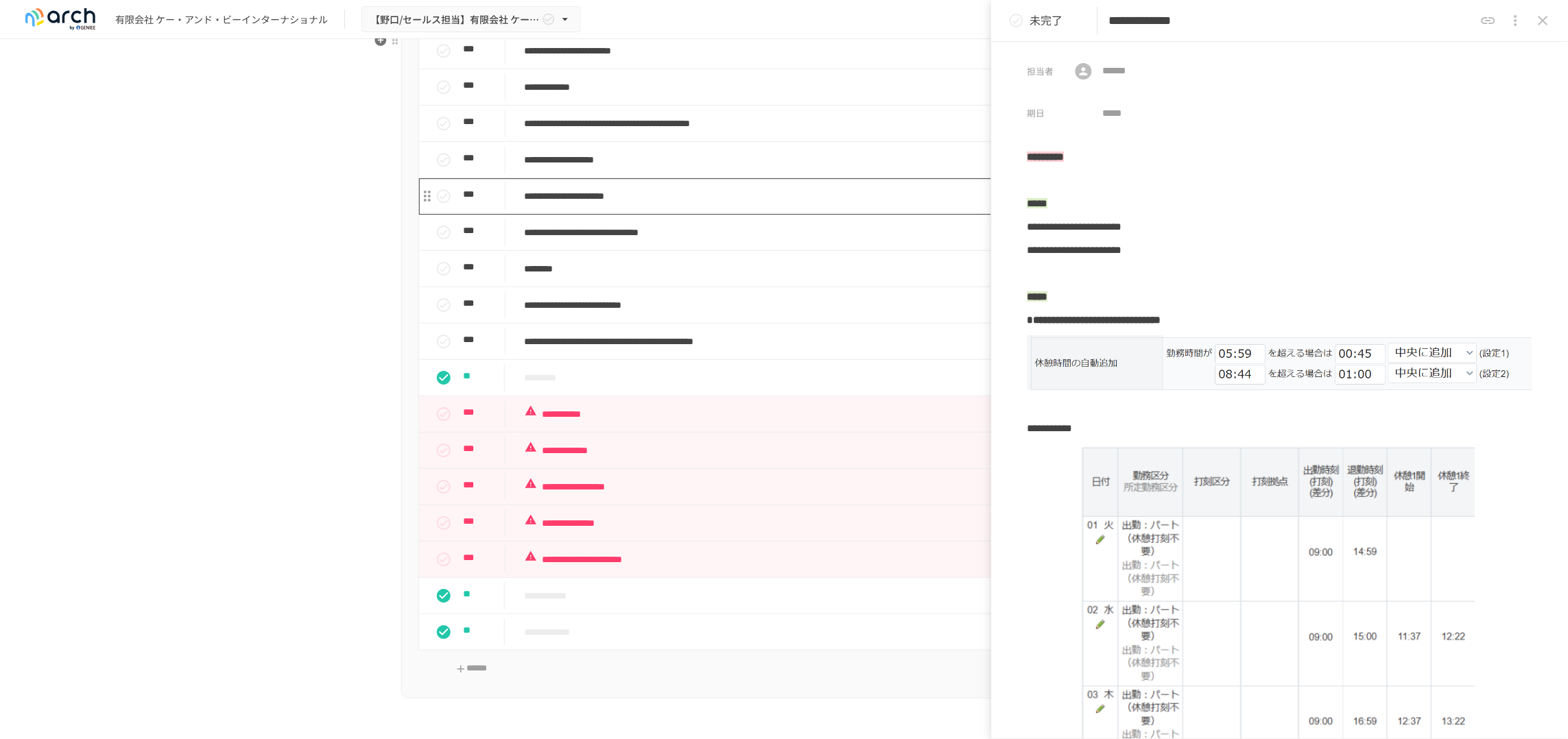 type on "**********" 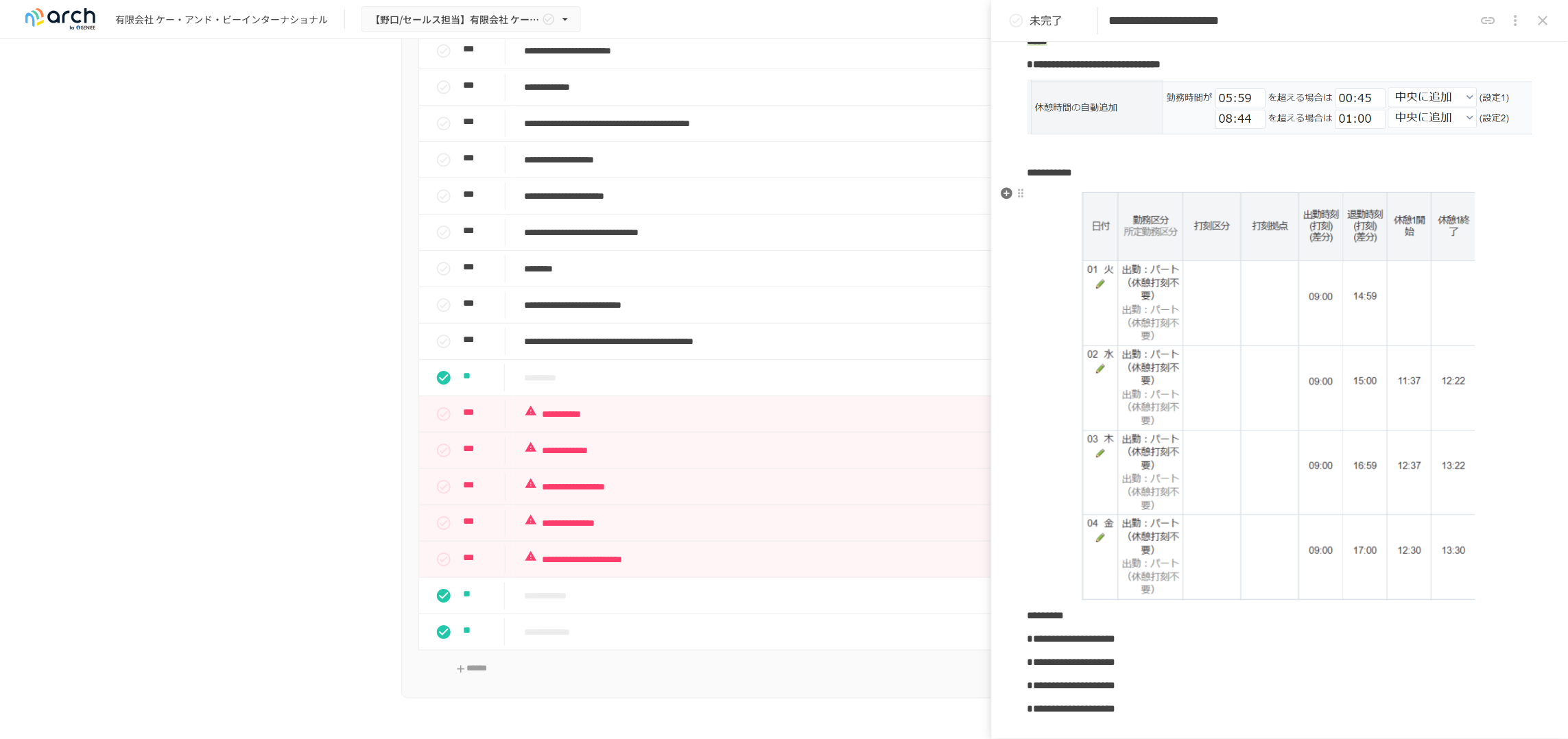 scroll, scrollTop: 257, scrollLeft: 0, axis: vertical 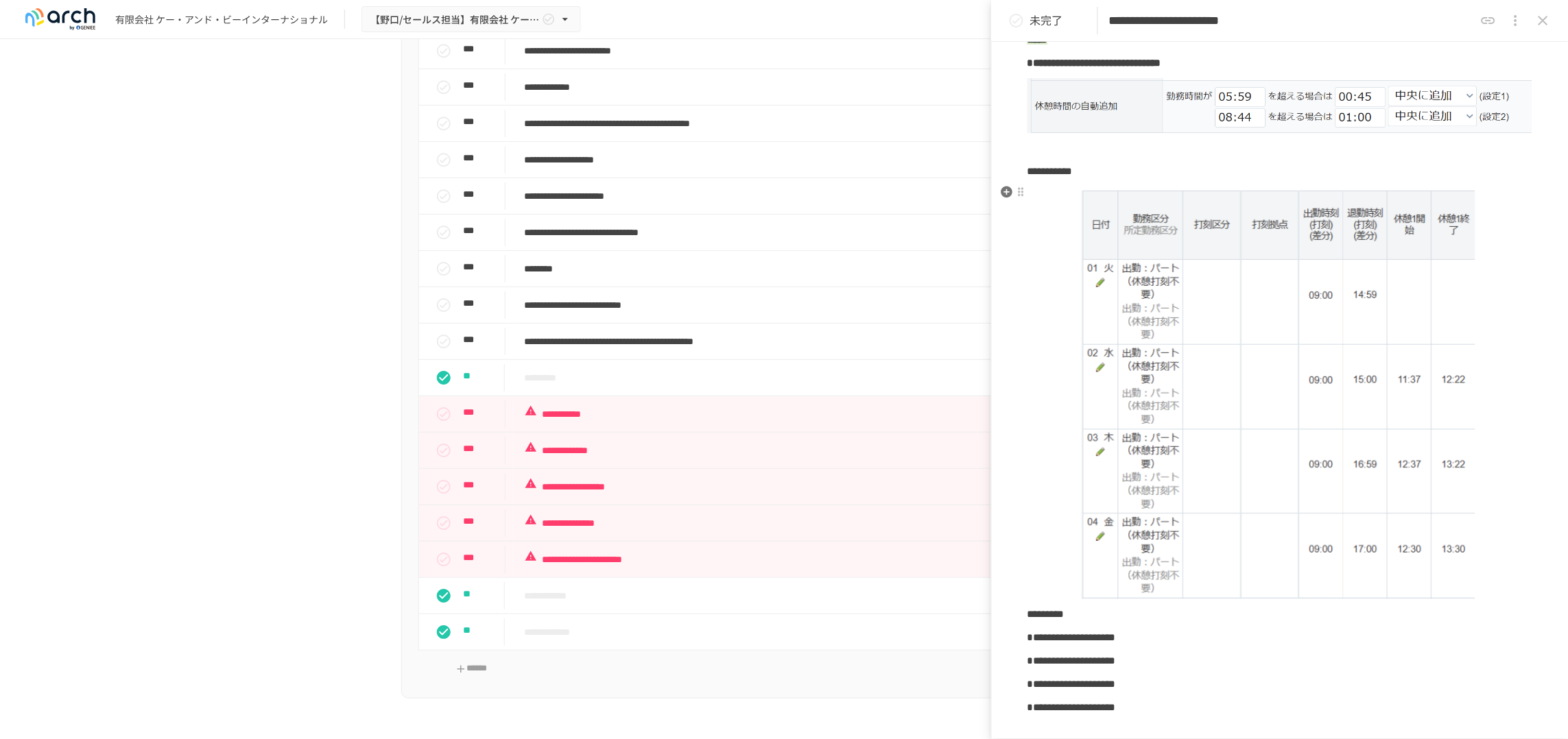 click at bounding box center (1280, 393) 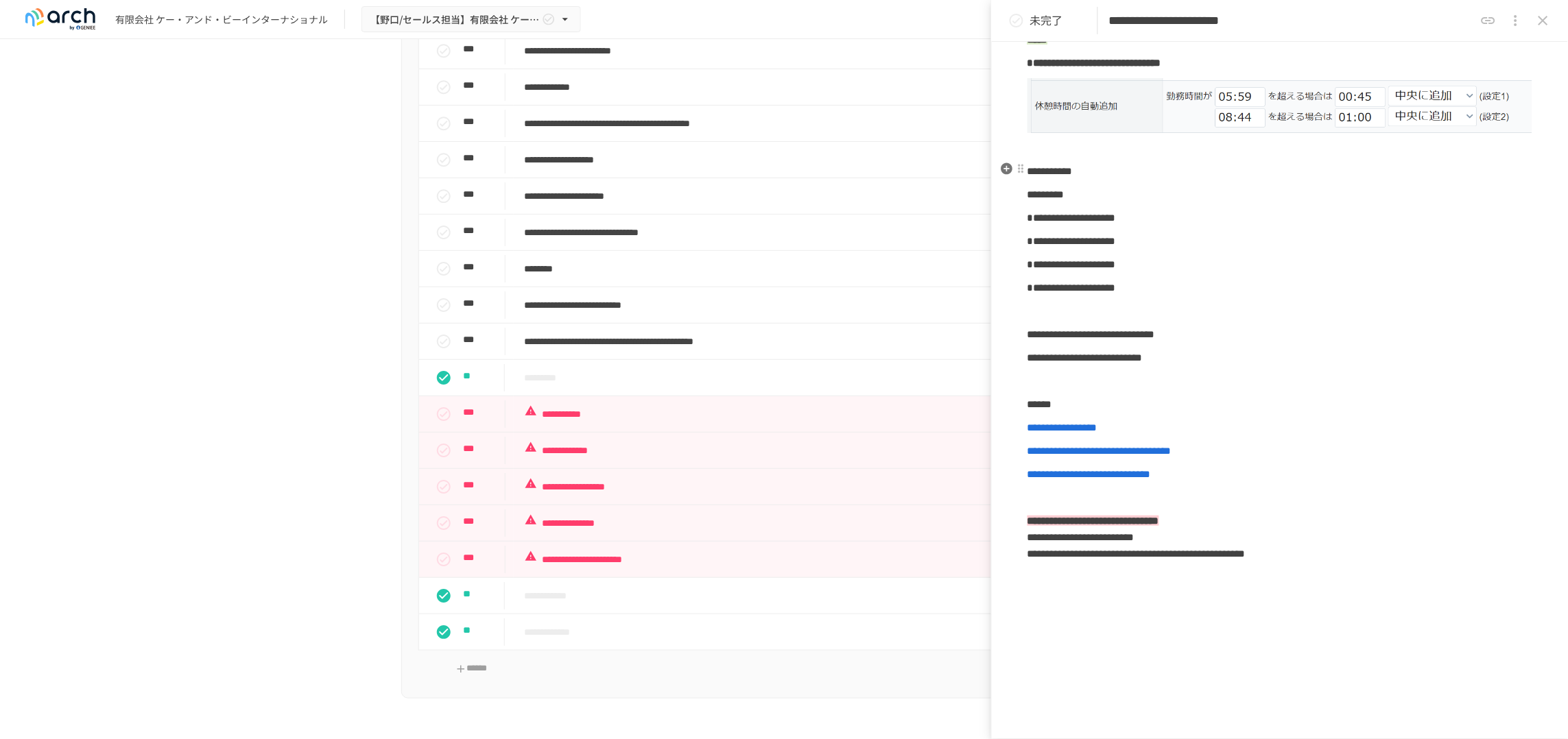 click at bounding box center [1259, 191] 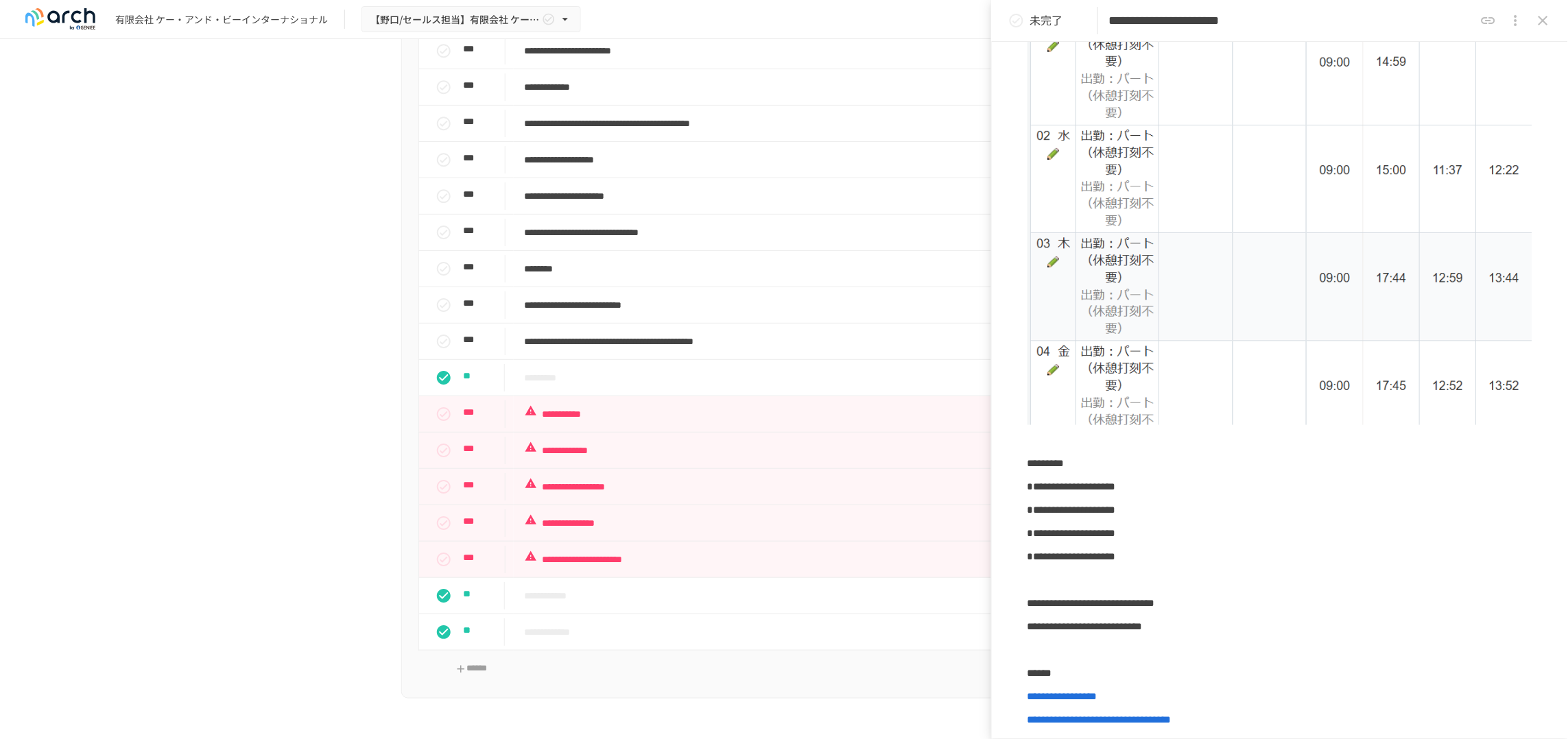scroll, scrollTop: 514, scrollLeft: 0, axis: vertical 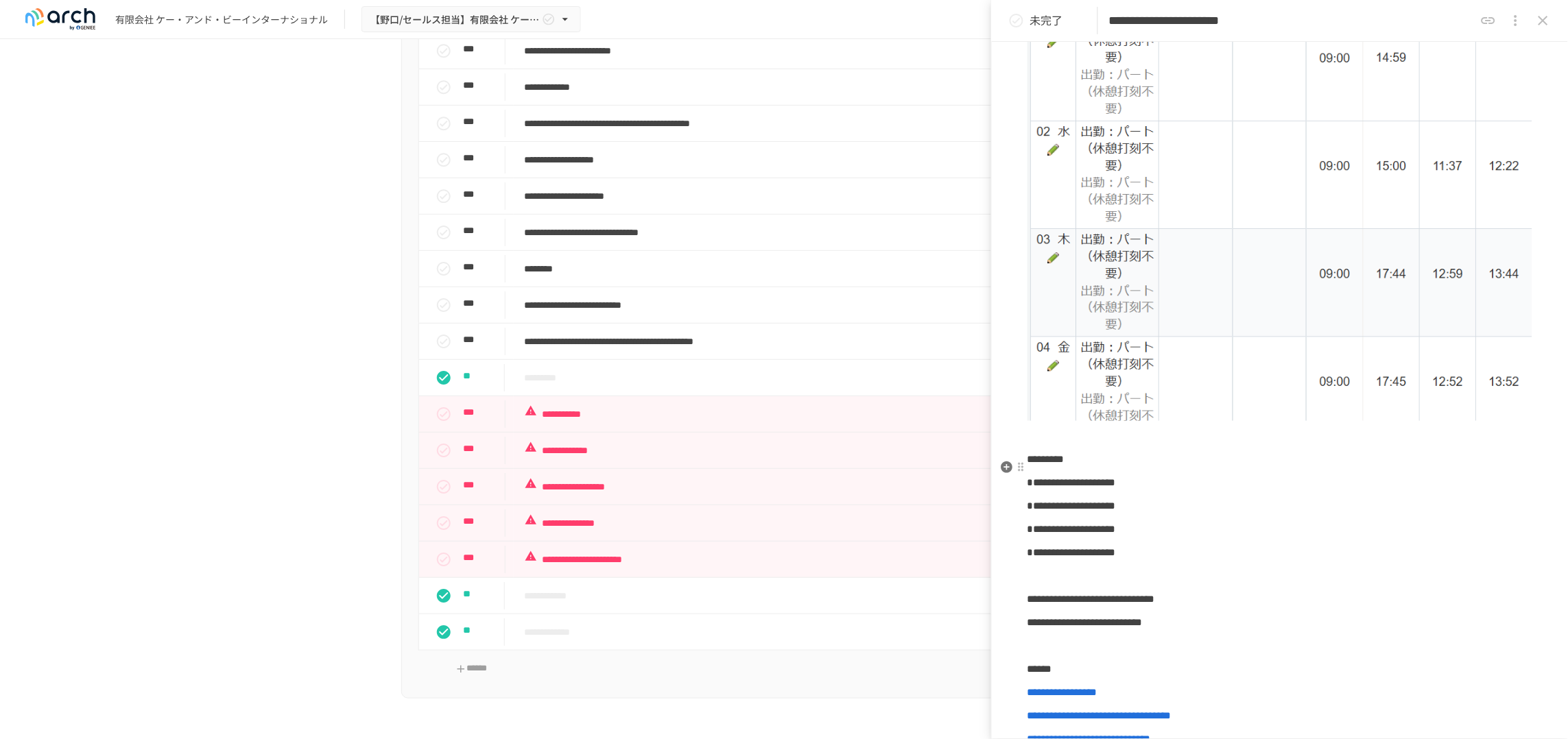 click on "**********" at bounding box center (1071, 482) 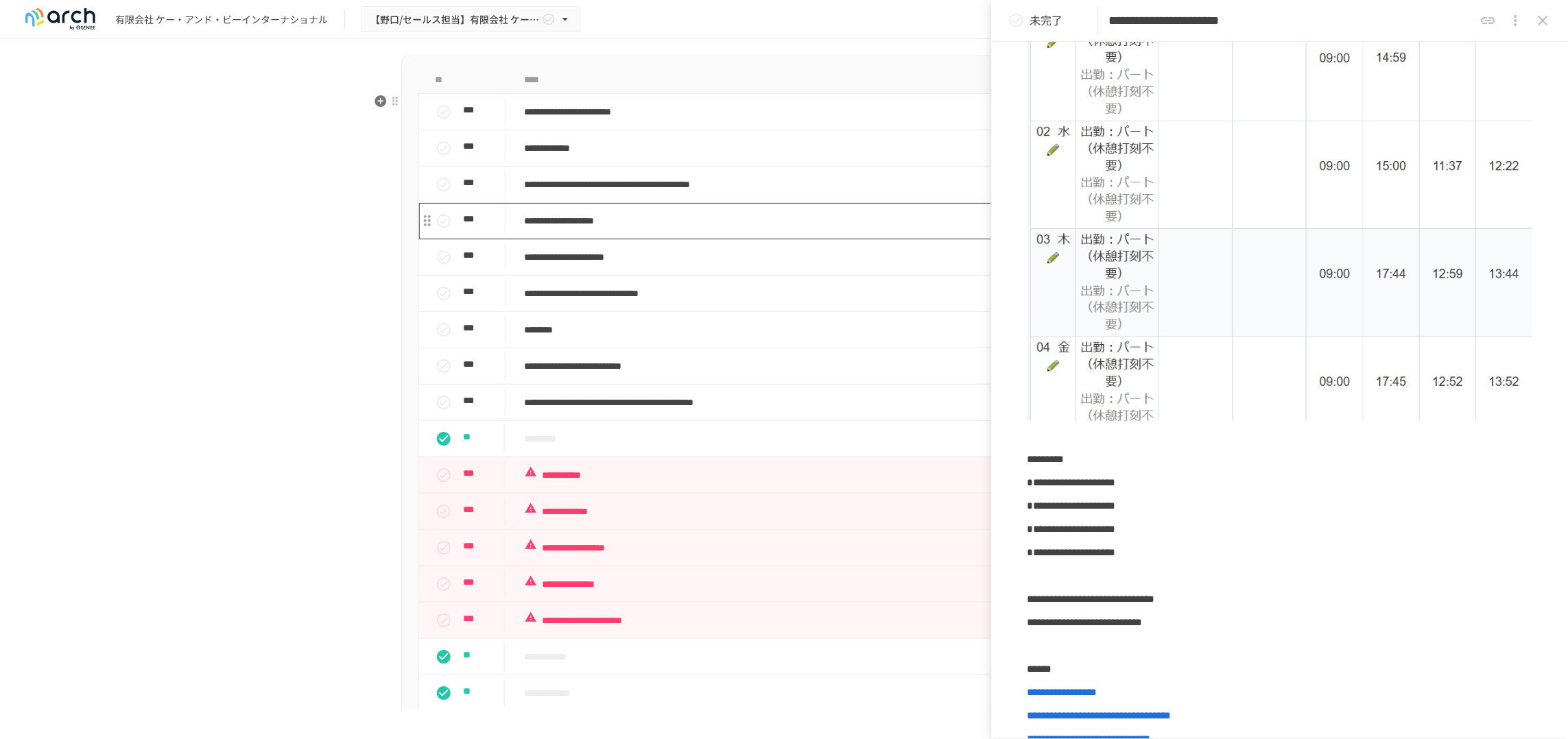 scroll, scrollTop: 1184, scrollLeft: 0, axis: vertical 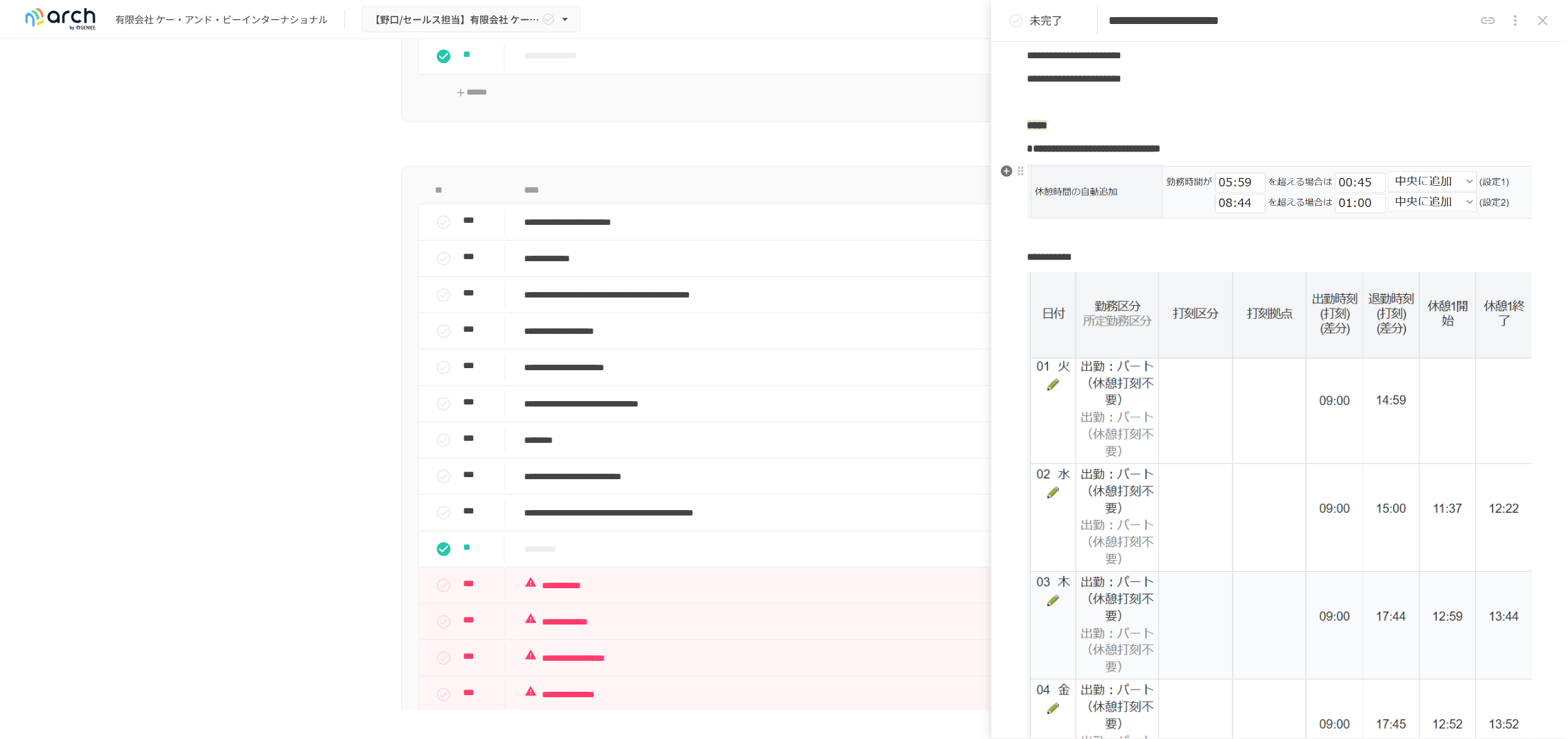 click at bounding box center [1280, 191] 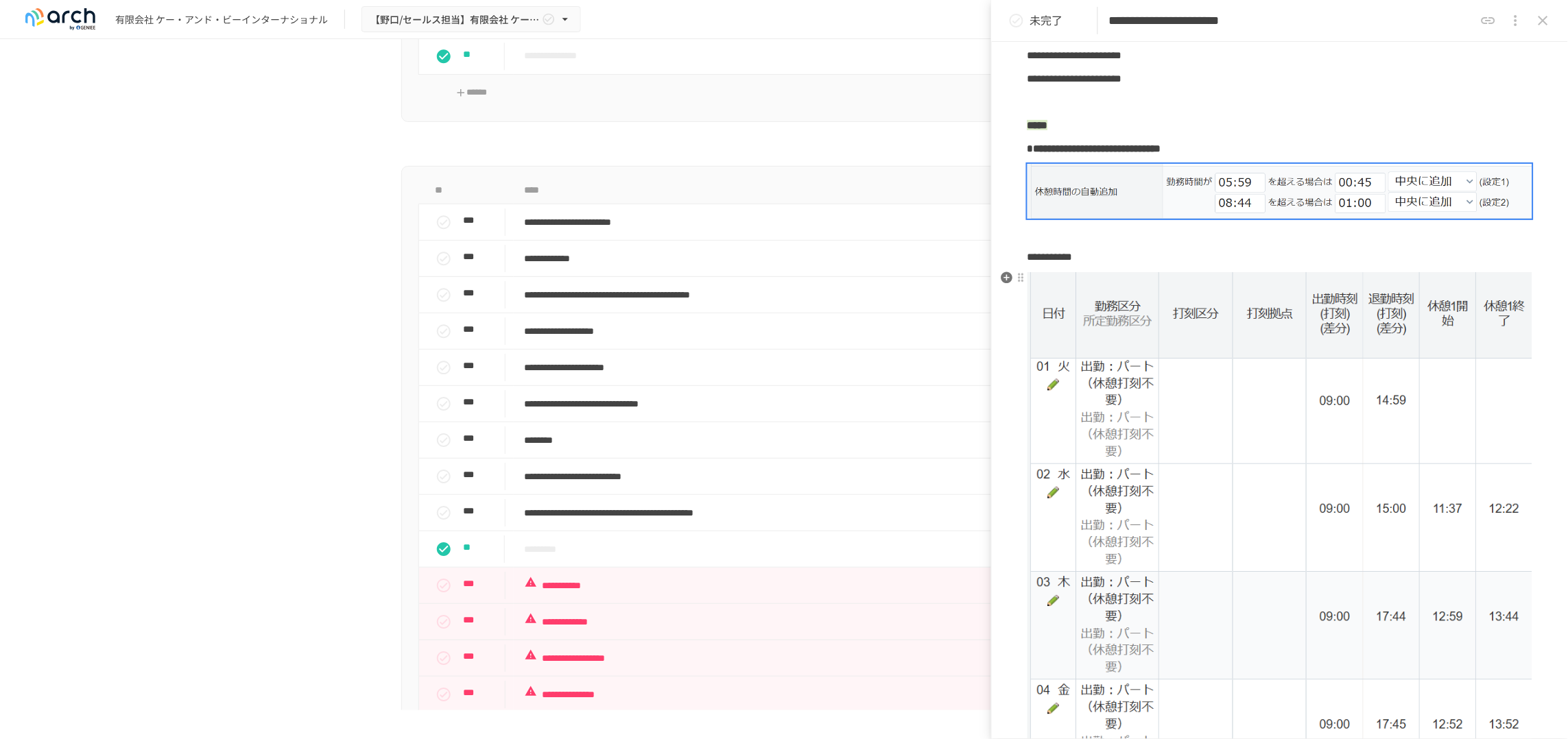click at bounding box center (1280, 518) 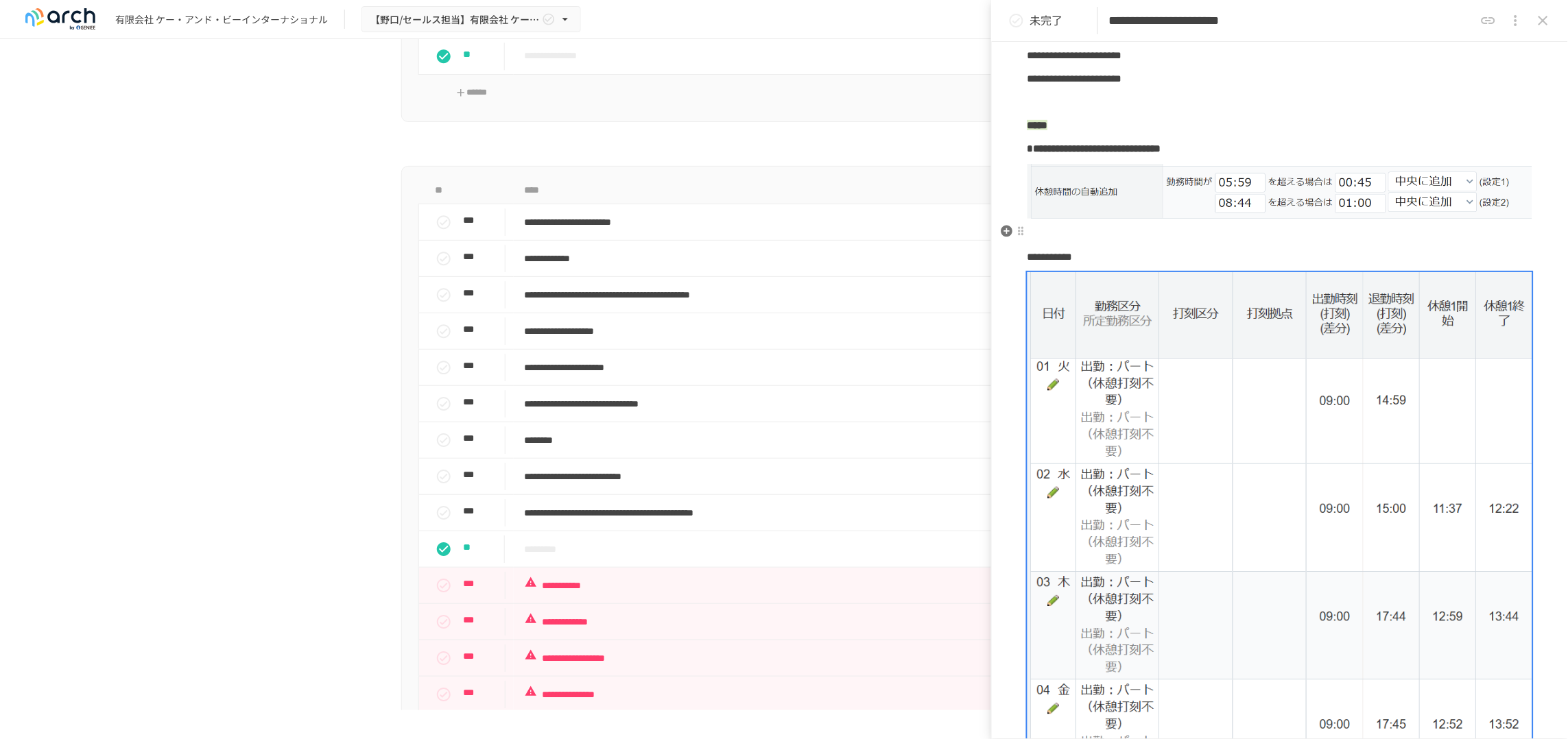 click on "**********" at bounding box center (1280, 596) 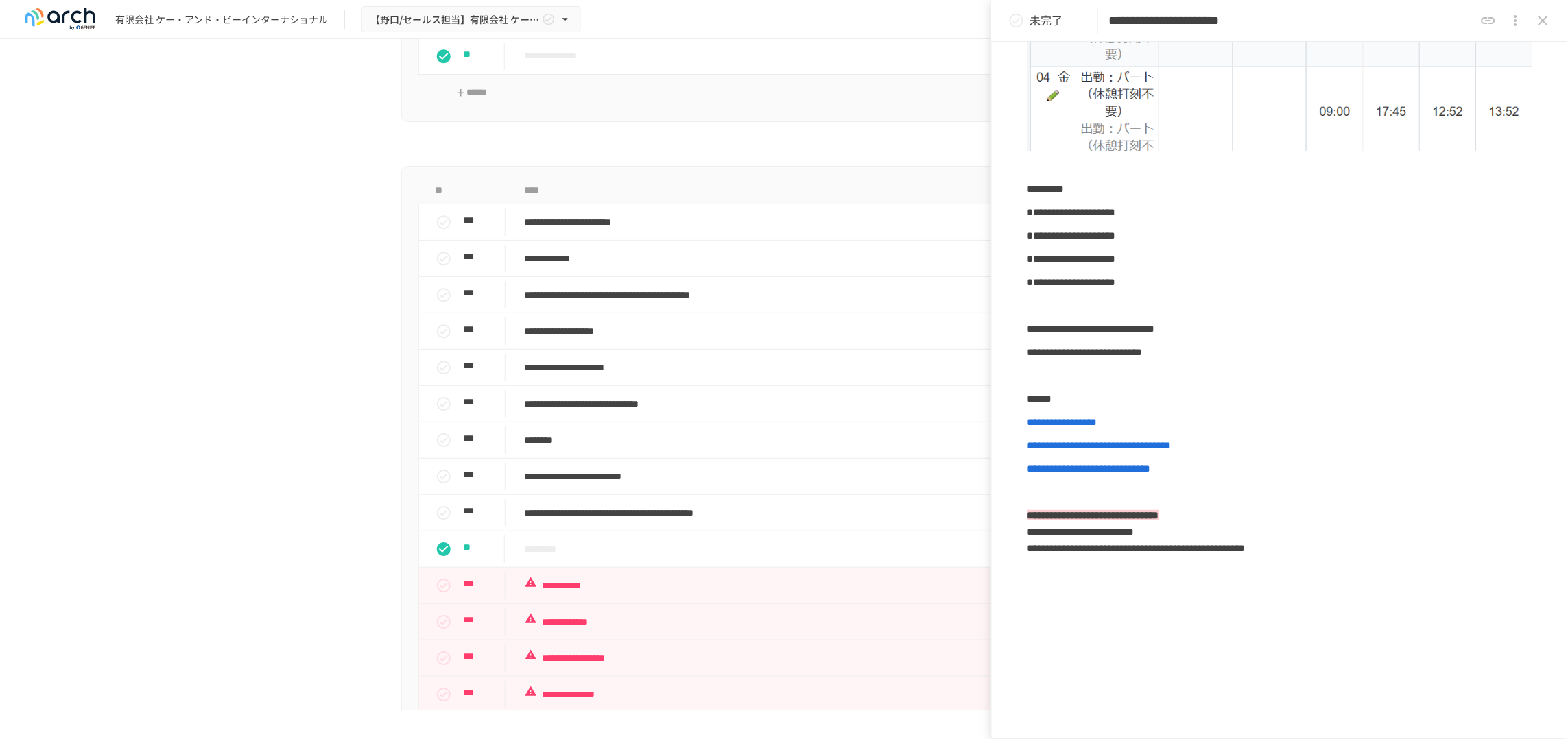 scroll, scrollTop: 872, scrollLeft: 0, axis: vertical 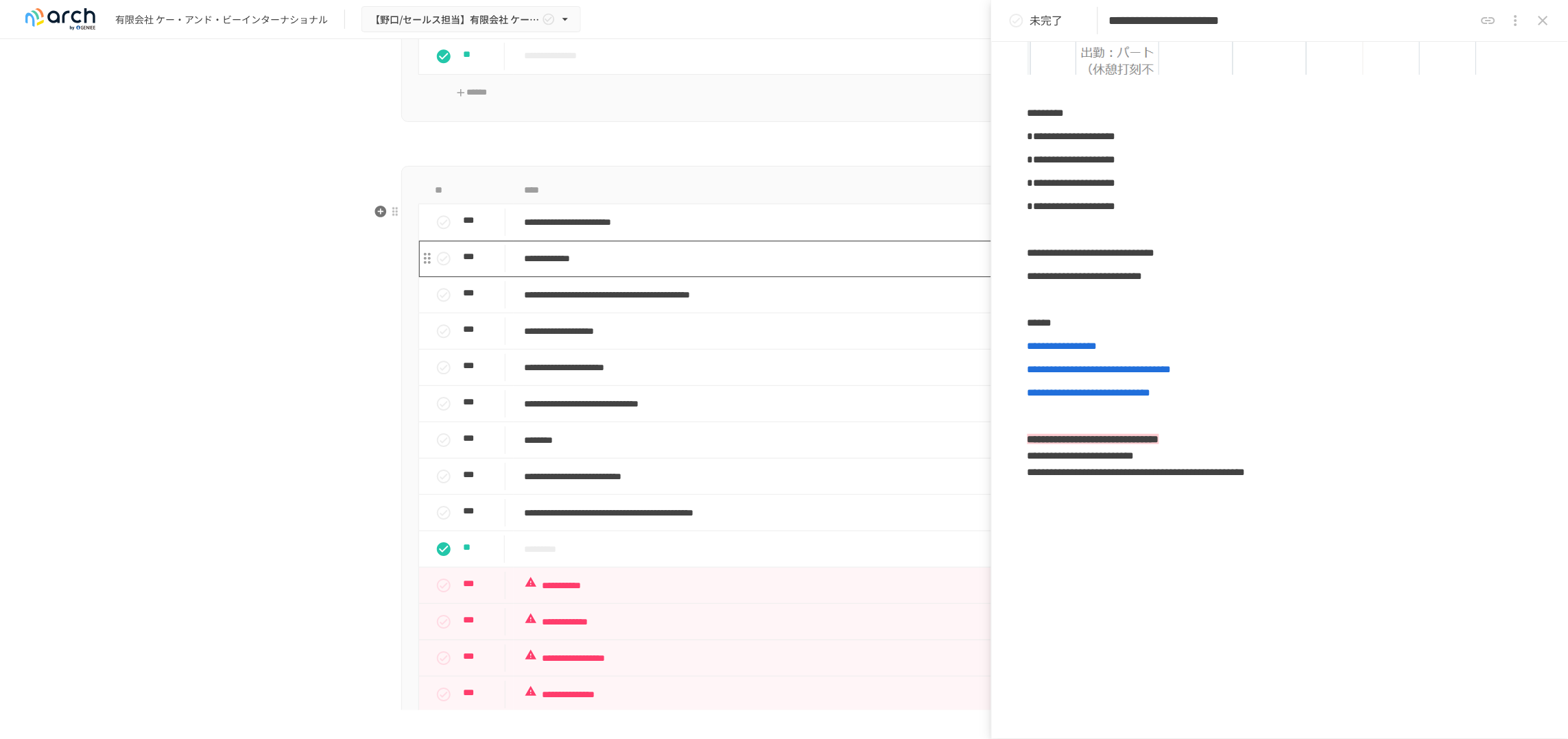 click on "**********" at bounding box center [763, 258] 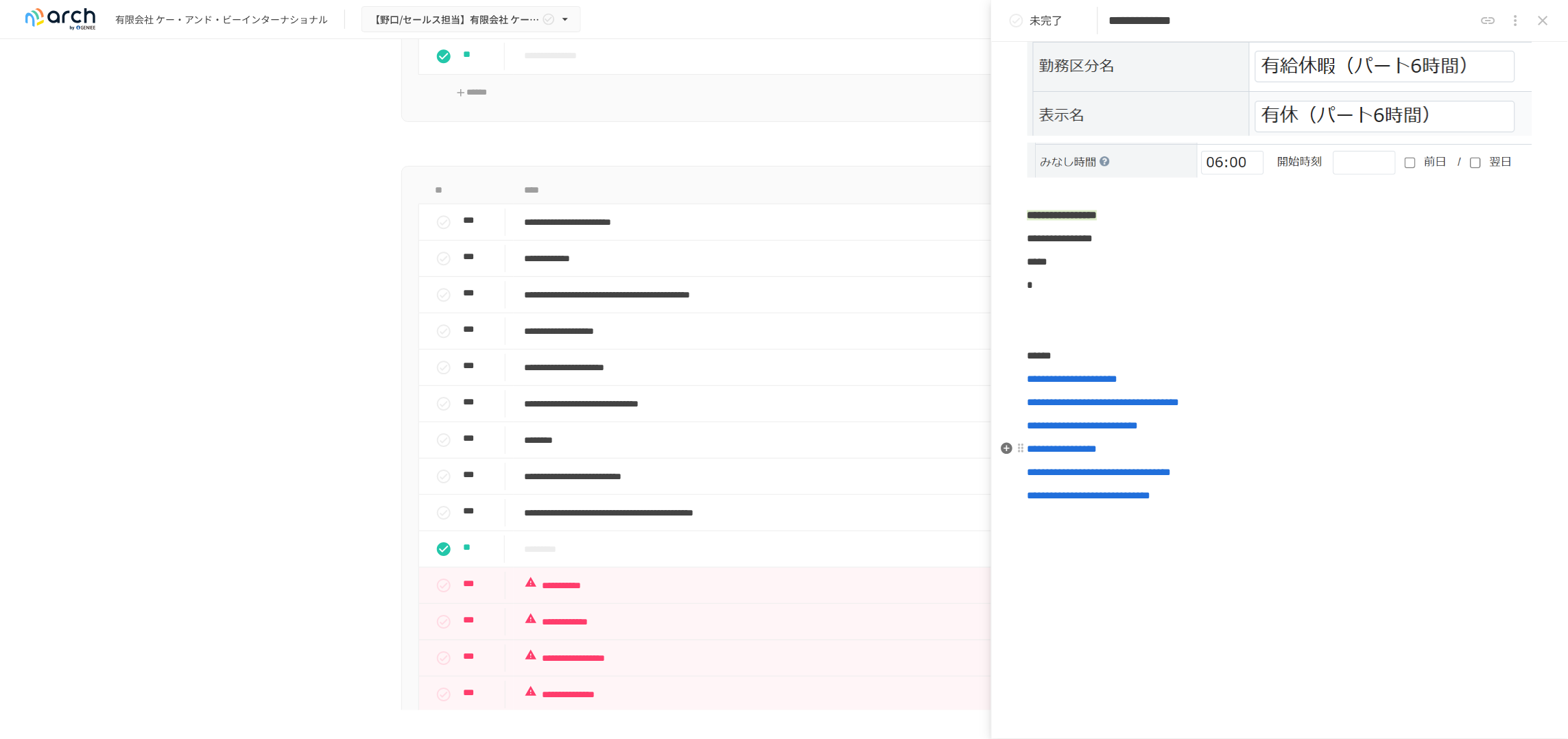 scroll, scrollTop: 825, scrollLeft: 0, axis: vertical 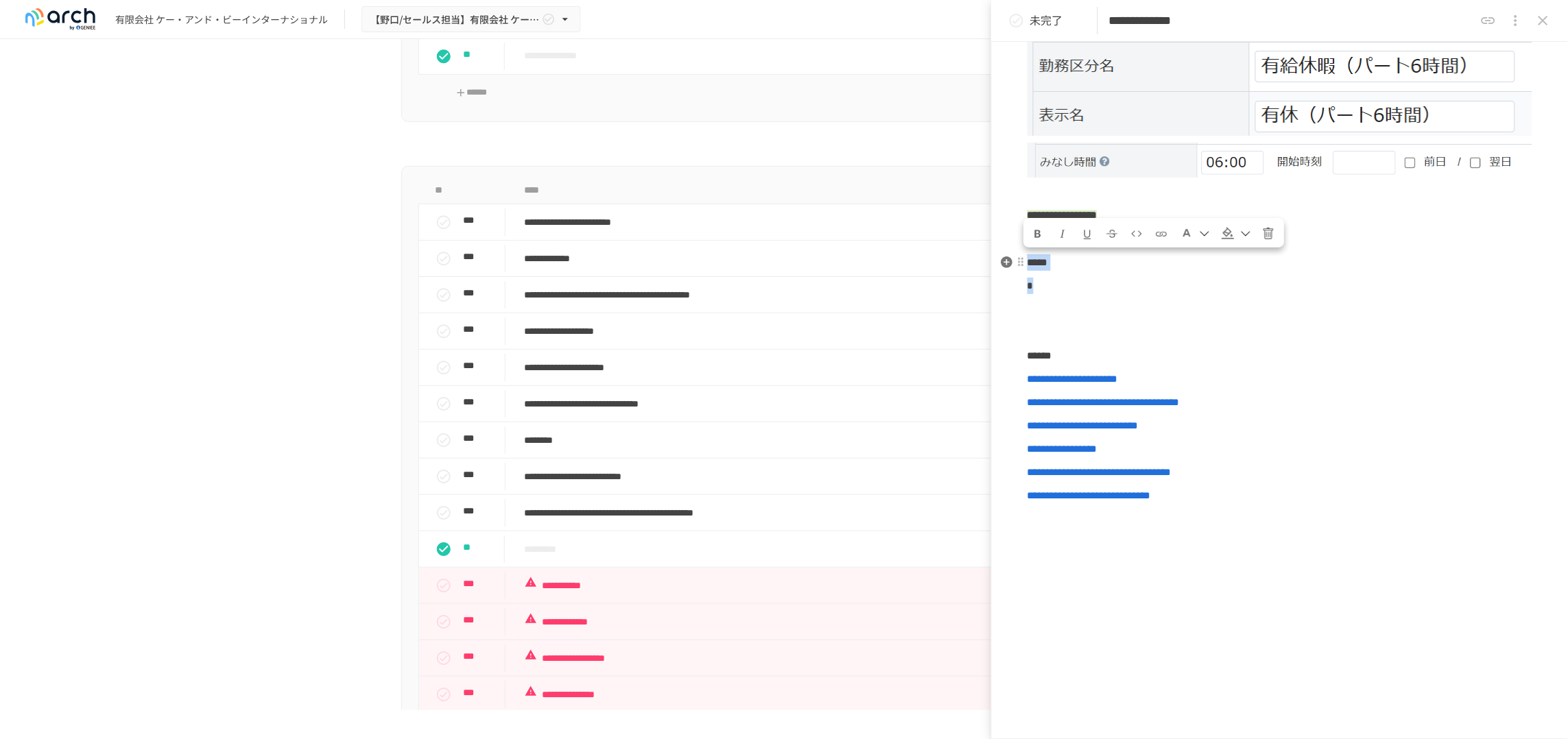 drag, startPoint x: 1054, startPoint y: 293, endPoint x: 1081, endPoint y: 294, distance: 27.01851 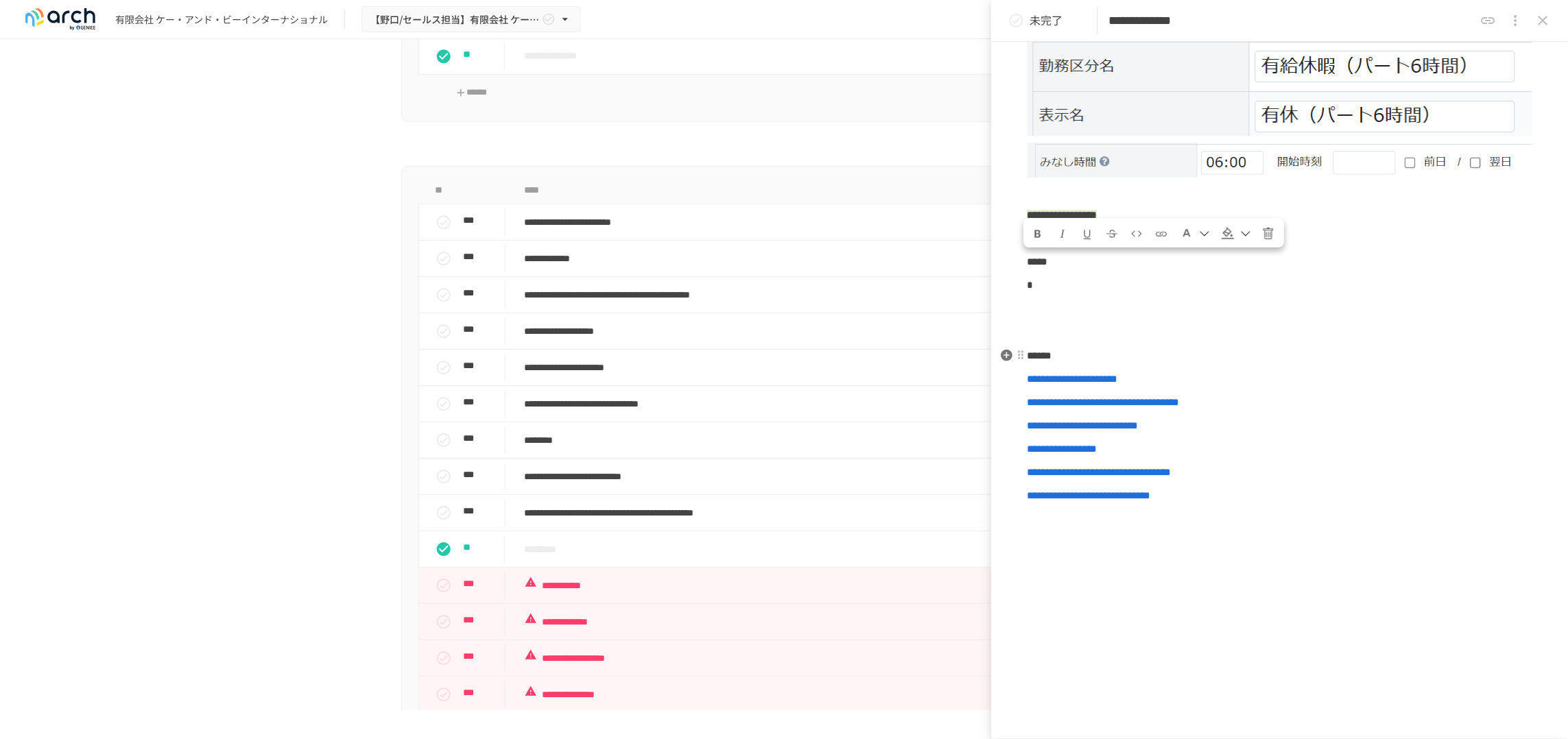 scroll, scrollTop: 778, scrollLeft: 0, axis: vertical 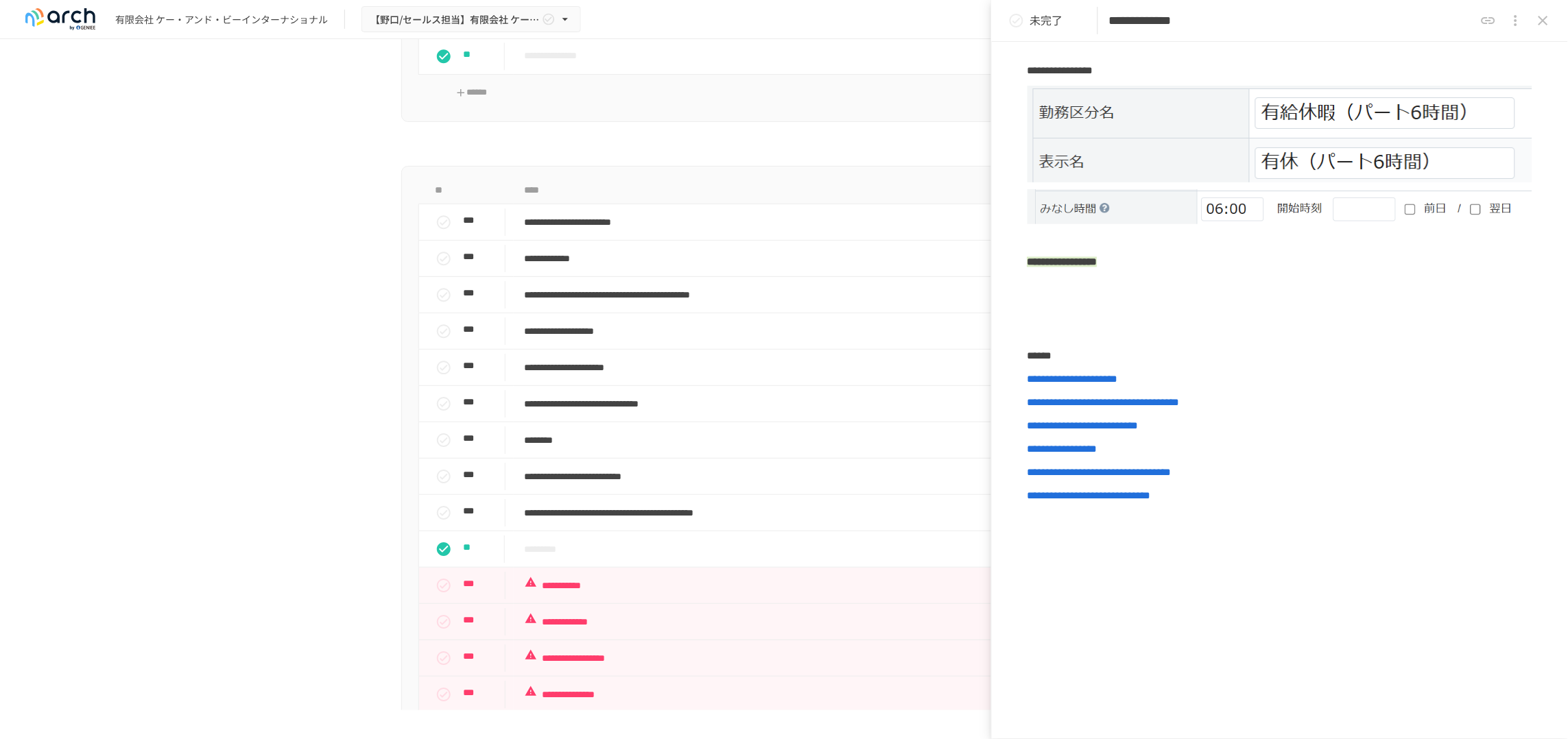type 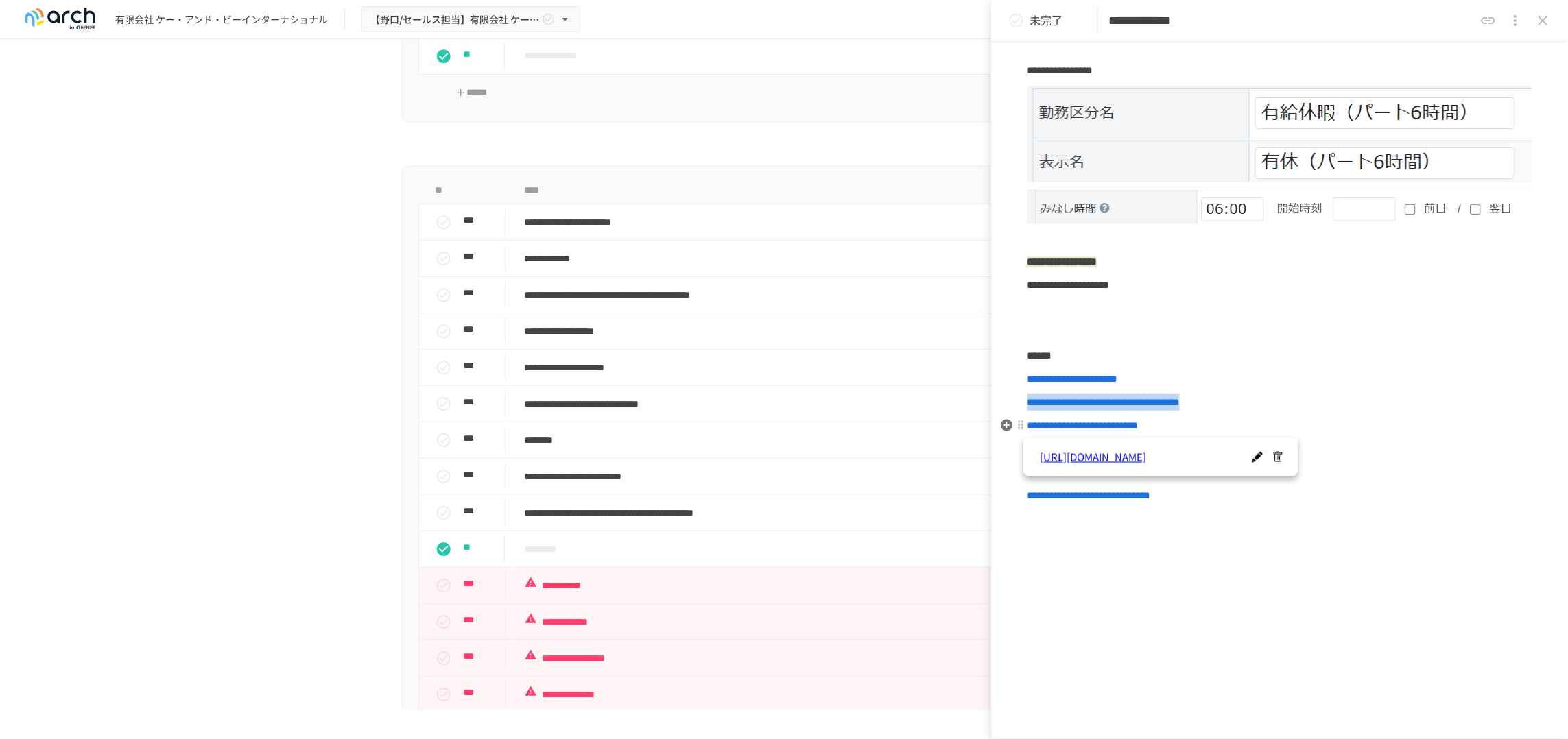 drag, startPoint x: 1406, startPoint y: 398, endPoint x: 1032, endPoint y: 395, distance: 374.01203 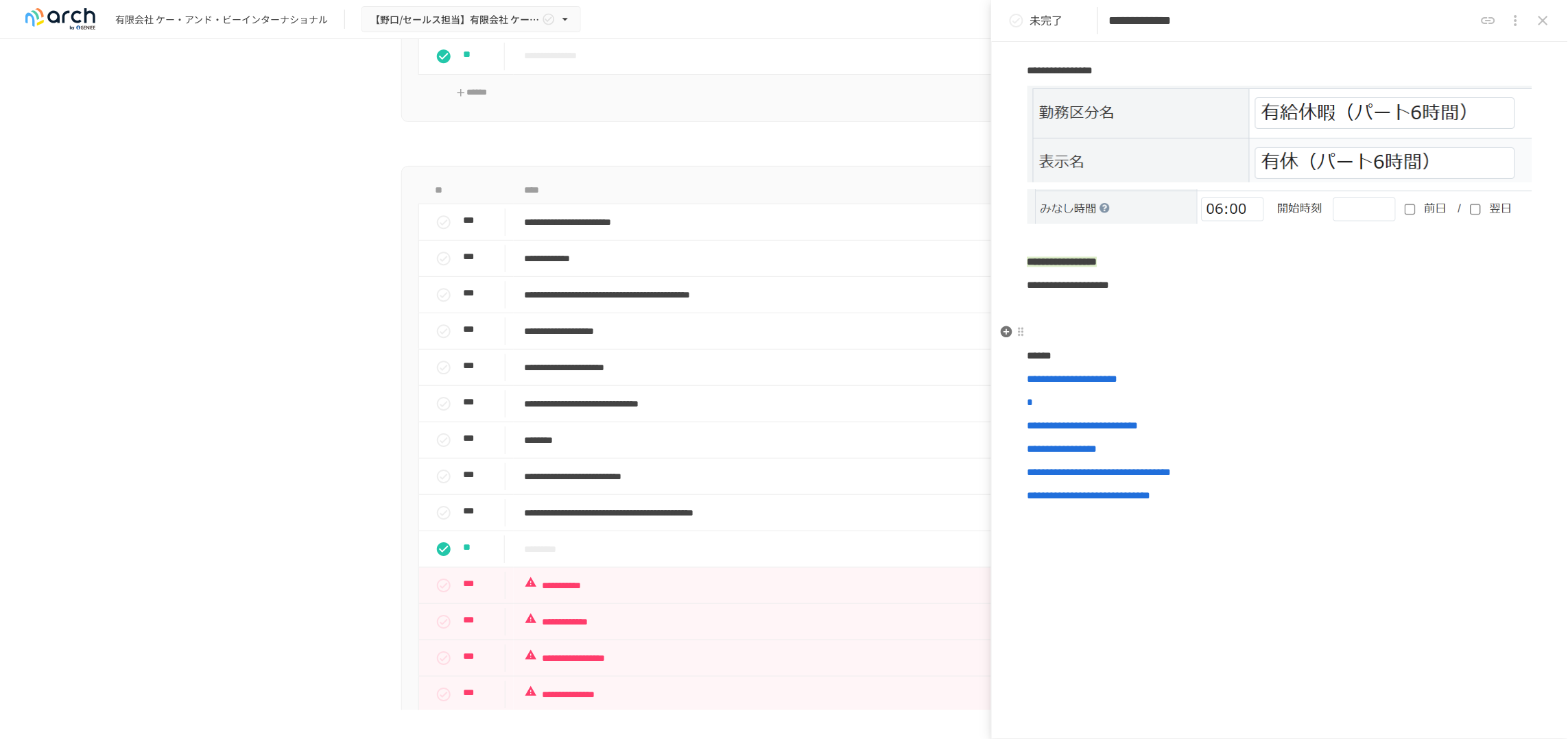 click at bounding box center (1280, 309) 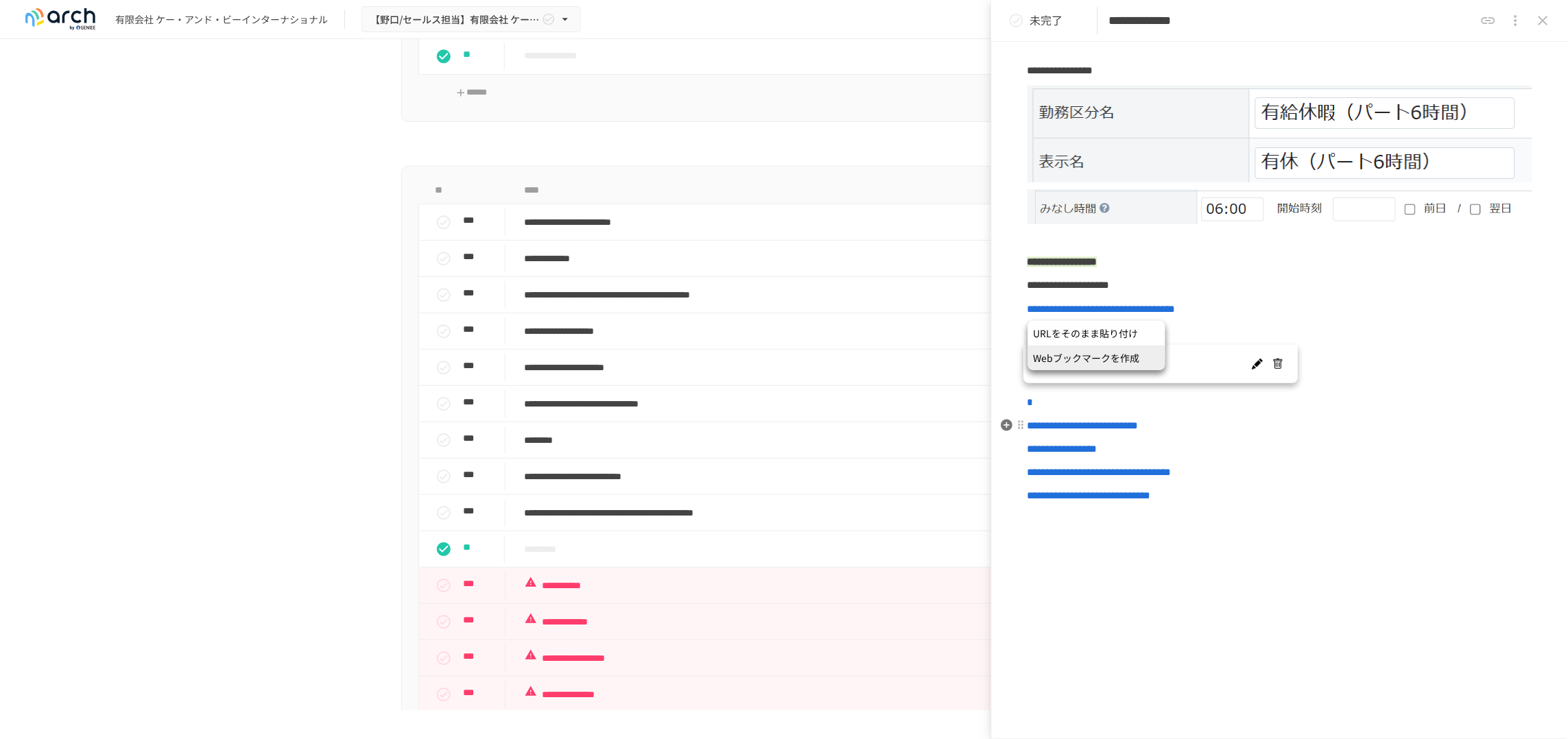 click on "*" at bounding box center [1280, 402] 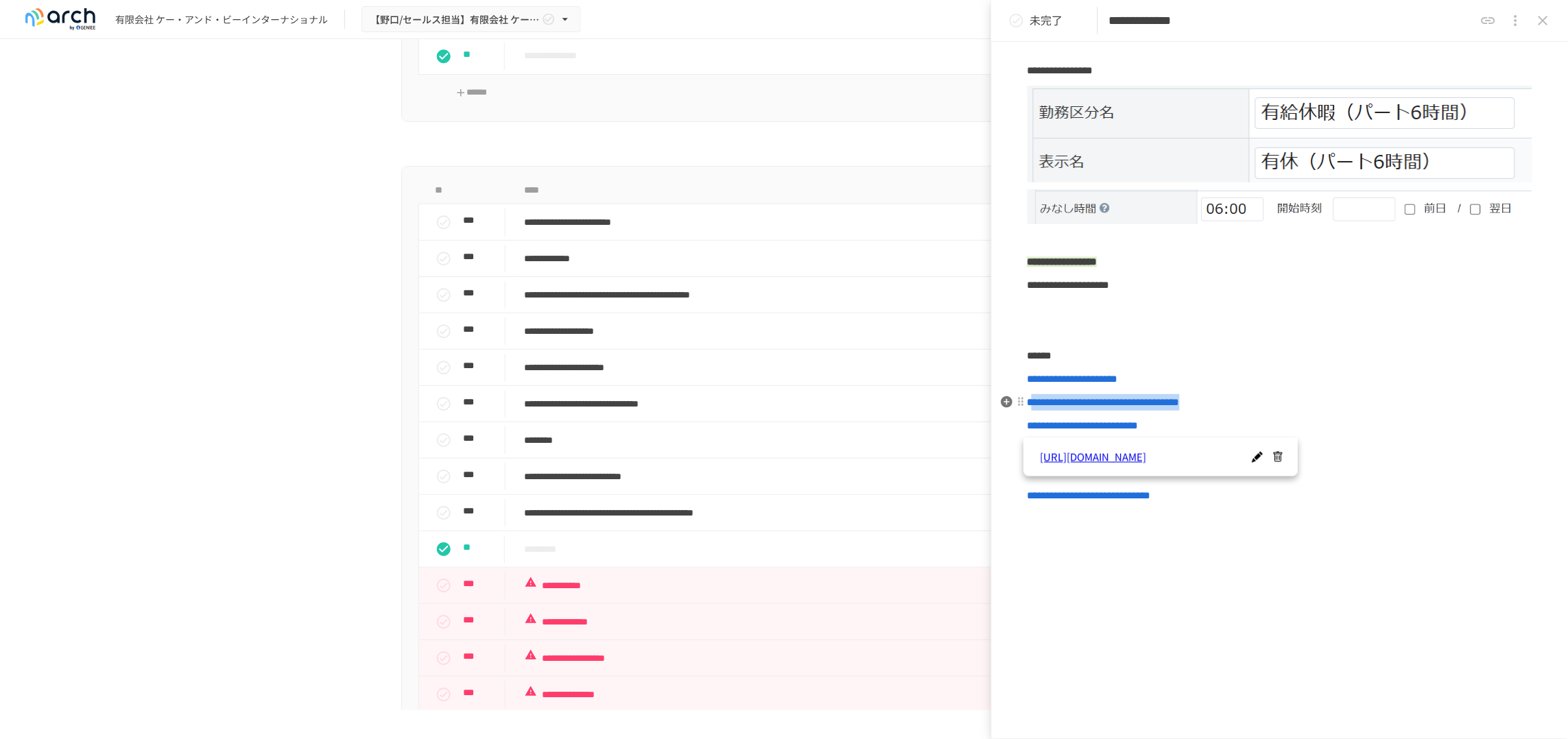 click on "**********" at bounding box center (1280, 402) 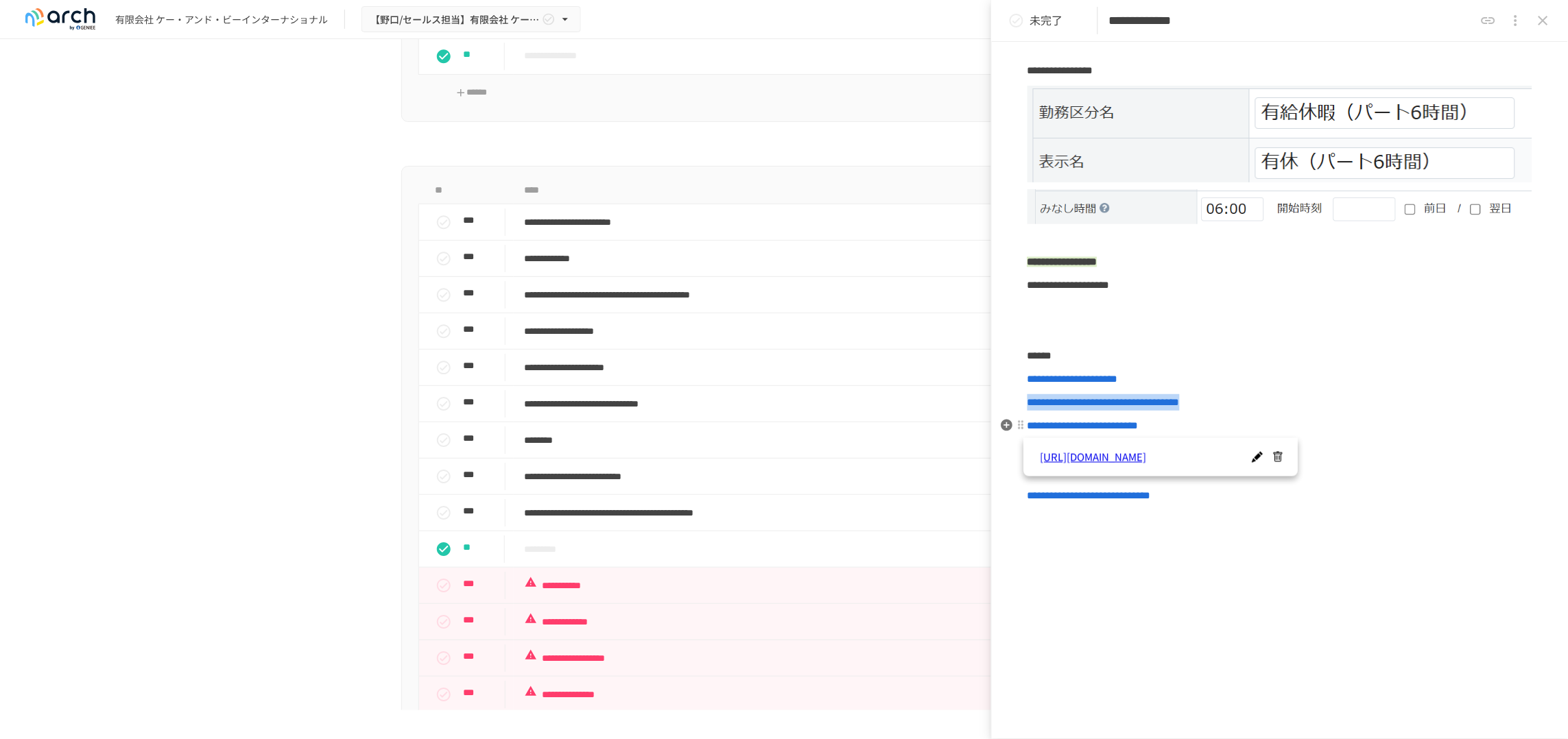 drag, startPoint x: 1412, startPoint y: 408, endPoint x: 1029, endPoint y: 400, distance: 383.0835 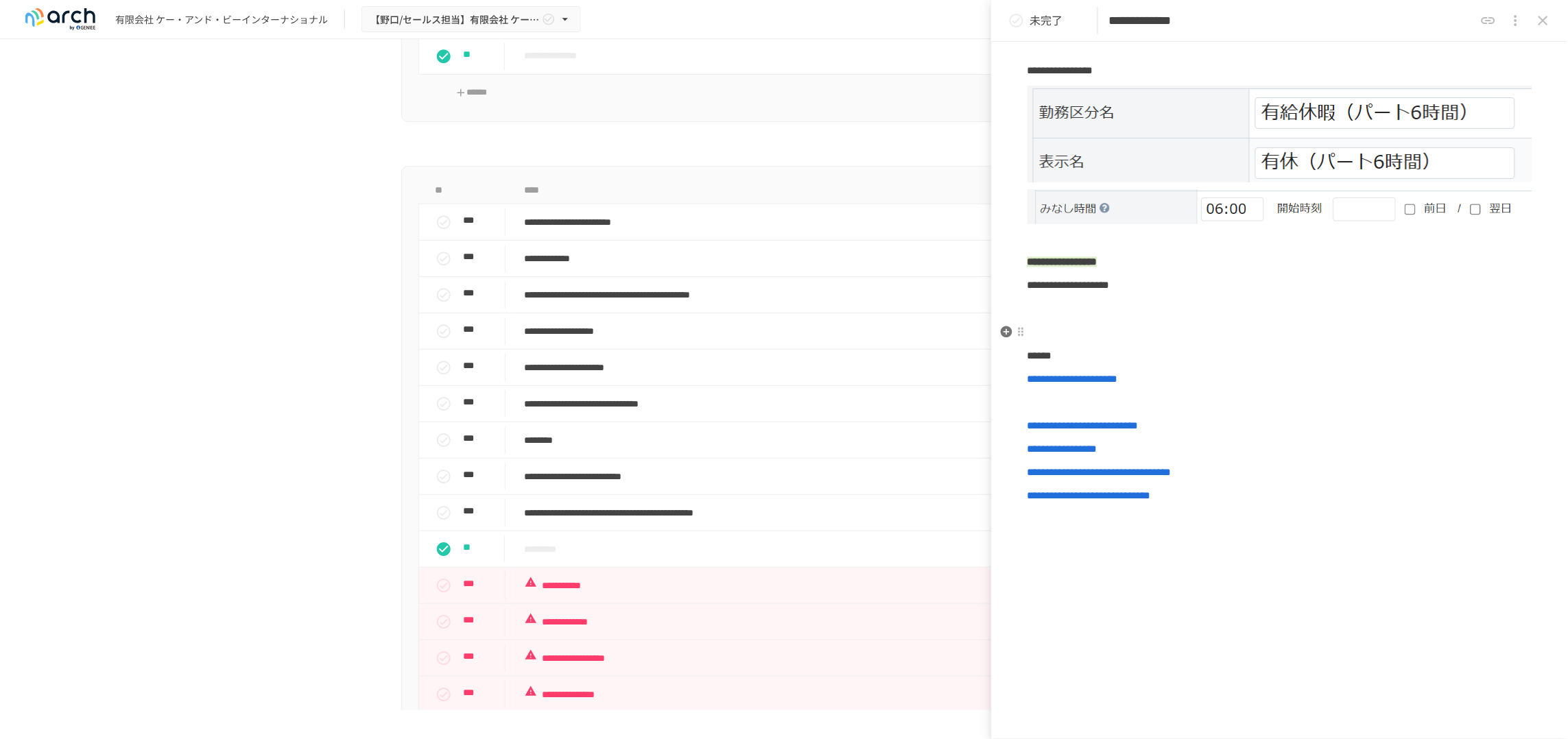 click at bounding box center [1280, 309] 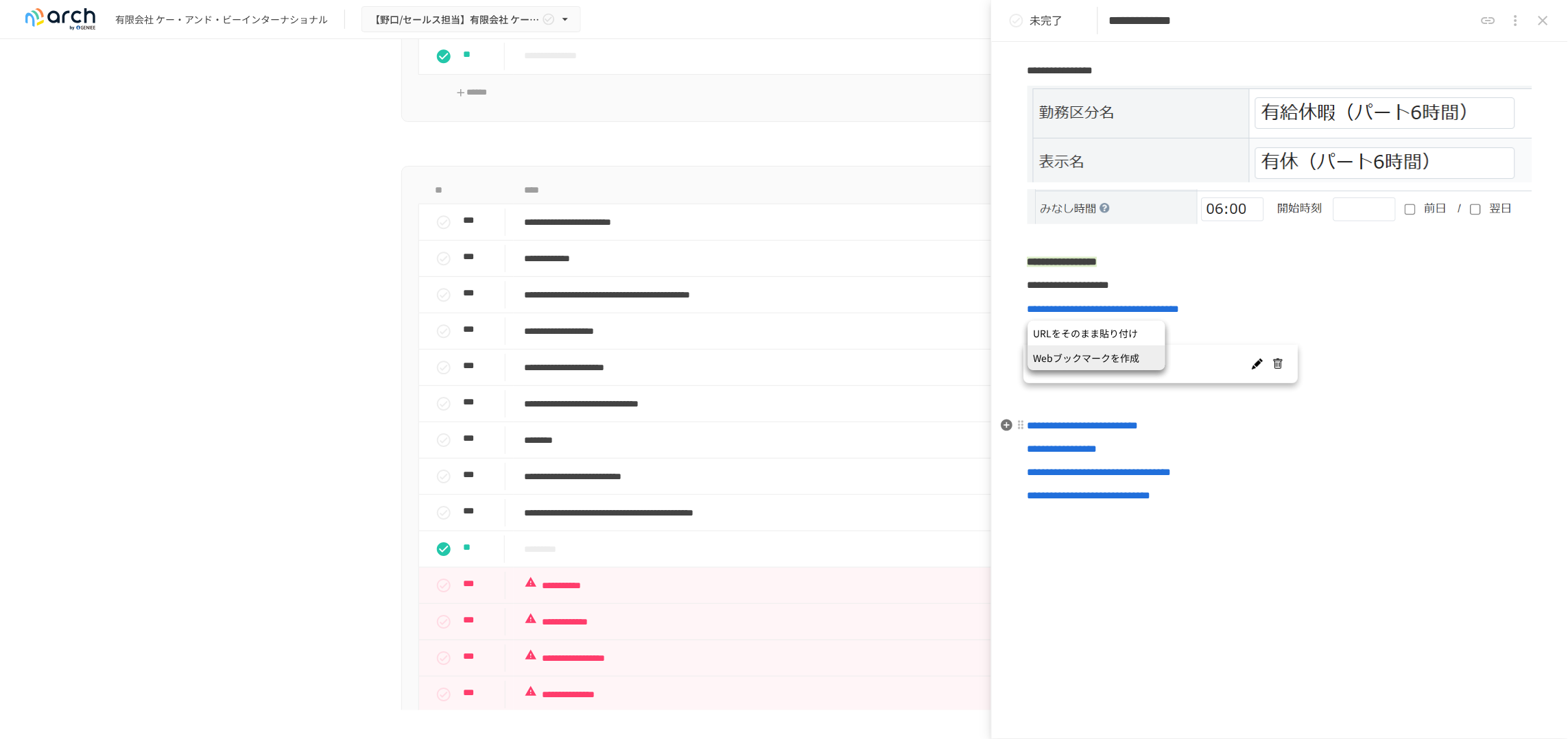 click at bounding box center [1280, 402] 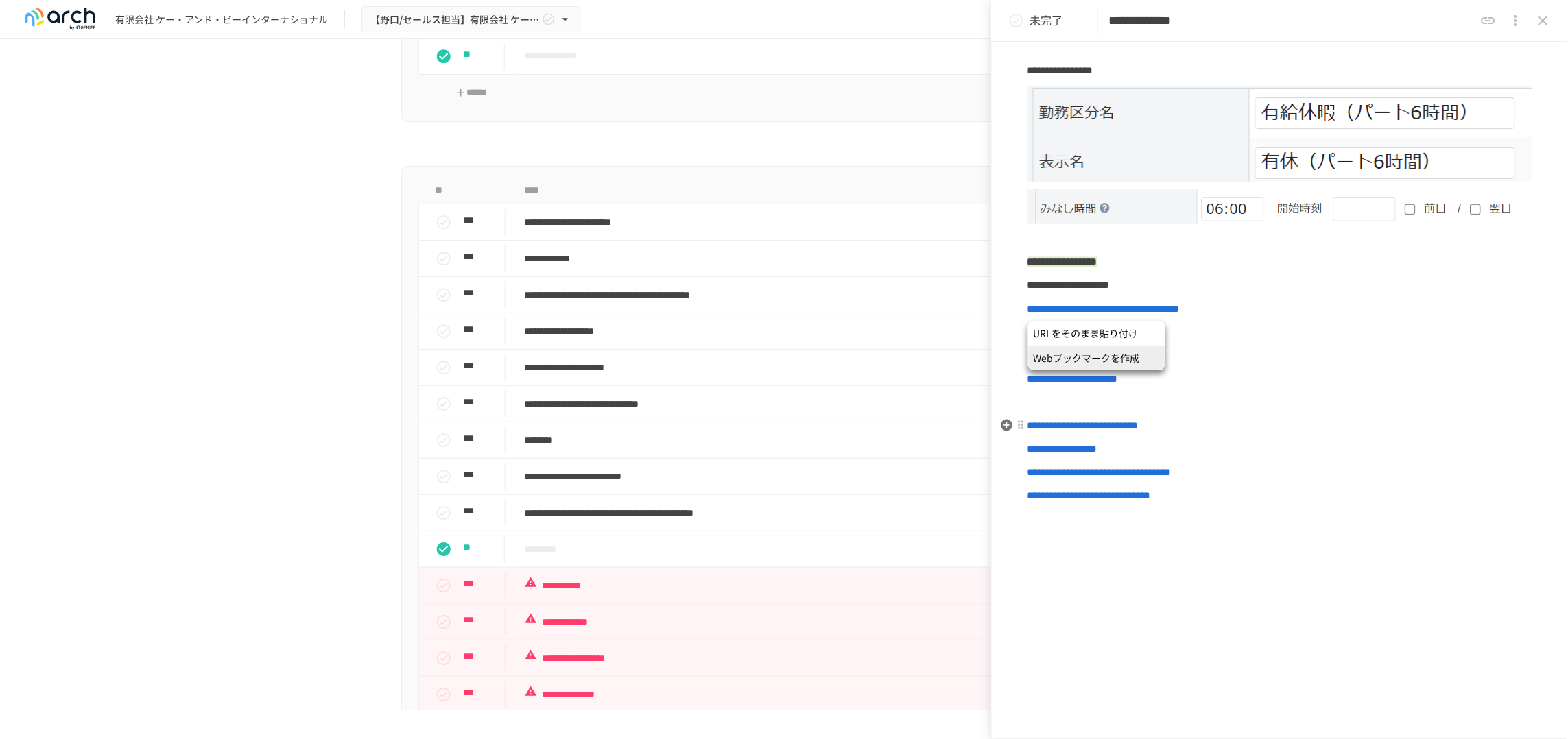 scroll, scrollTop: 755, scrollLeft: 0, axis: vertical 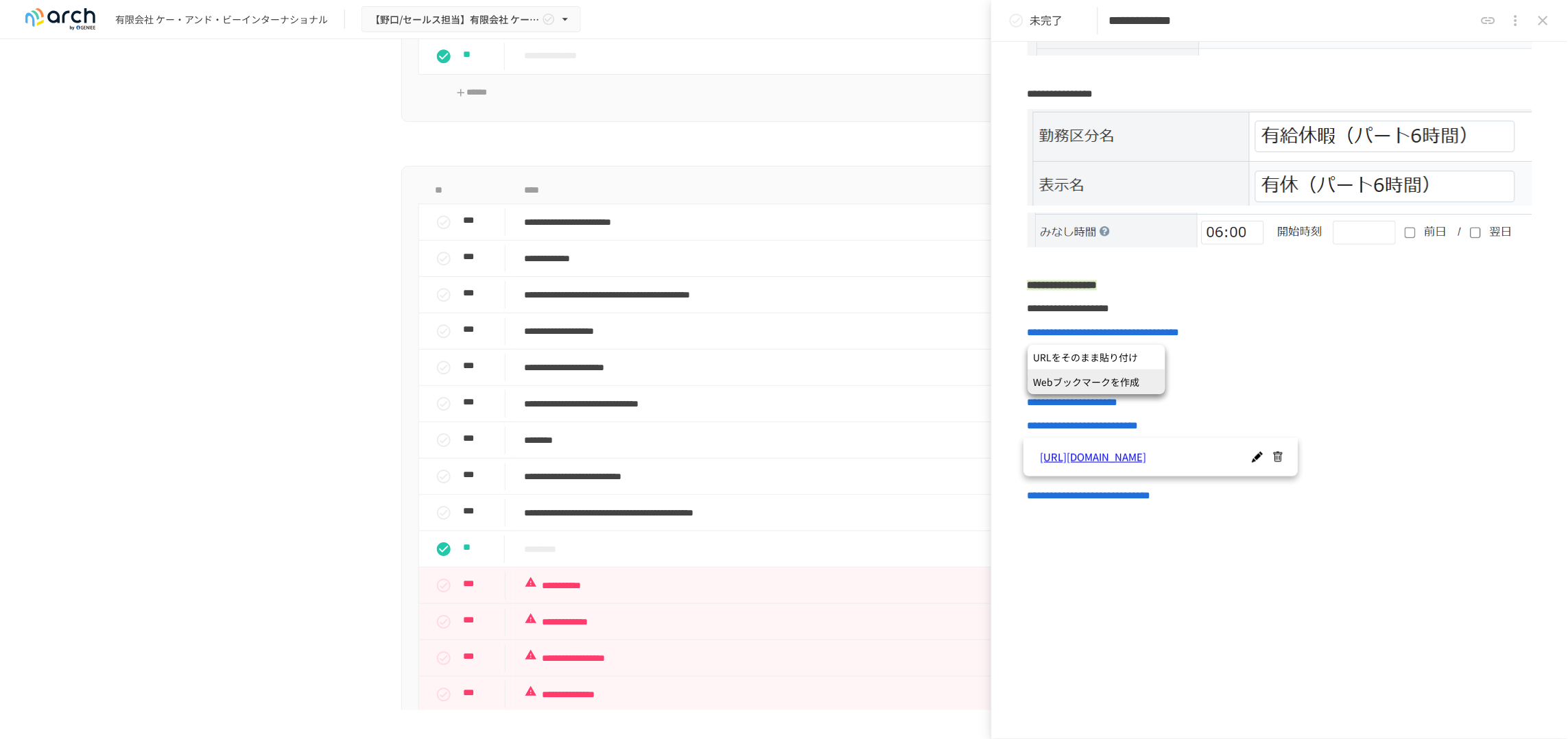 click on "**********" at bounding box center (1280, 82) 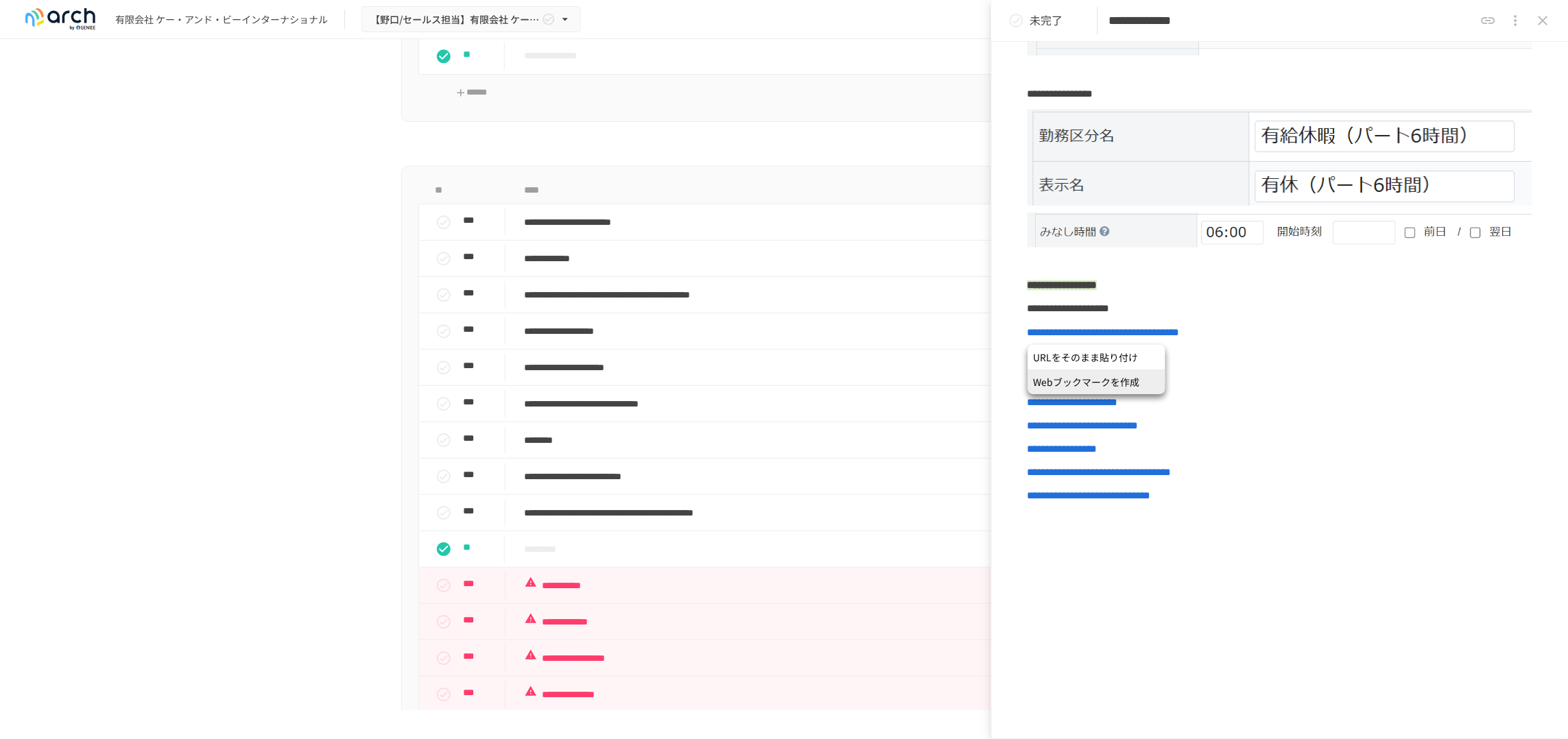 click on "**********" at bounding box center [1280, 82] 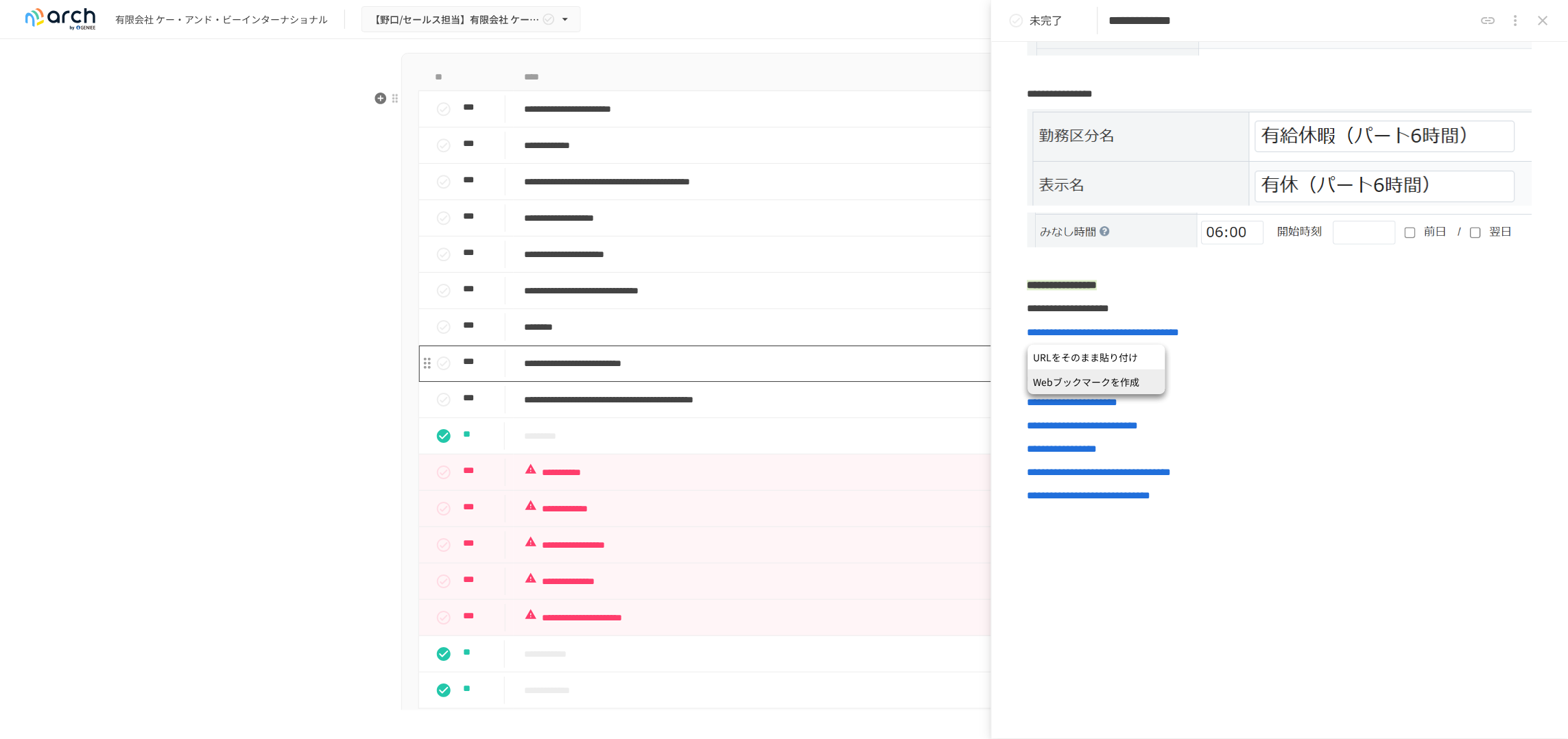 scroll, scrollTop: 1270, scrollLeft: 0, axis: vertical 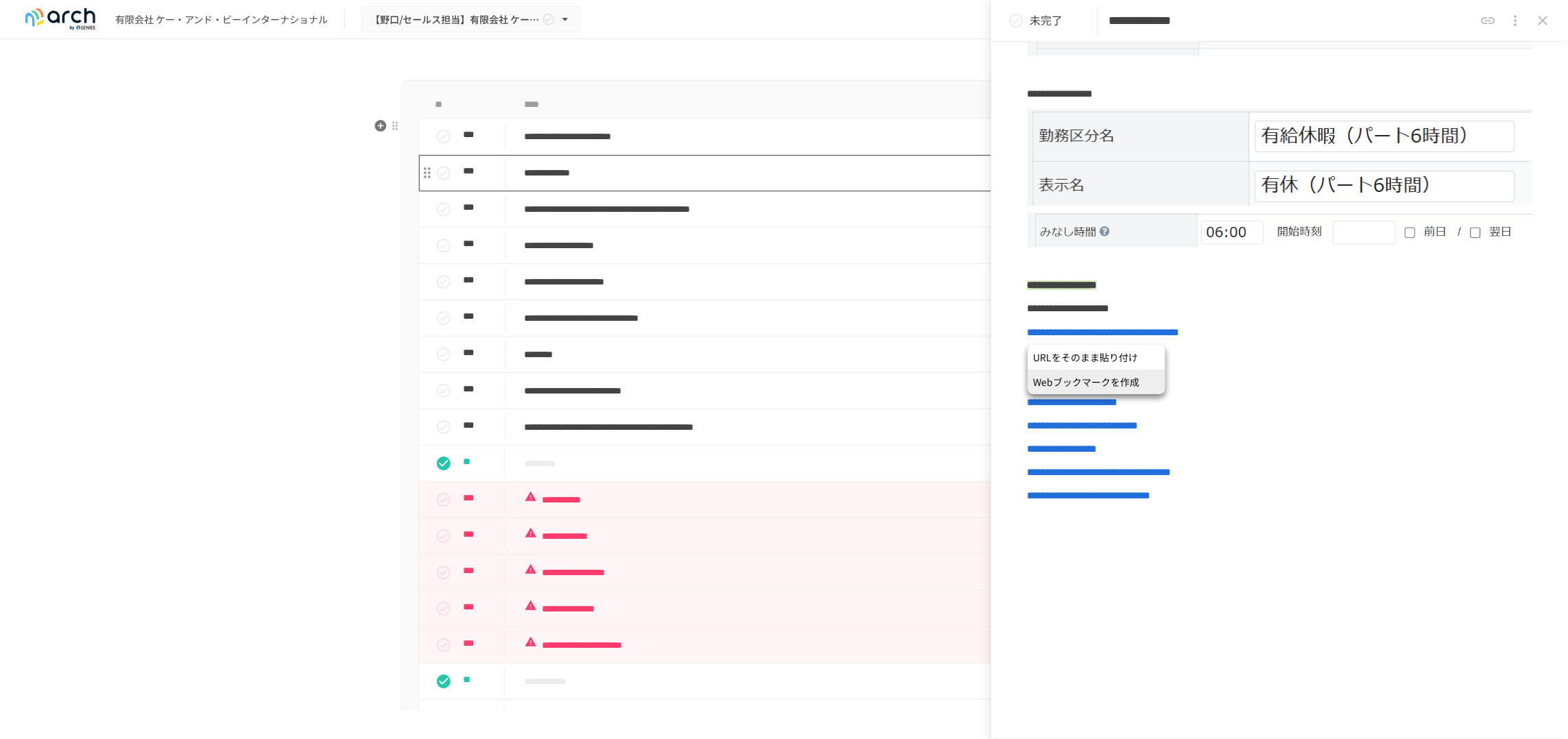 click on "**********" at bounding box center [763, 173] 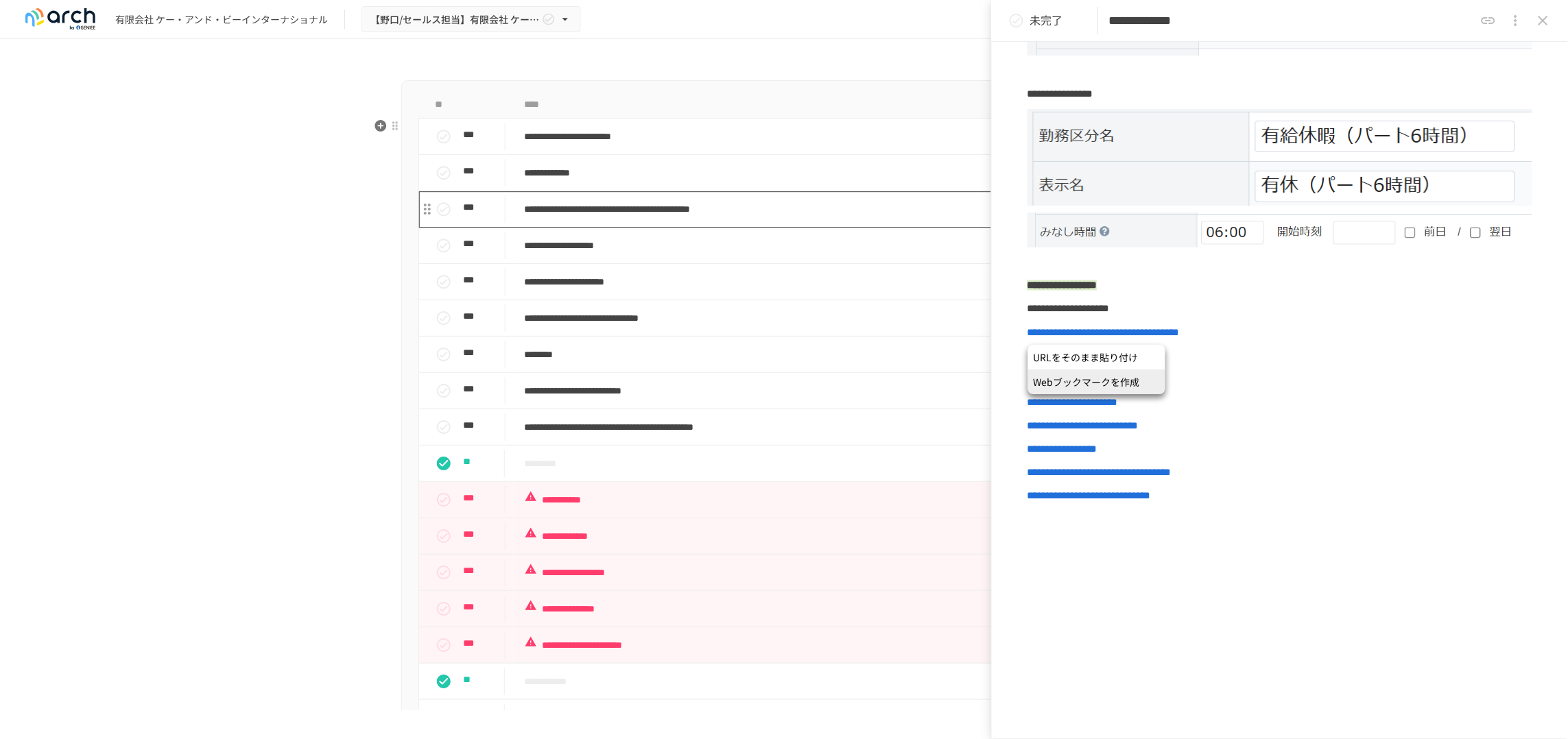 click on "**********" at bounding box center (763, 209) 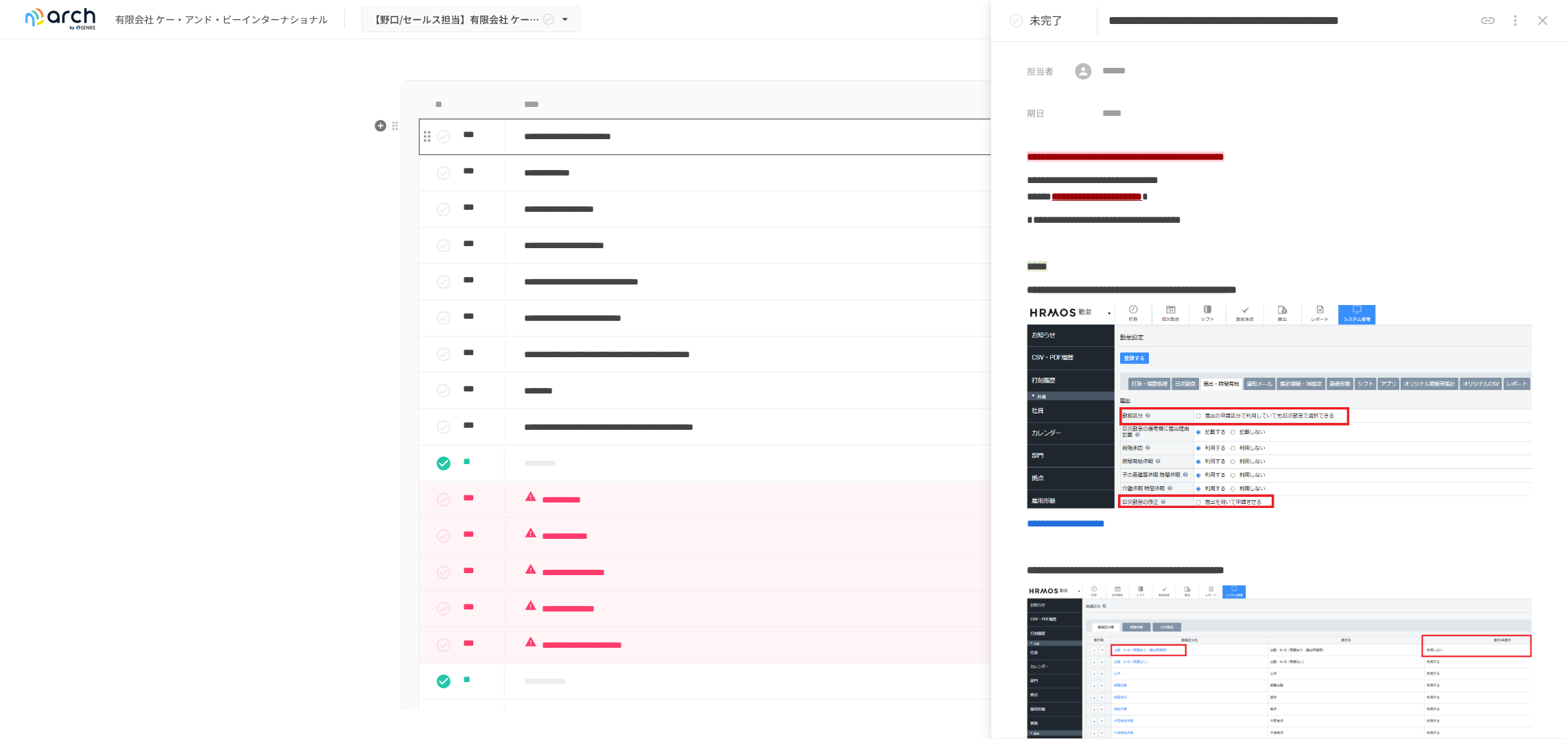 click on "**********" at bounding box center [763, 136] 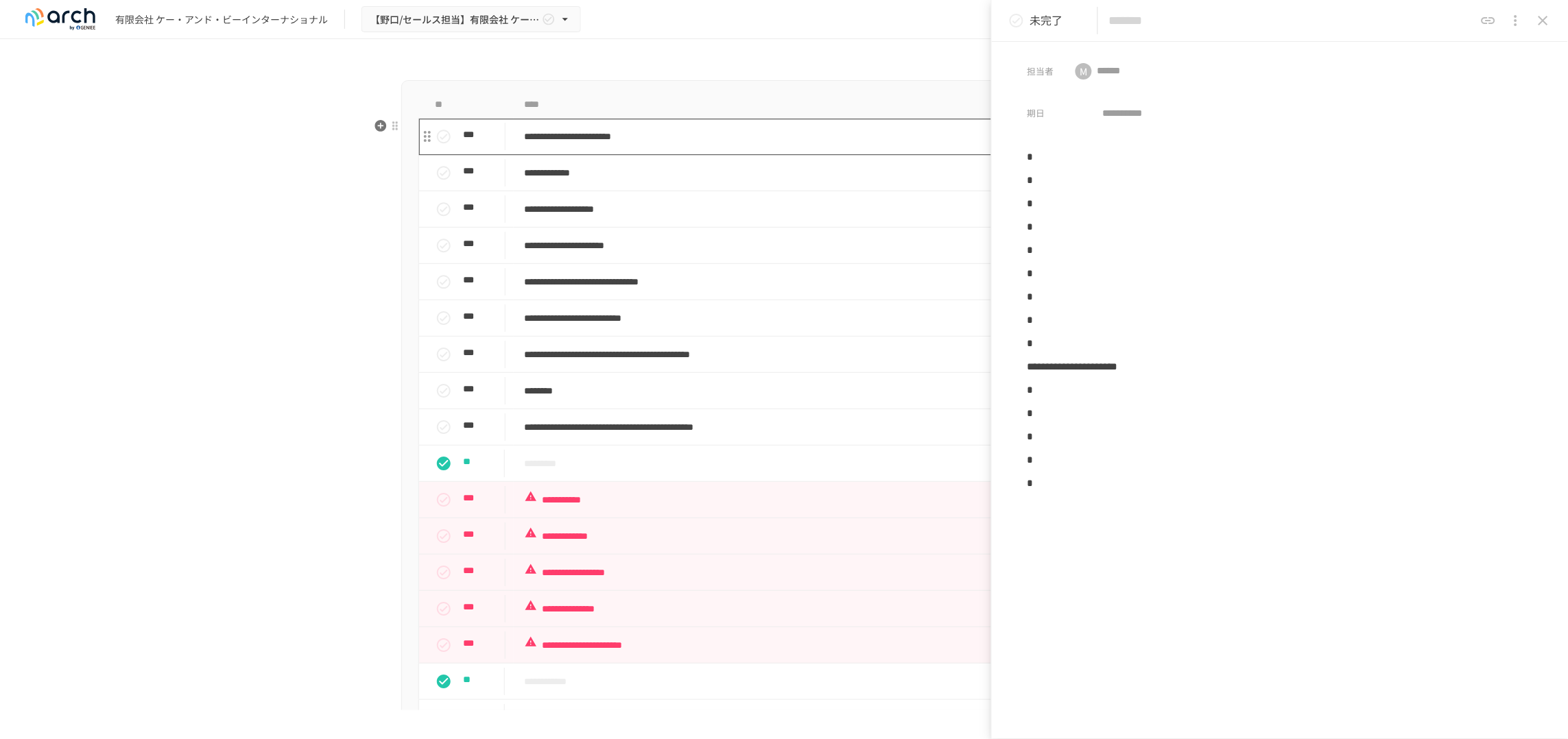 type on "**********" 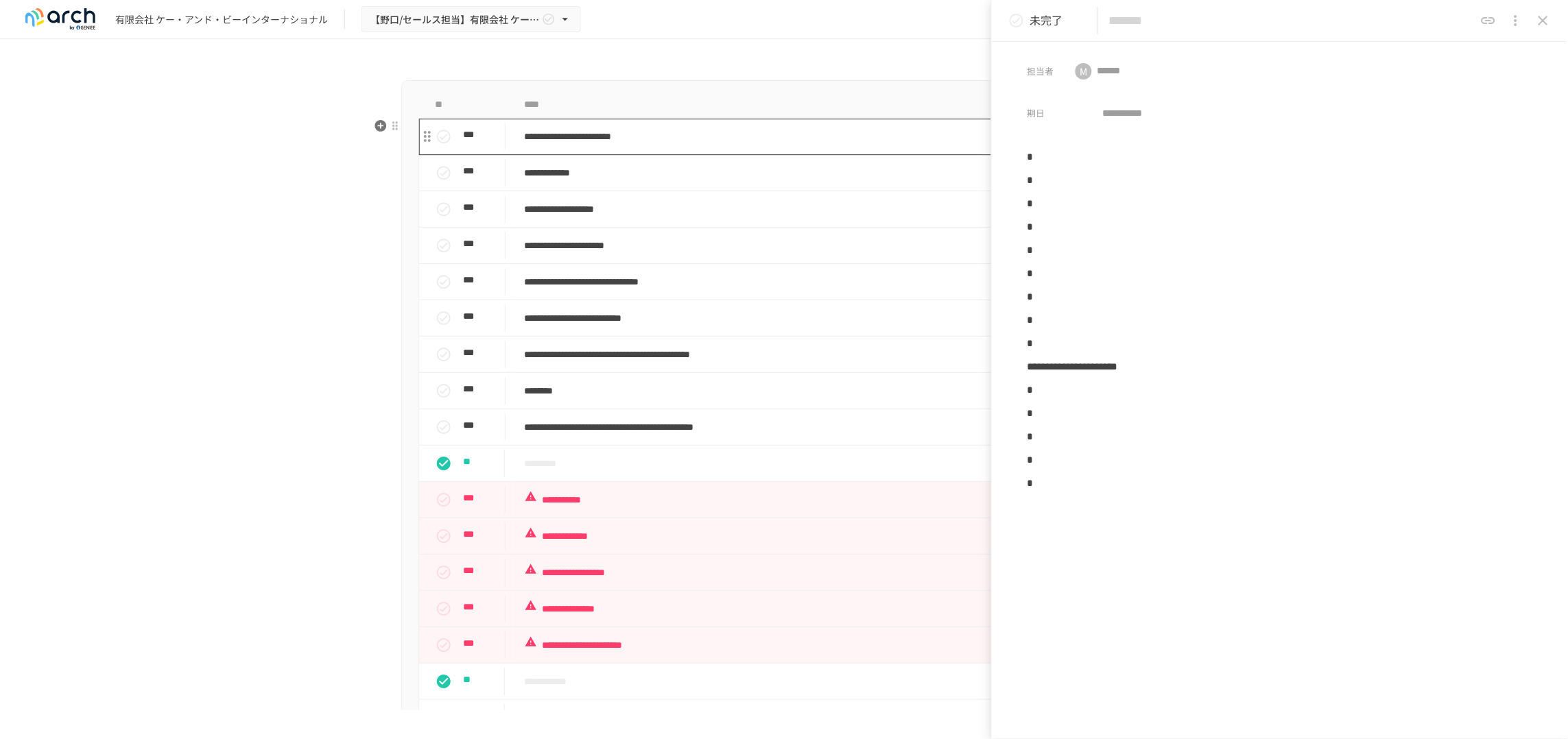 type on "**********" 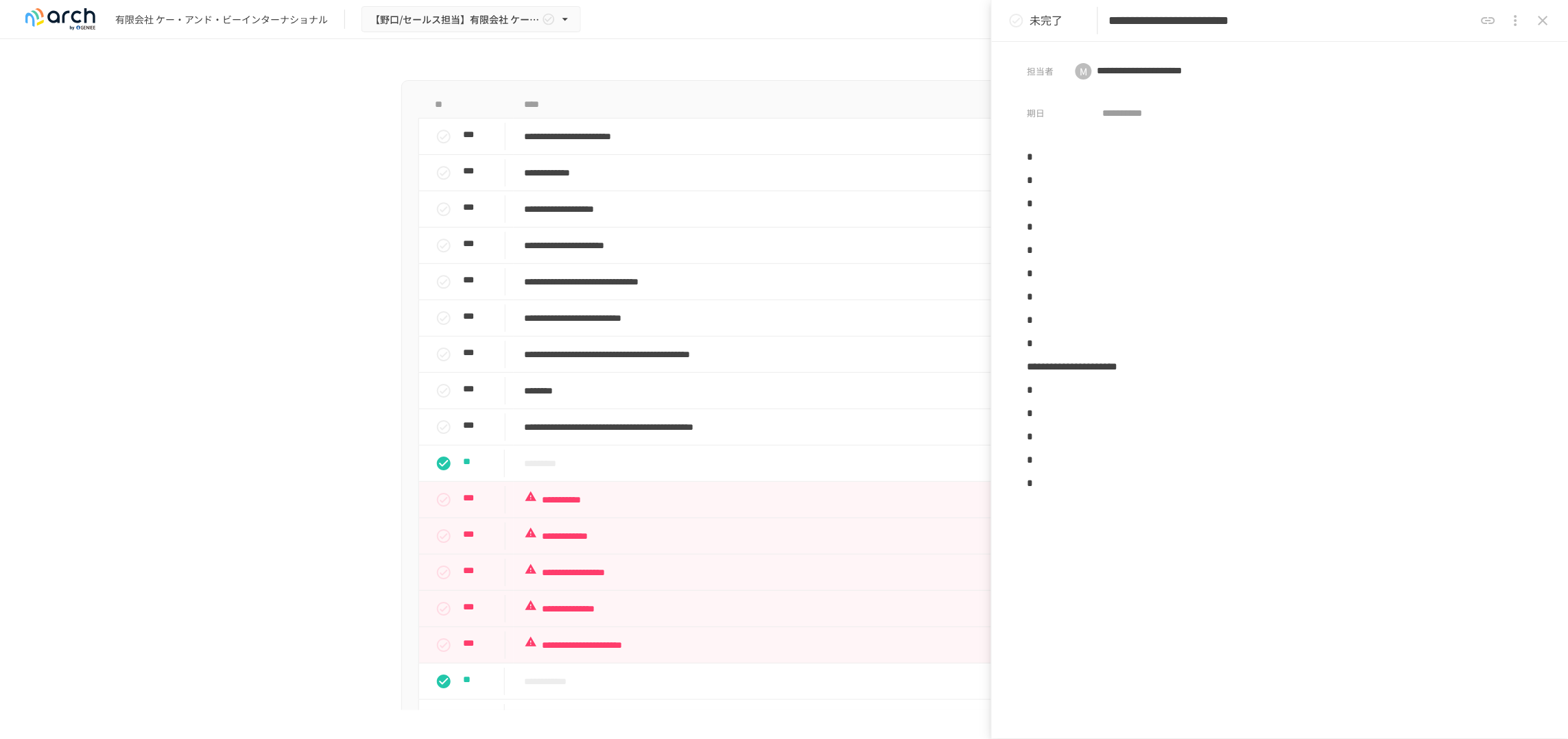 click on "**********" at bounding box center (1292, 21) 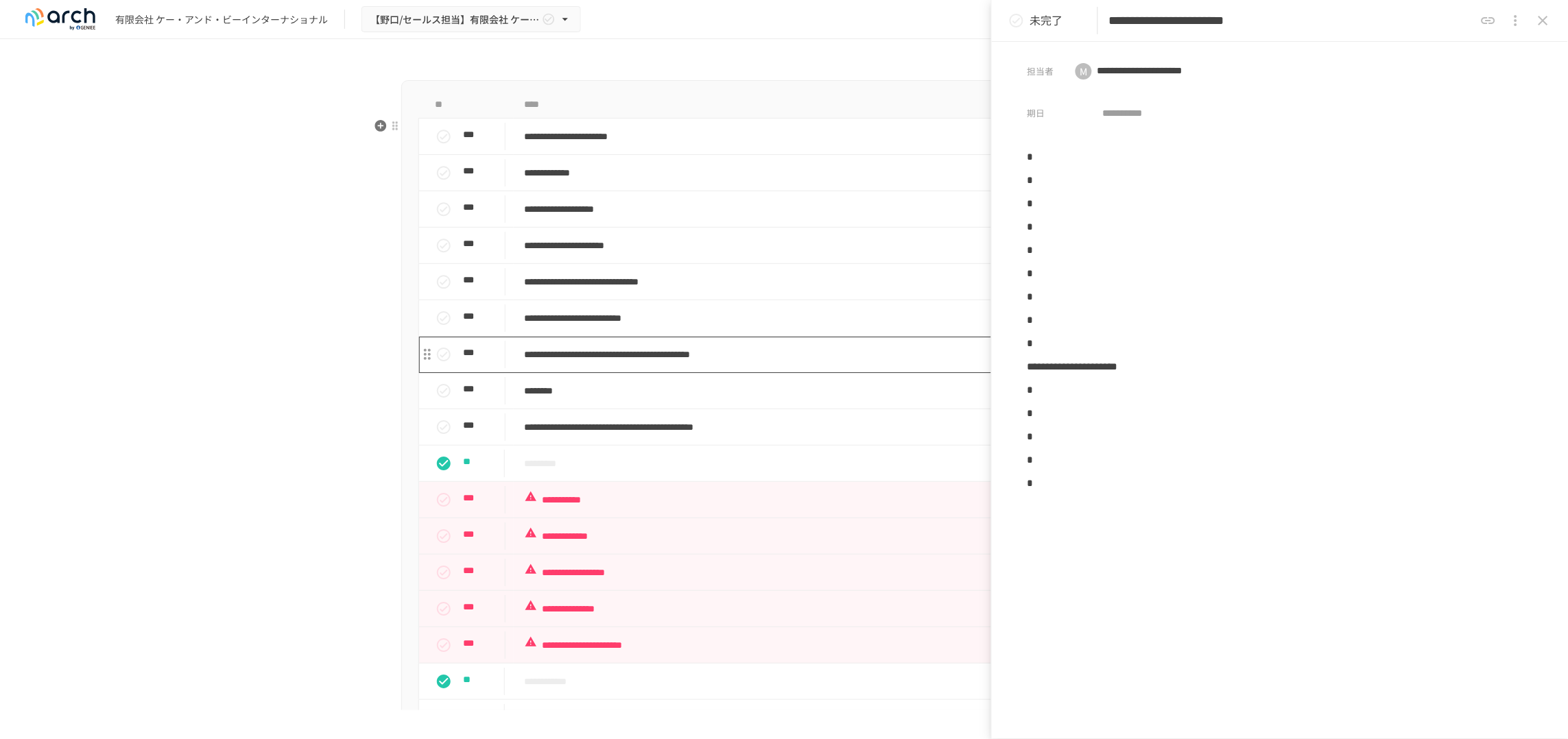 click on "**********" at bounding box center [763, 354] 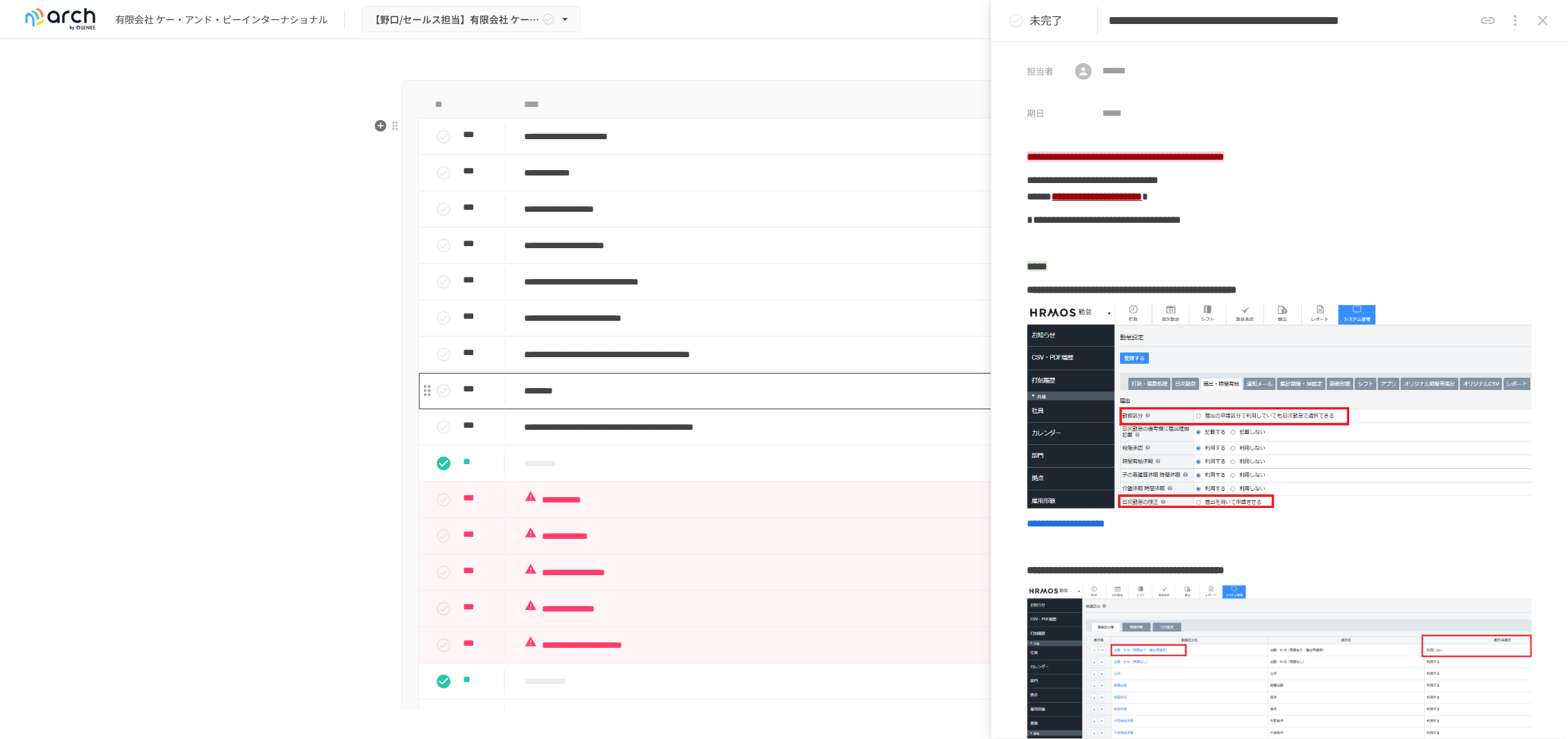 click on "********" at bounding box center (763, 391) 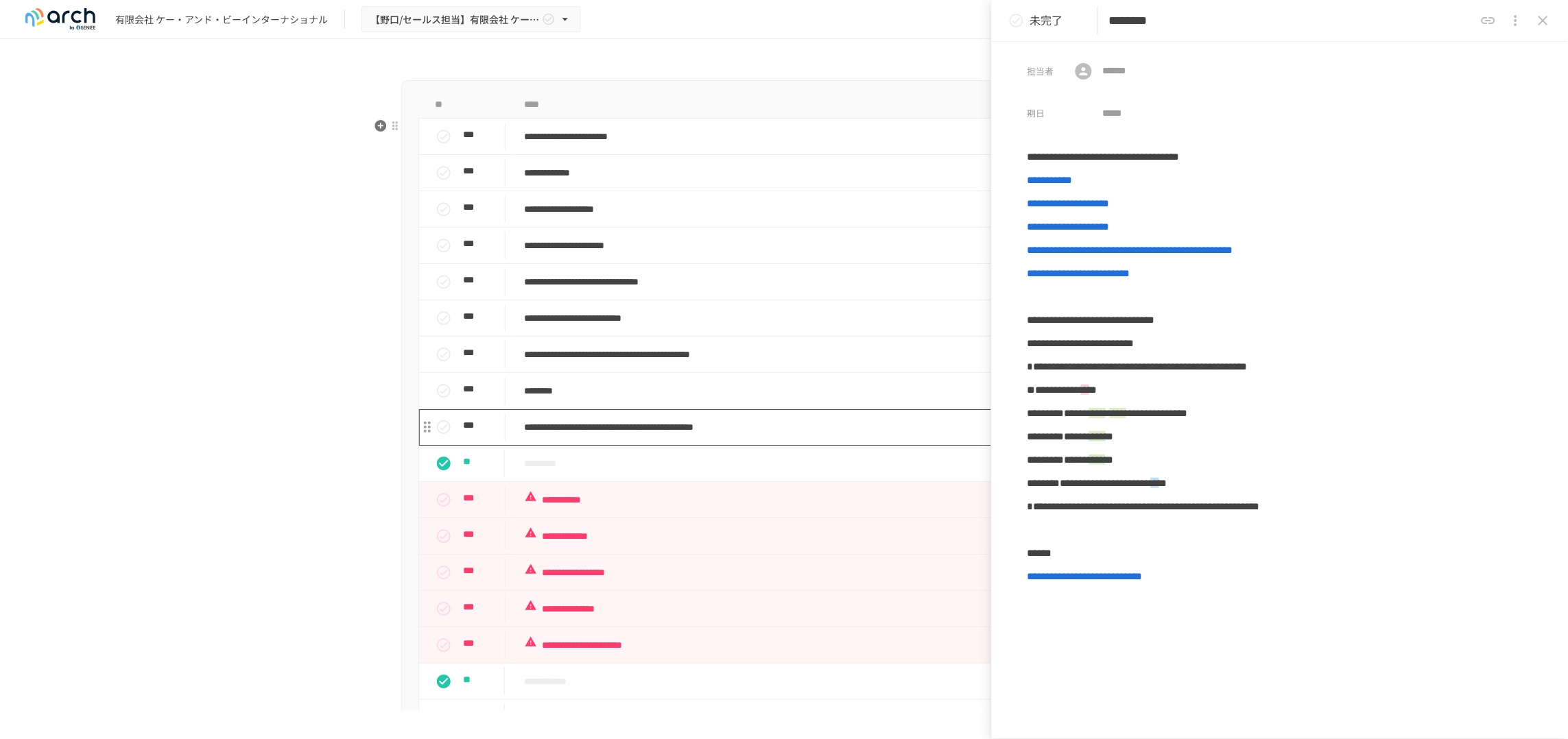 click on "**********" at bounding box center (763, 427) 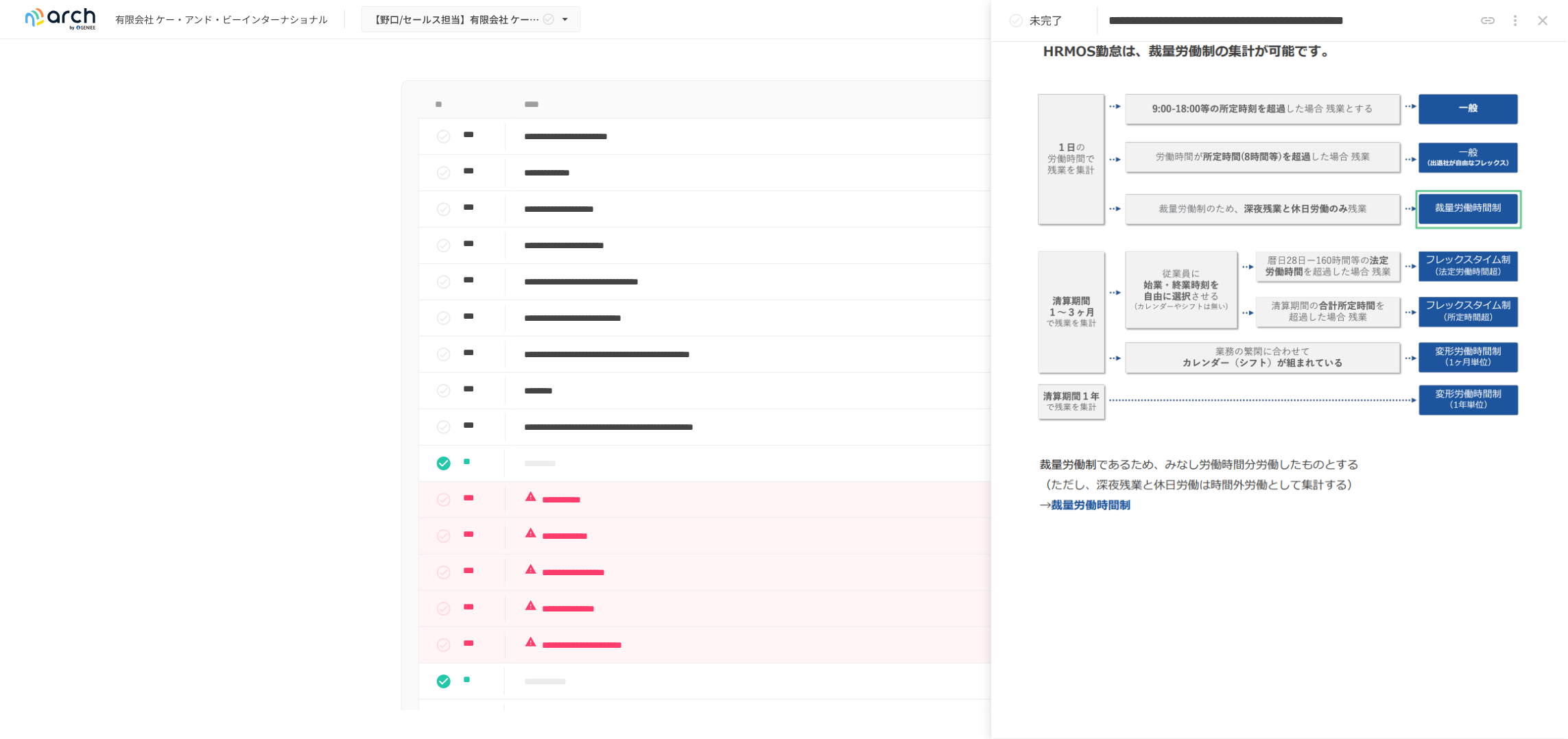 scroll, scrollTop: 1885, scrollLeft: 0, axis: vertical 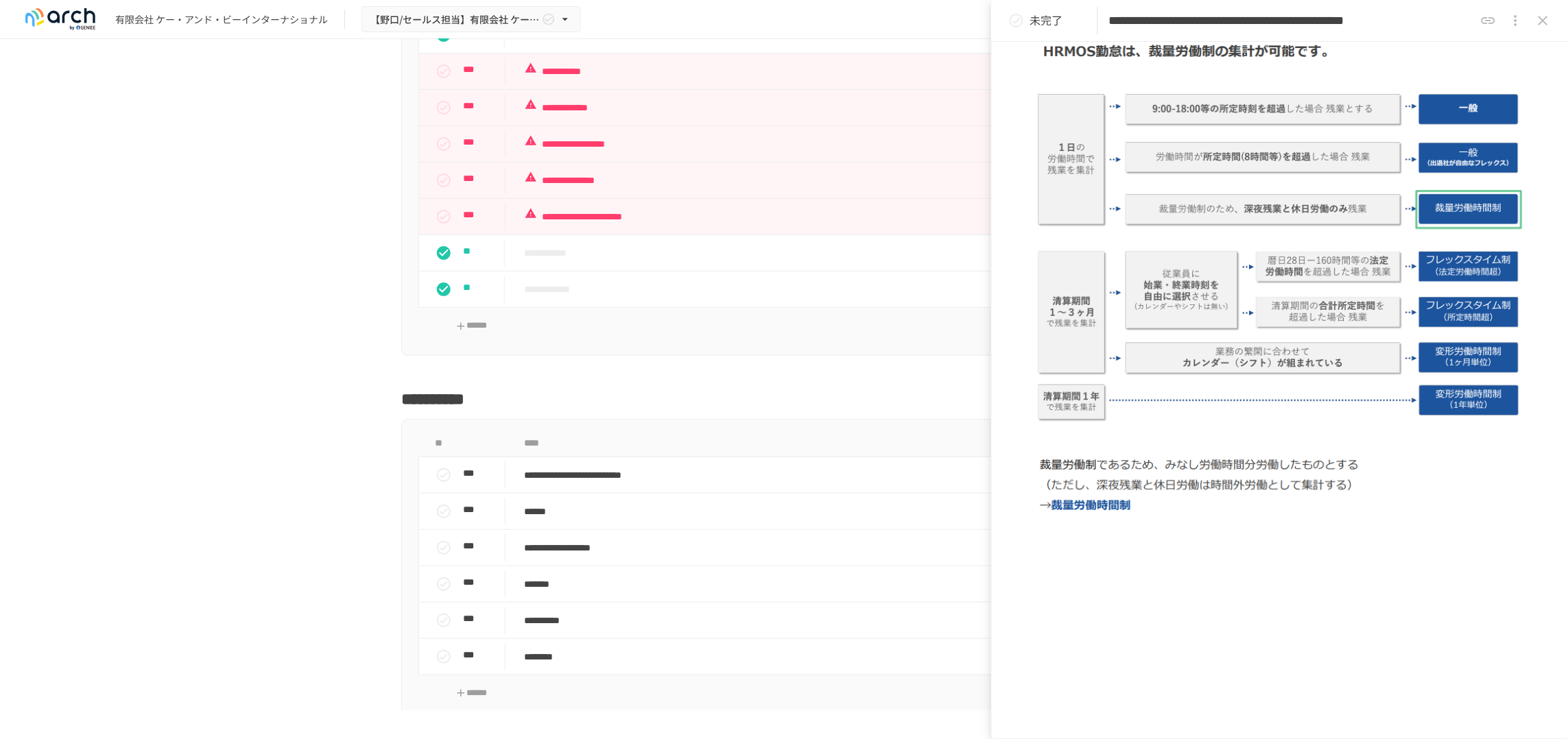 click on "**********" at bounding box center (784, 3) 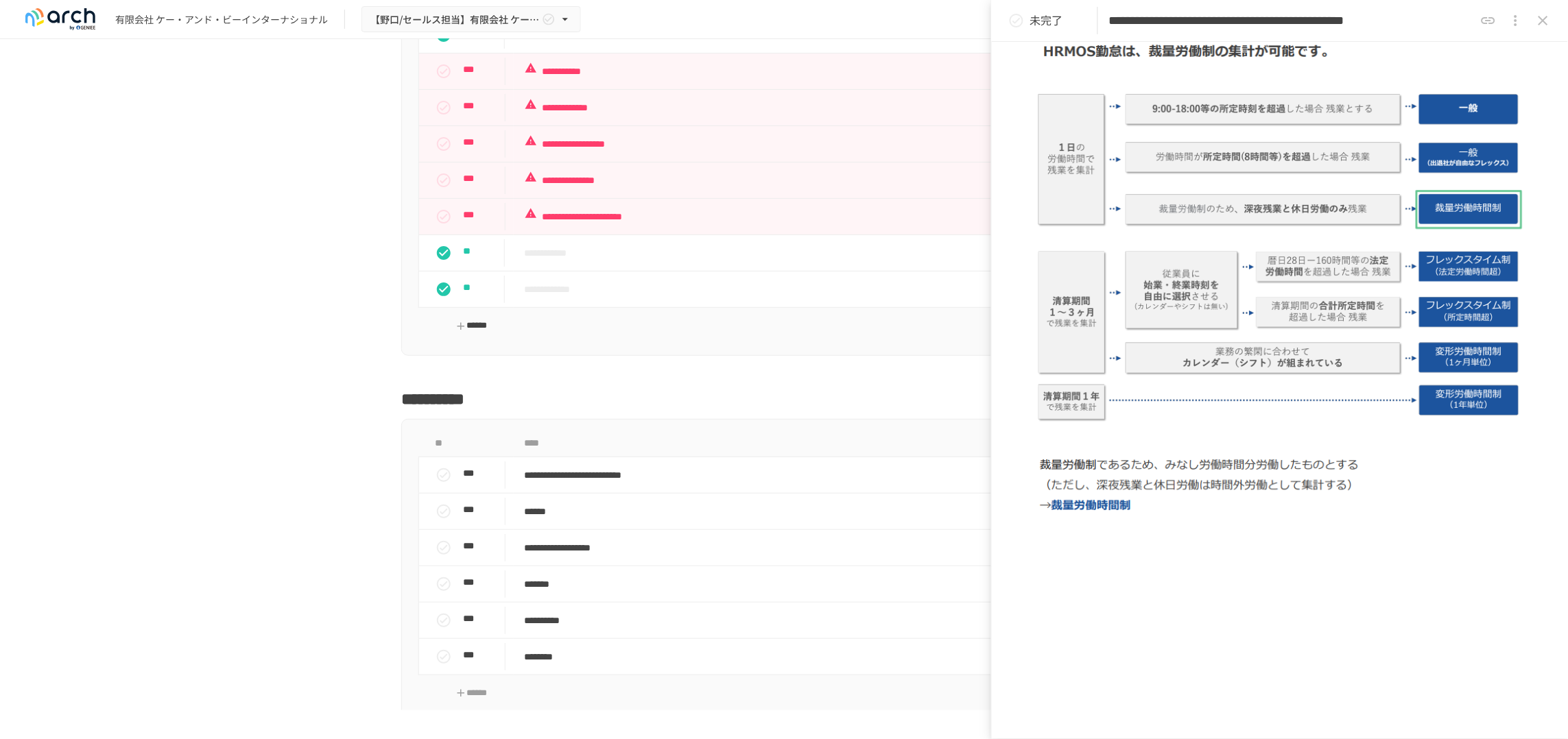 click on "******" at bounding box center [471, 326] 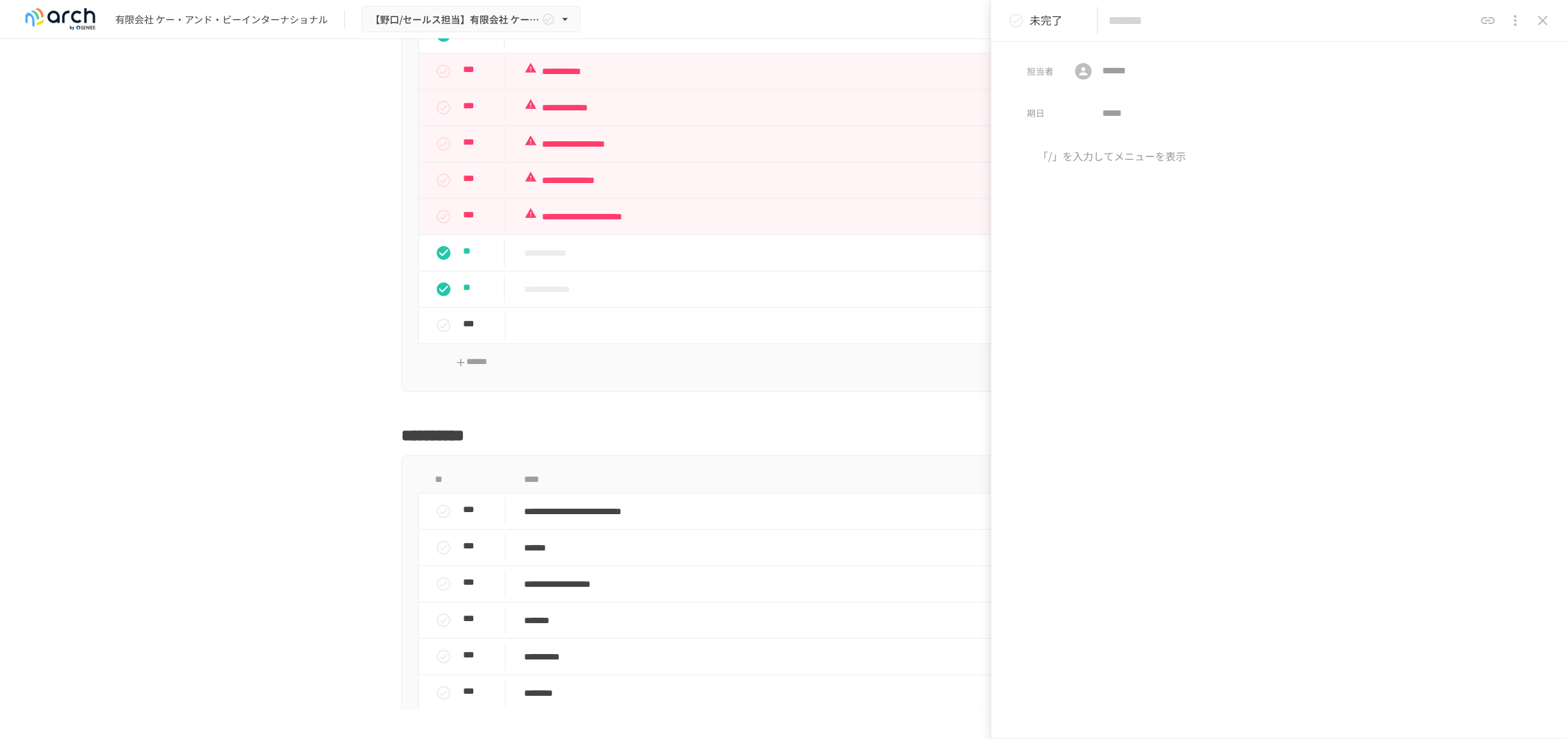 click at bounding box center (1292, 21) 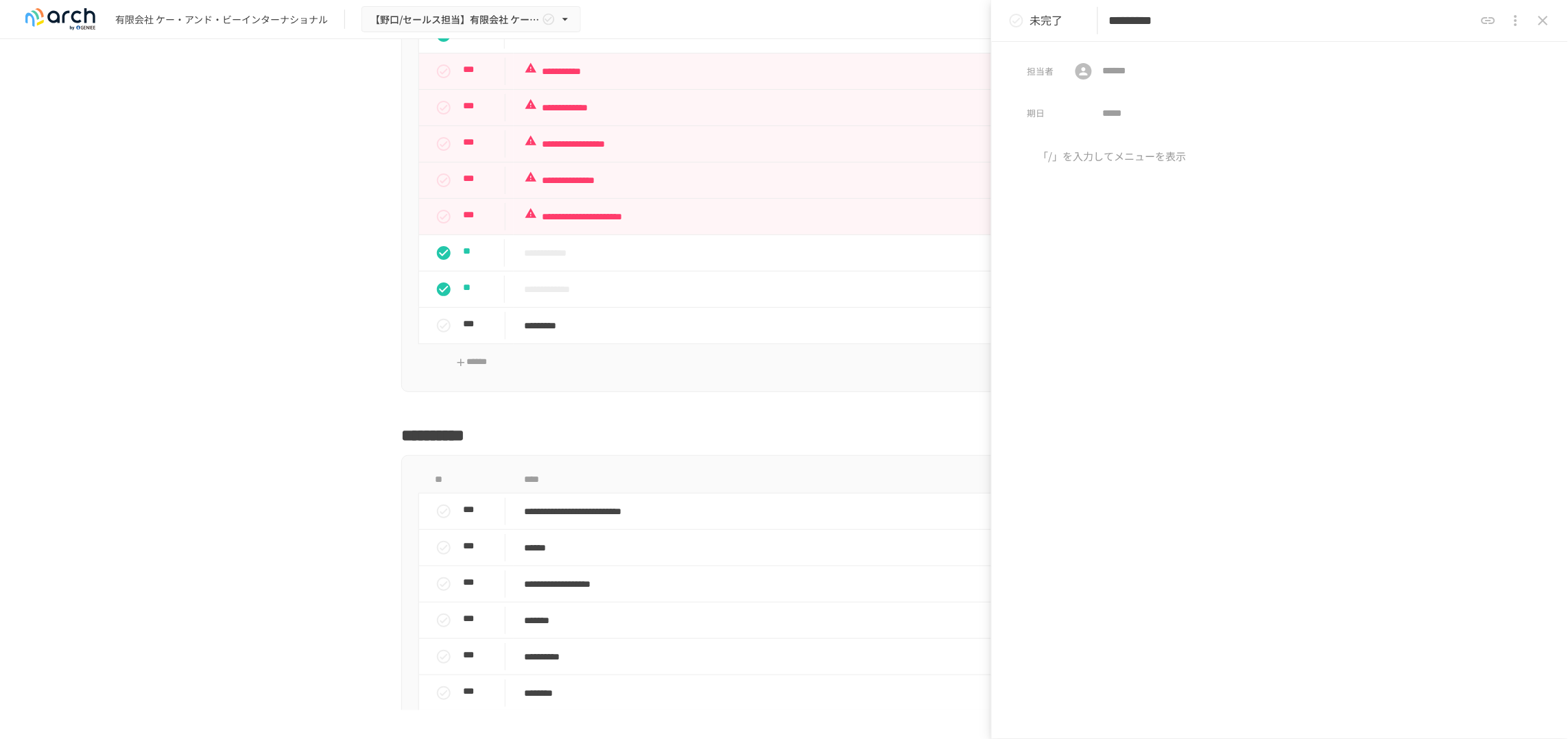 type on "*********" 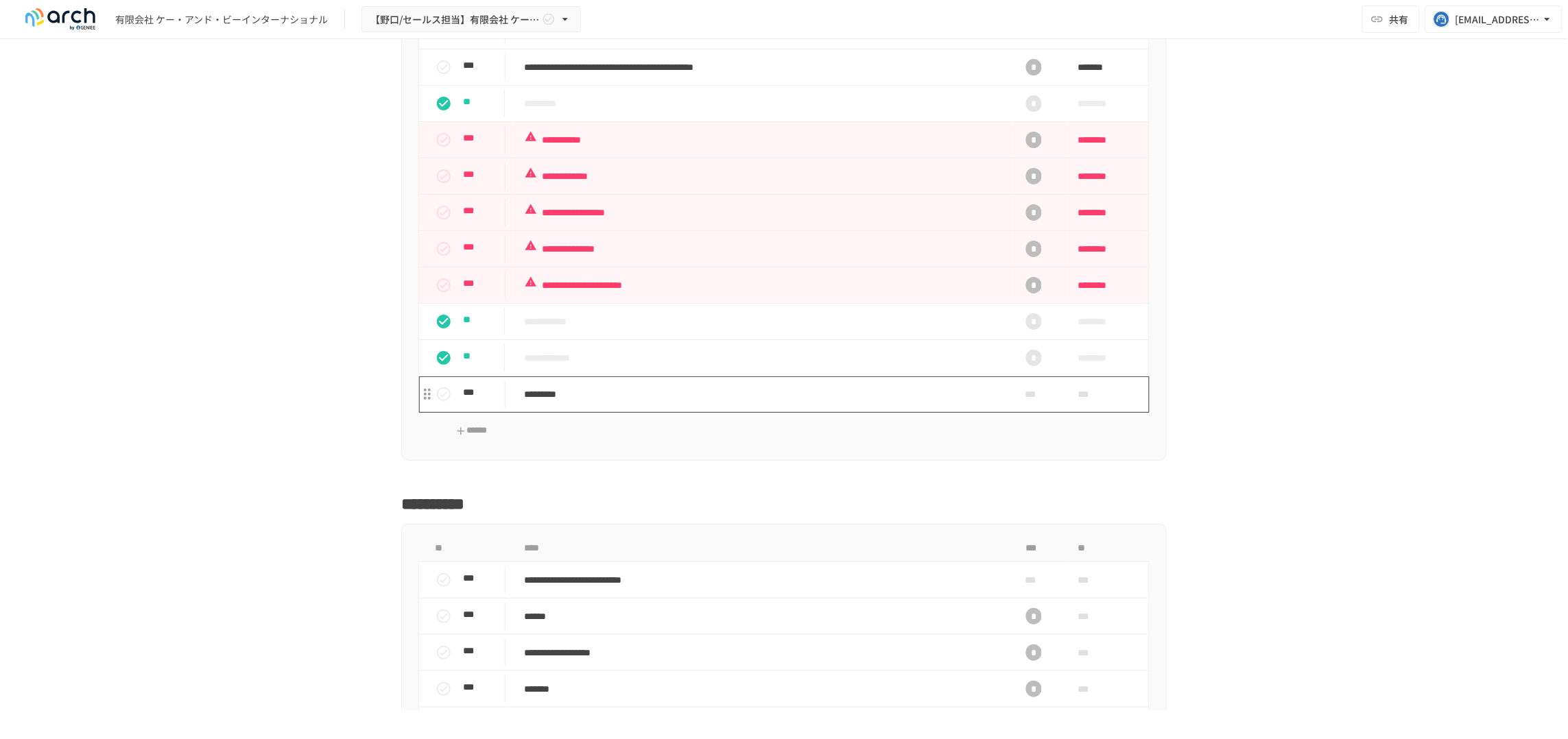 scroll, scrollTop: 1527, scrollLeft: 0, axis: vertical 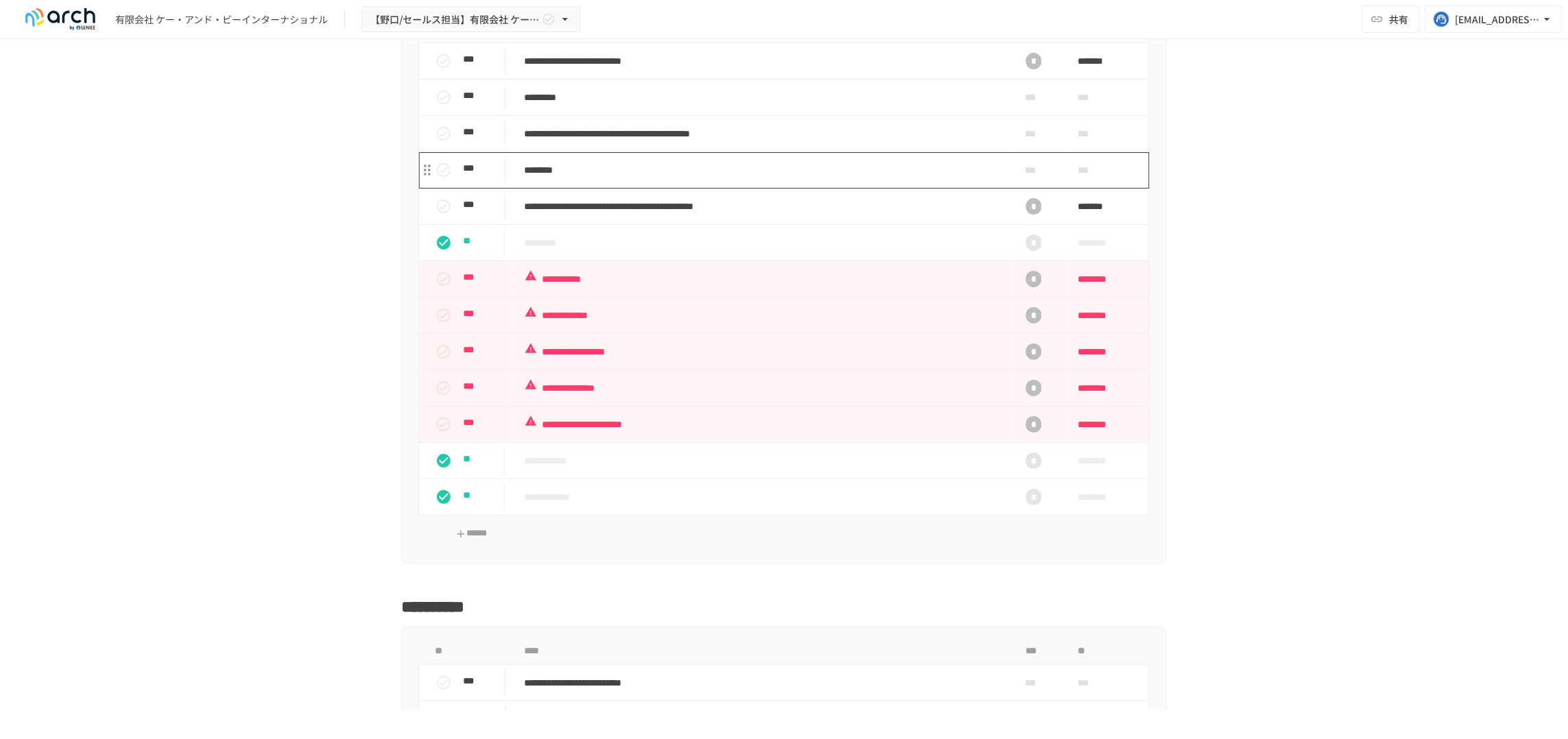 click on "********" at bounding box center (763, 170) 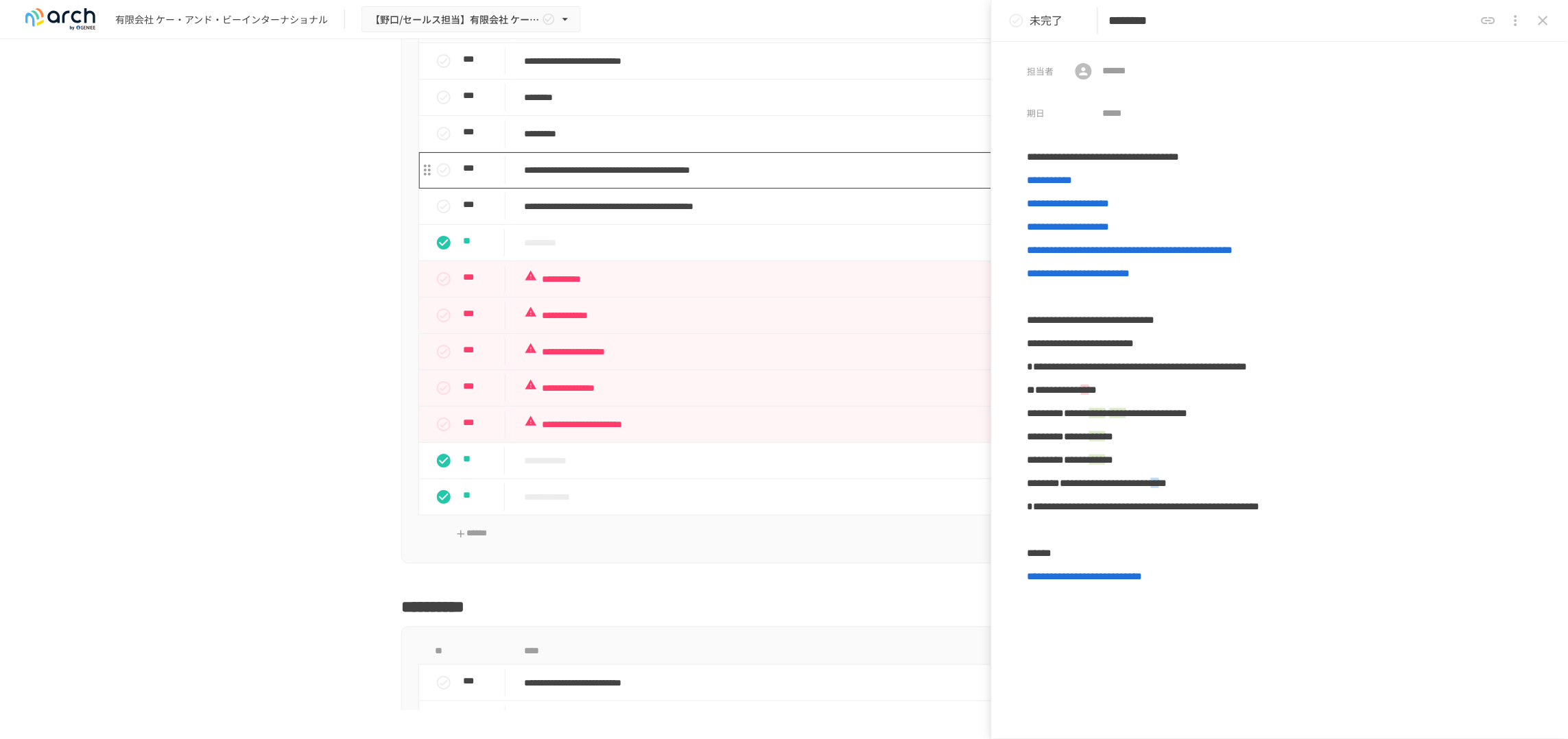 click on "**********" at bounding box center [763, 170] 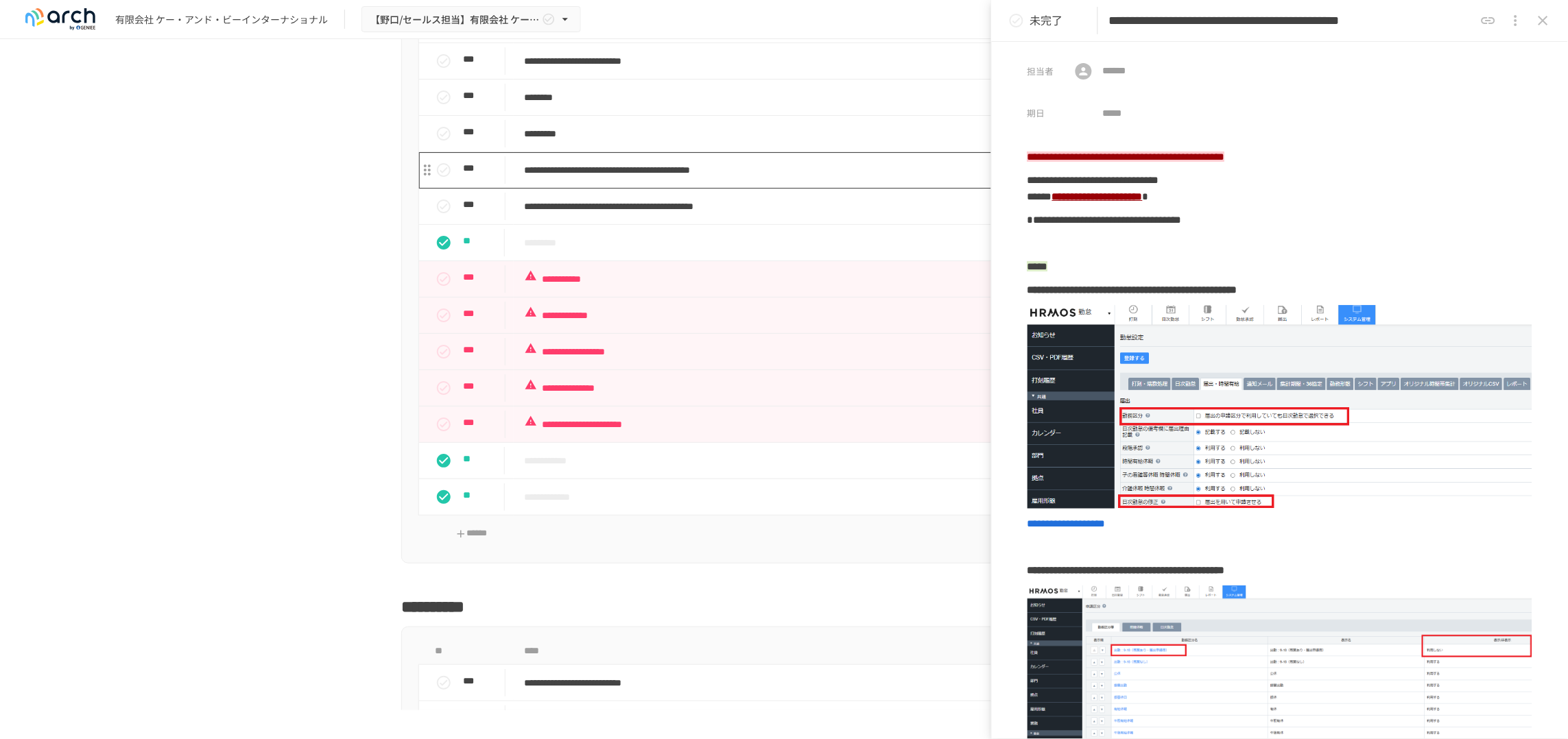 type on "**********" 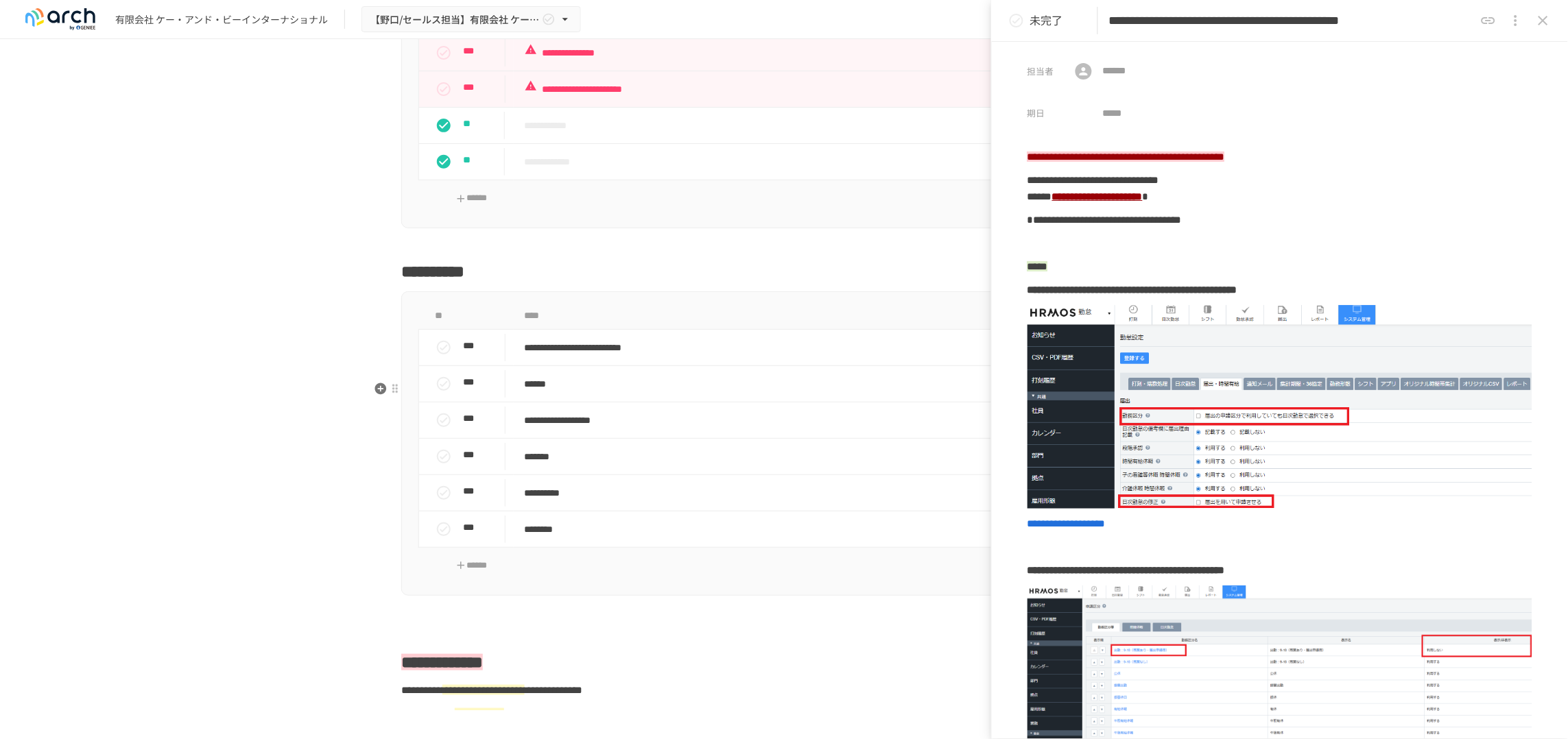 scroll, scrollTop: 1955, scrollLeft: 0, axis: vertical 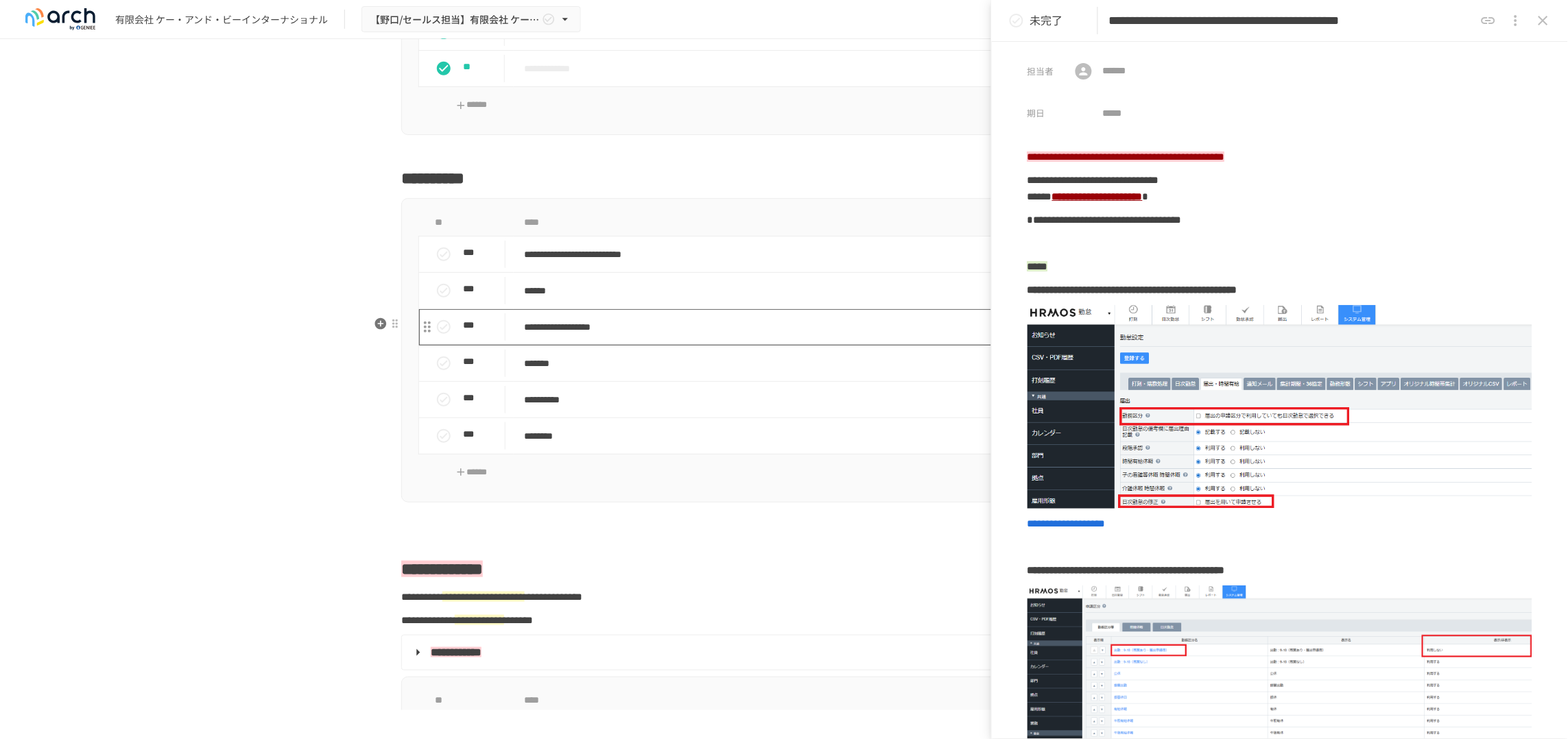 click on "**********" at bounding box center (763, 327) 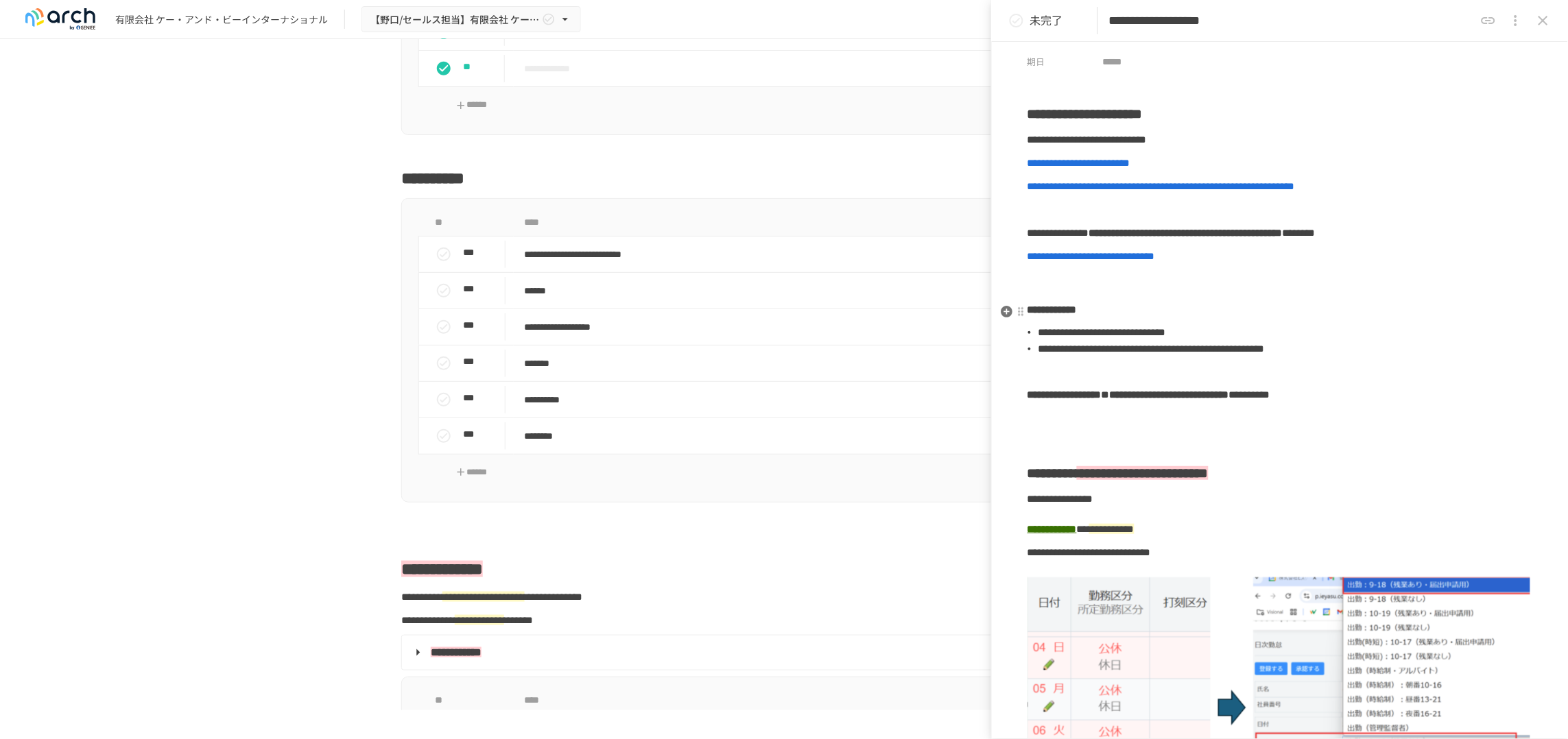 scroll, scrollTop: 0, scrollLeft: 0, axis: both 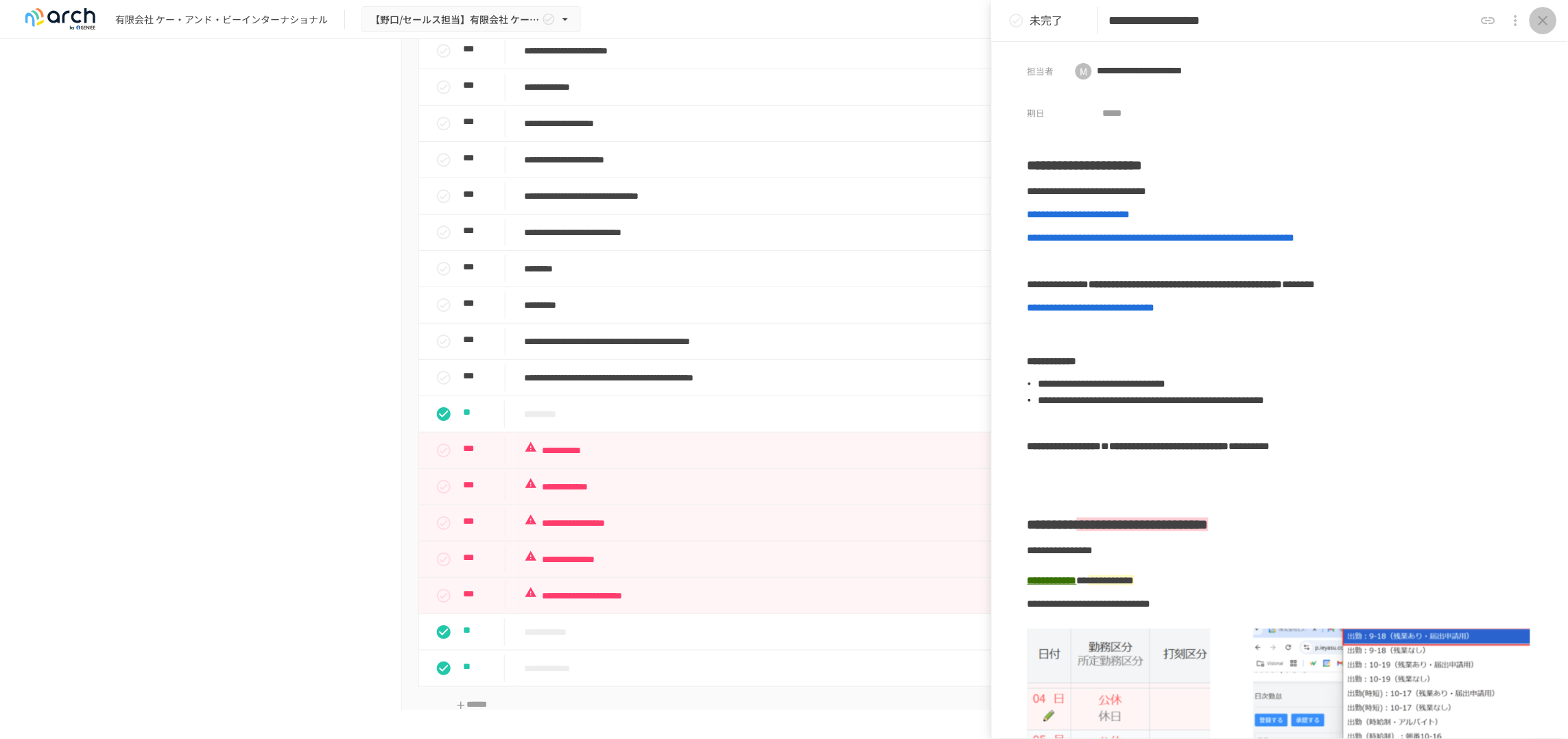 click 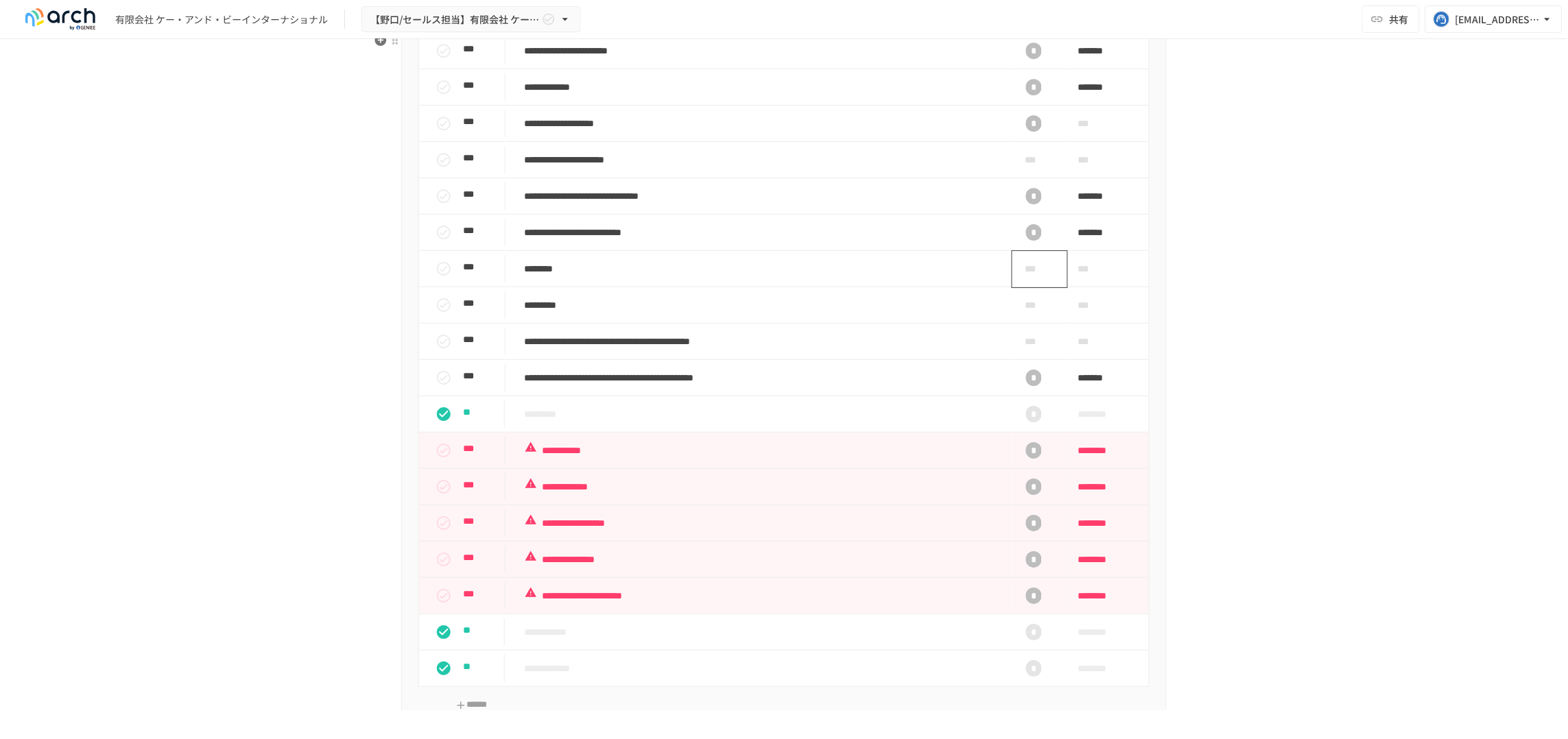 click on "***" at bounding box center (1034, 269) 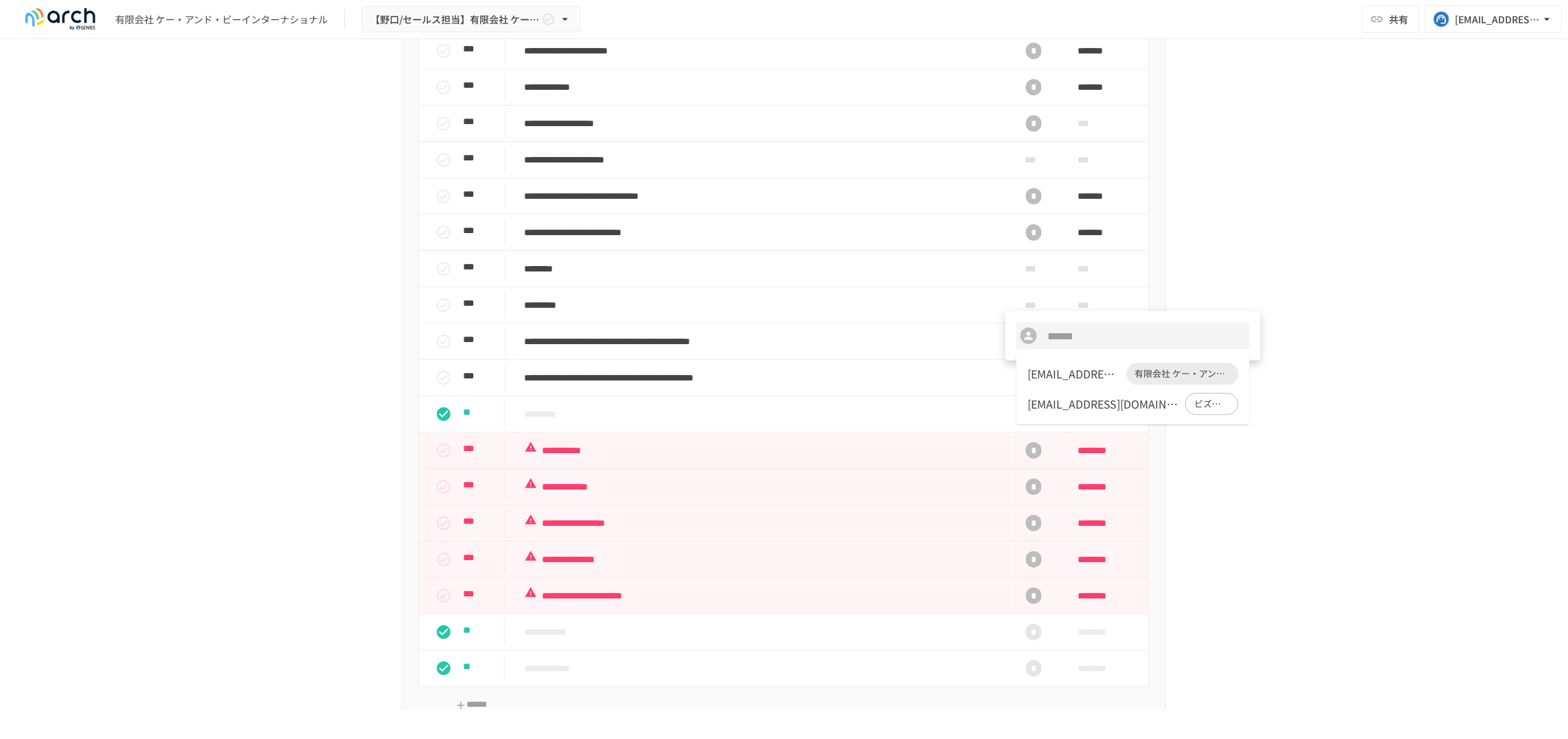 click on "[EMAIL_ADDRESS][DOMAIN_NAME]" at bounding box center [1074, 374] 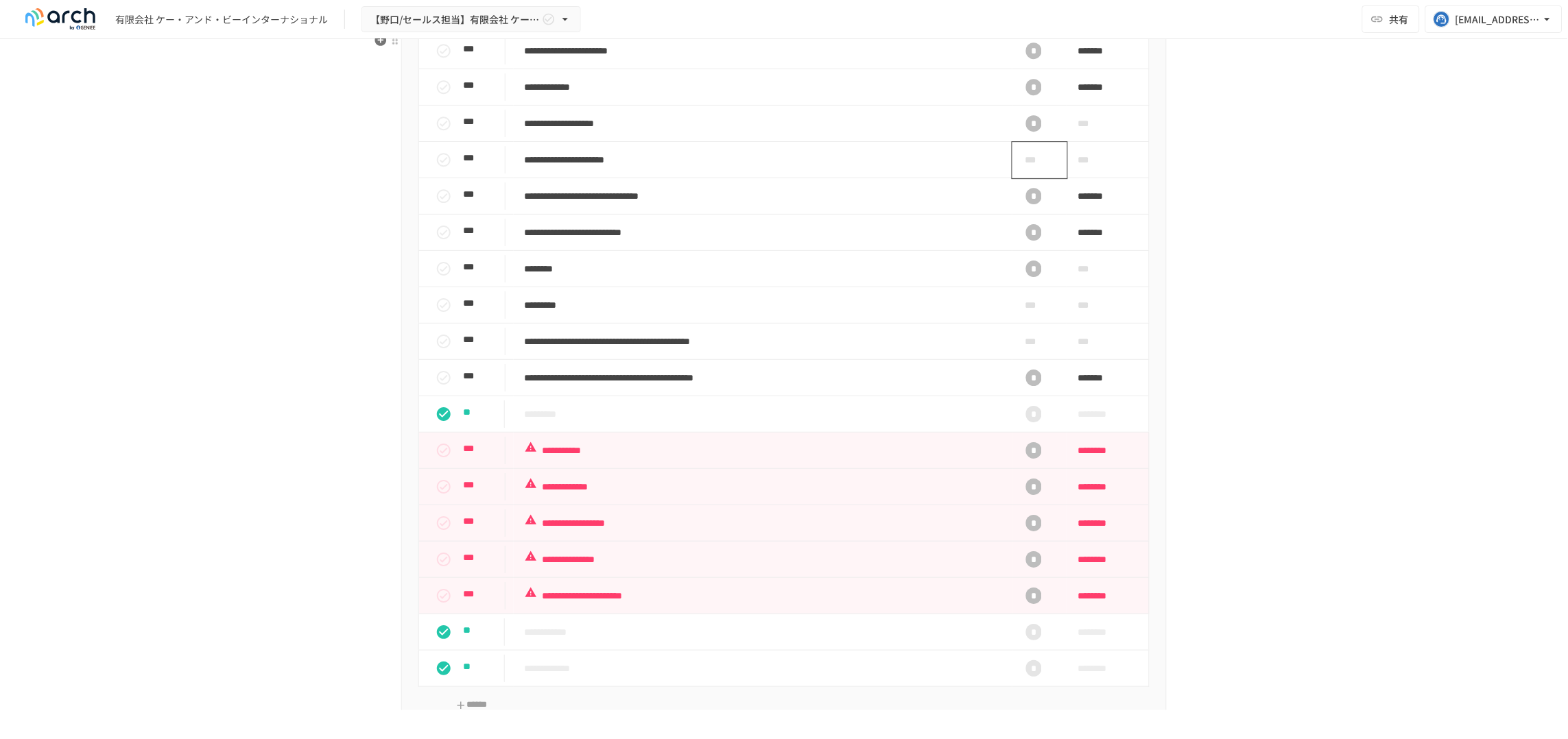 click on "***" at bounding box center (1034, 160) 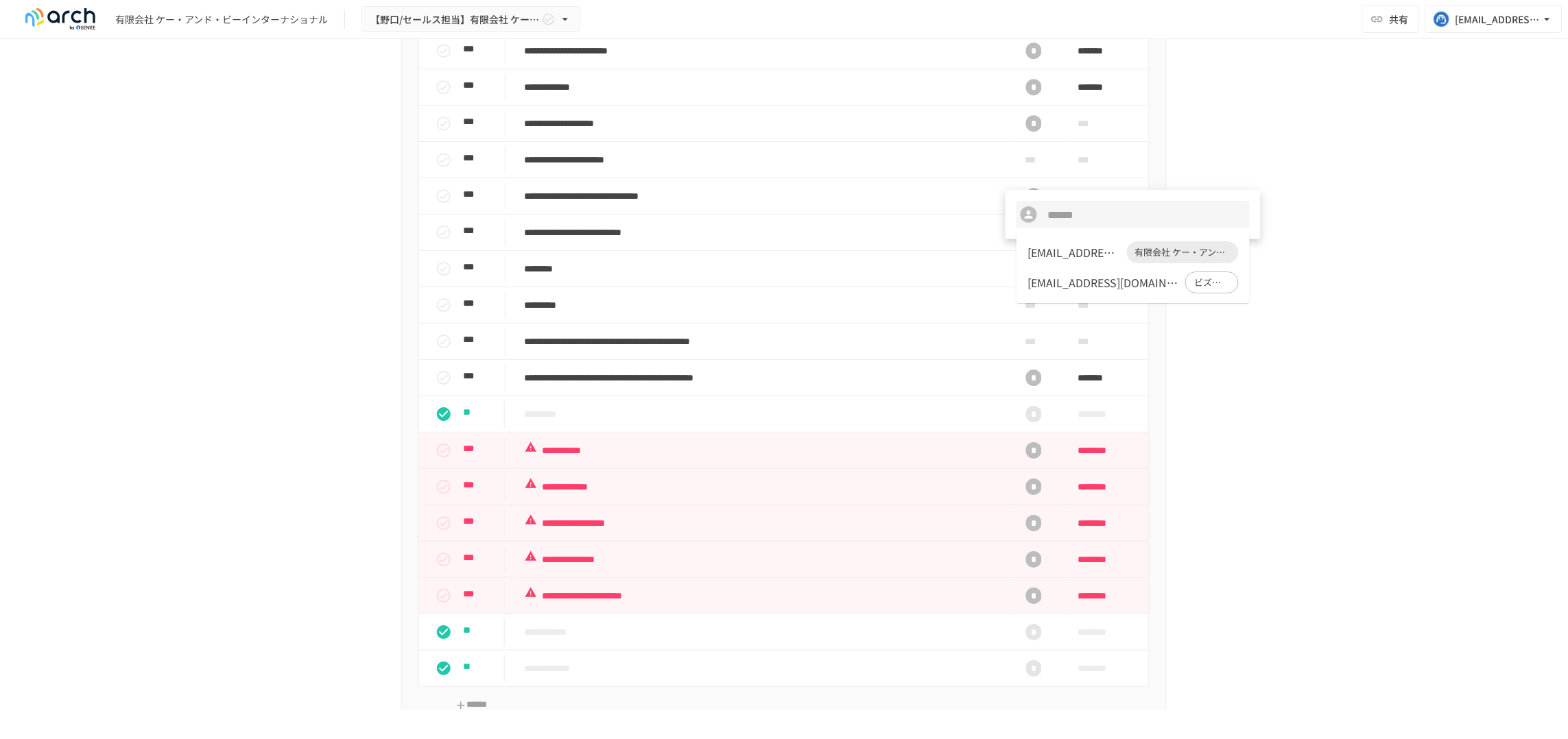 click on "[EMAIL_ADDRESS][DOMAIN_NAME]" at bounding box center [1074, 252] 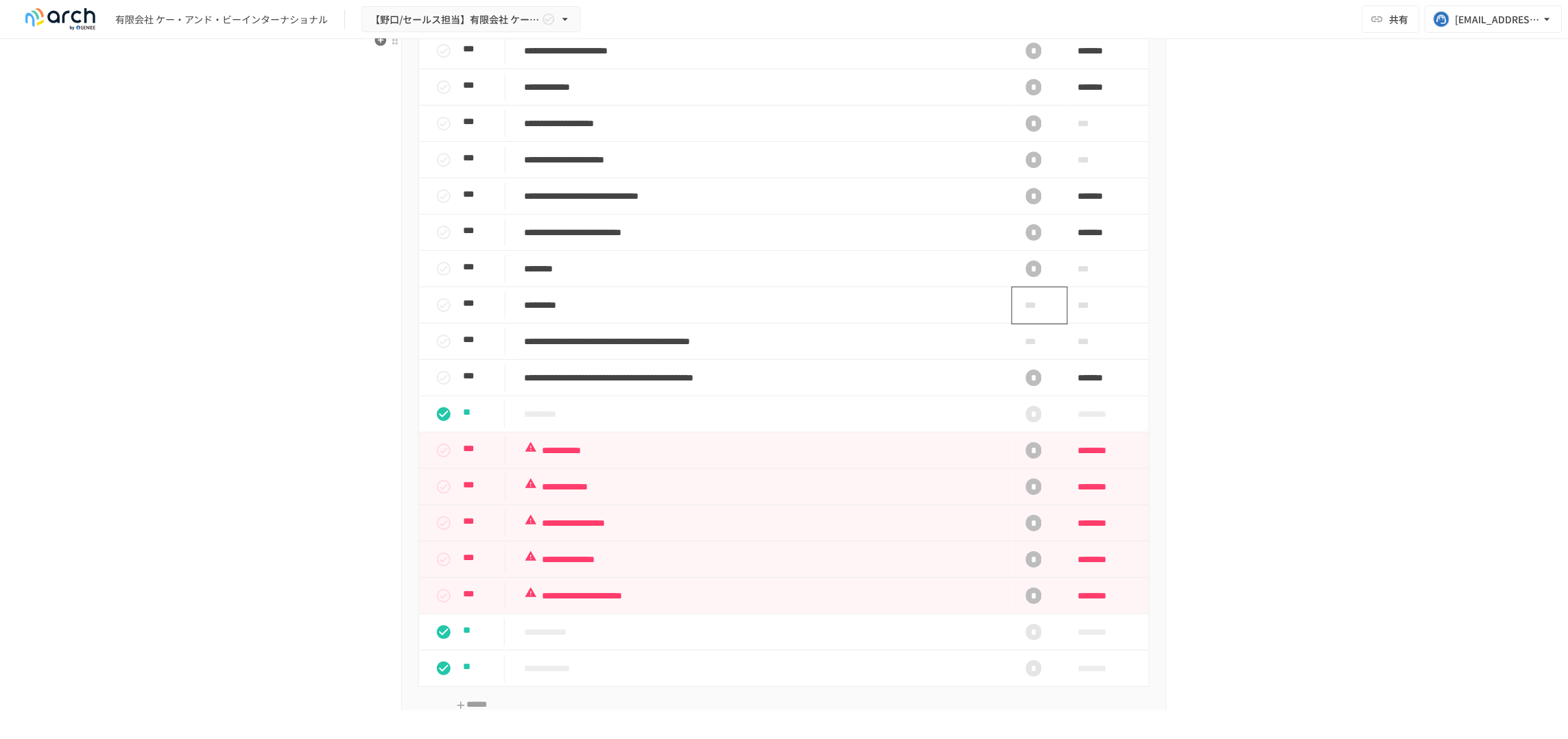click on "***" at bounding box center (1034, 305) 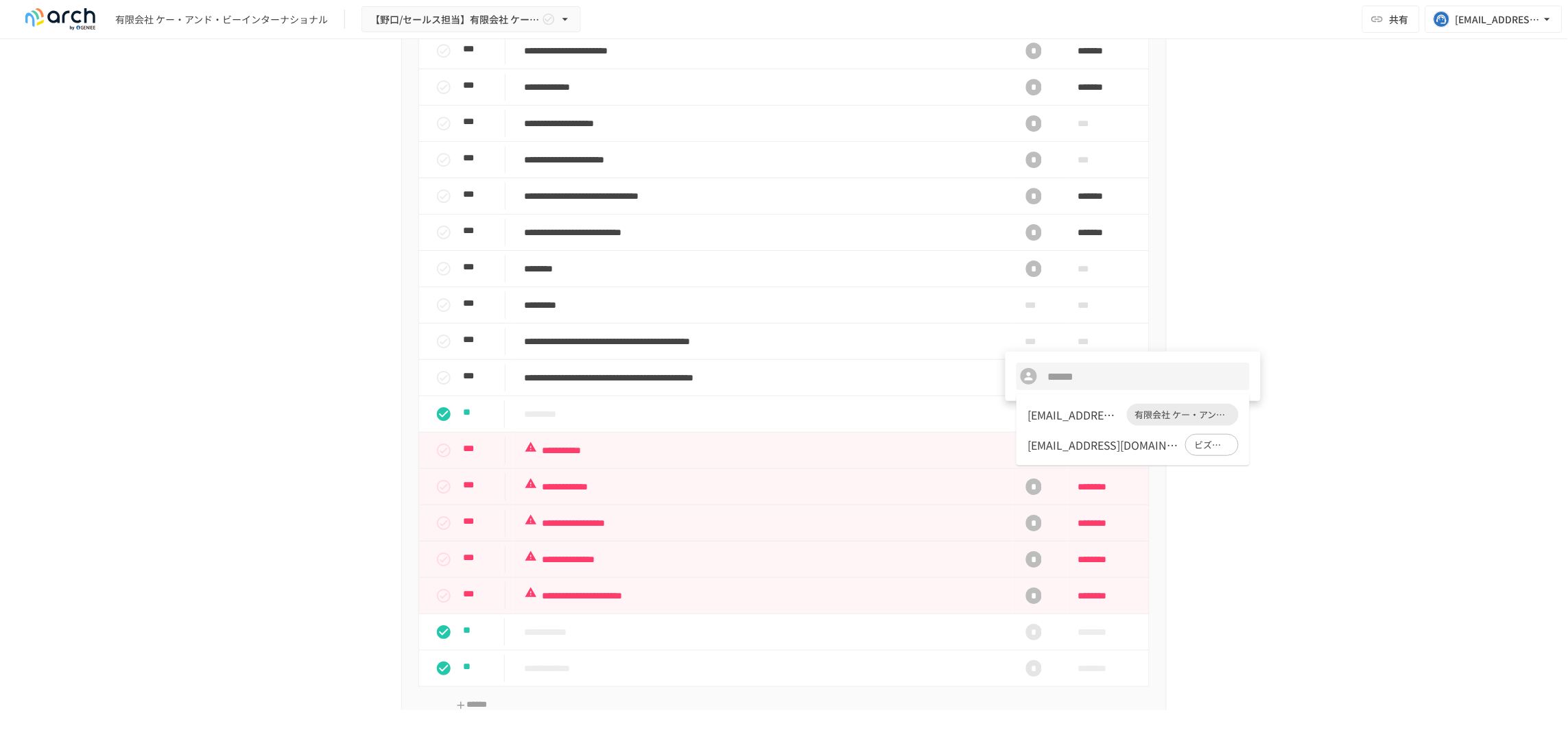 click on "[EMAIL_ADDRESS][DOMAIN_NAME]" at bounding box center (1074, 415) 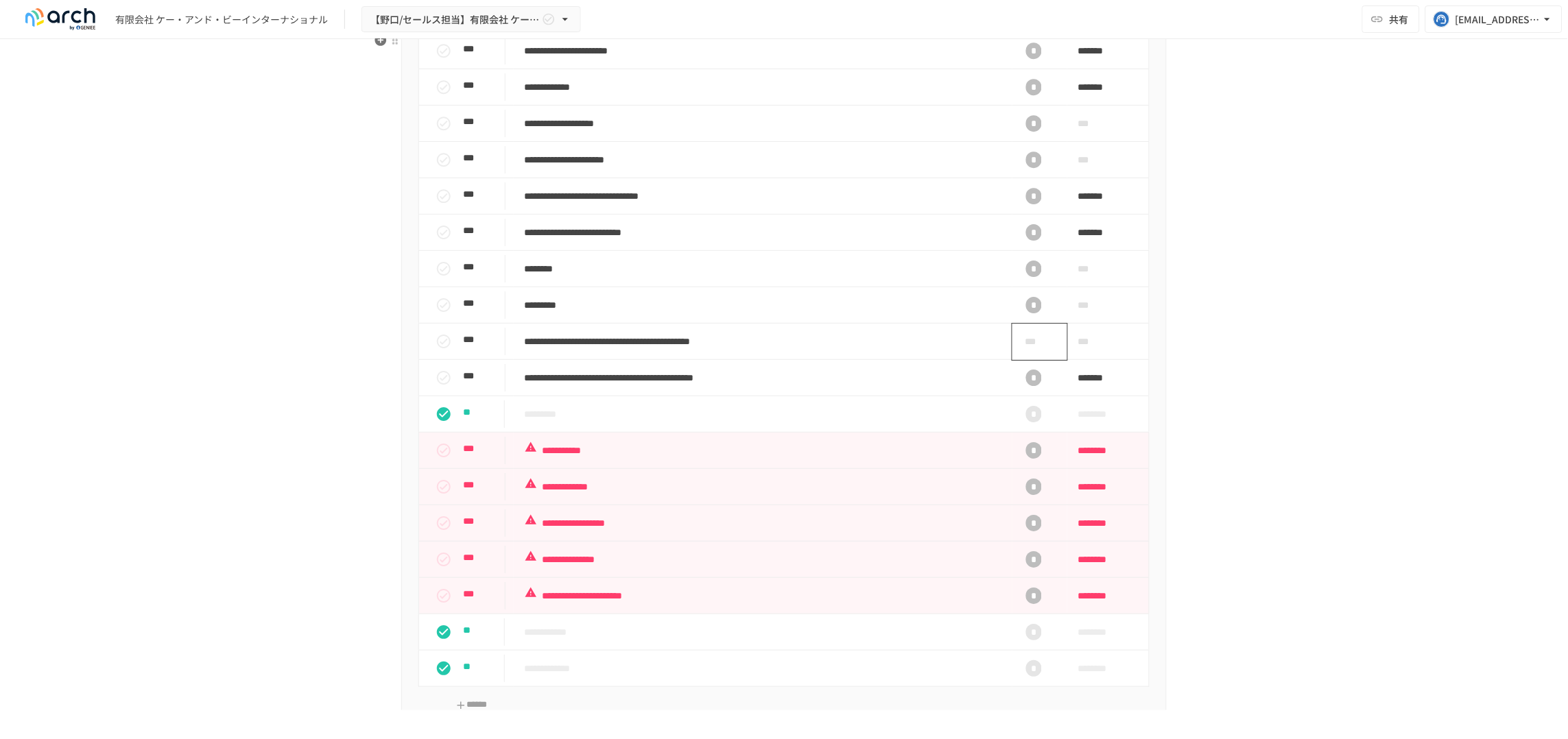 click on "***" at bounding box center (1034, 341) 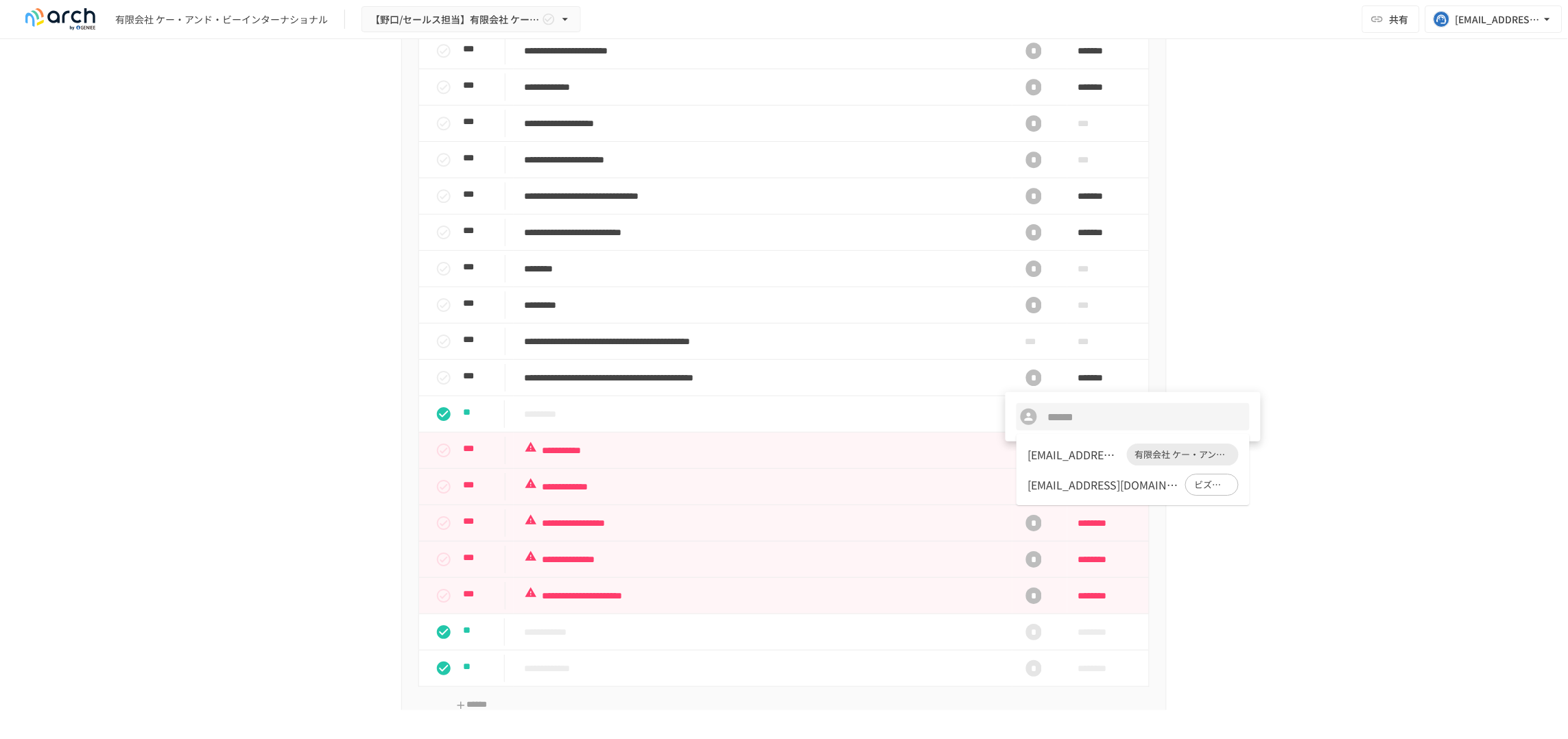 click on "[EMAIL_ADDRESS][DOMAIN_NAME]" at bounding box center (1074, 455) 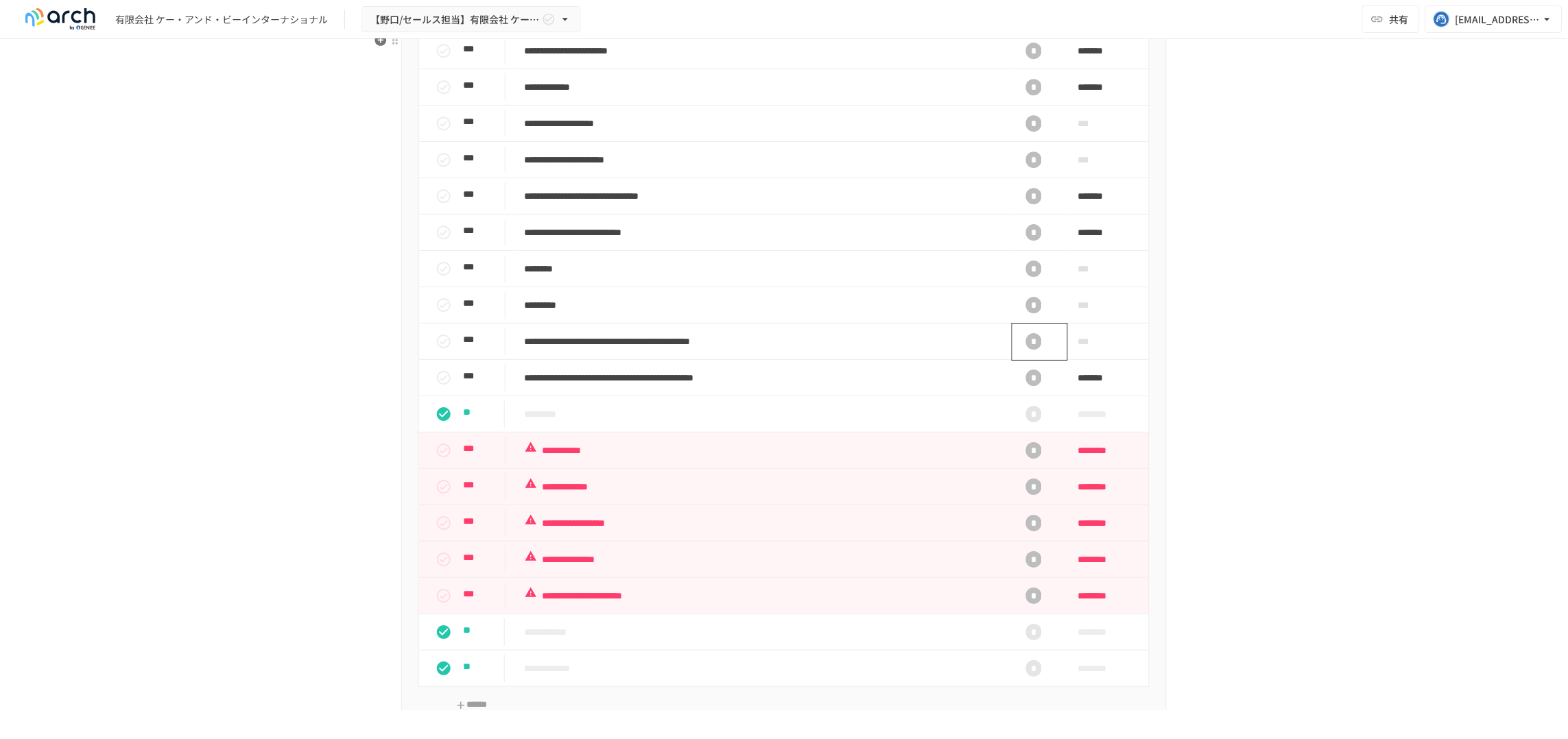 click on "*" at bounding box center (1034, 341) 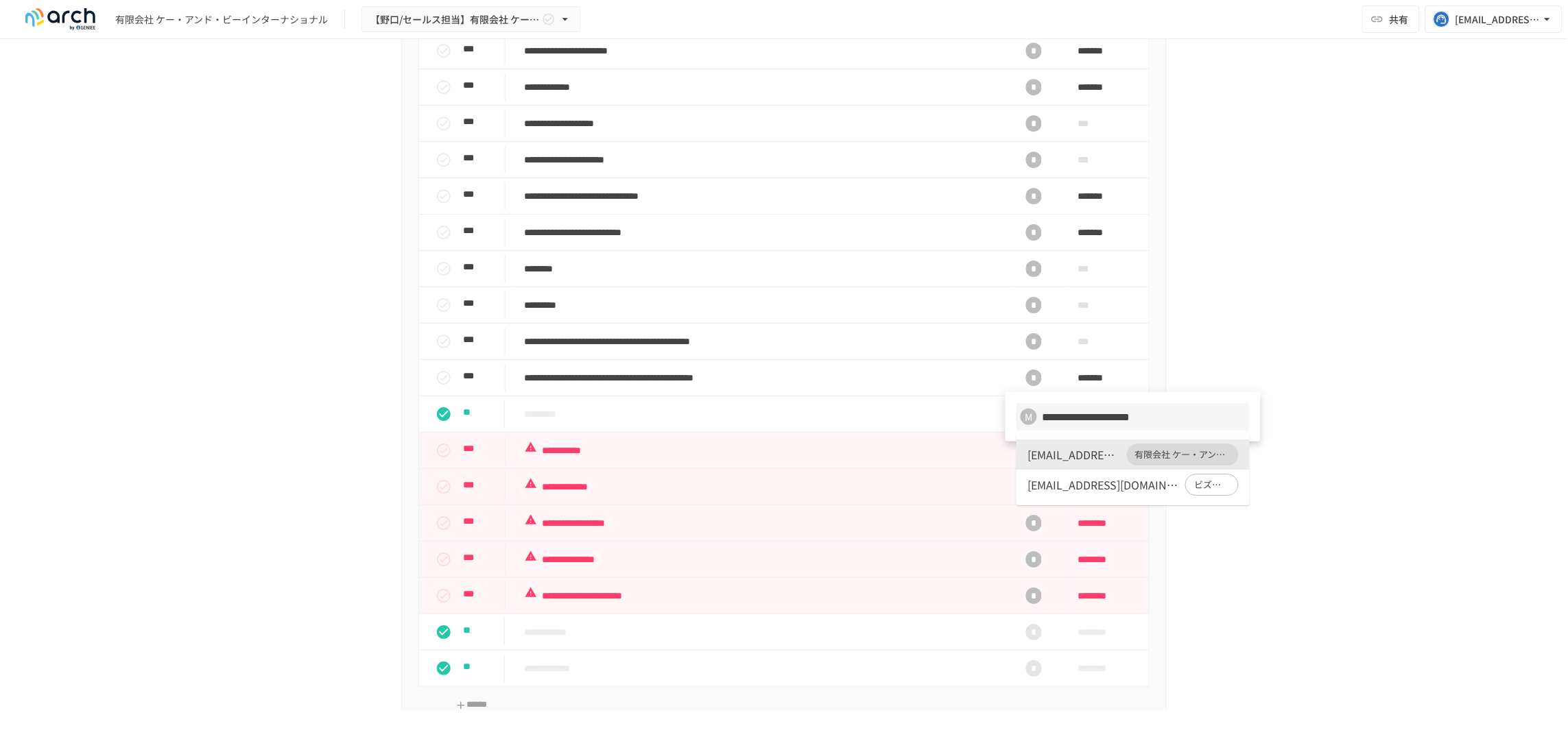 click at bounding box center (784, 370) 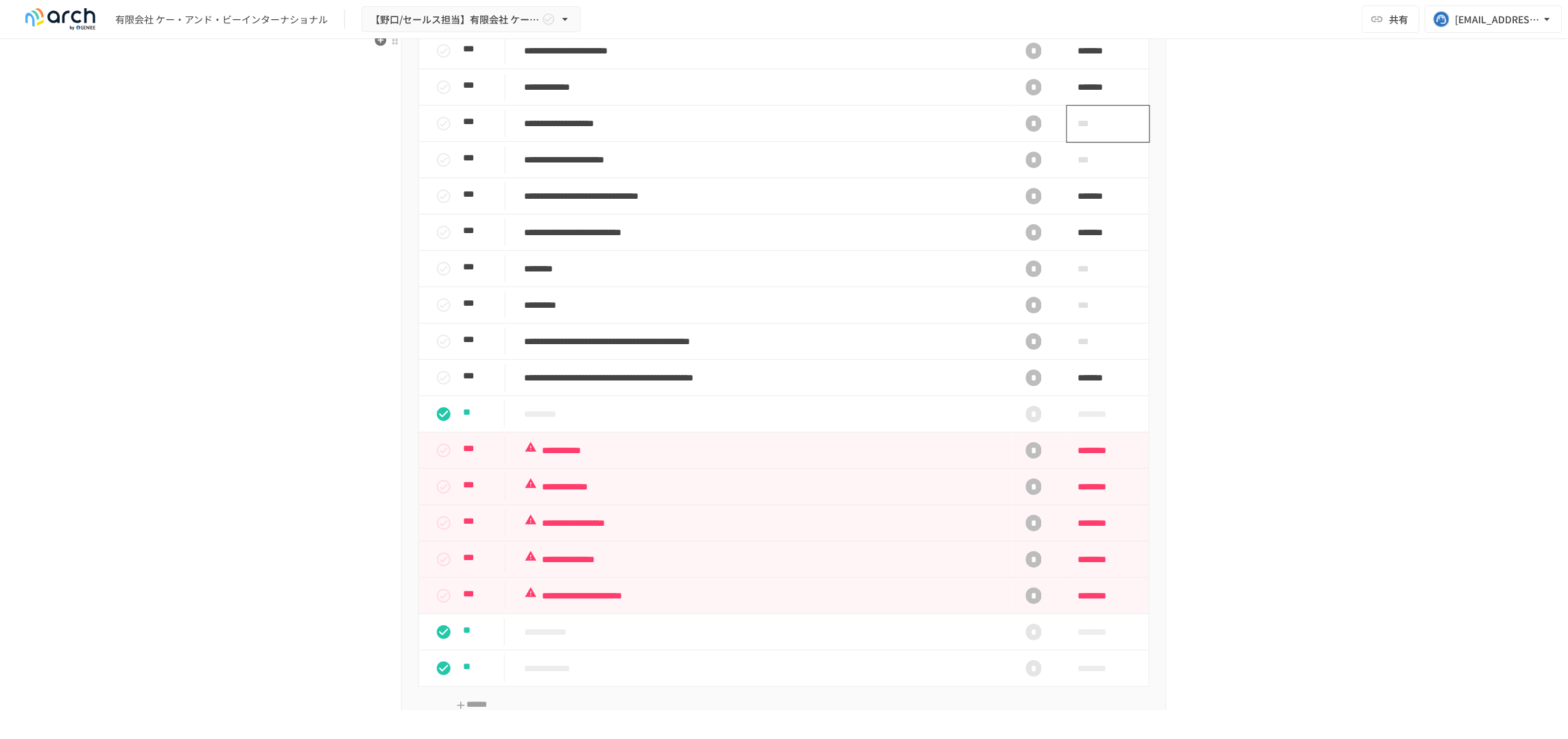 click on "***" at bounding box center [1093, 123] 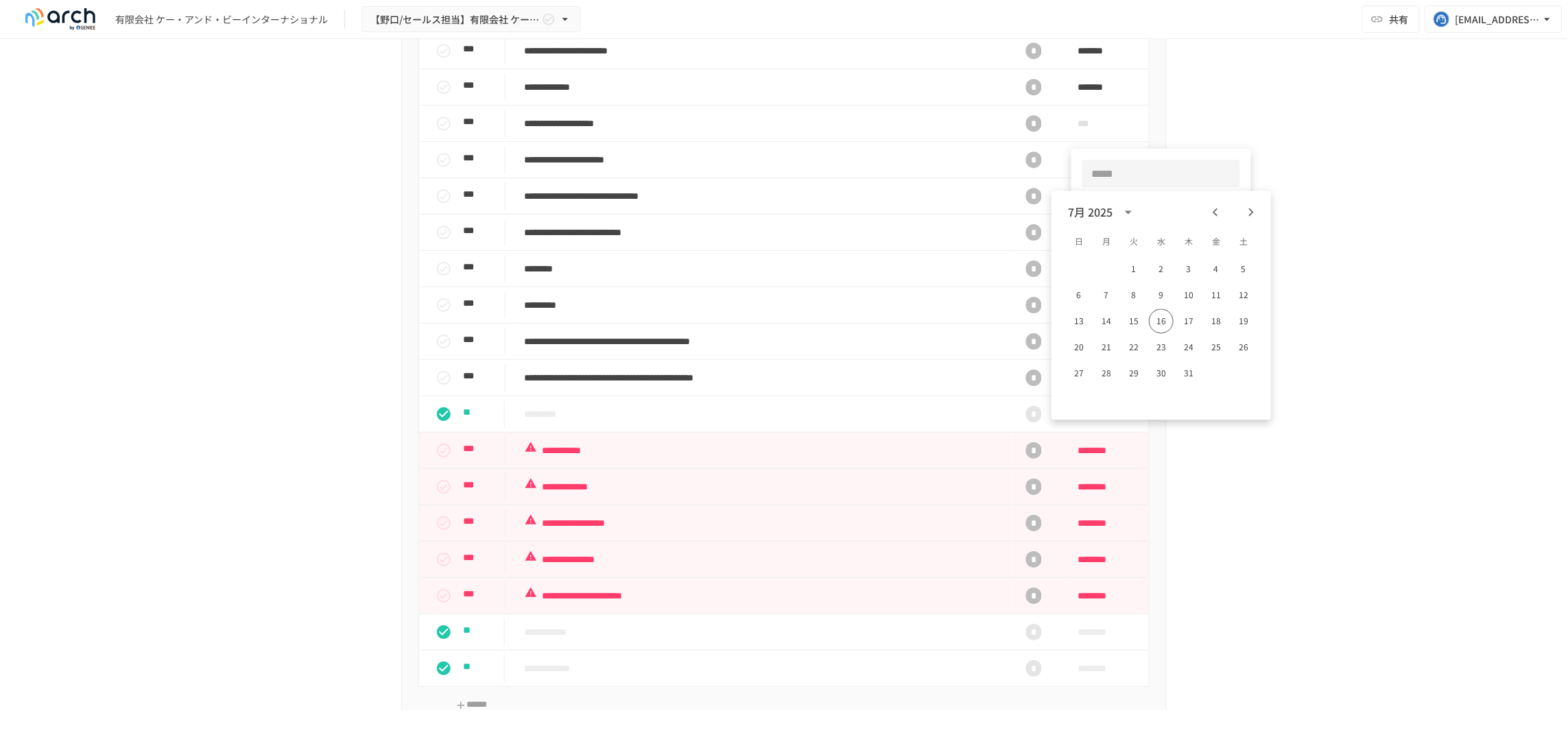 click 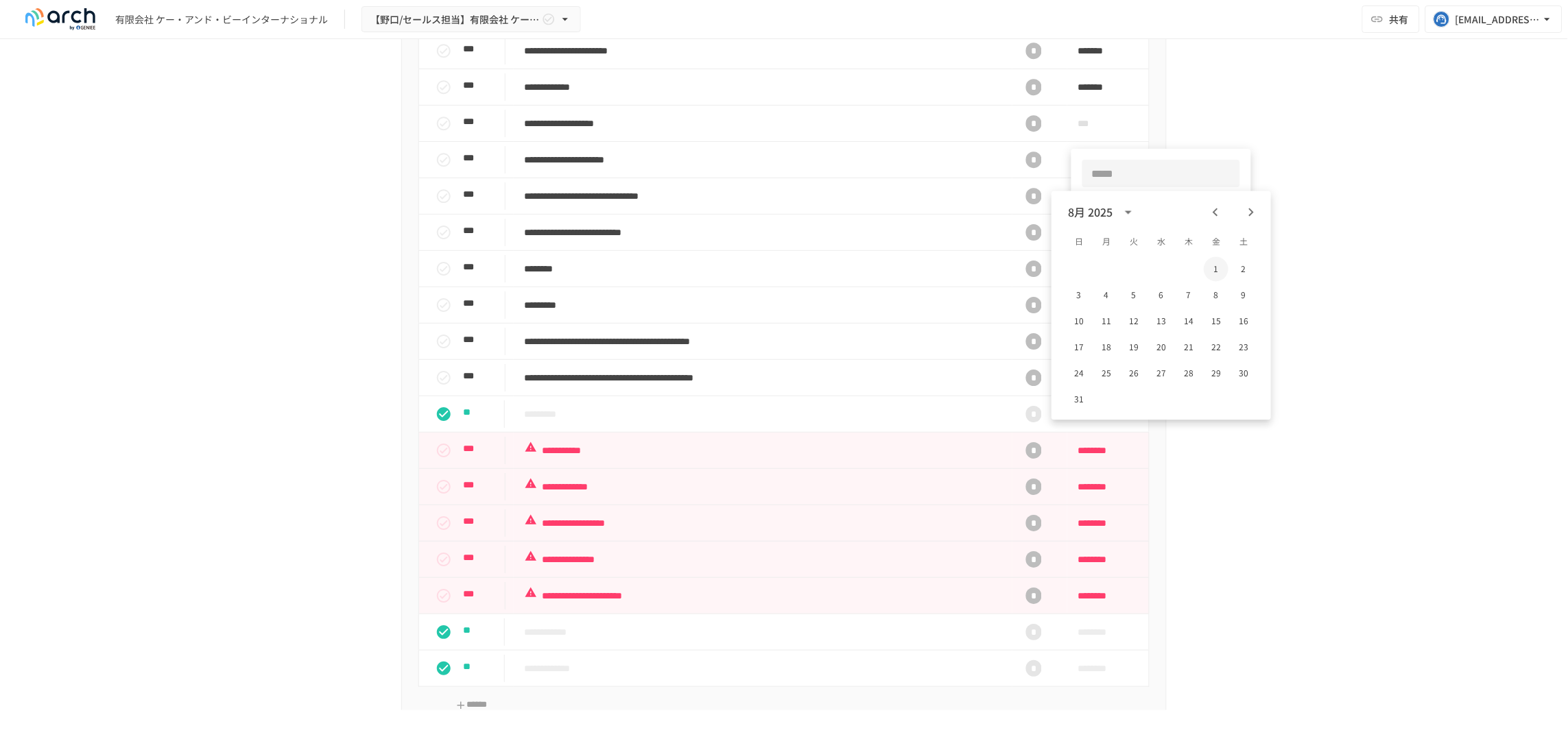 click on "1" at bounding box center (1216, 269) 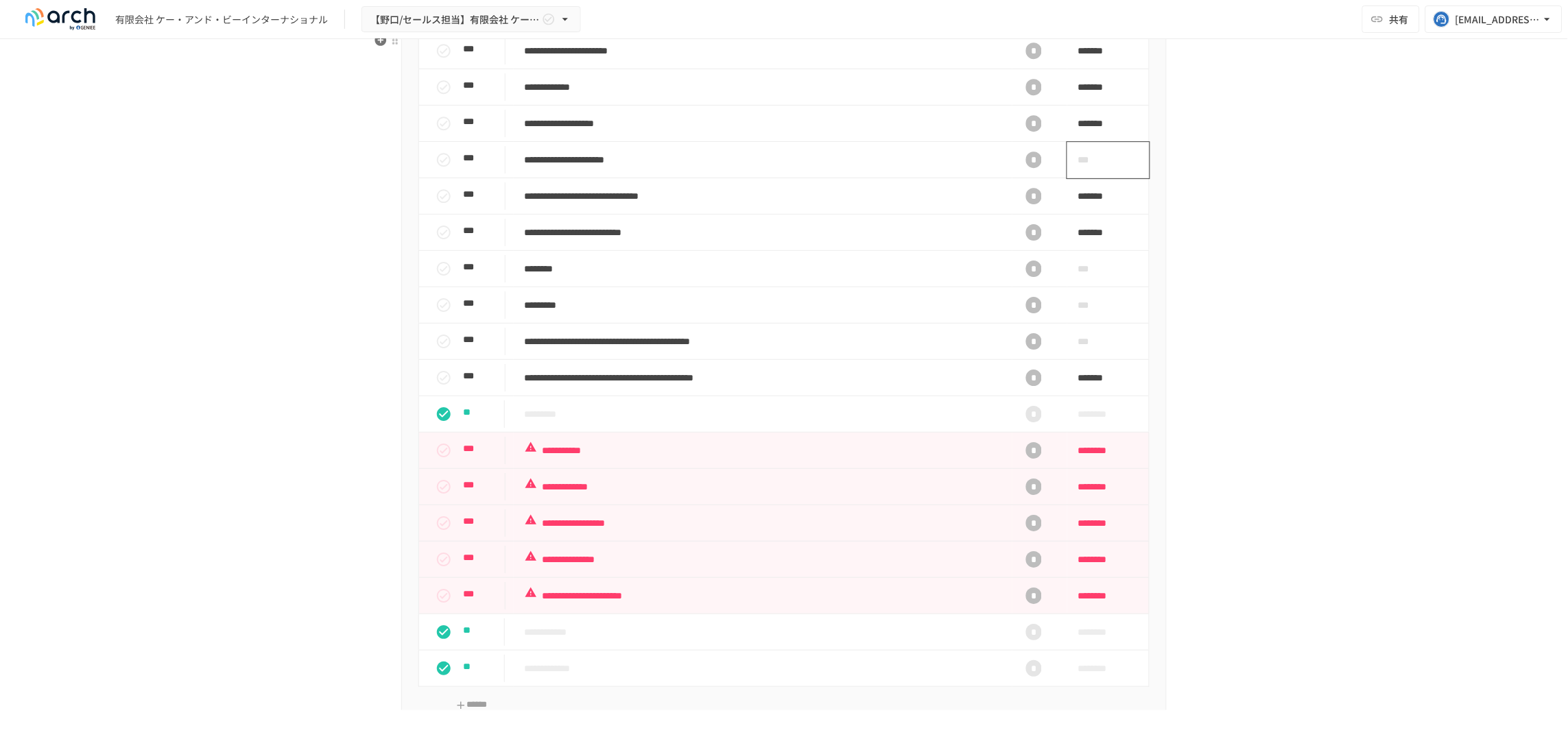 click on "***" at bounding box center [1093, 160] 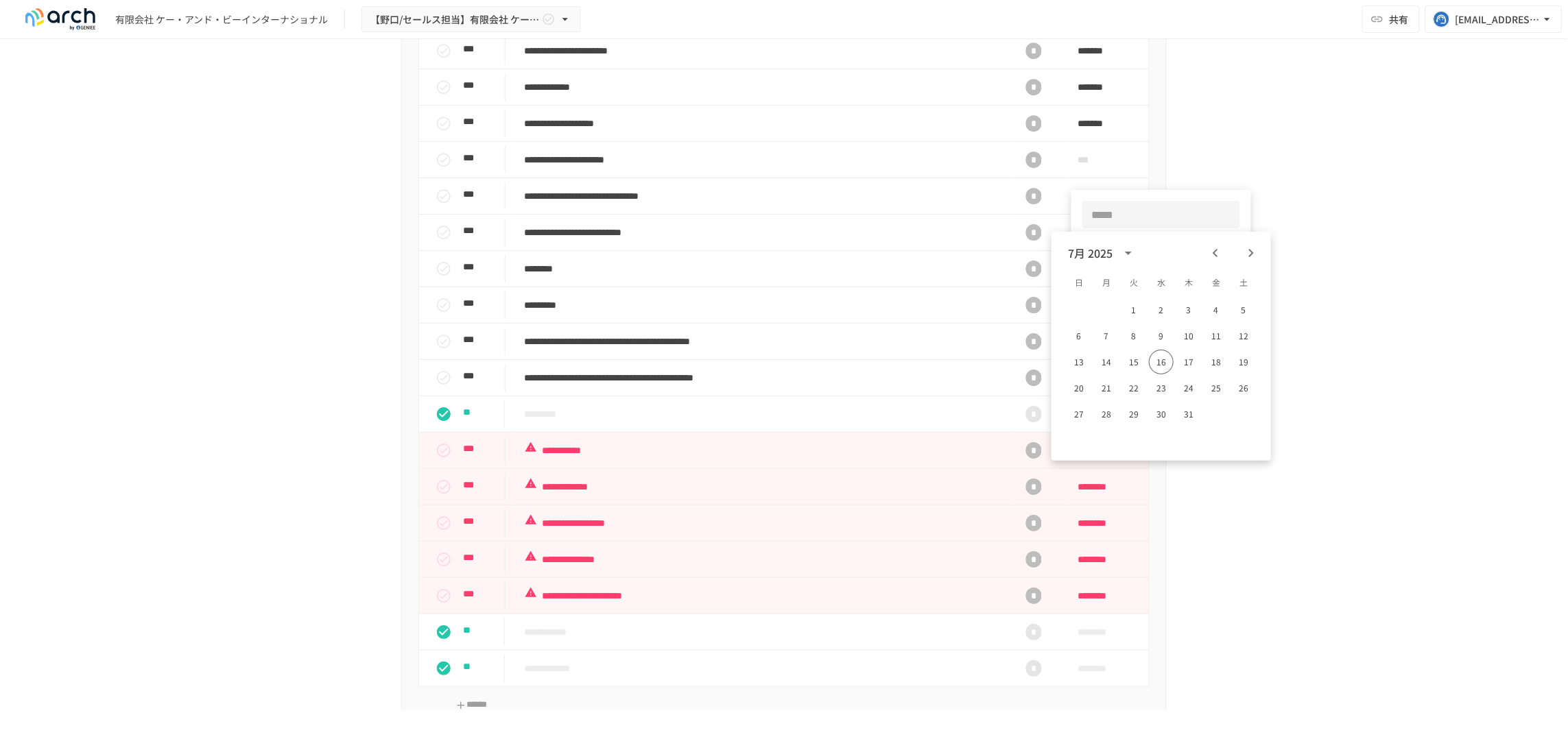 click 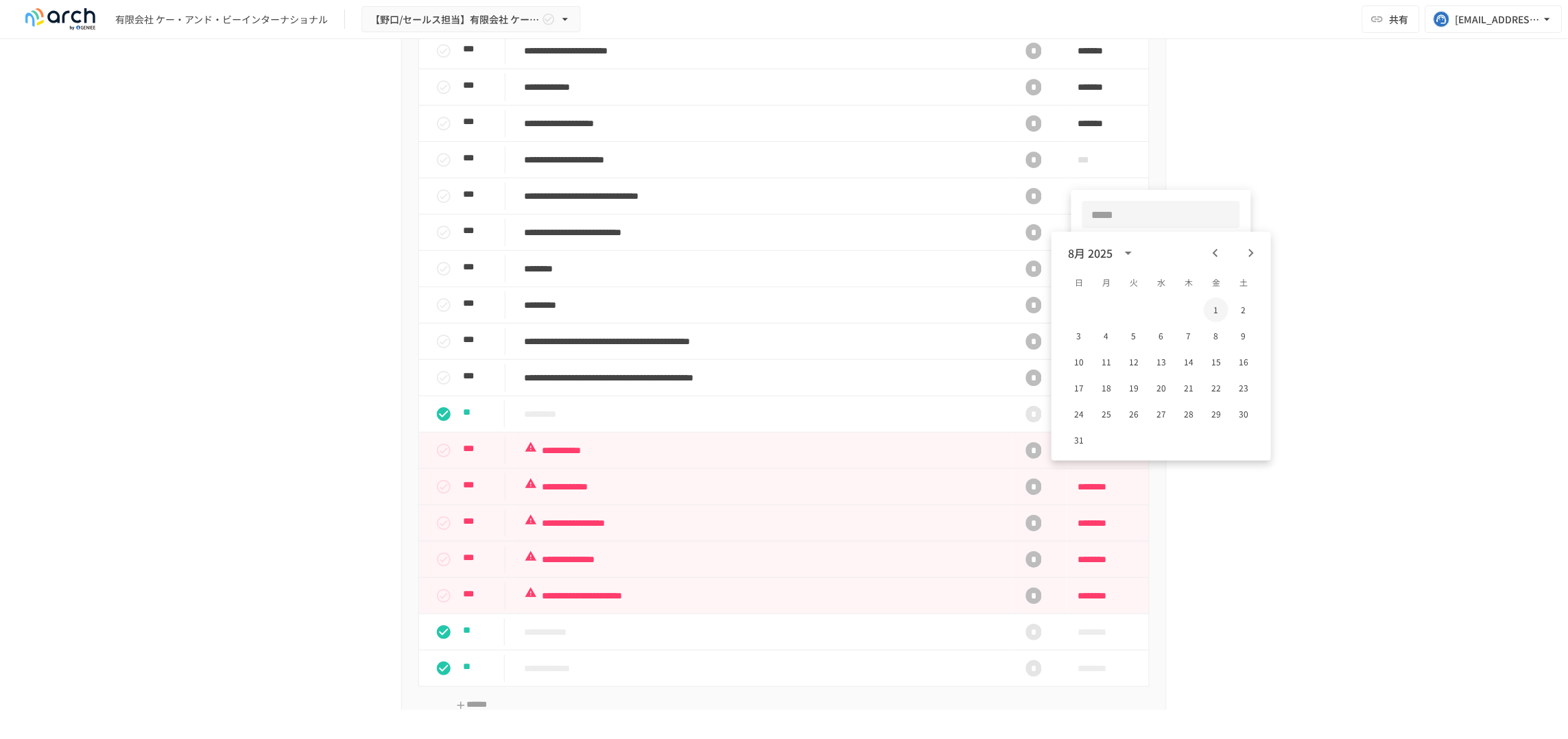 click on "1" at bounding box center [1216, 310] 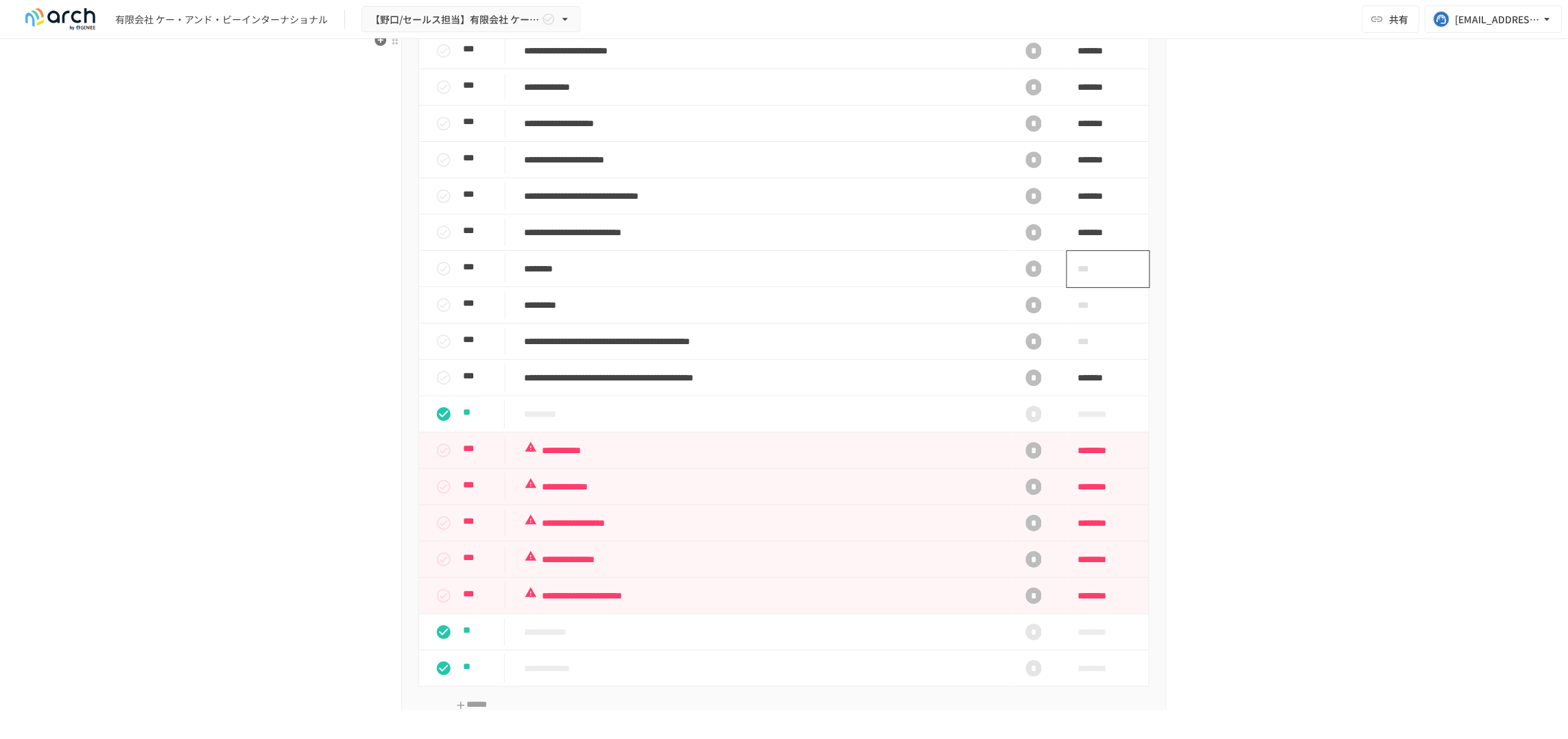 click on "***" at bounding box center (1093, 269) 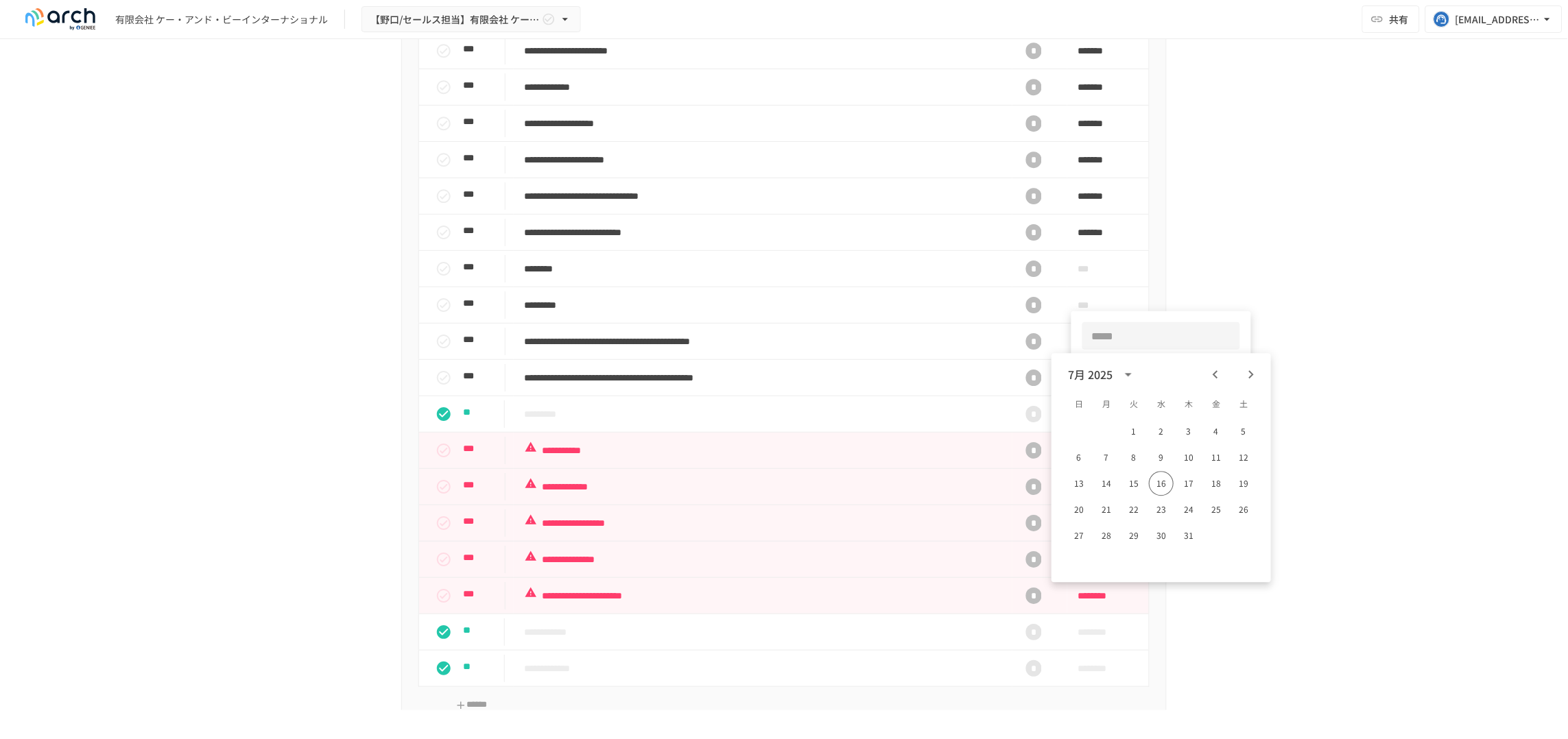 click 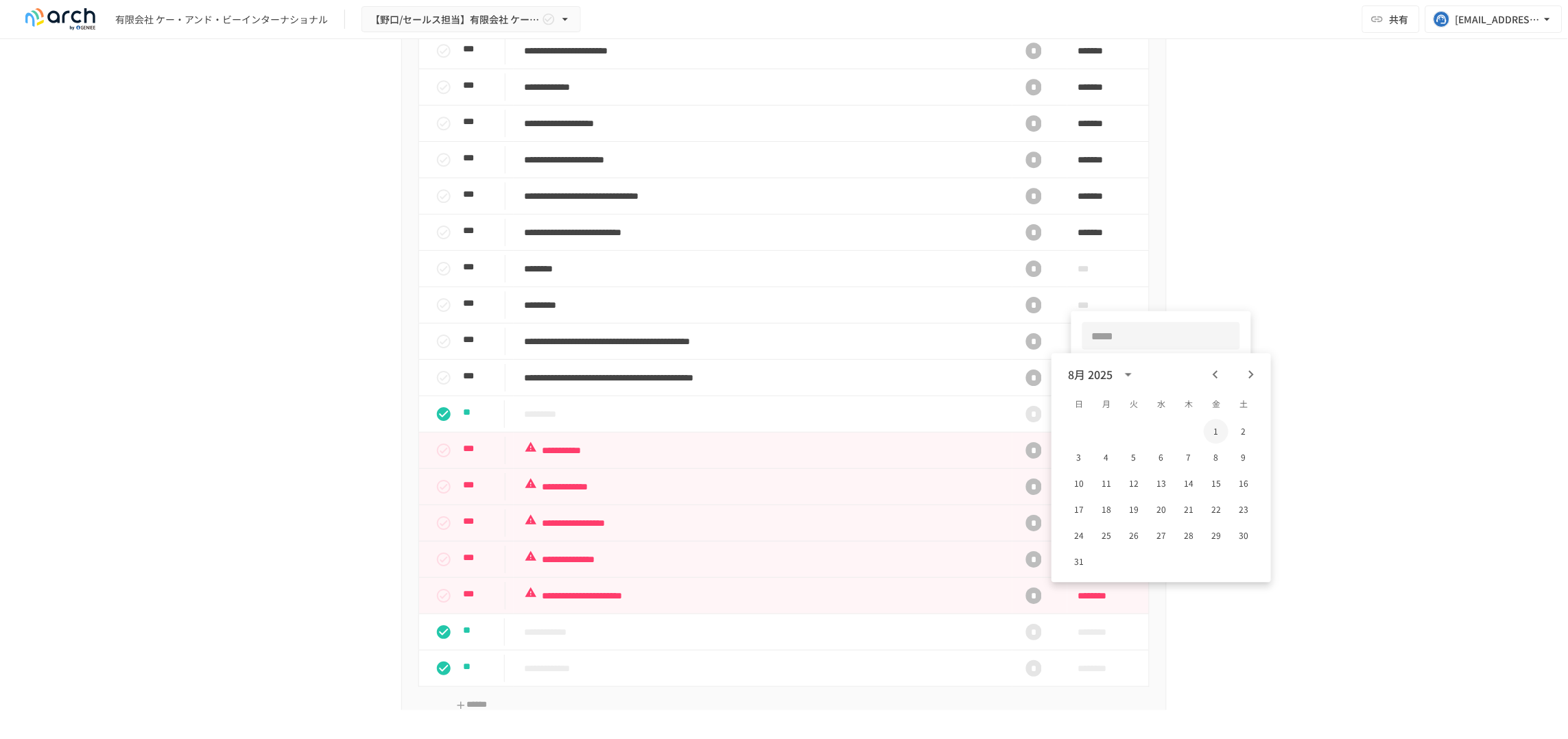 click on "1" at bounding box center [1216, 431] 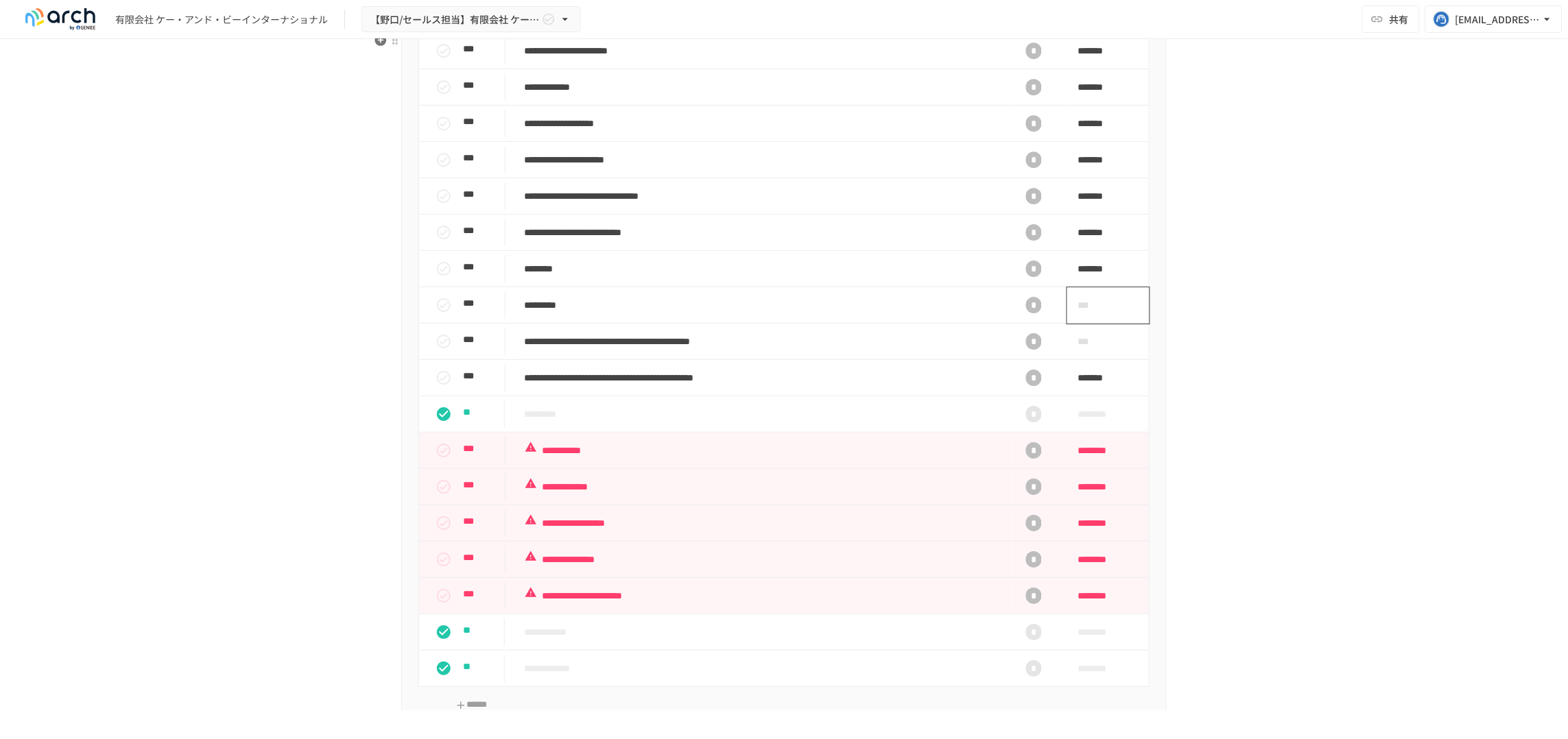 click on "***" at bounding box center [1093, 305] 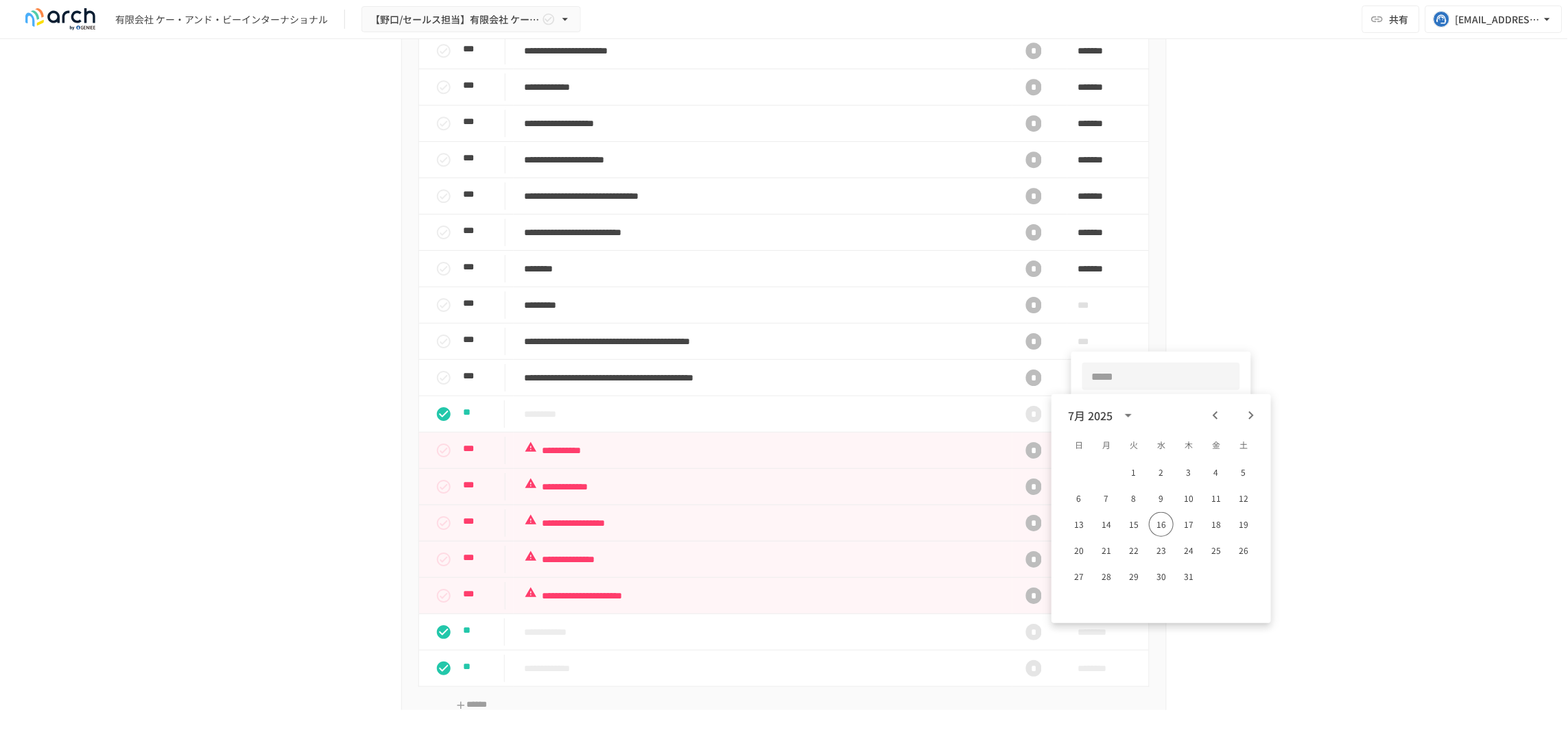 click 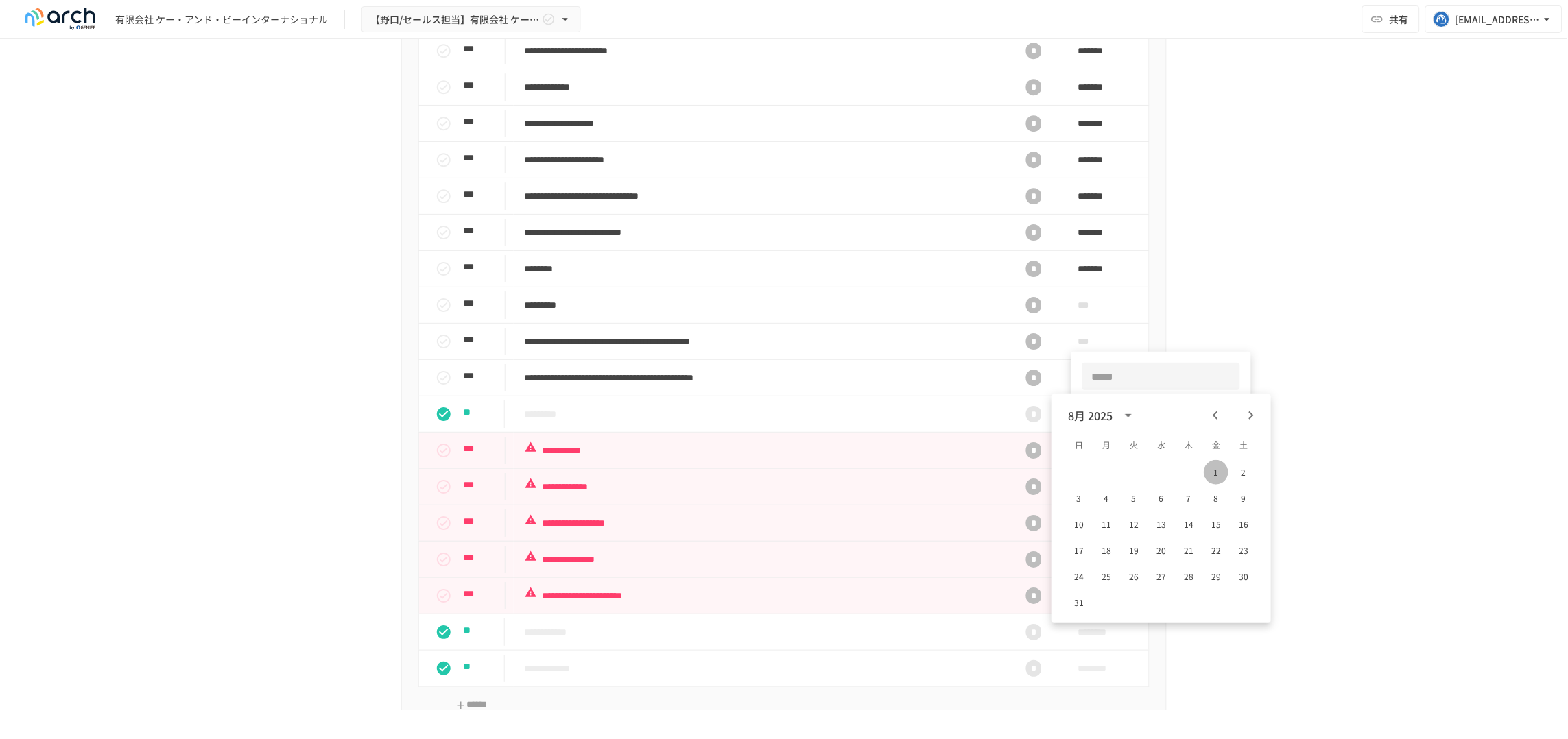 click on "1" at bounding box center (1216, 472) 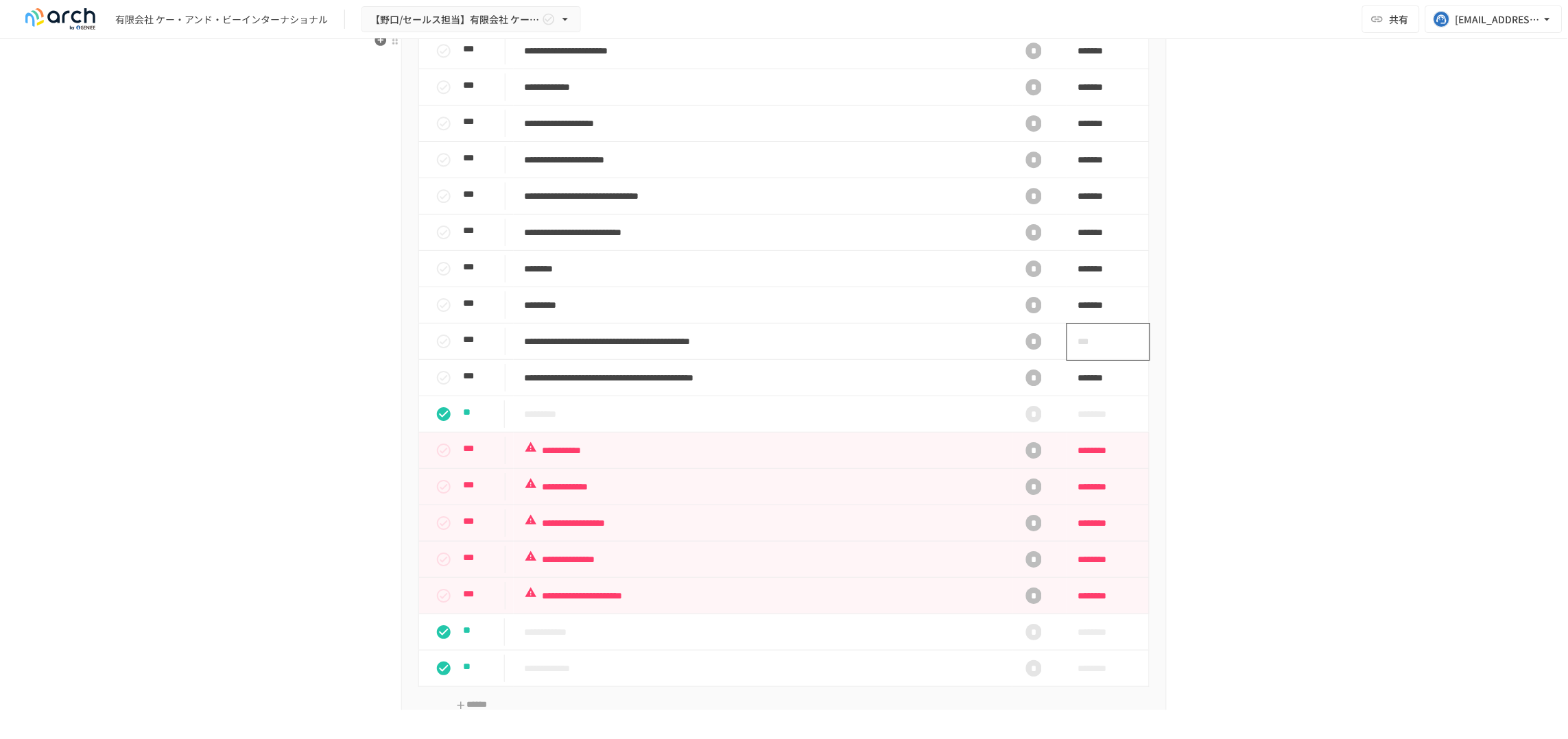click on "***" at bounding box center [1093, 341] 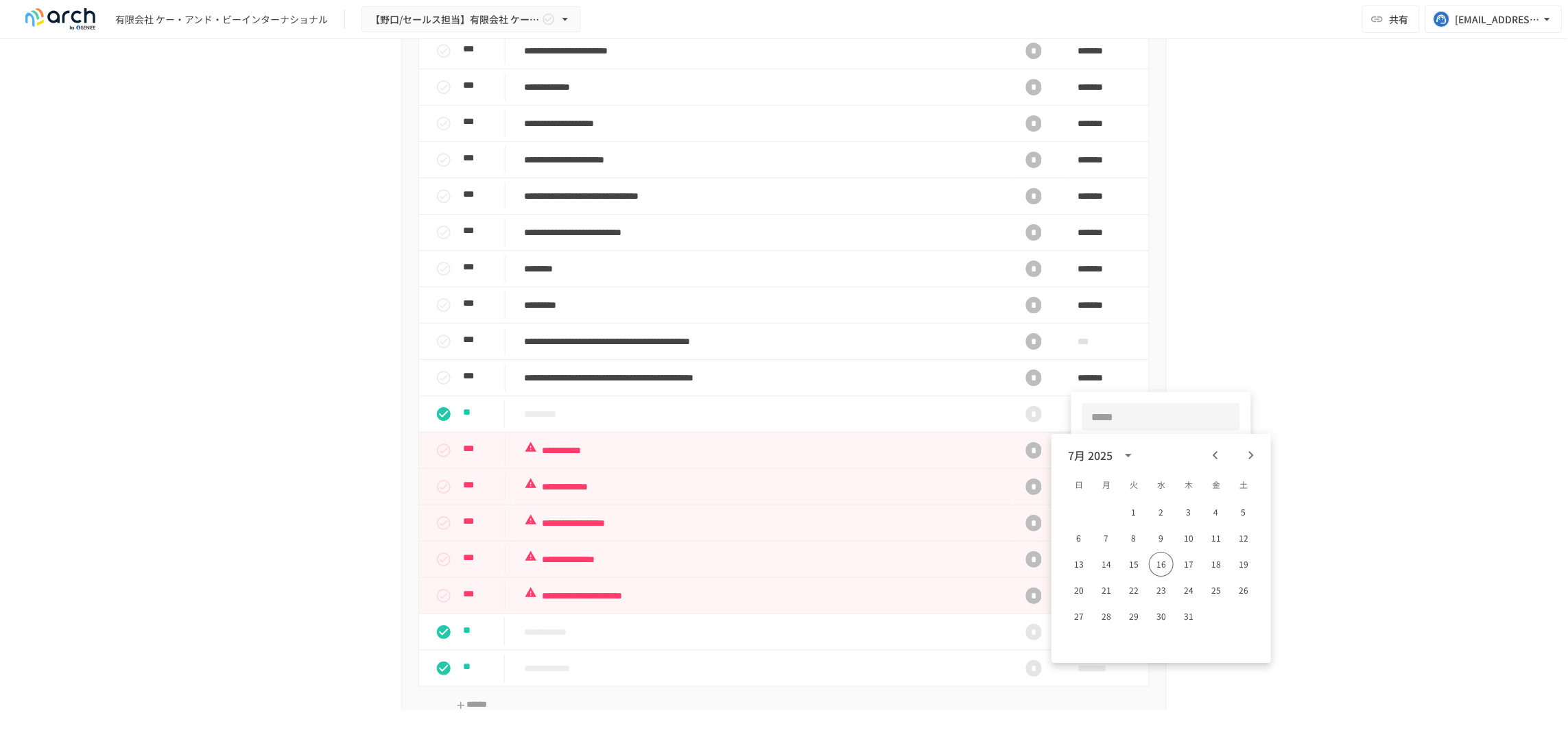 click 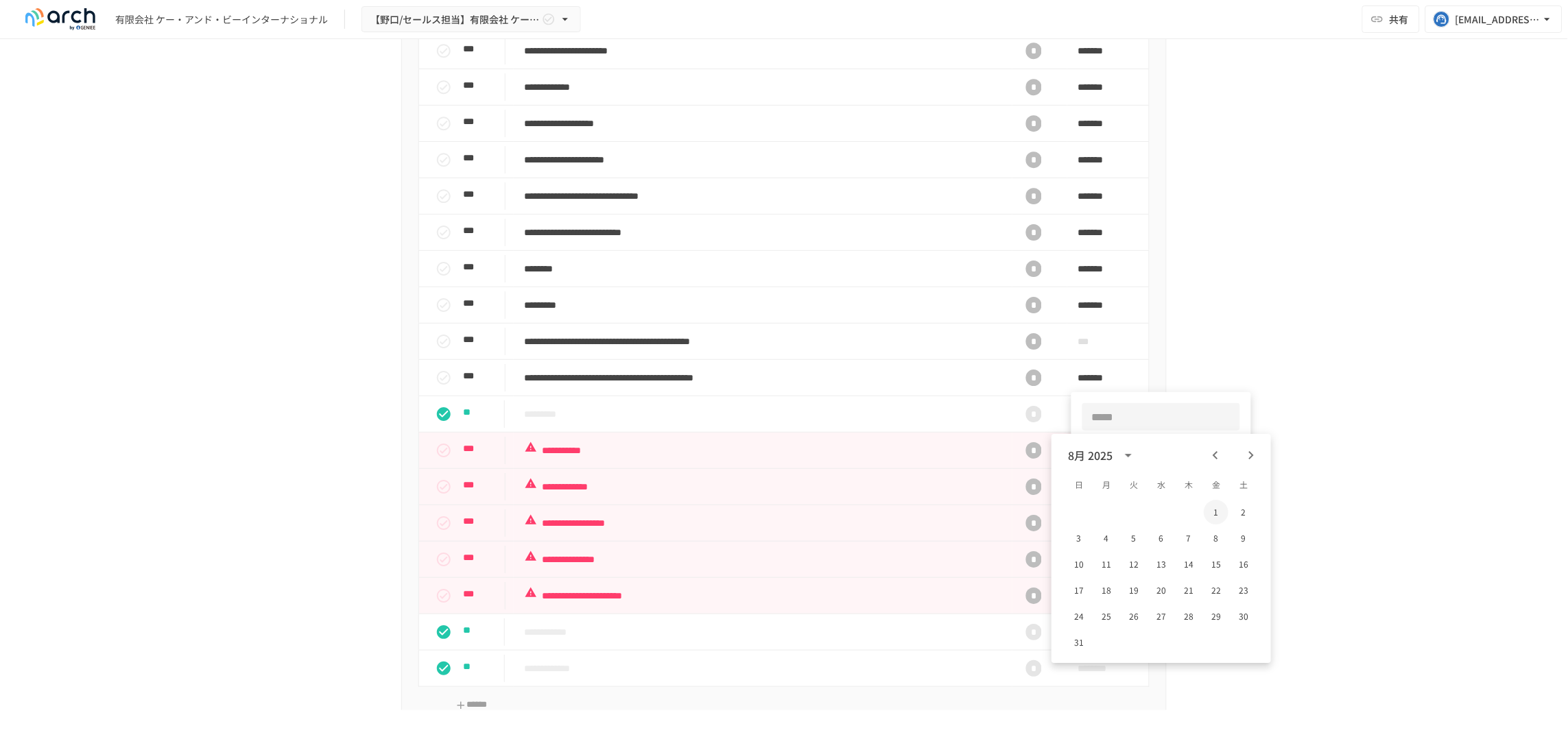 click on "1" at bounding box center (1216, 512) 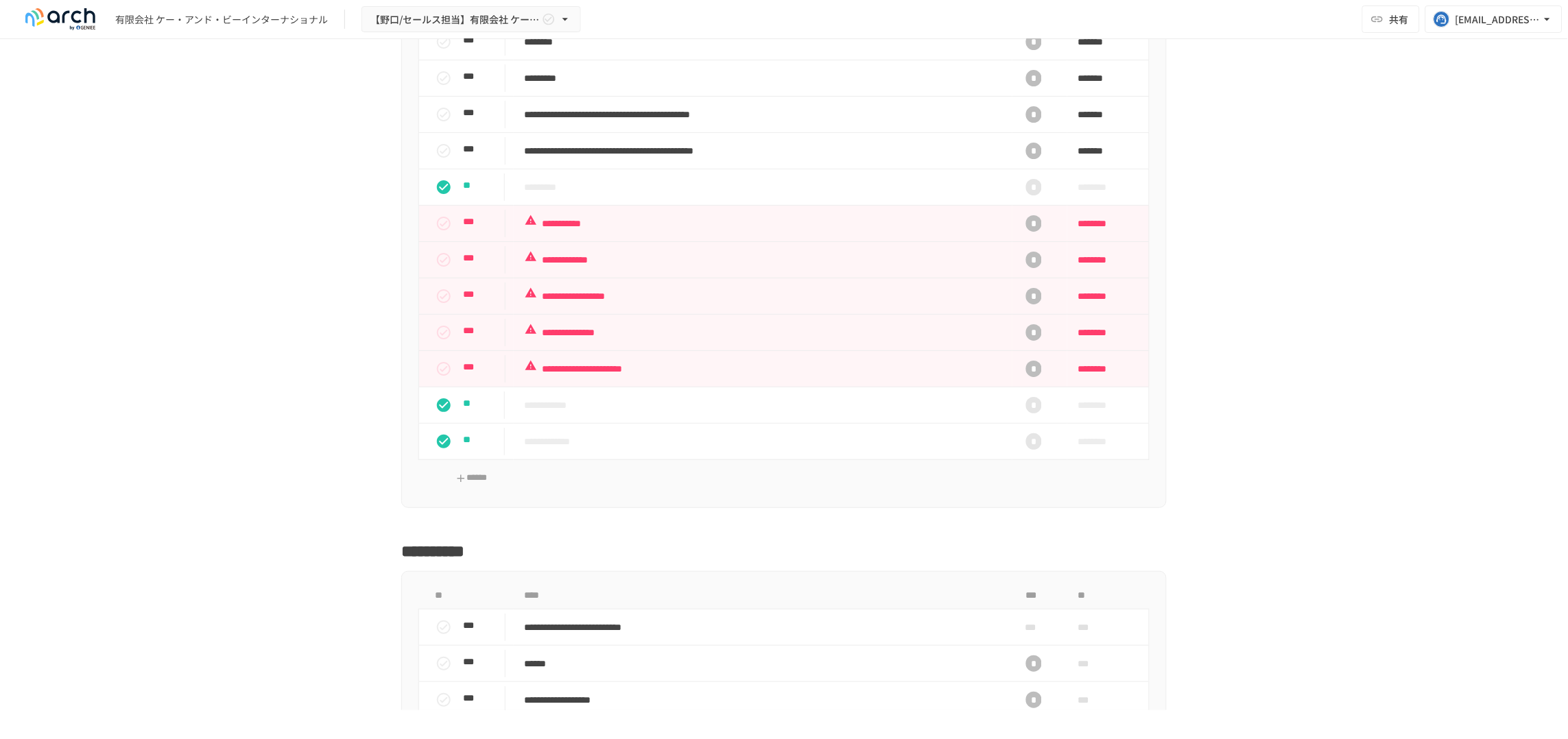 scroll, scrollTop: 1698, scrollLeft: 0, axis: vertical 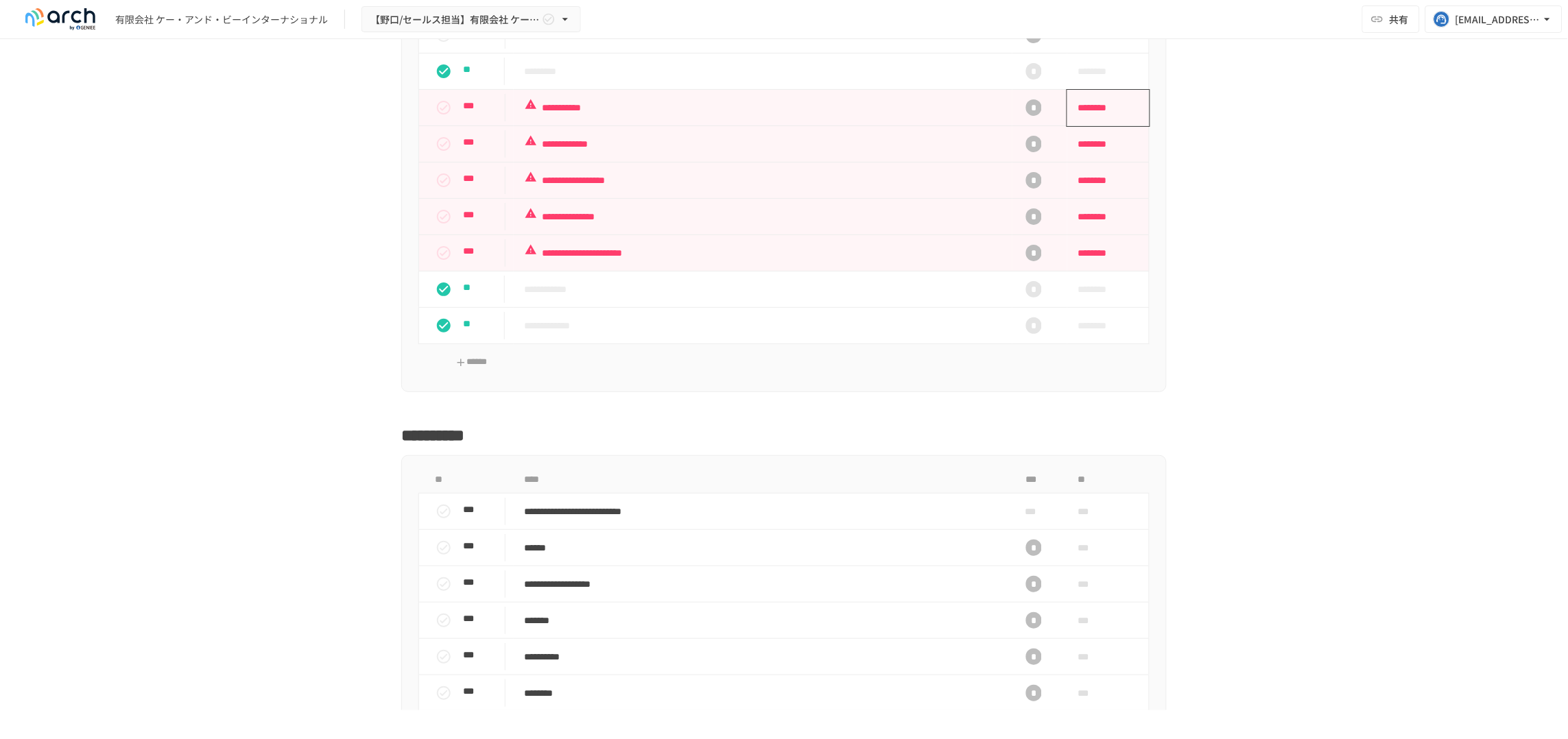 click on "********" at bounding box center (1104, 108) 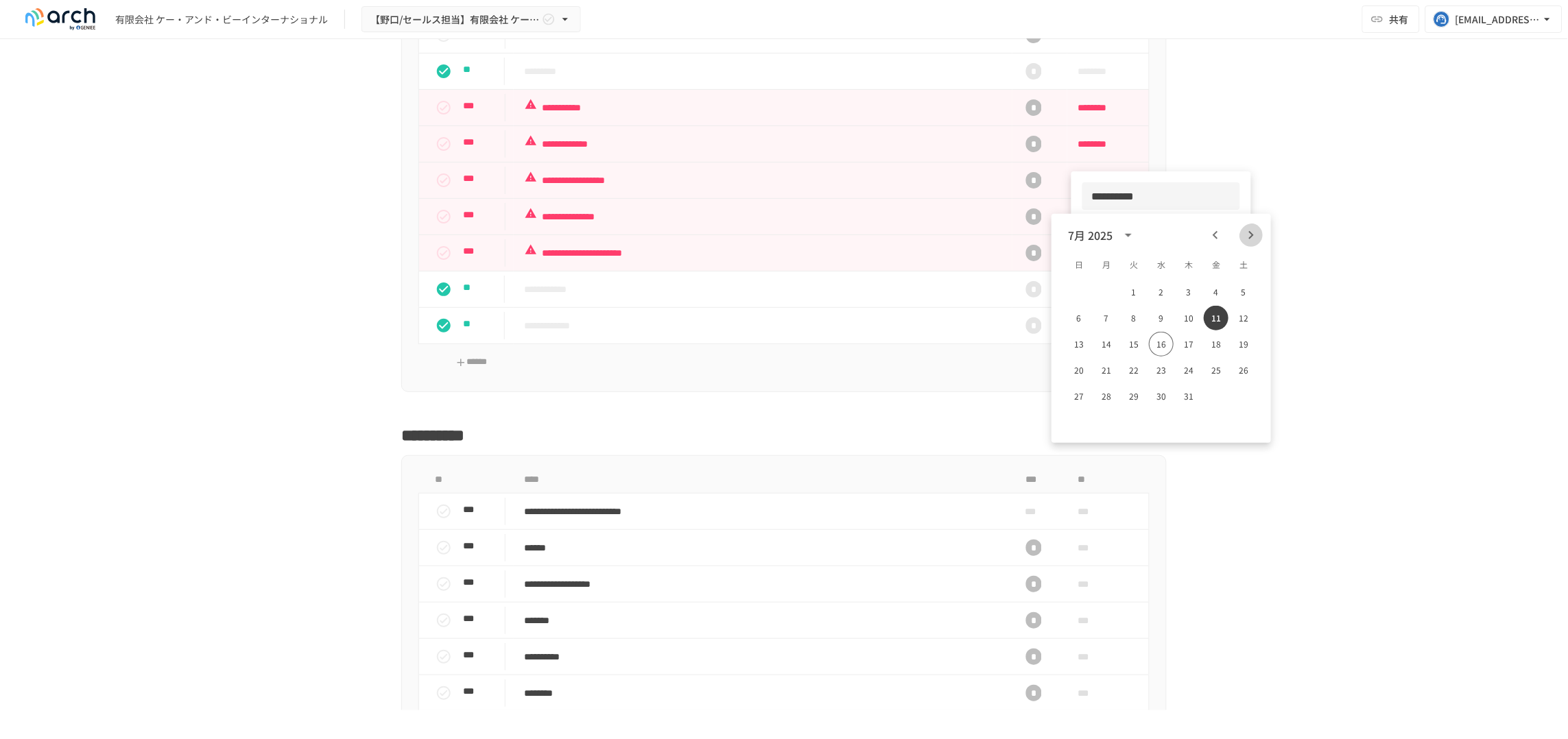 click 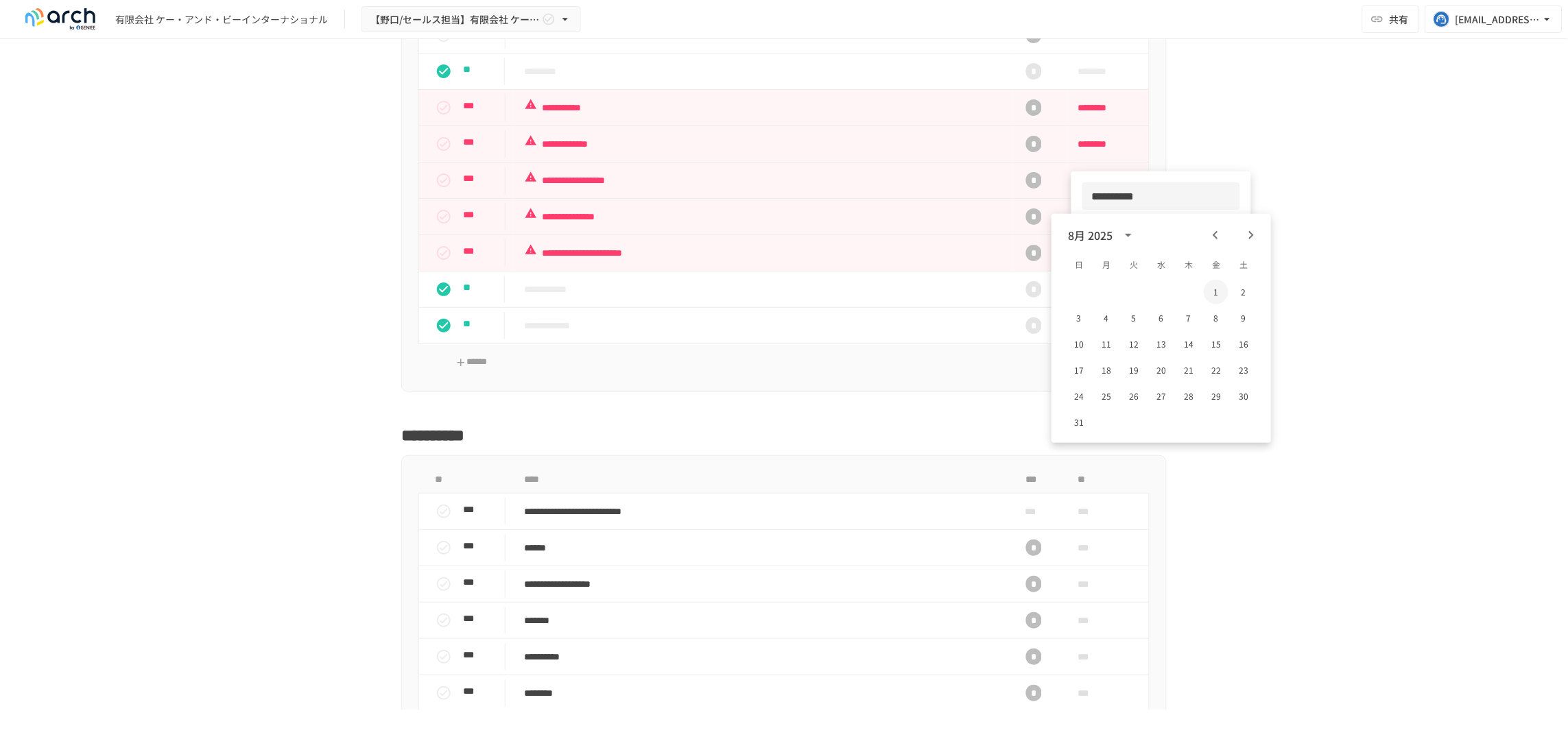click on "1" at bounding box center [1216, 292] 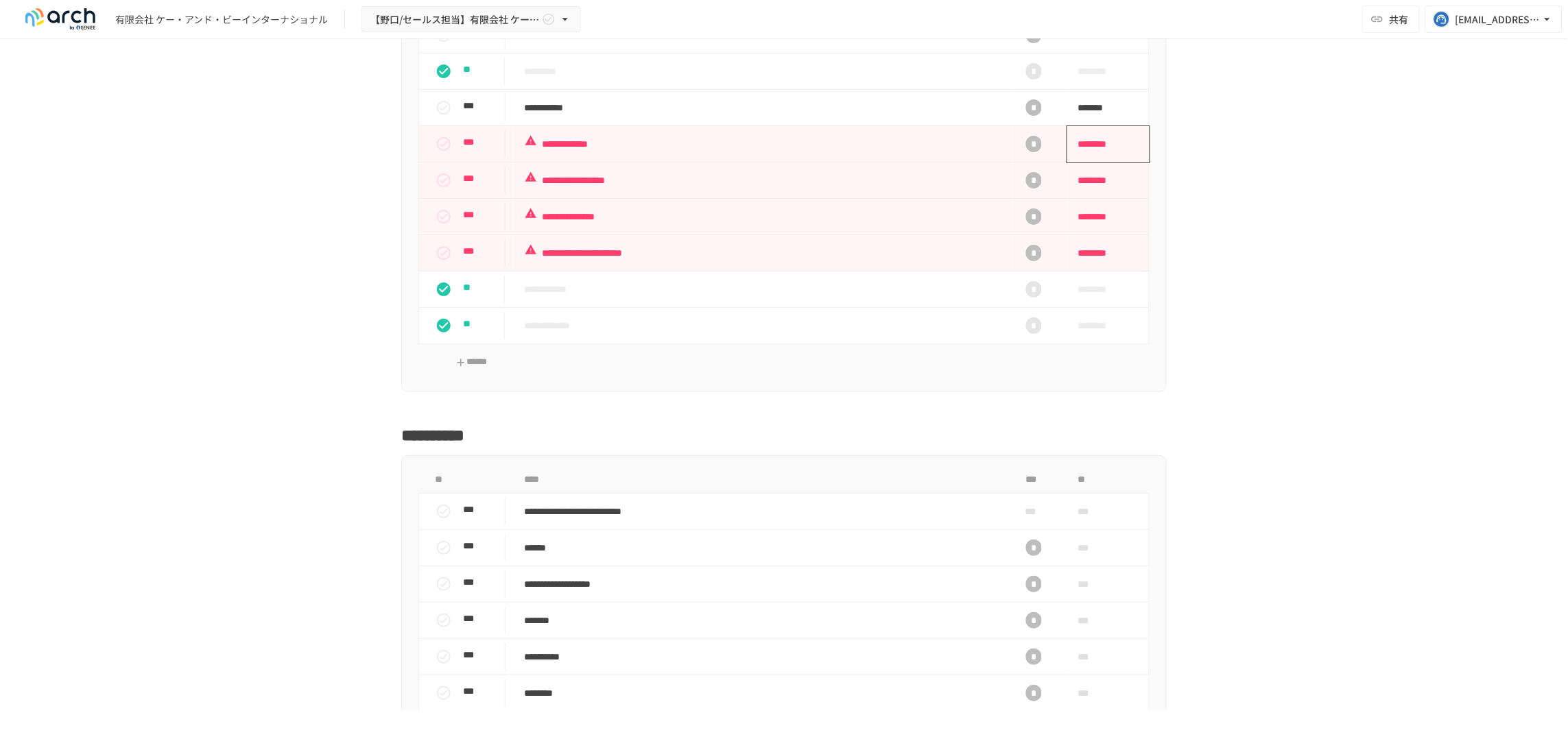 click on "********" at bounding box center [1104, 144] 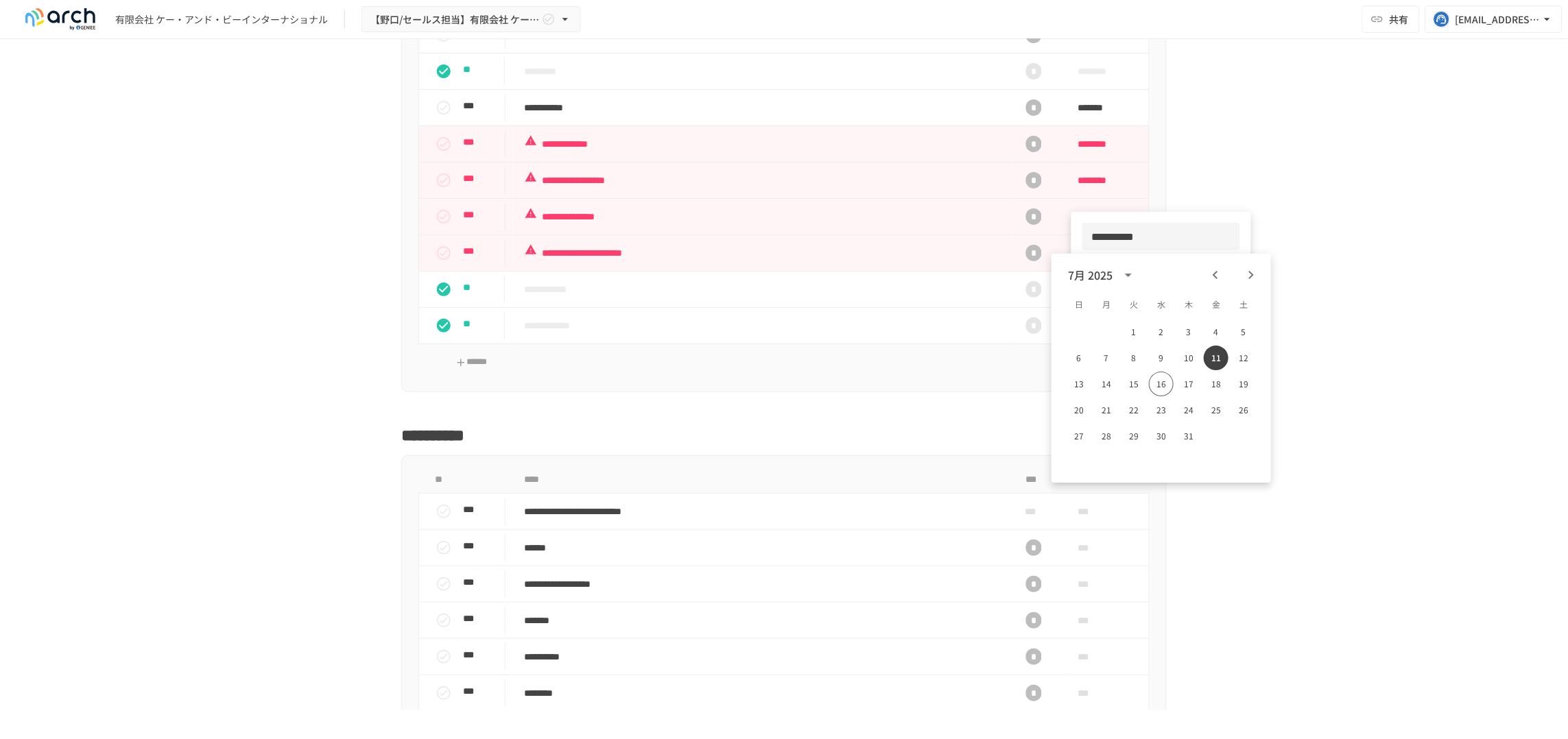 click 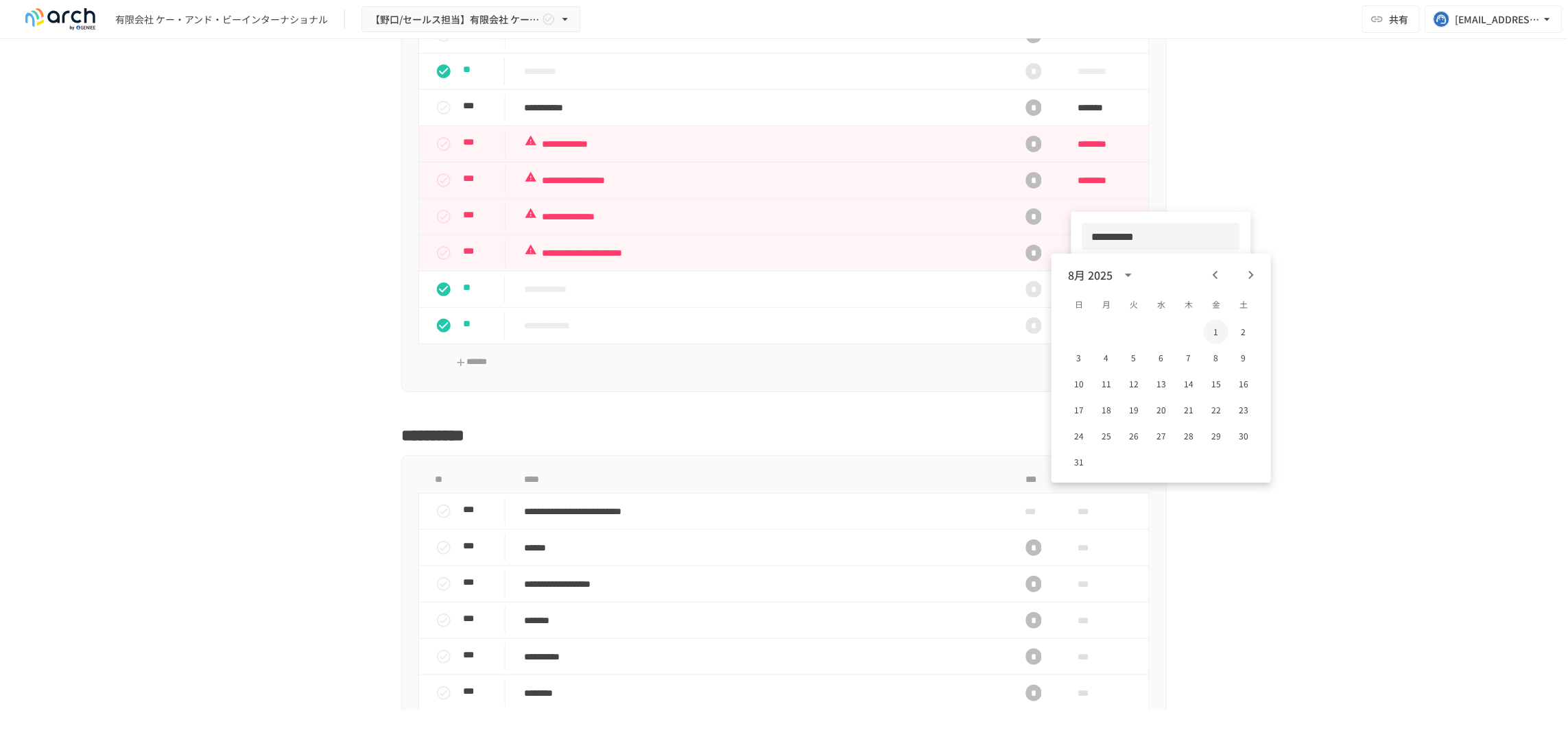 click on "1" at bounding box center [1216, 332] 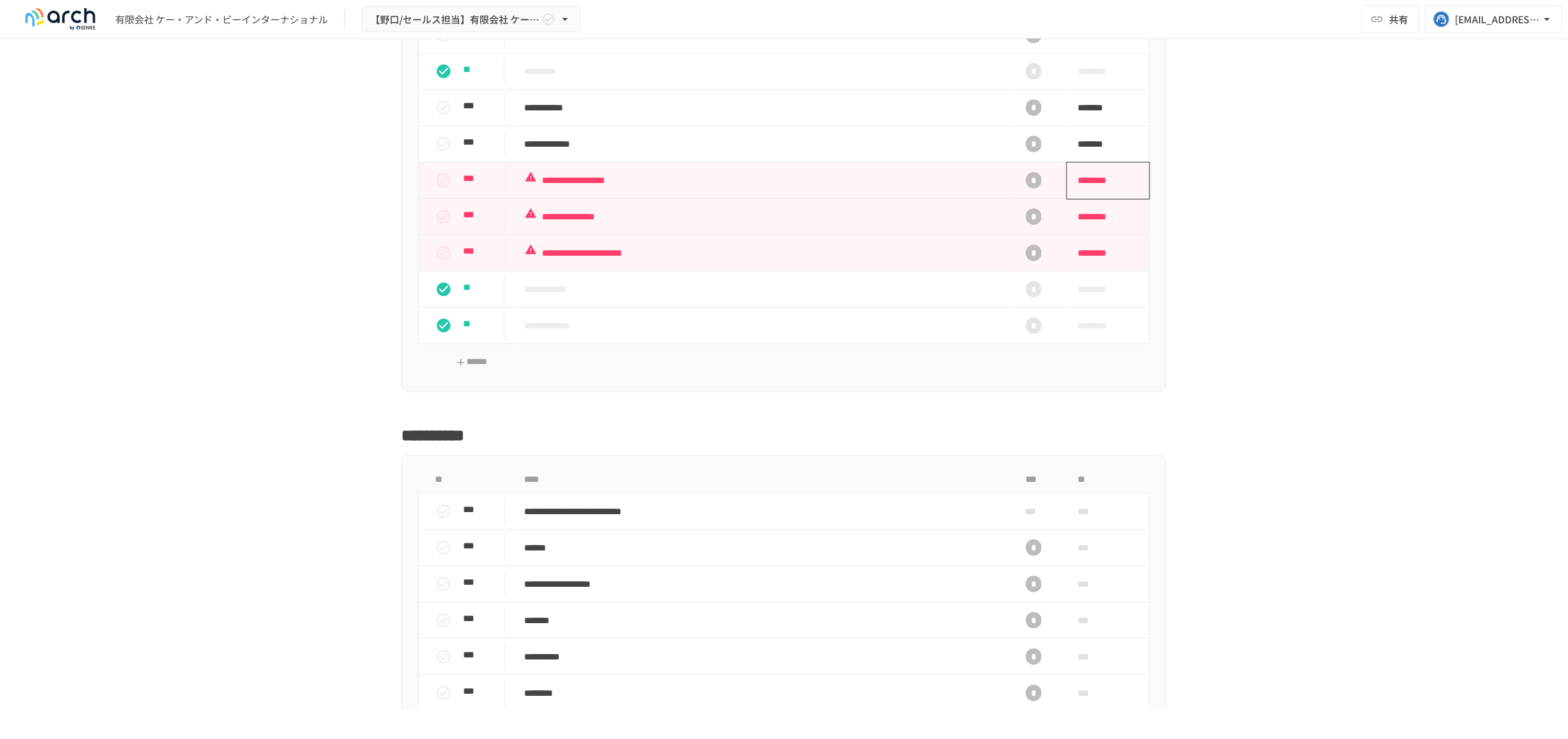click on "********" at bounding box center (1104, 180) 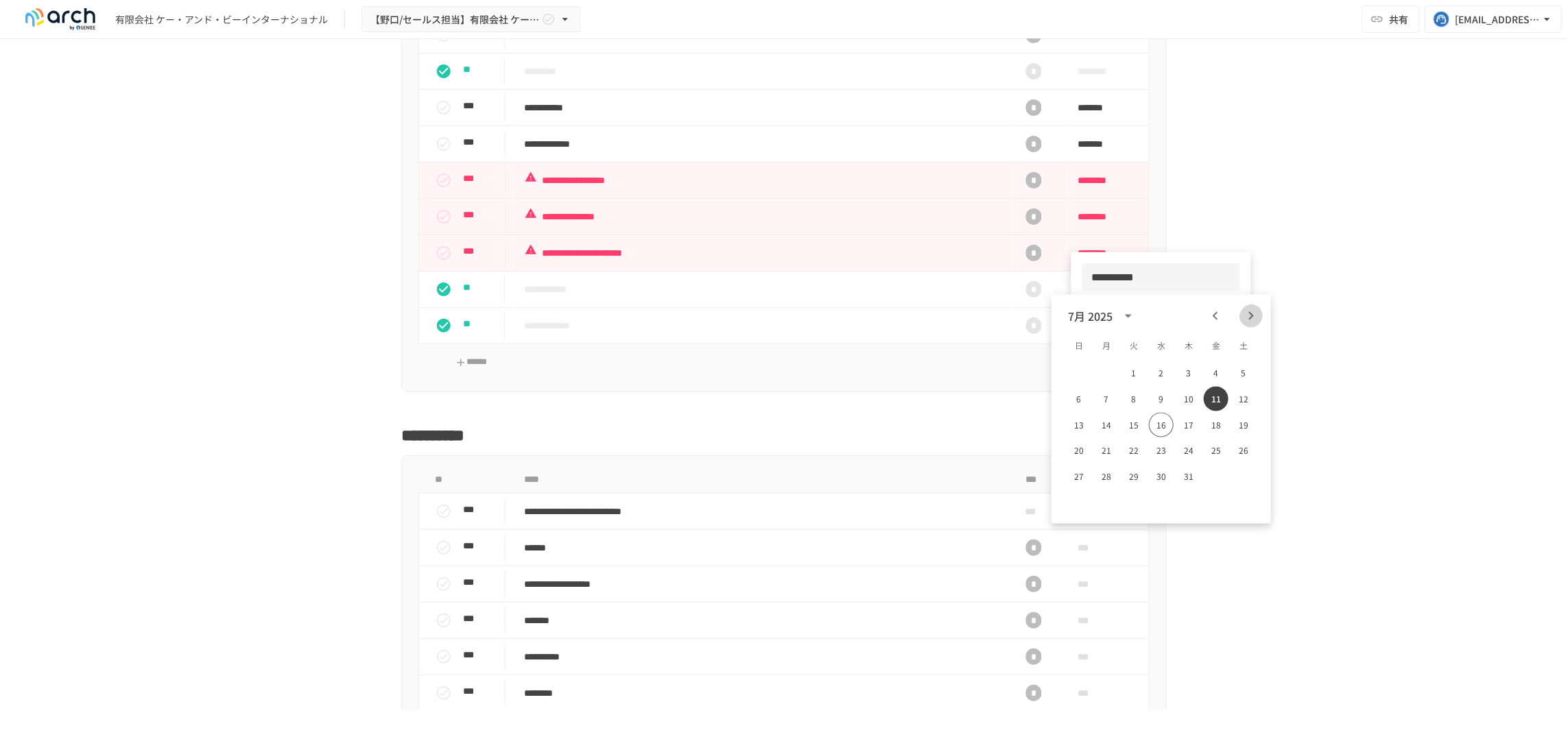 click 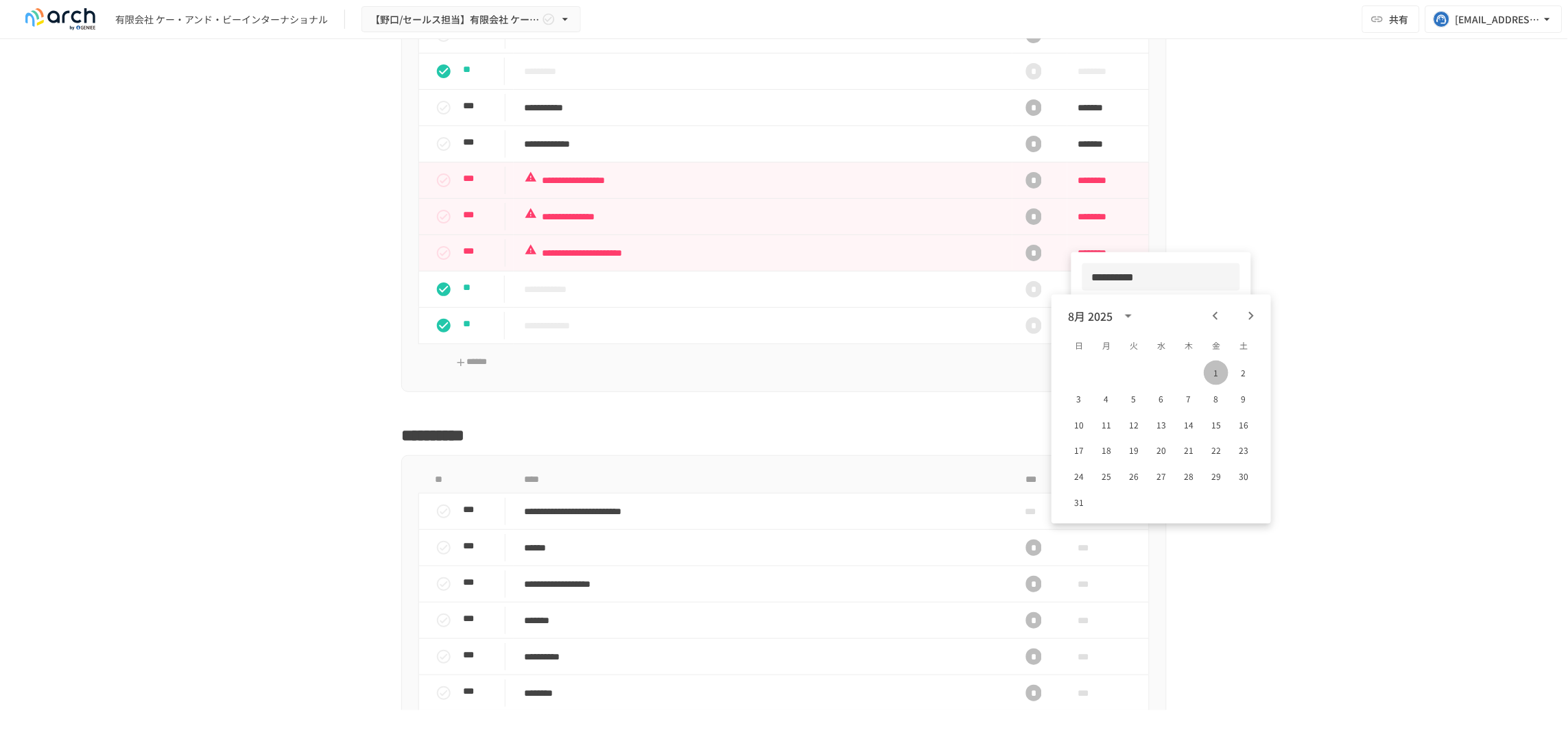 click on "1" at bounding box center [1216, 373] 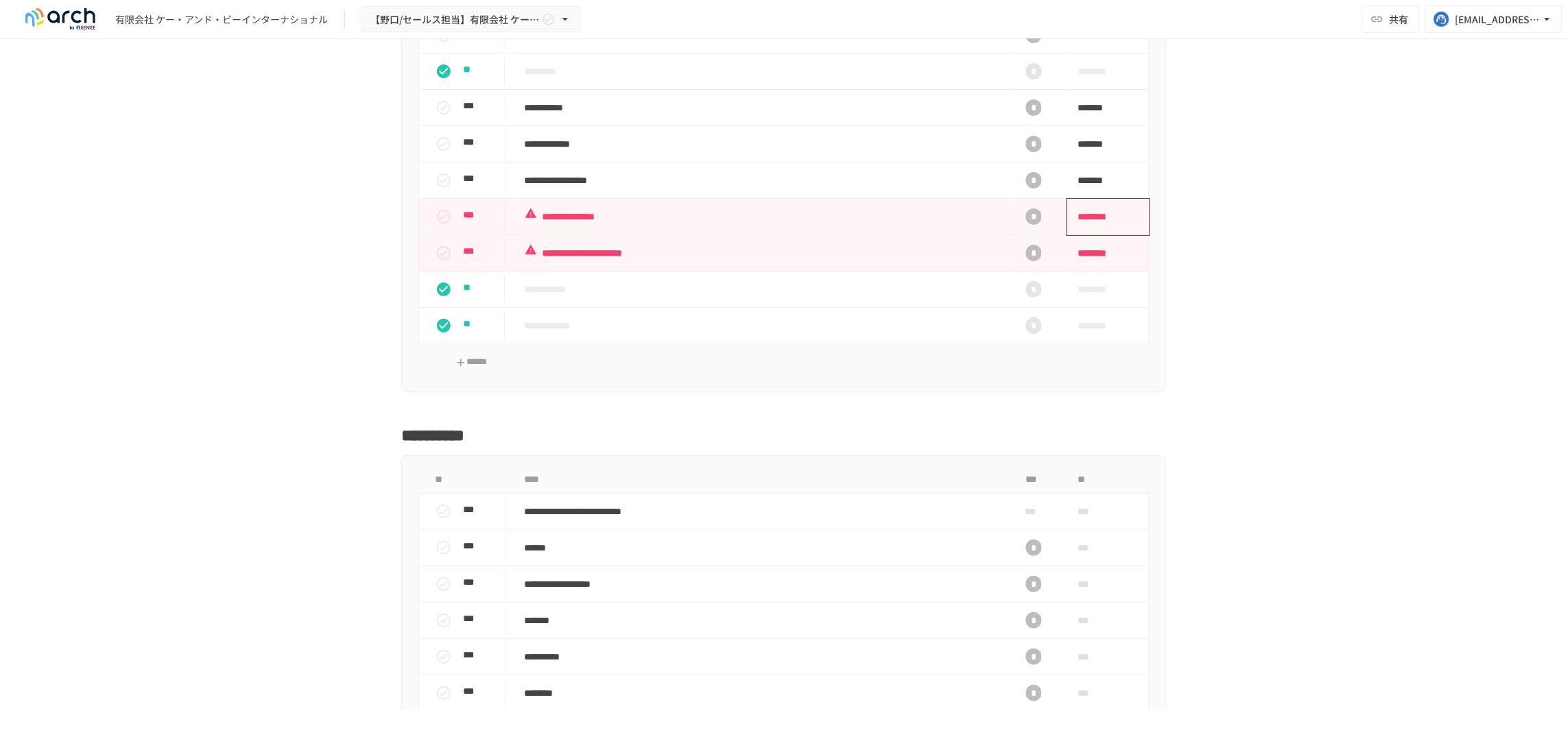 click on "********" at bounding box center [1104, 217] 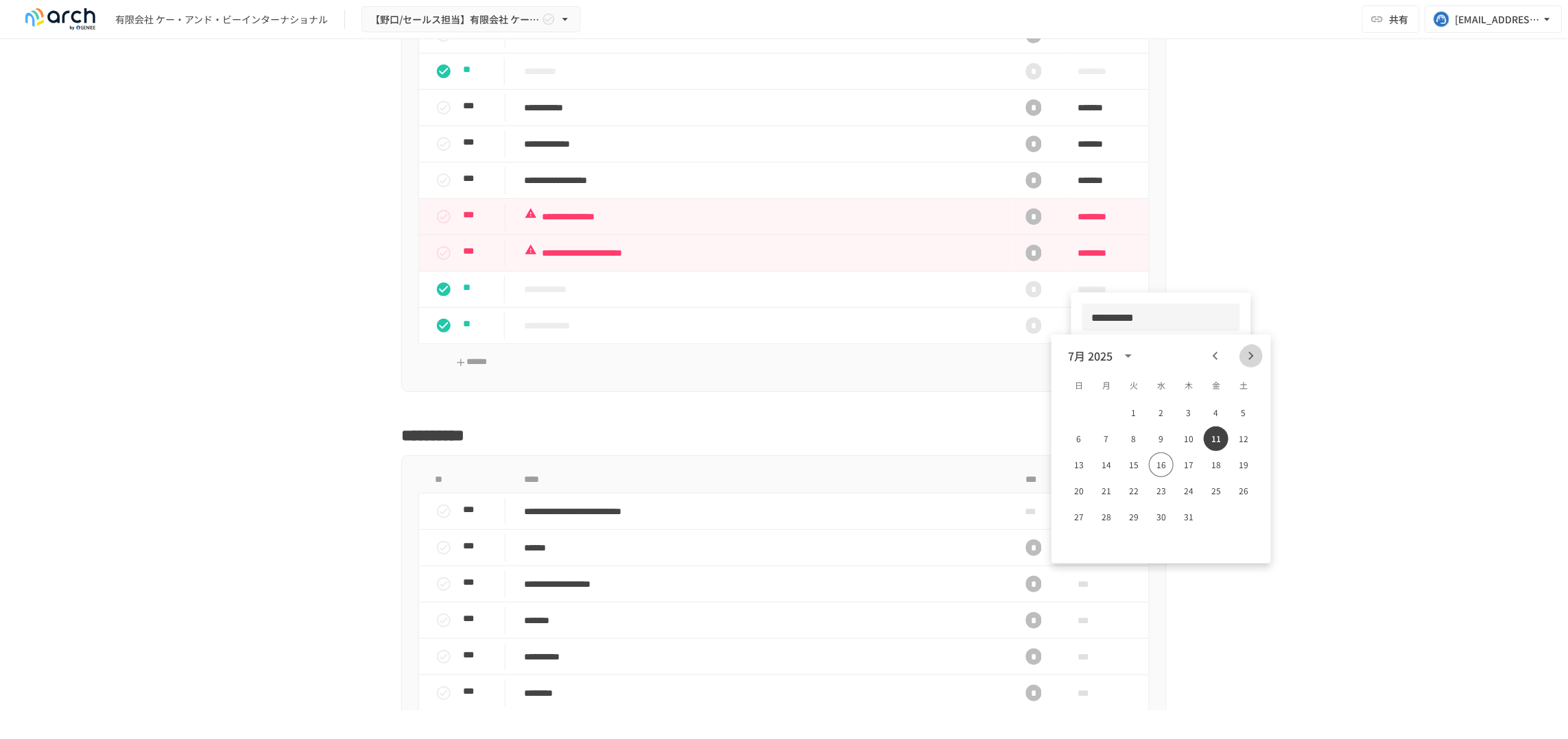 click 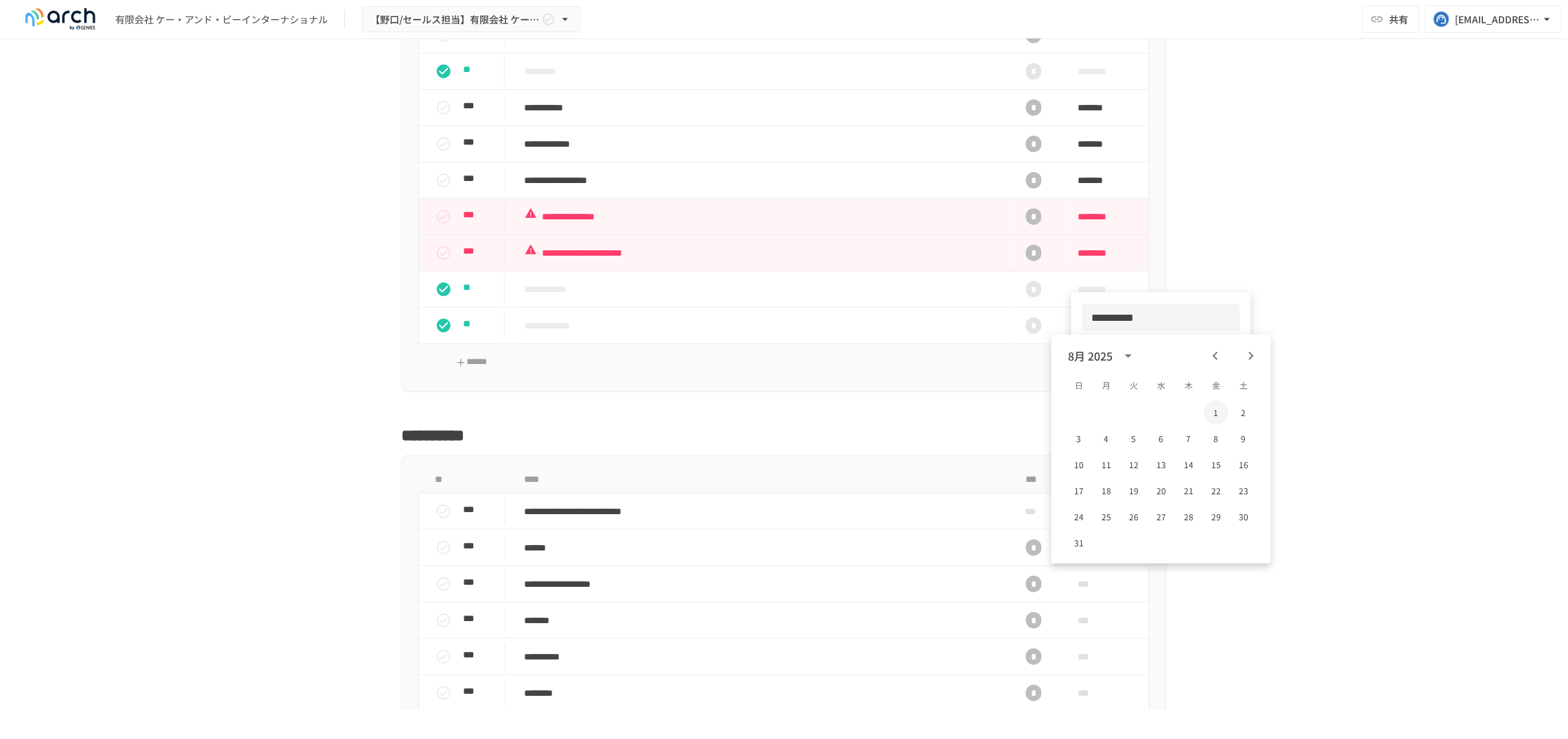 click on "1" at bounding box center [1216, 413] 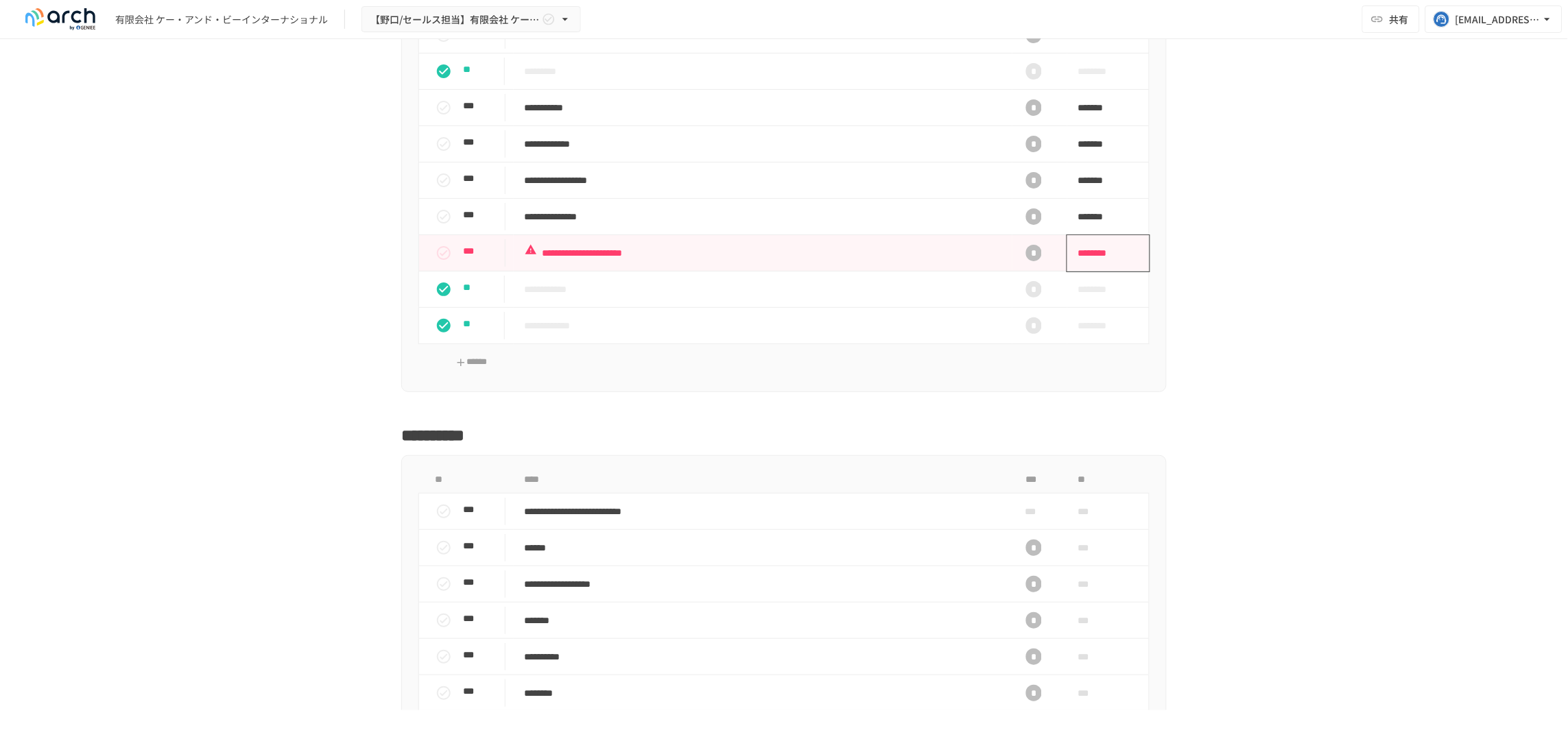 click on "********" at bounding box center [1104, 253] 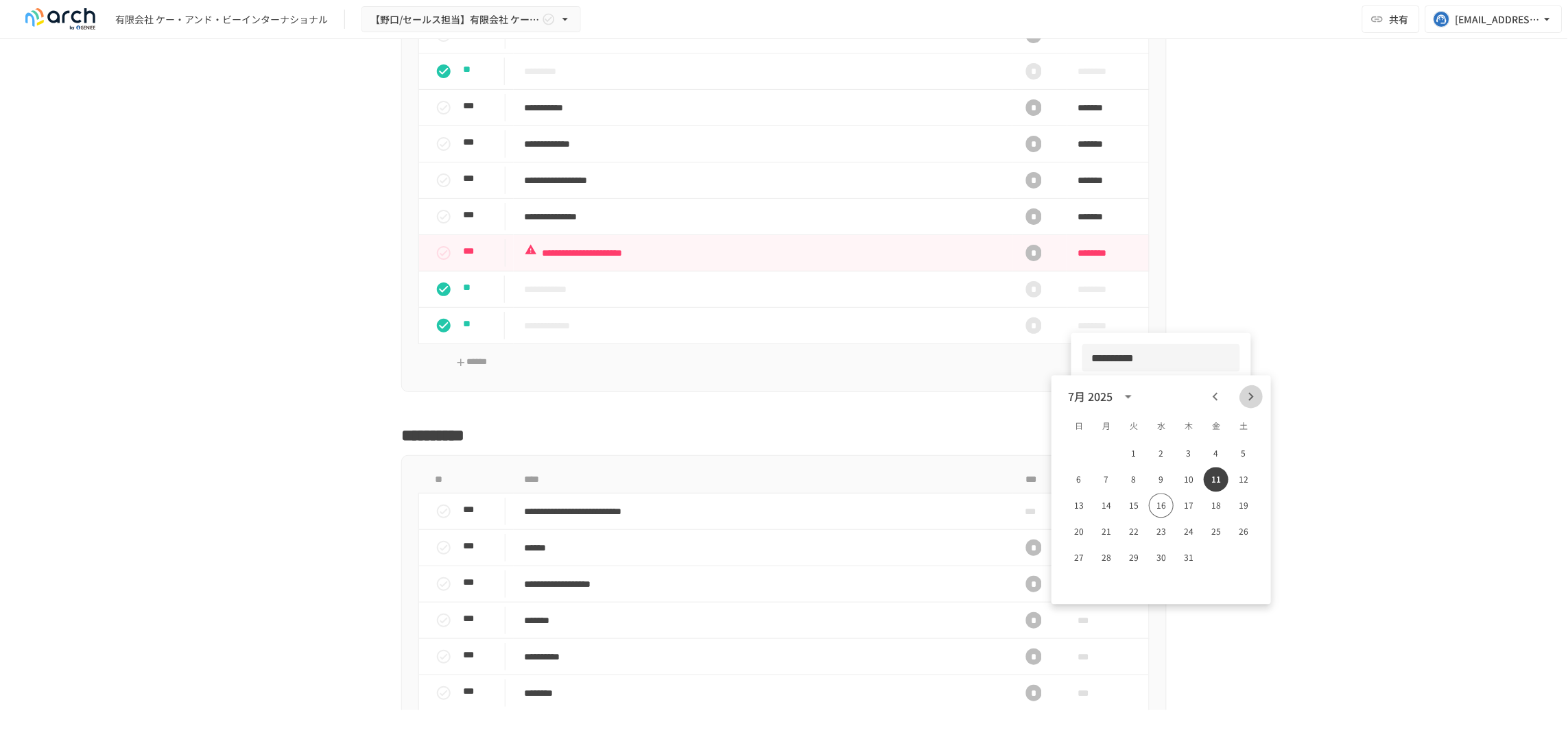 click 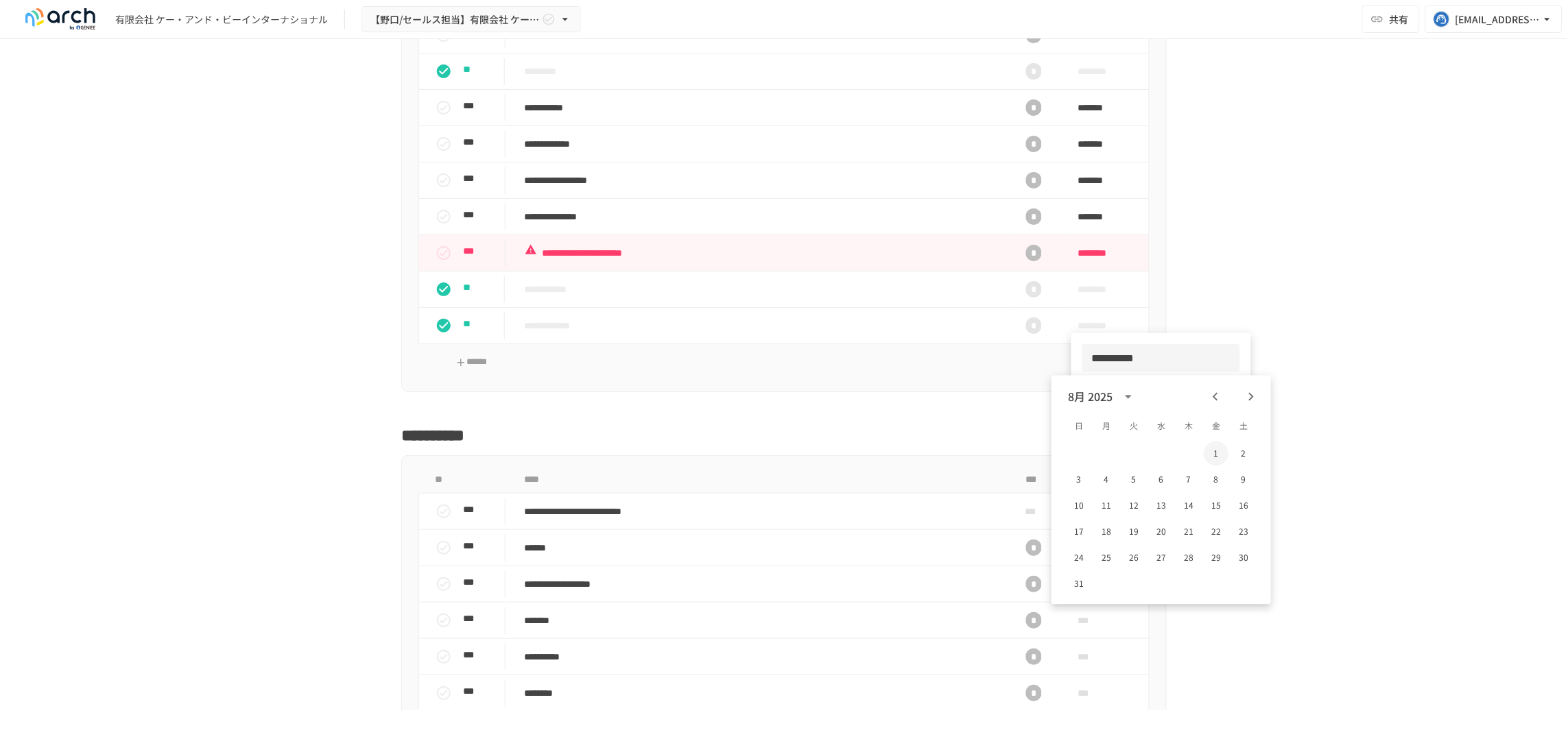 click on "1" at bounding box center (1216, 454) 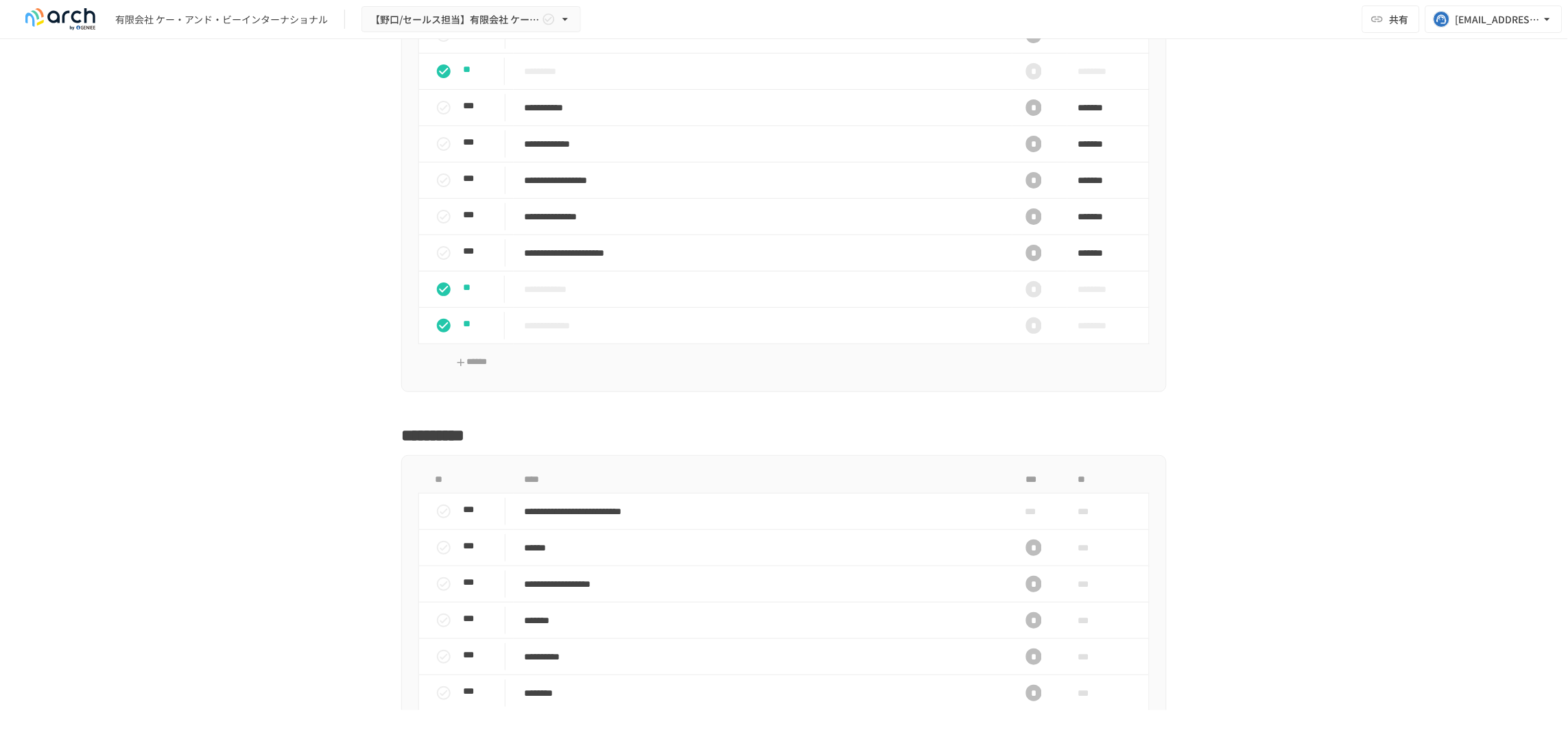 click on "**********" at bounding box center (784, 374) 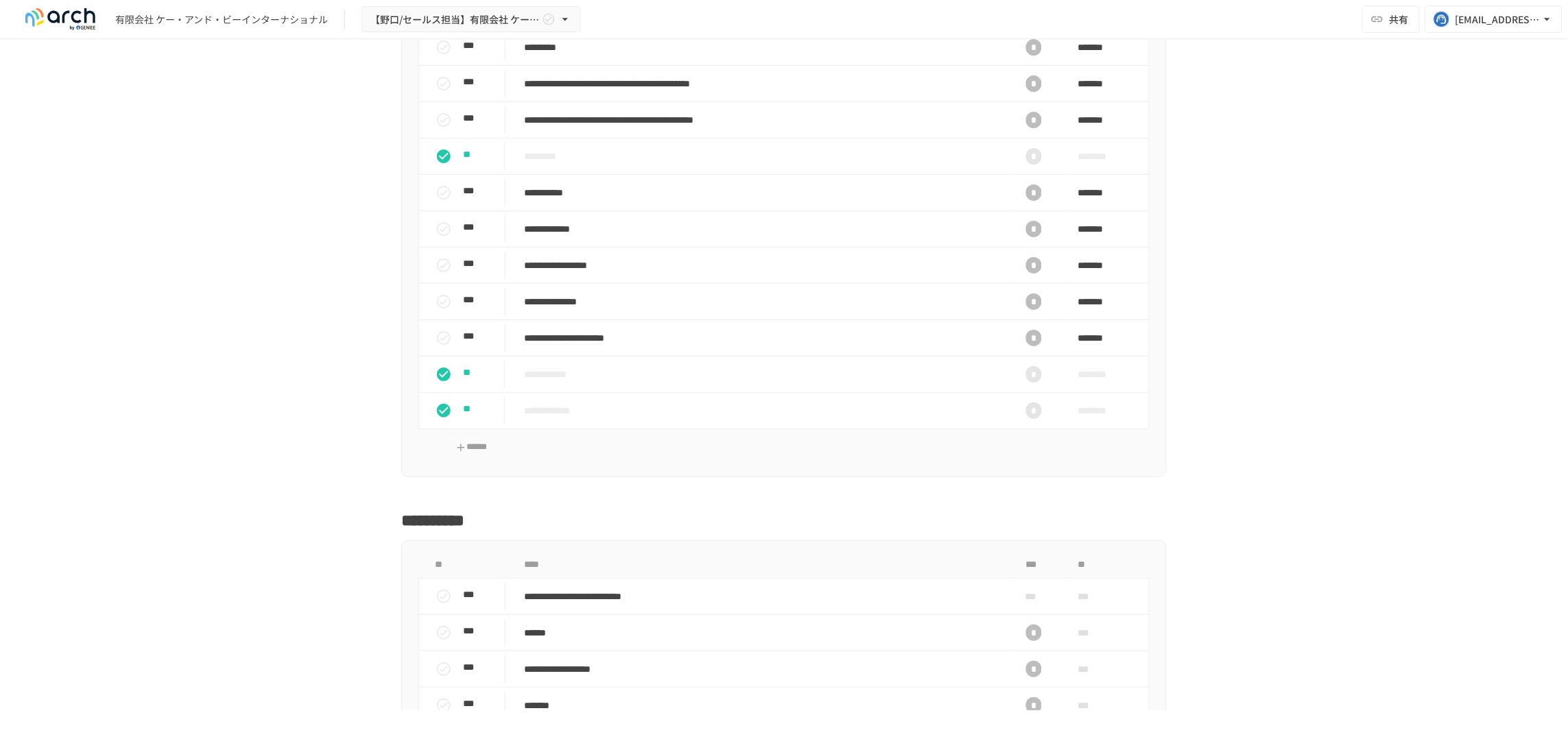 scroll, scrollTop: 1612, scrollLeft: 0, axis: vertical 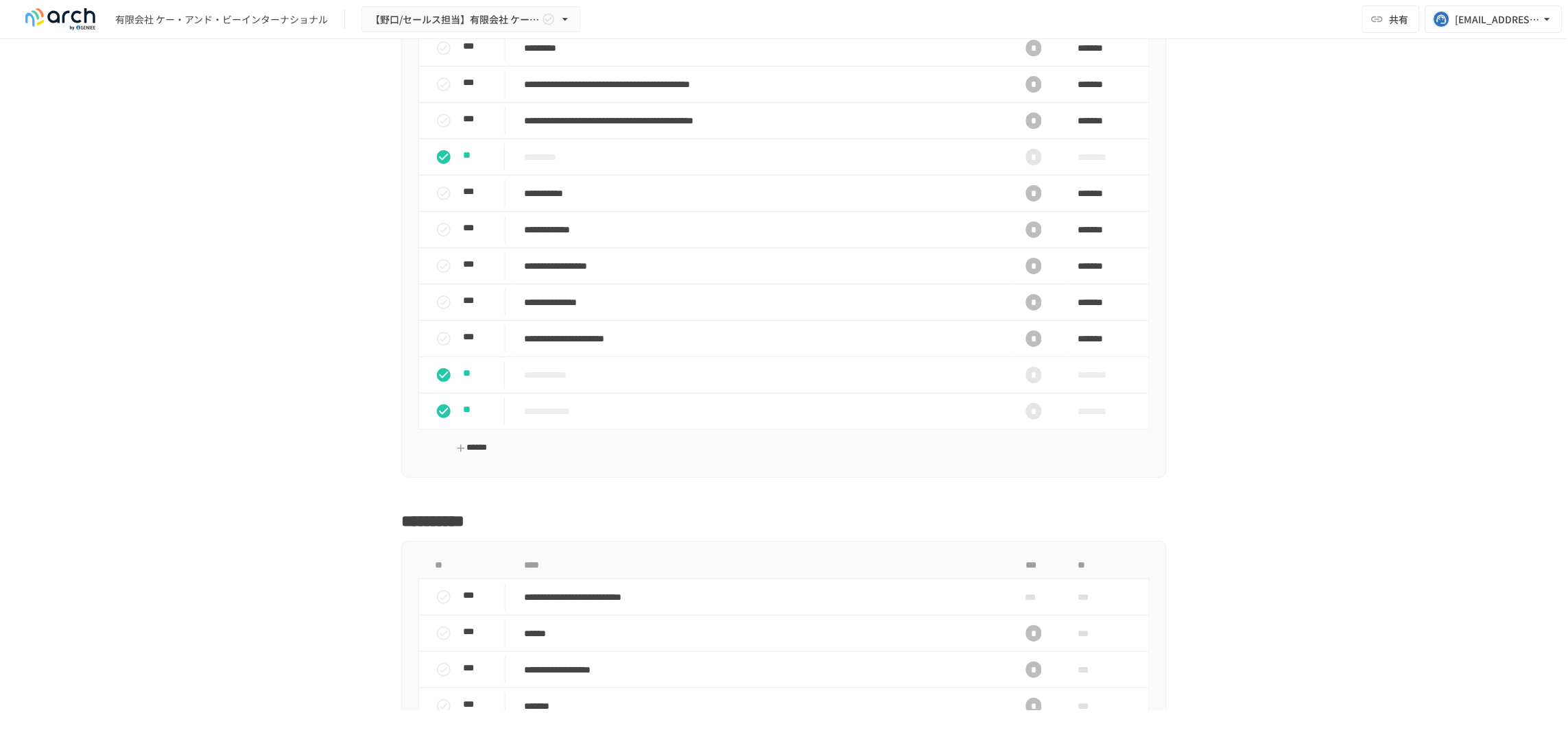 click on "******" at bounding box center [471, 448] 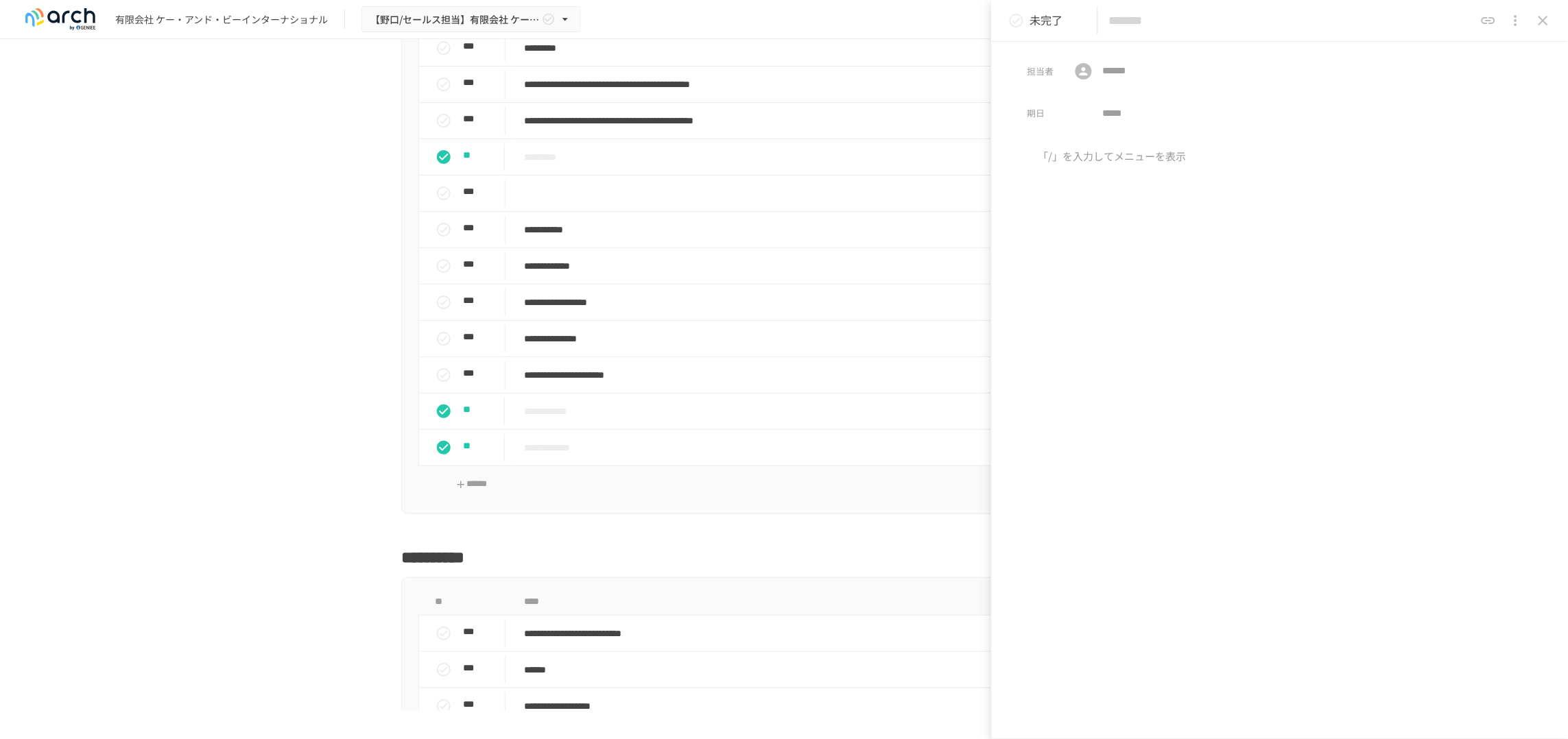 click at bounding box center (1292, 21) 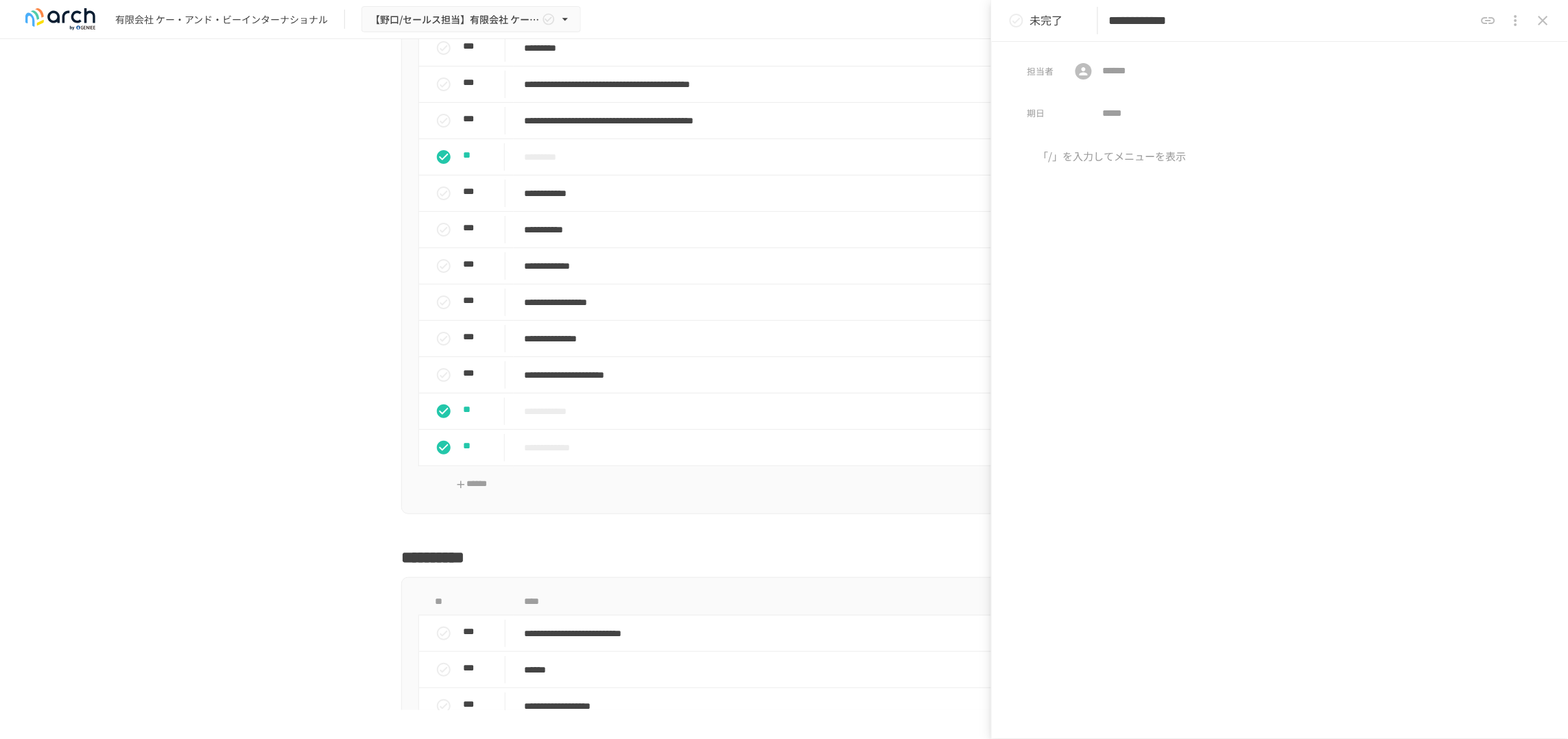 drag, startPoint x: 1169, startPoint y: 21, endPoint x: 1172, endPoint y: 48, distance: 27.1662 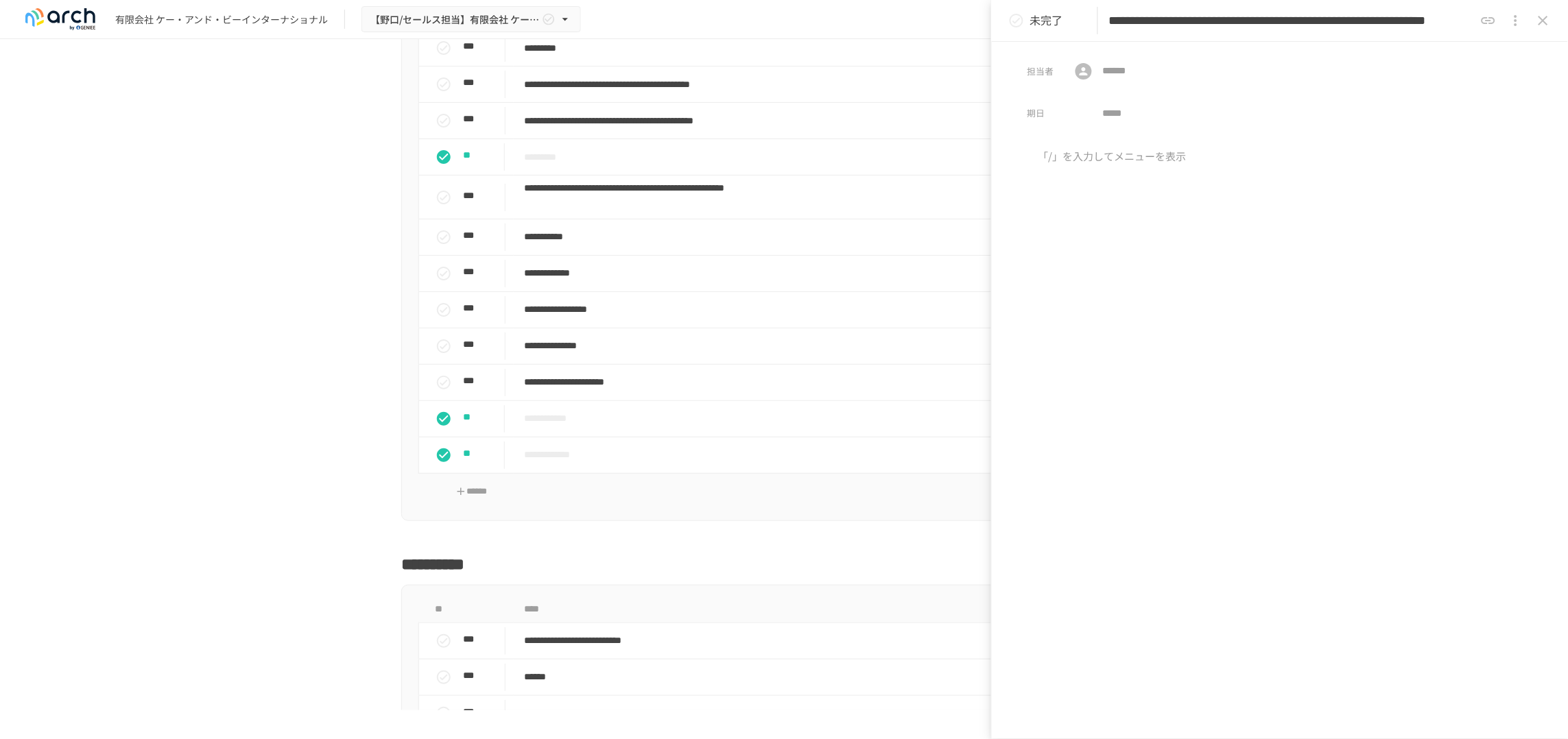 scroll, scrollTop: 0, scrollLeft: 446, axis: horizontal 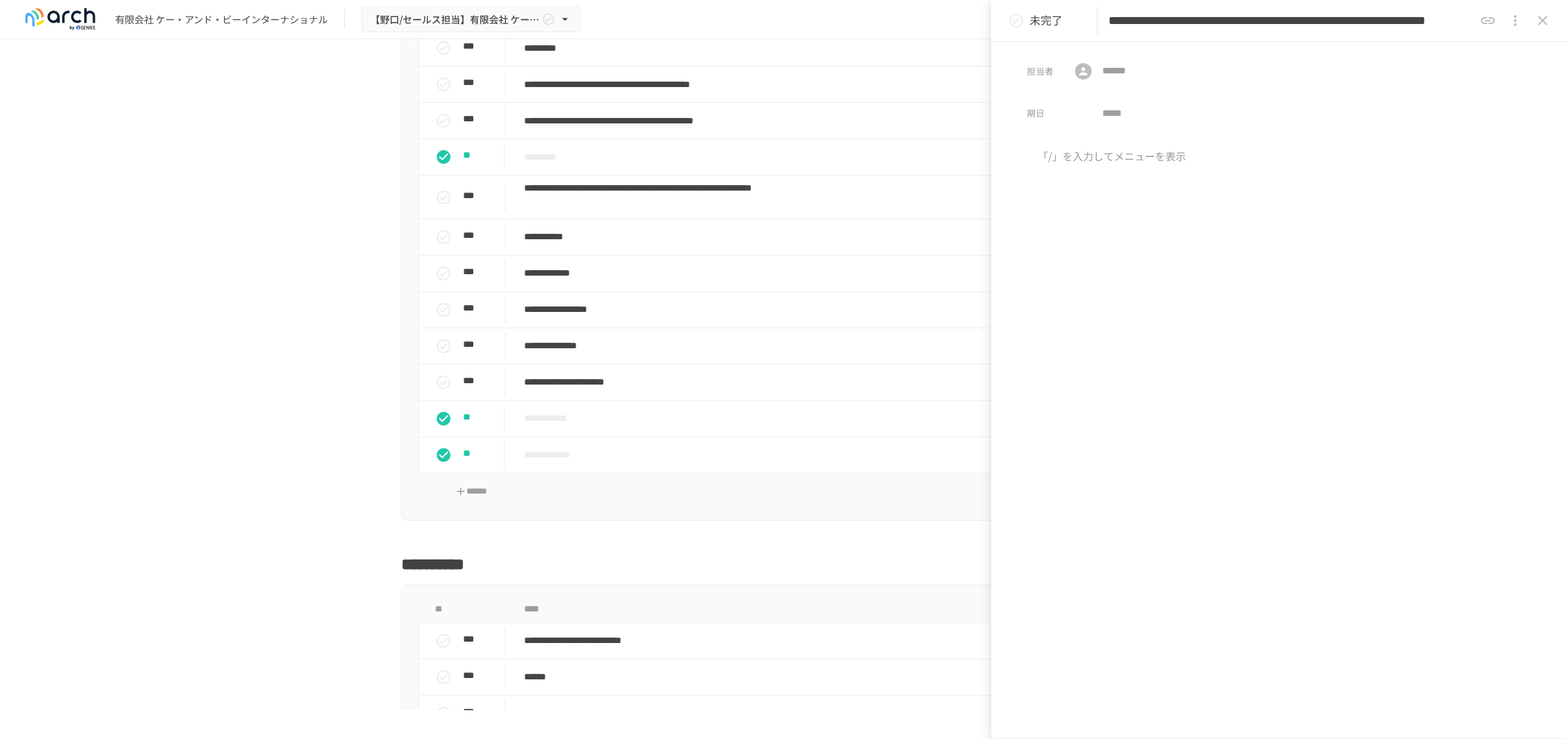 type on "**********" 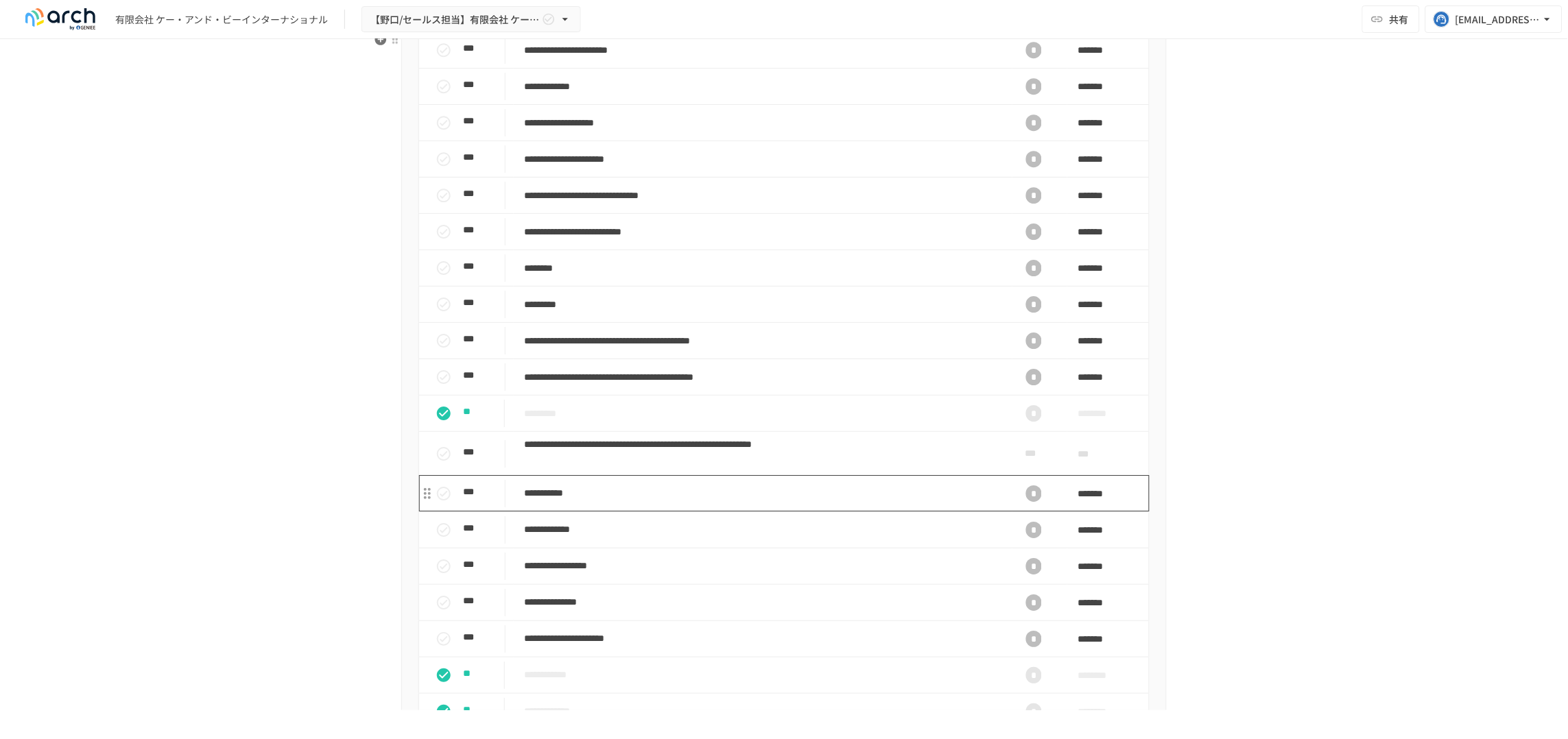 scroll, scrollTop: 1355, scrollLeft: 0, axis: vertical 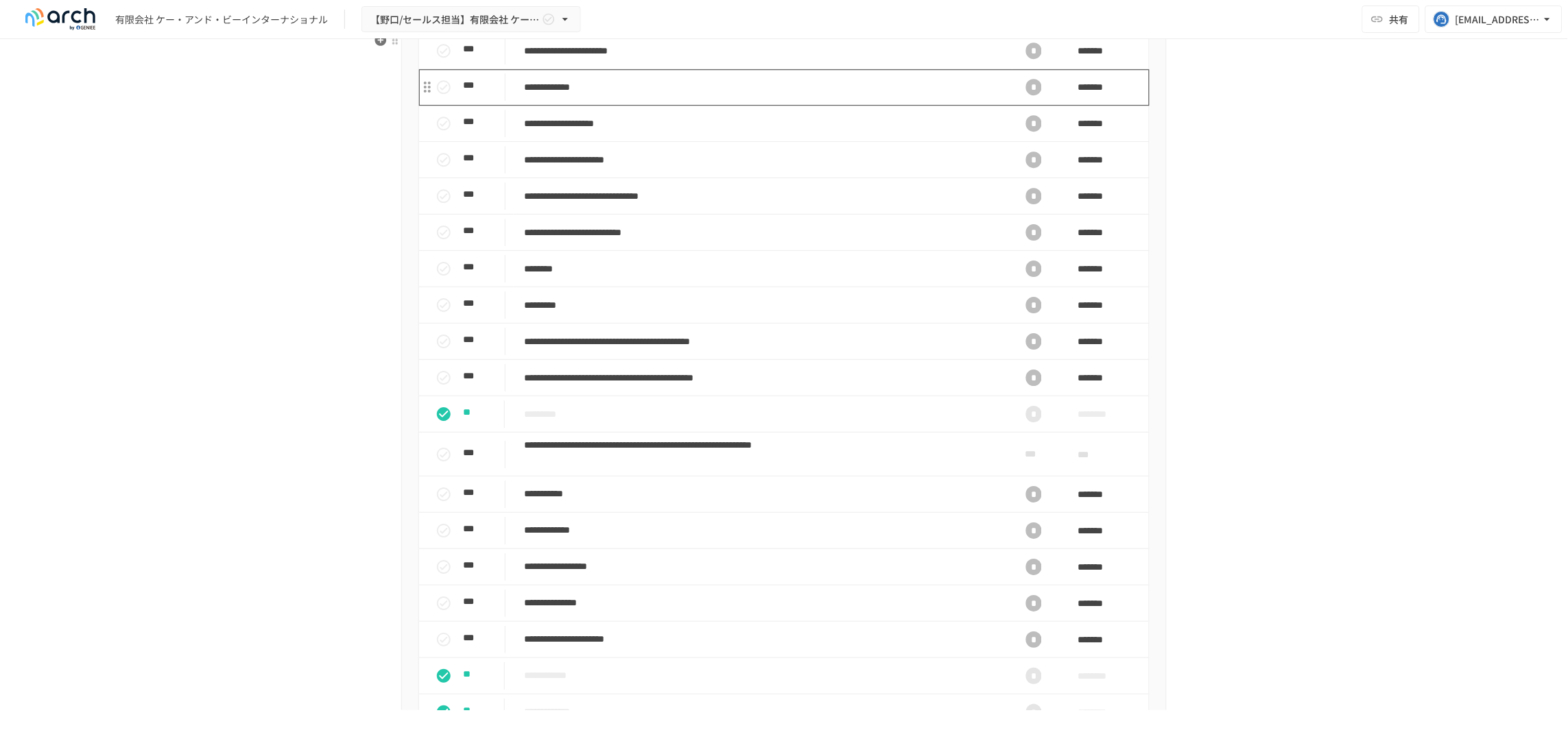 click on "**********" at bounding box center (763, 87) 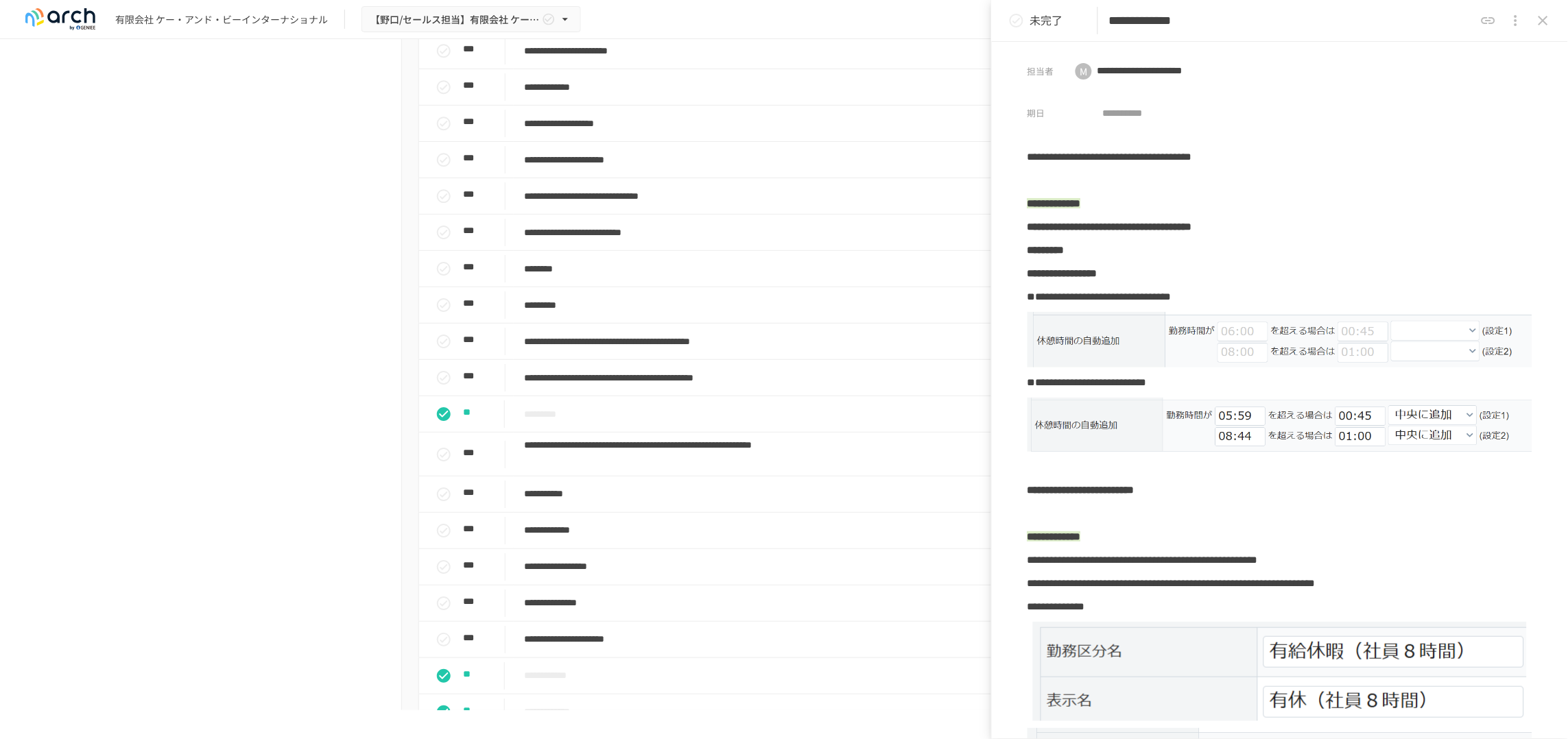 click on "**********" at bounding box center [1292, 21] 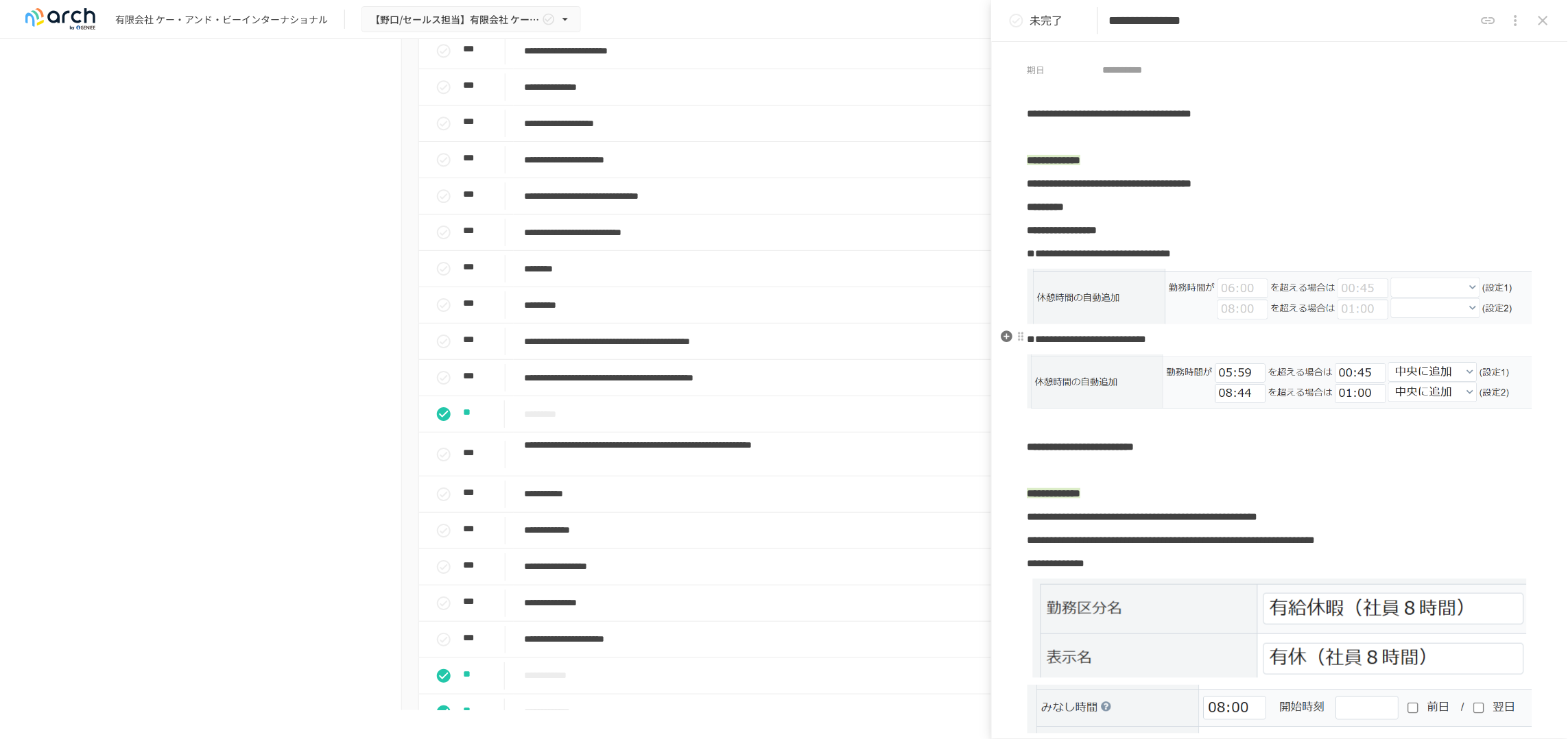 scroll, scrollTop: 0, scrollLeft: 0, axis: both 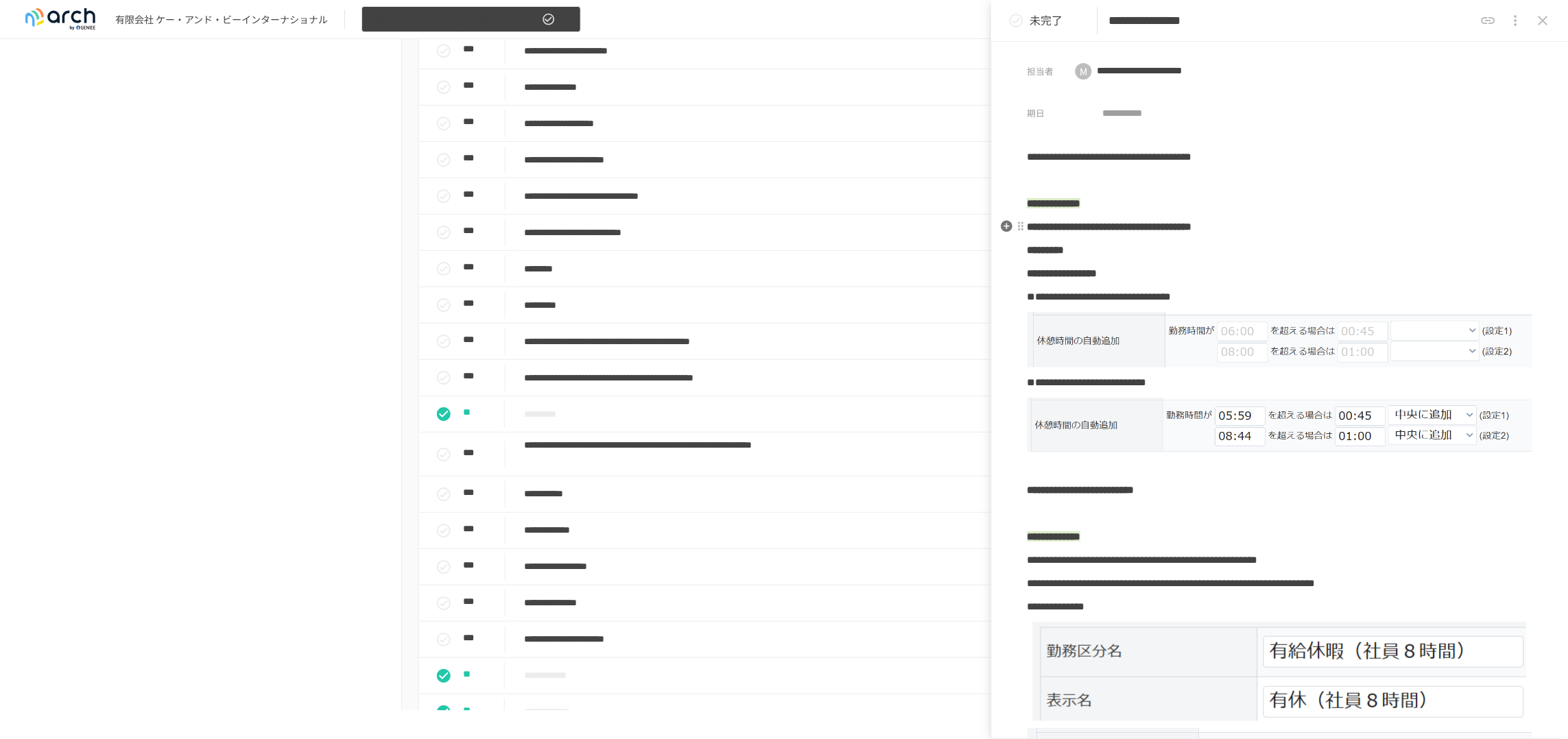 type on "**********" 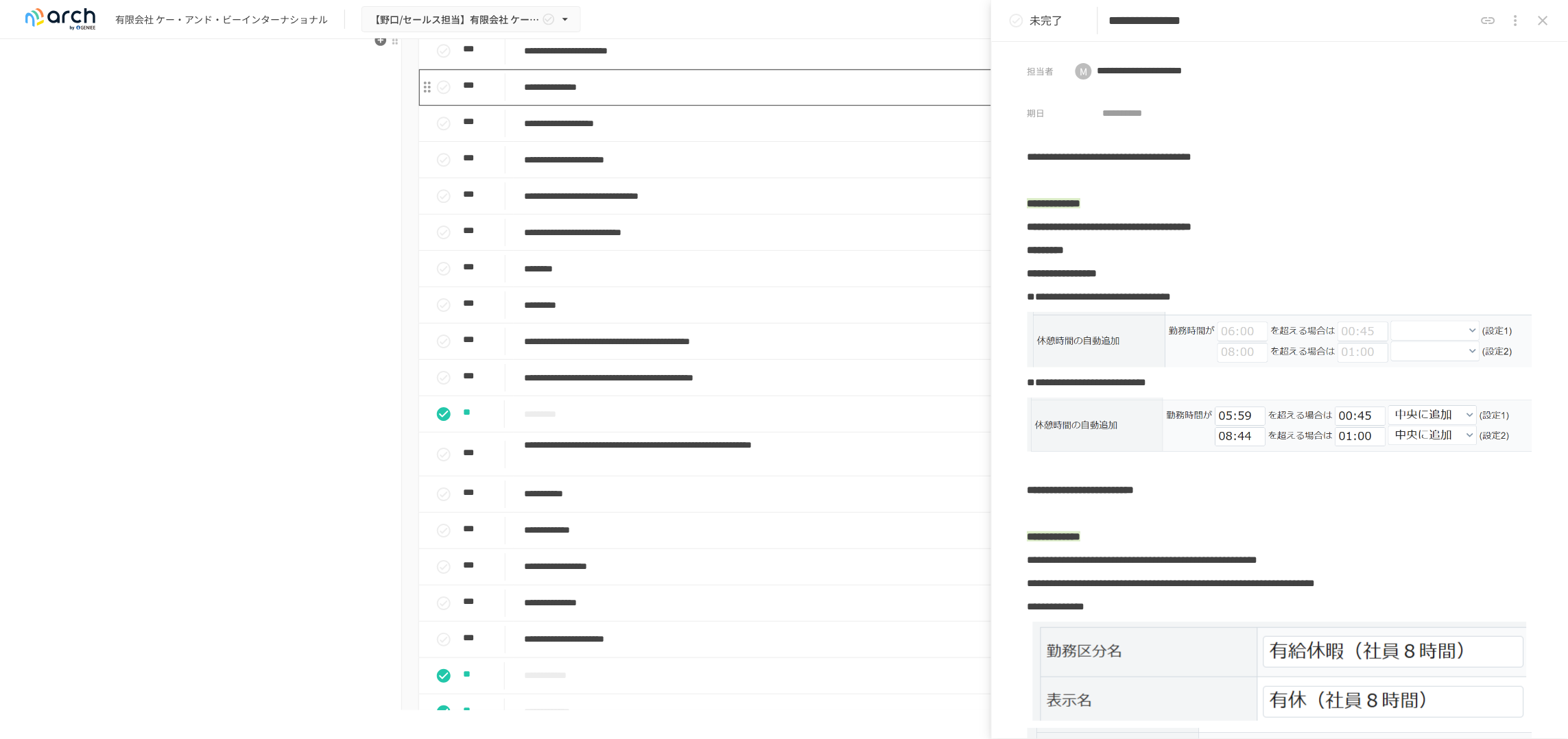 click on "**********" at bounding box center [763, 87] 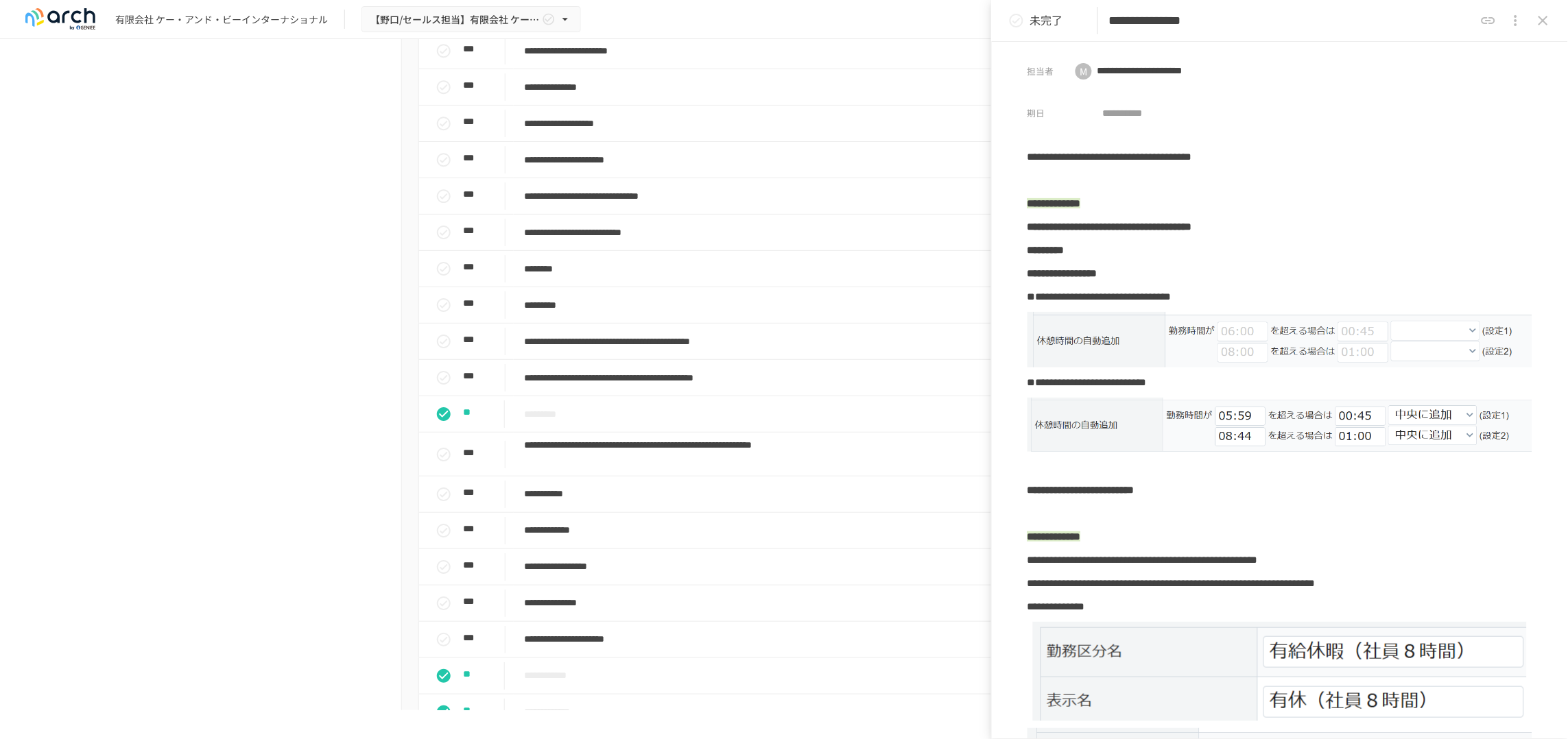 drag, startPoint x: 1294, startPoint y: 23, endPoint x: 1111, endPoint y: 24, distance: 183.0027 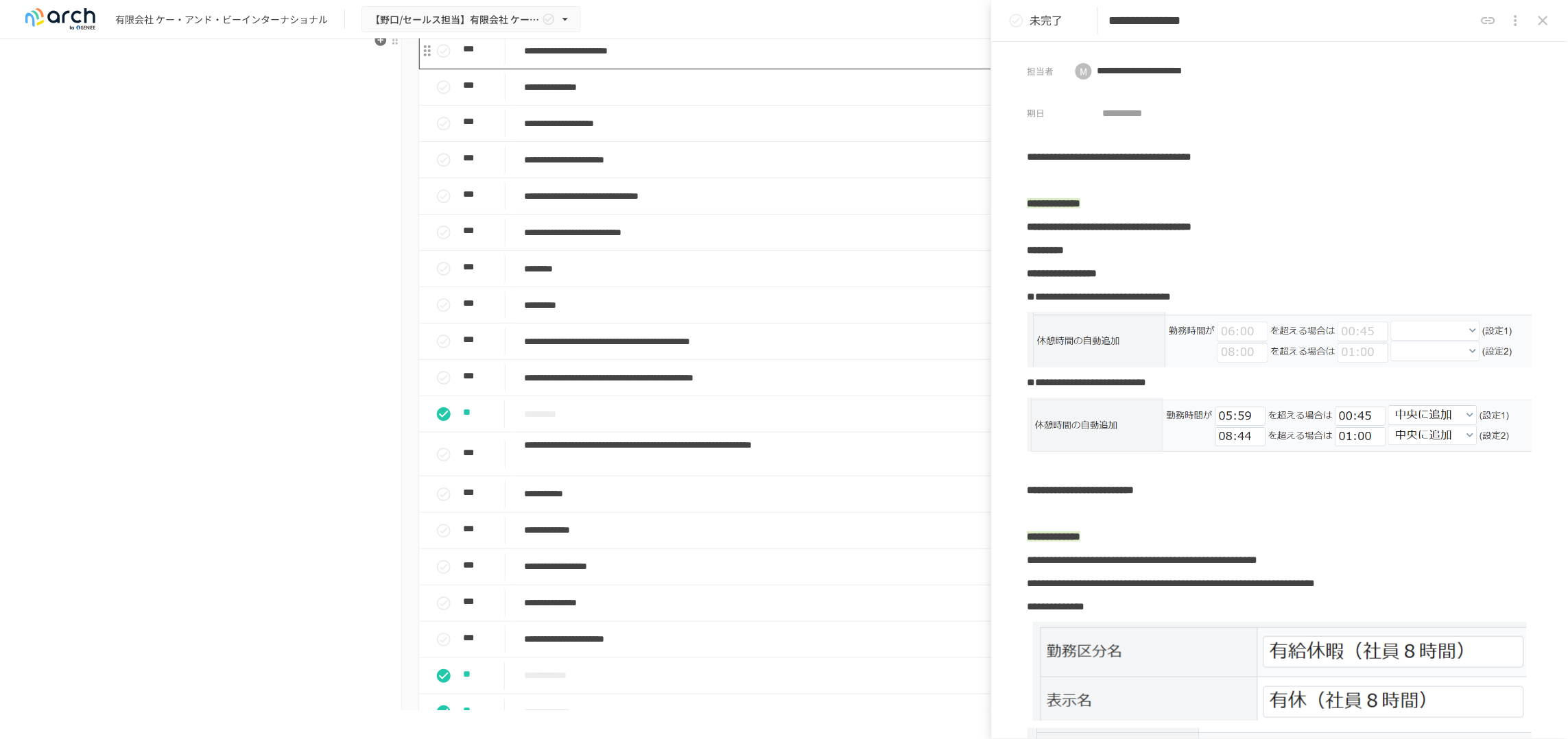 click on "**********" at bounding box center [763, 51] 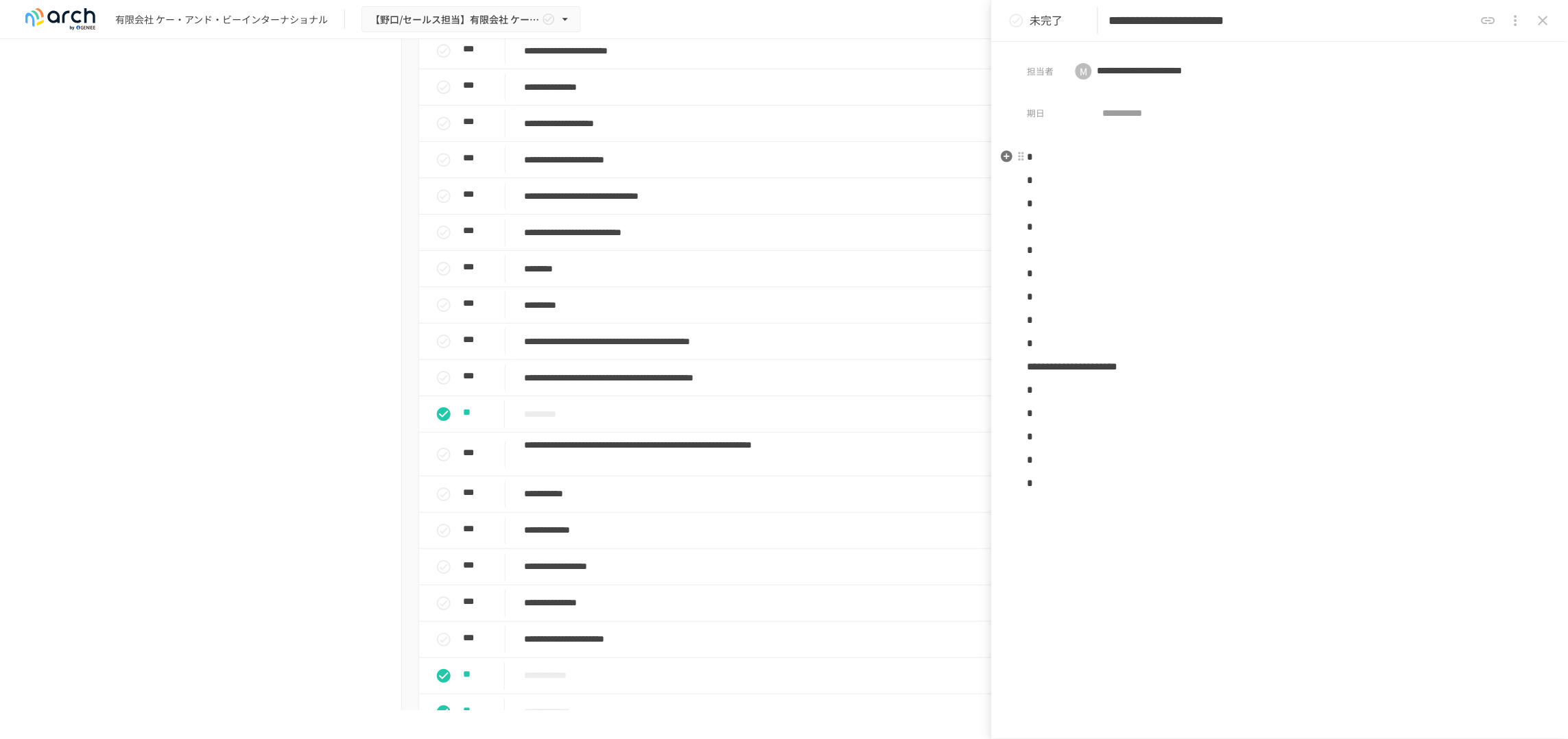 click on "*" at bounding box center [1280, 157] 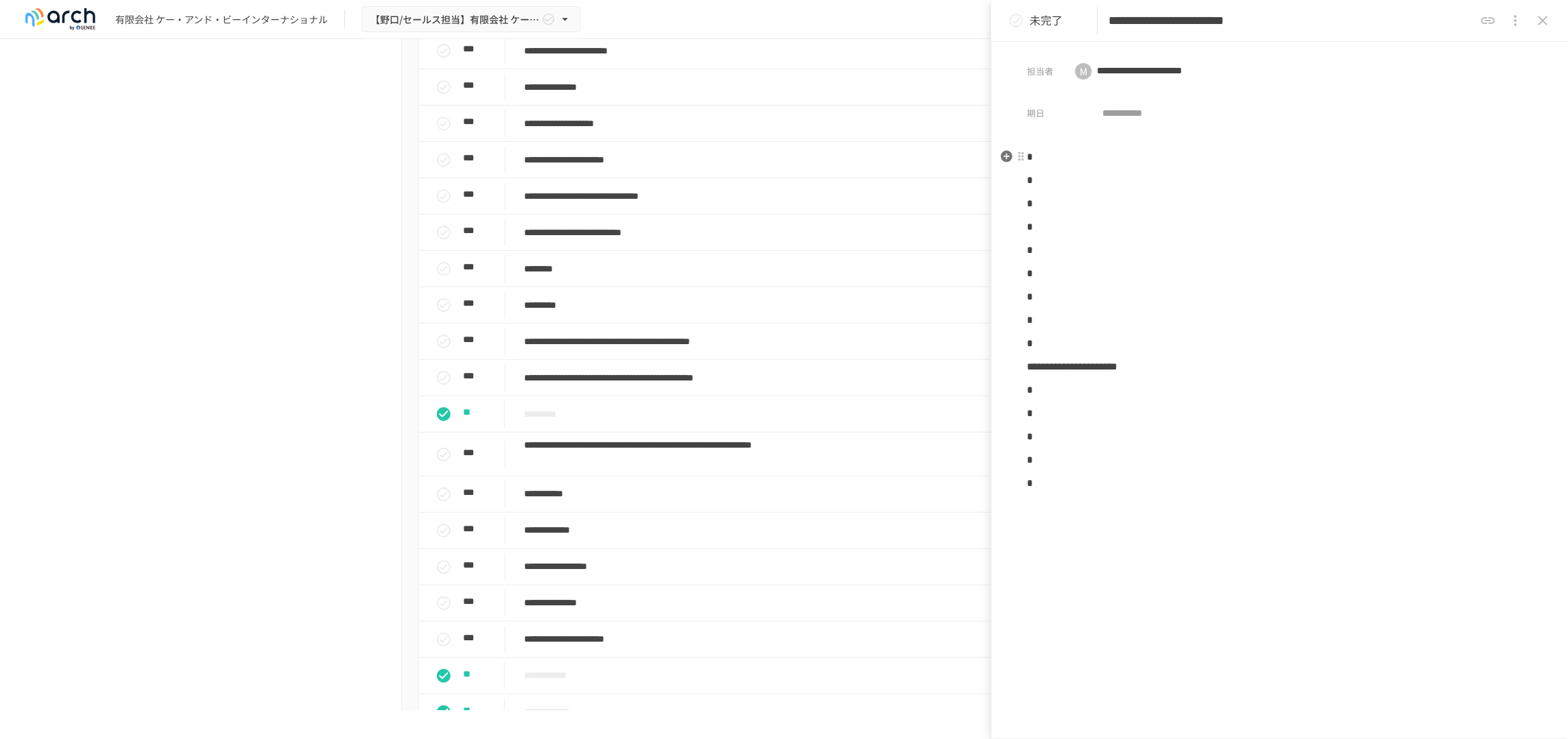 type 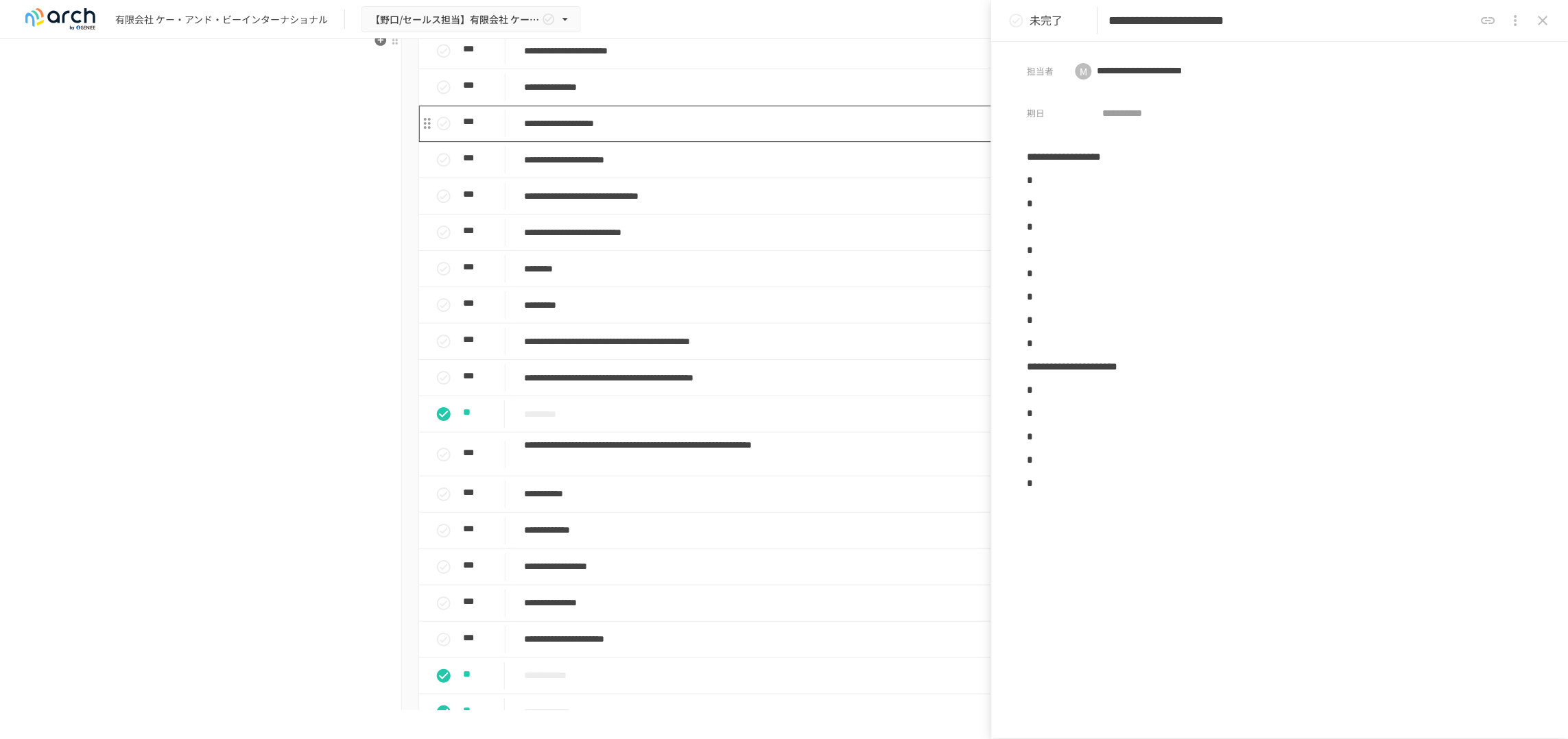 click on "**********" at bounding box center (763, 123) 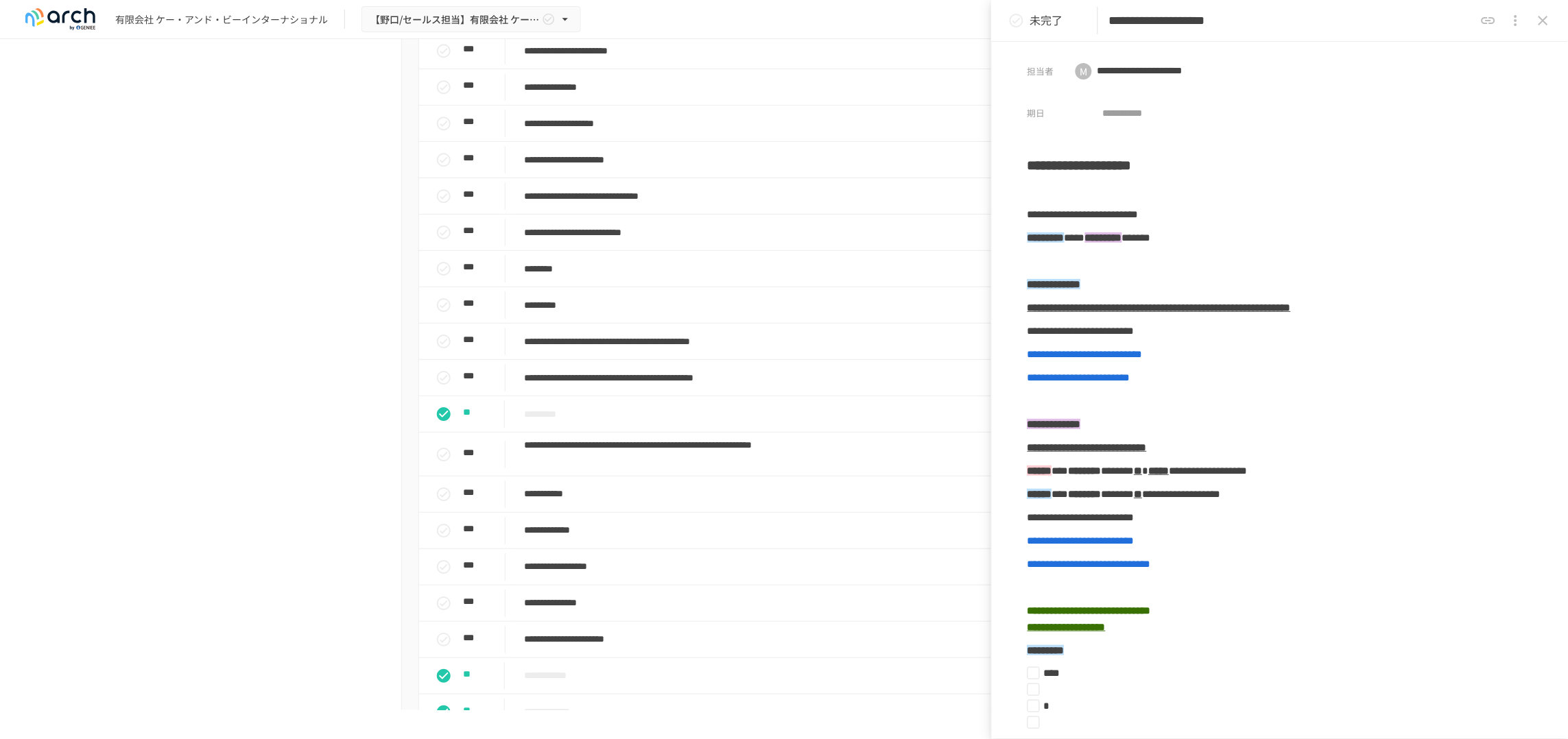 drag, startPoint x: 1366, startPoint y: 25, endPoint x: 1110, endPoint y: 31, distance: 256.0703 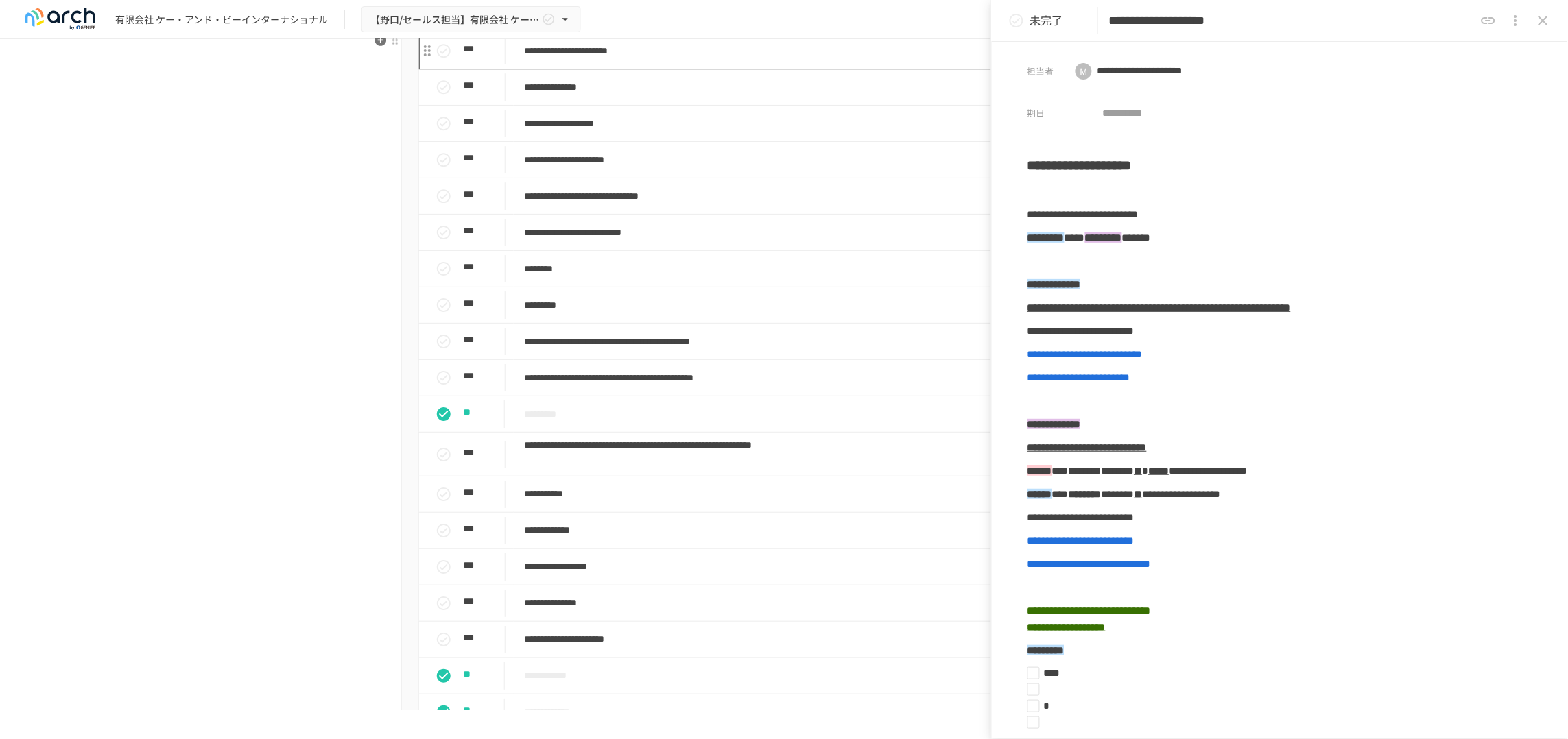 click on "**********" at bounding box center [763, 51] 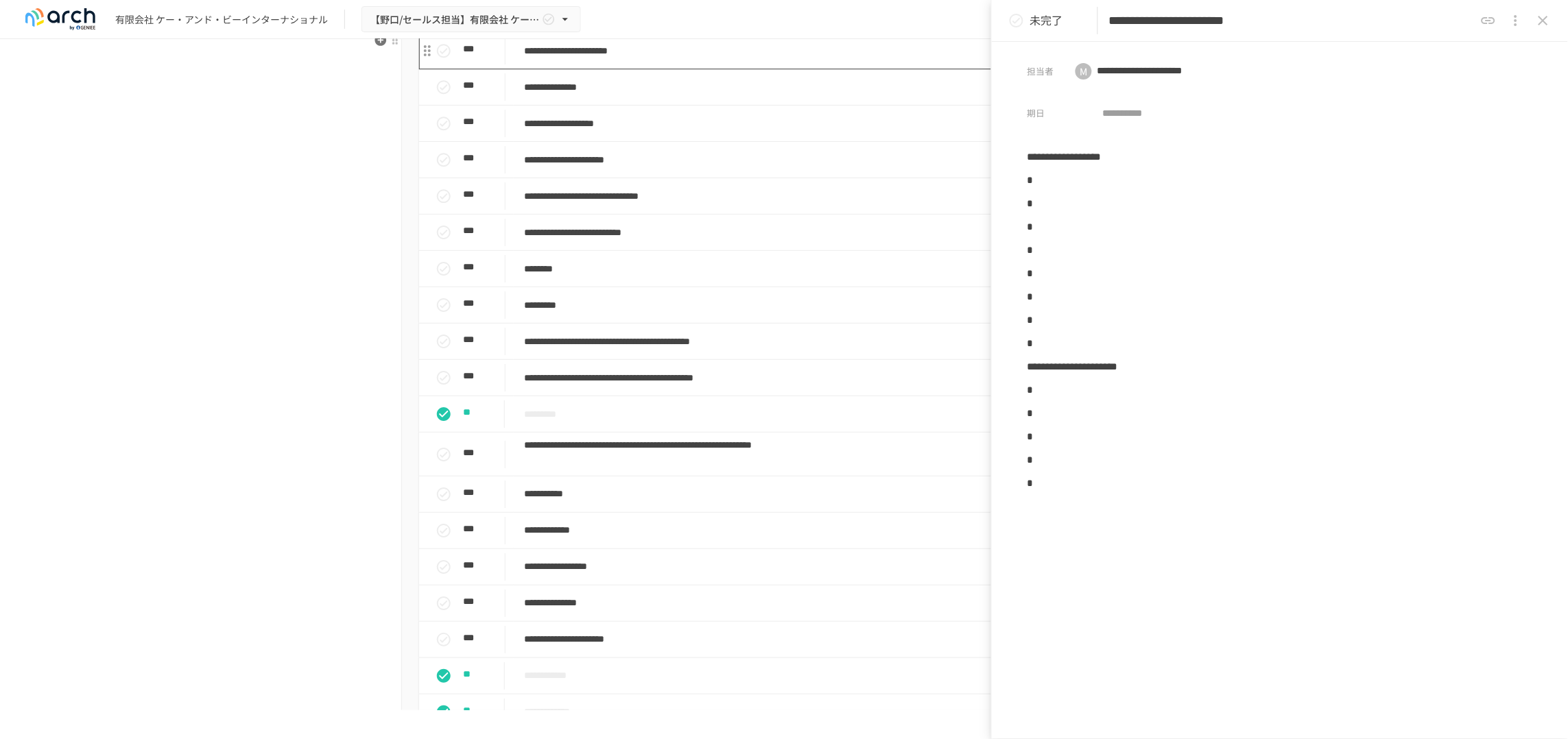 type on "**********" 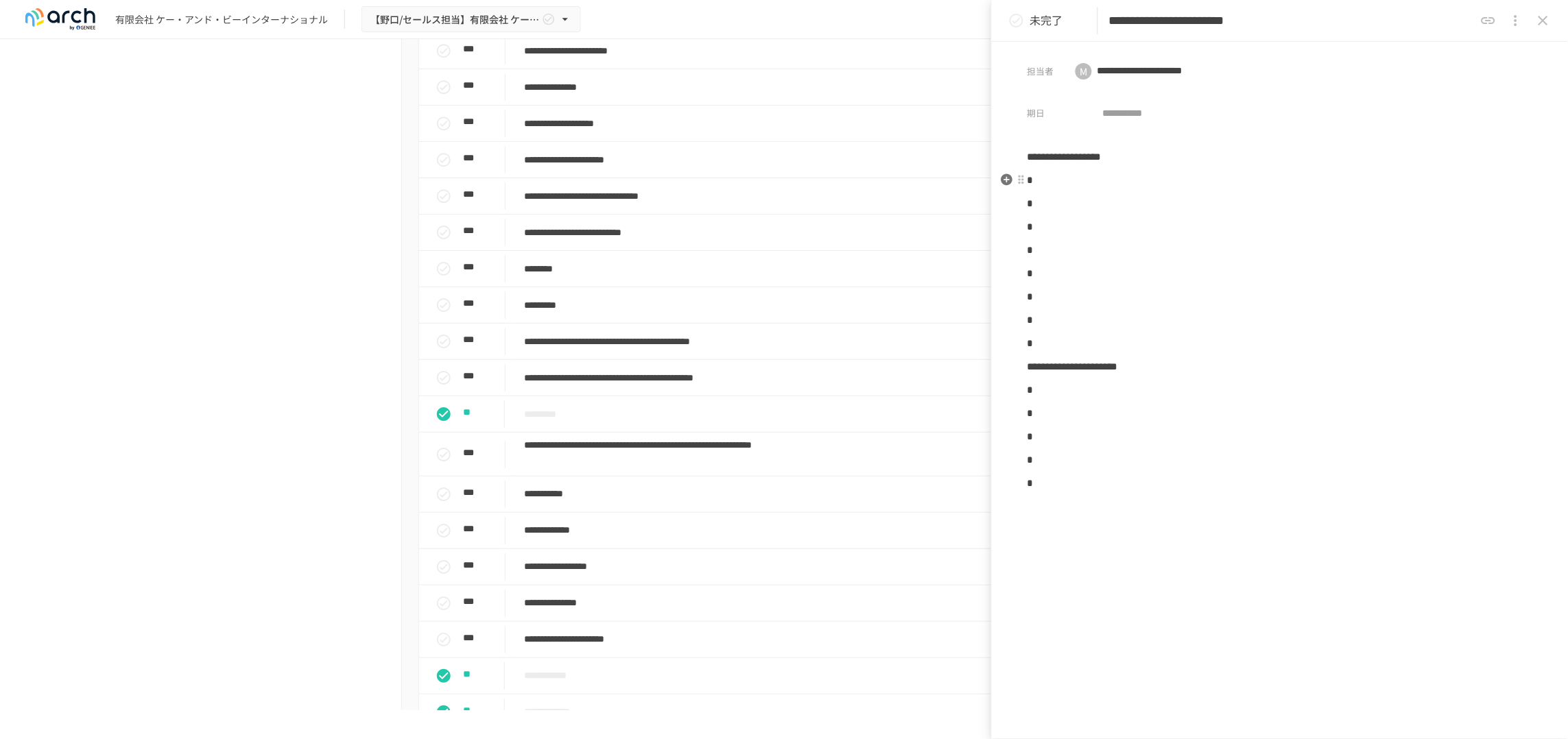 click on "*" at bounding box center [1280, 180] 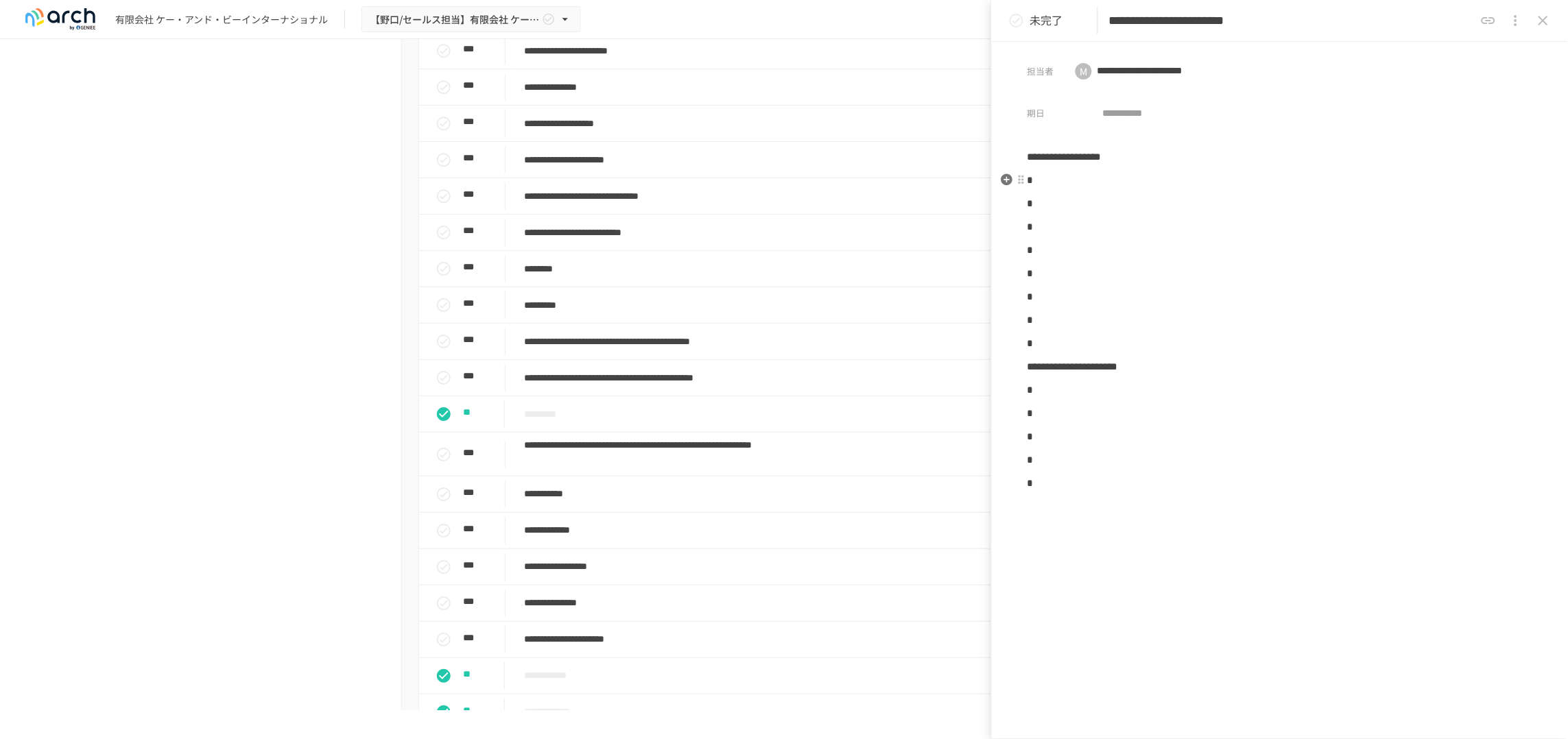 type 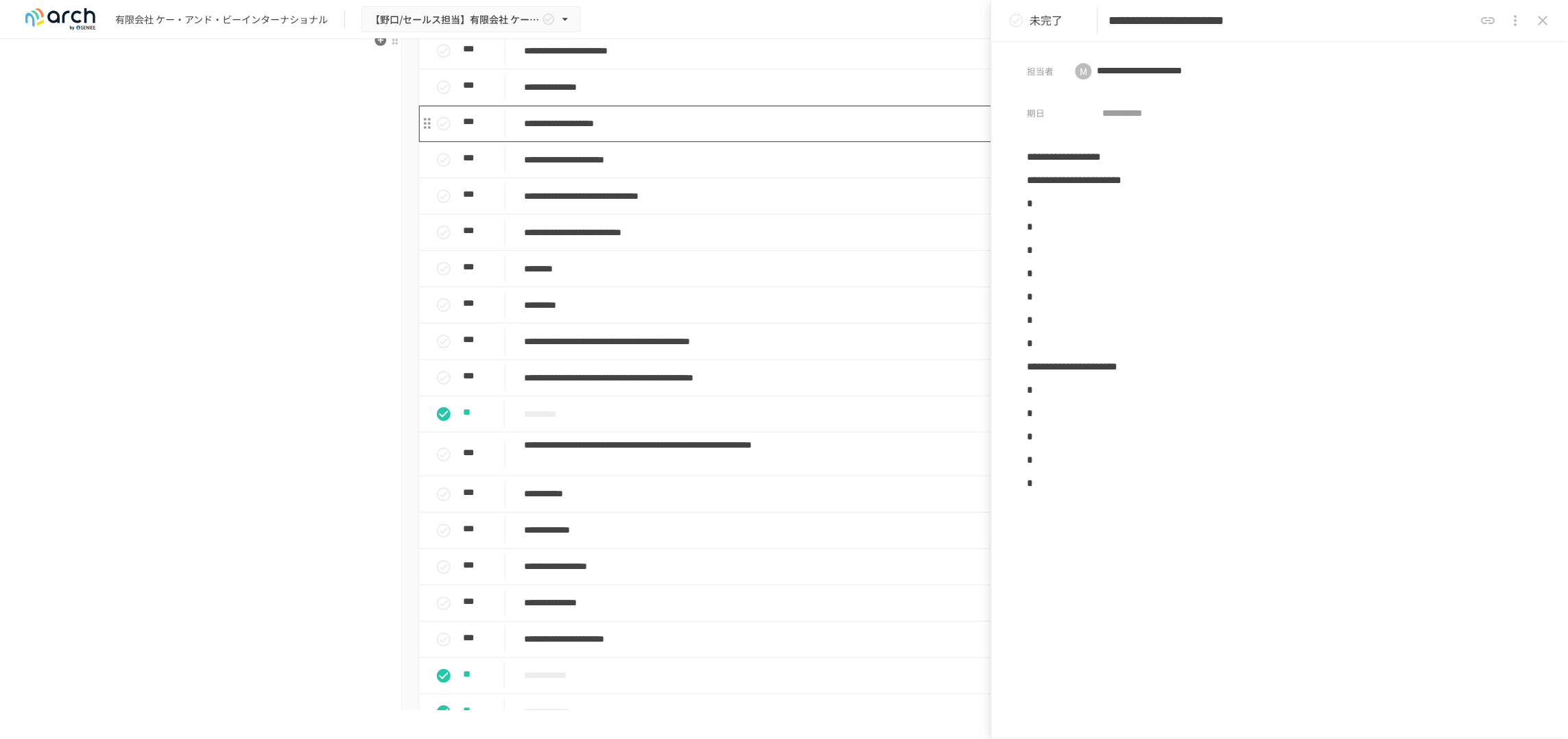click on "**********" at bounding box center [763, 123] 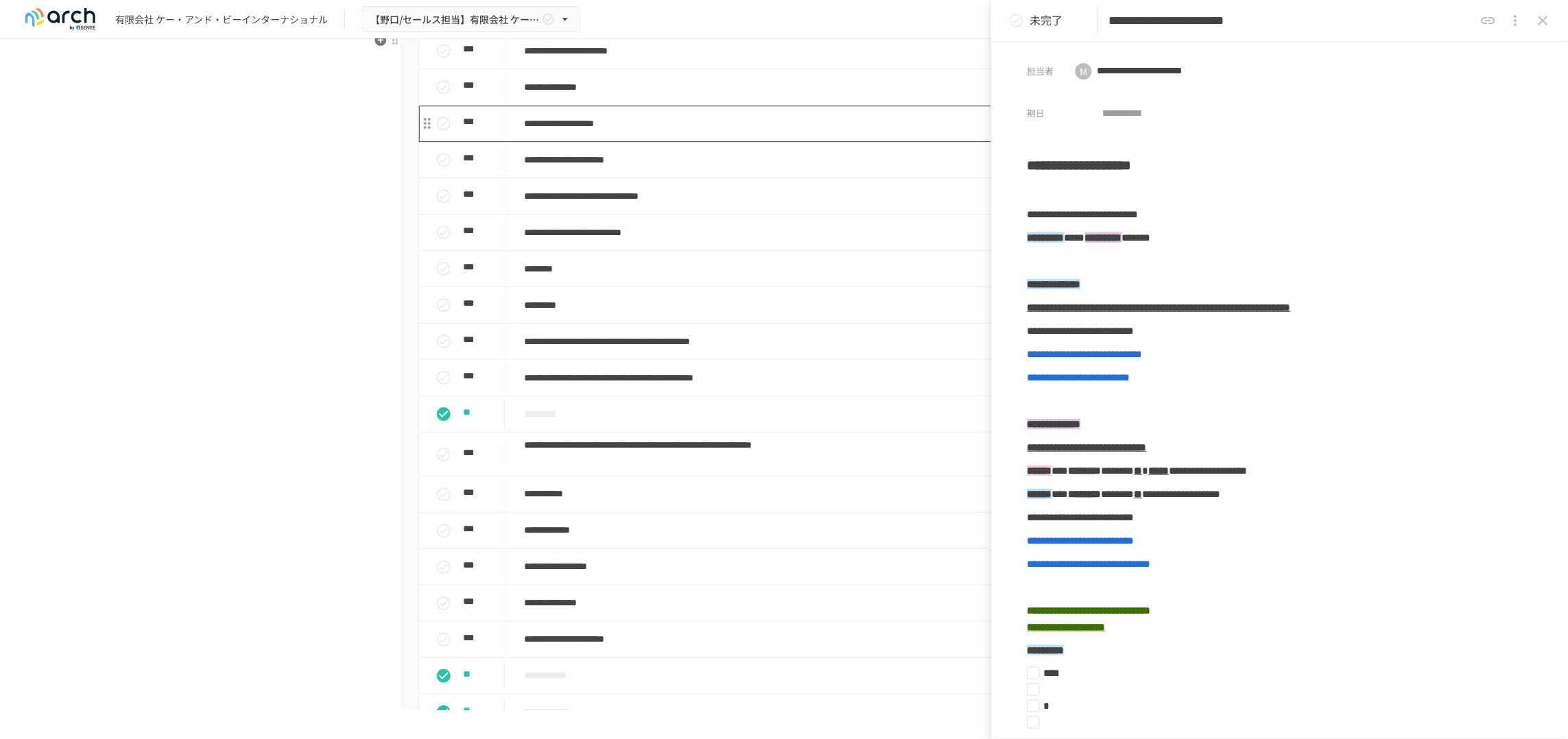 type on "**********" 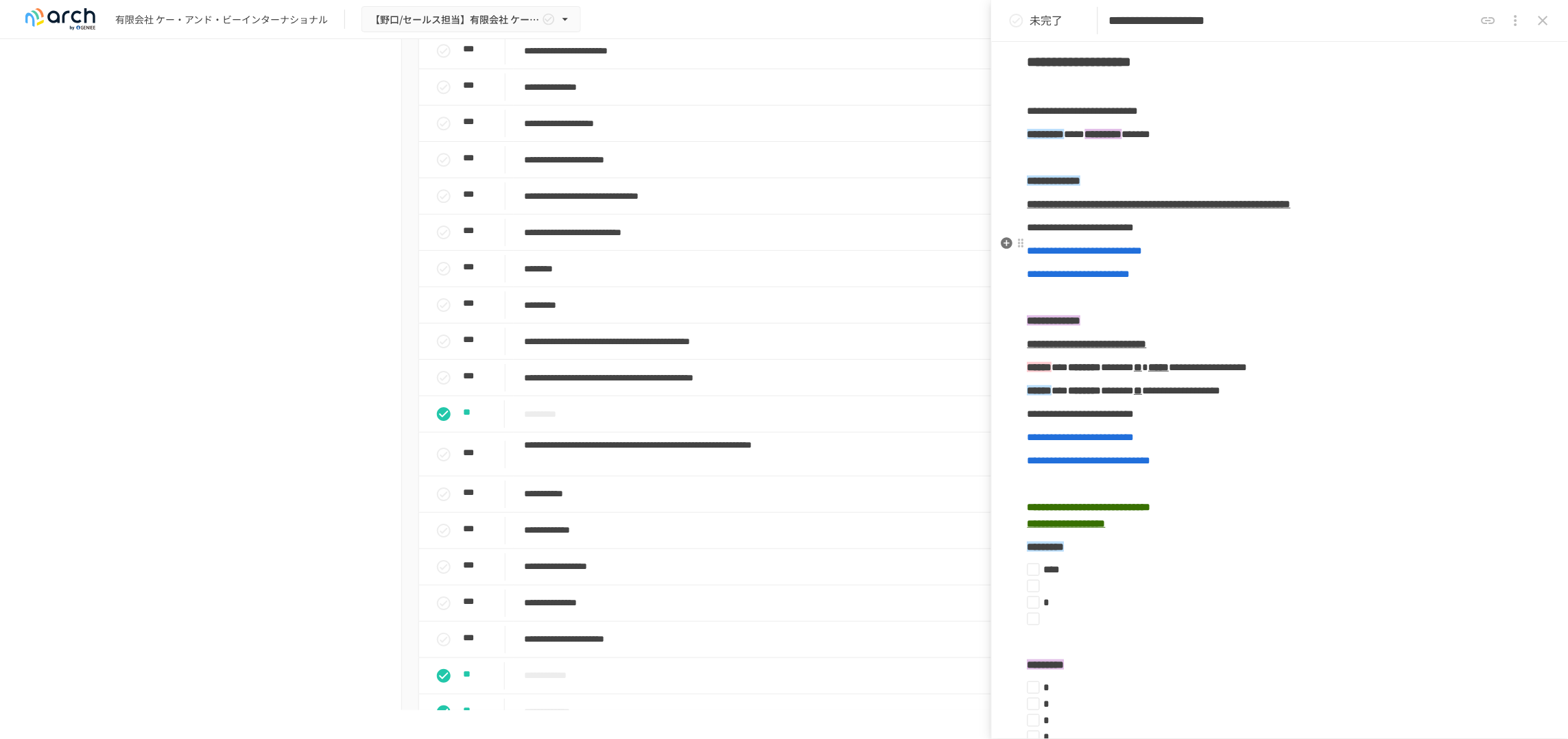 scroll, scrollTop: 0, scrollLeft: 0, axis: both 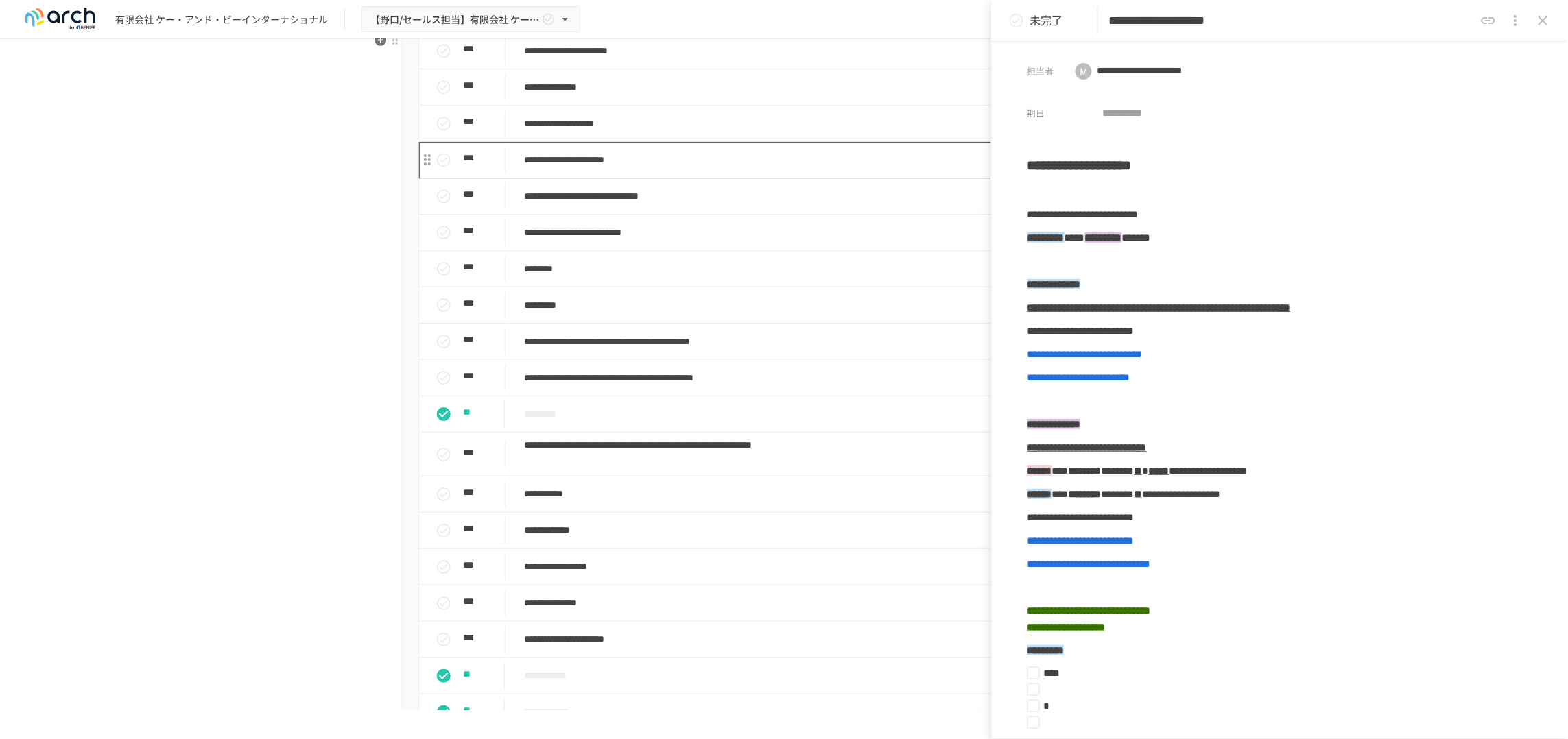 click on "**********" at bounding box center [763, 160] 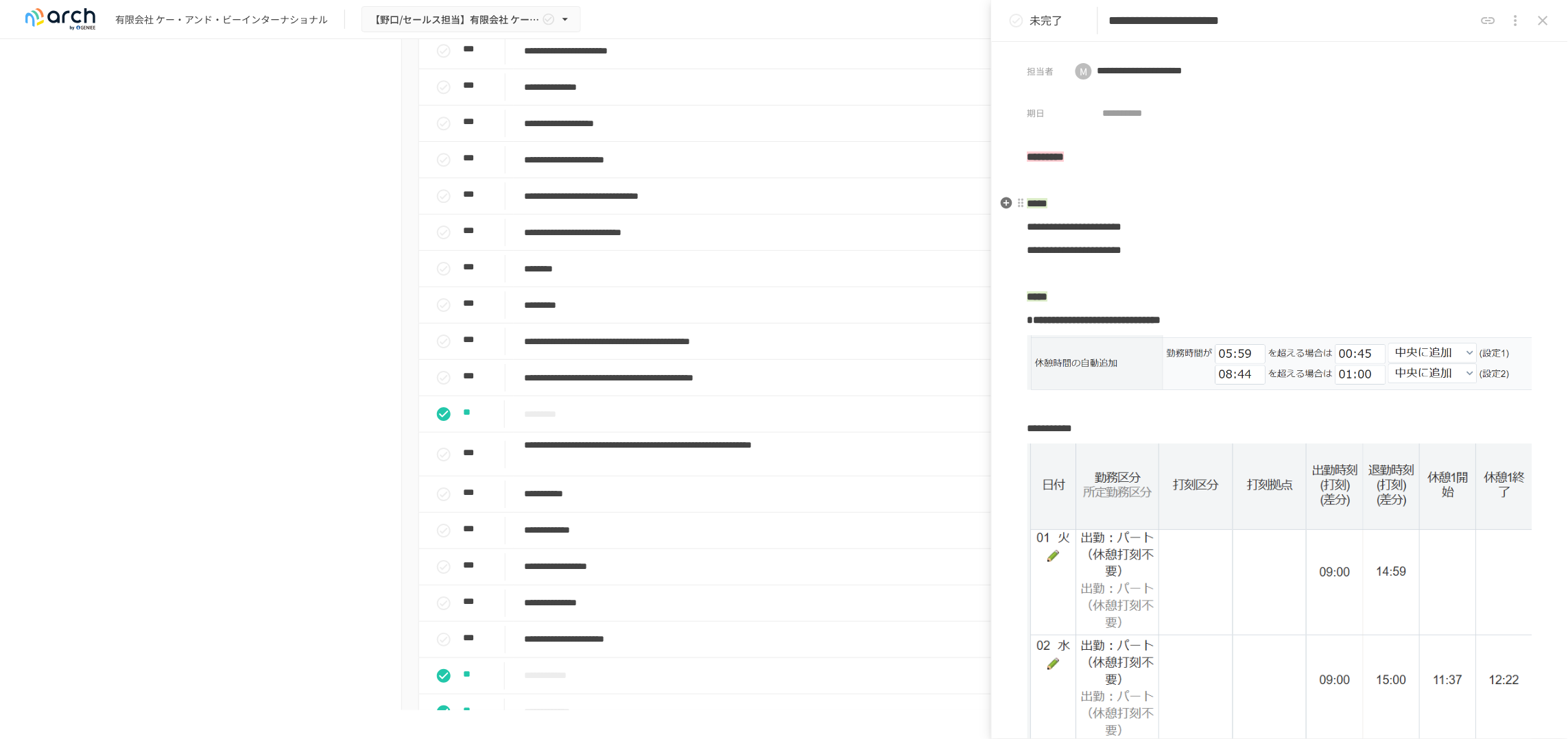 click on "*****" at bounding box center [1038, 203] 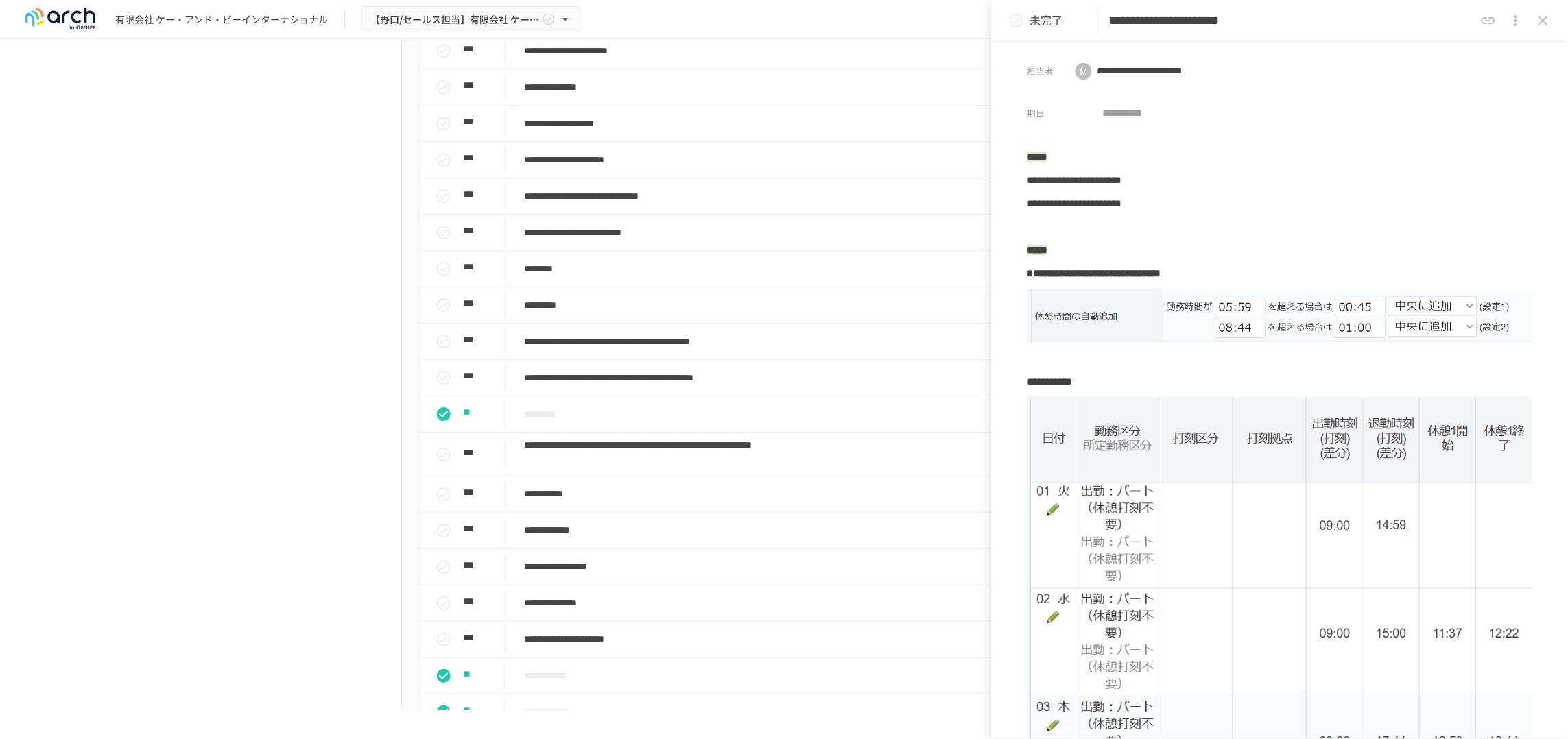 type 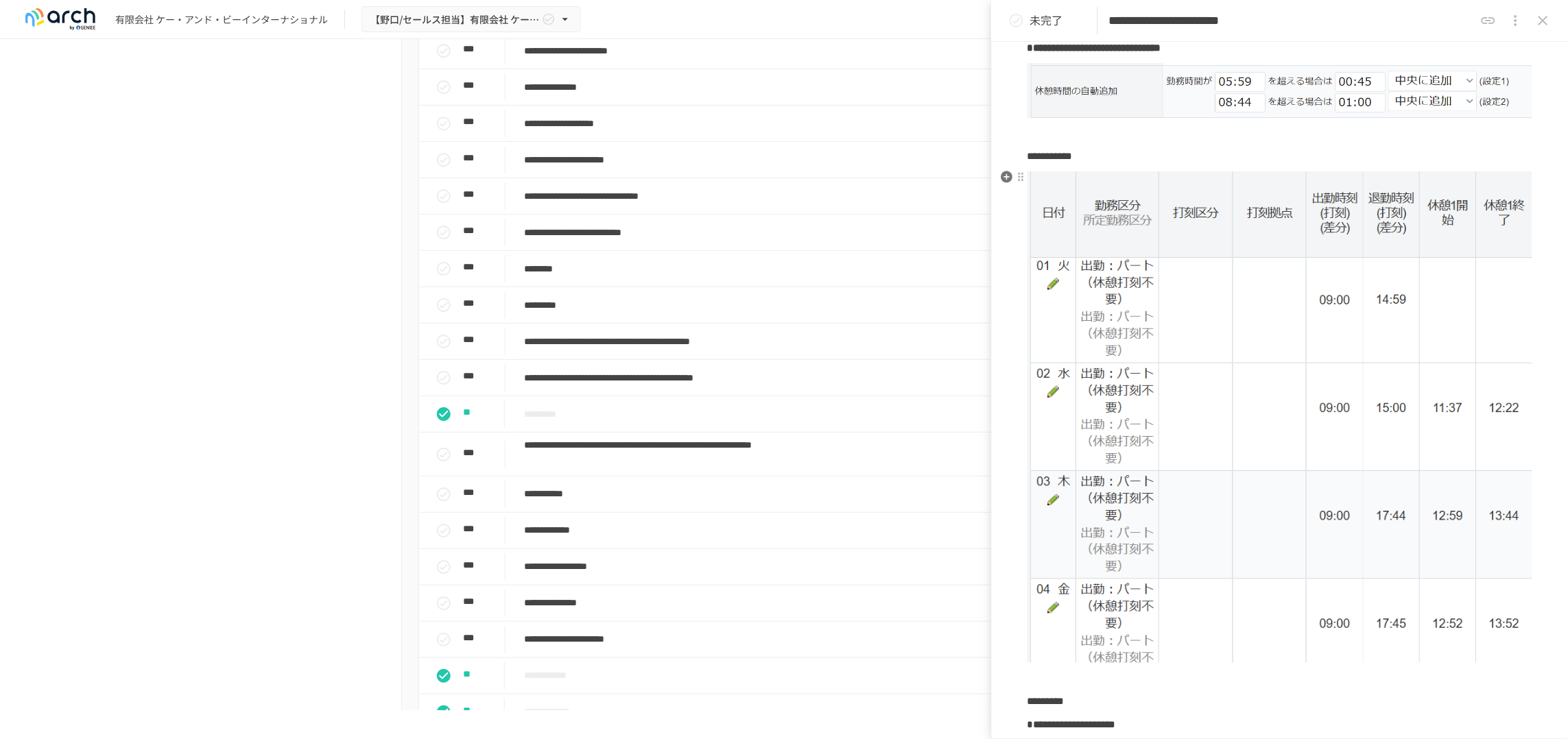 scroll, scrollTop: 0, scrollLeft: 0, axis: both 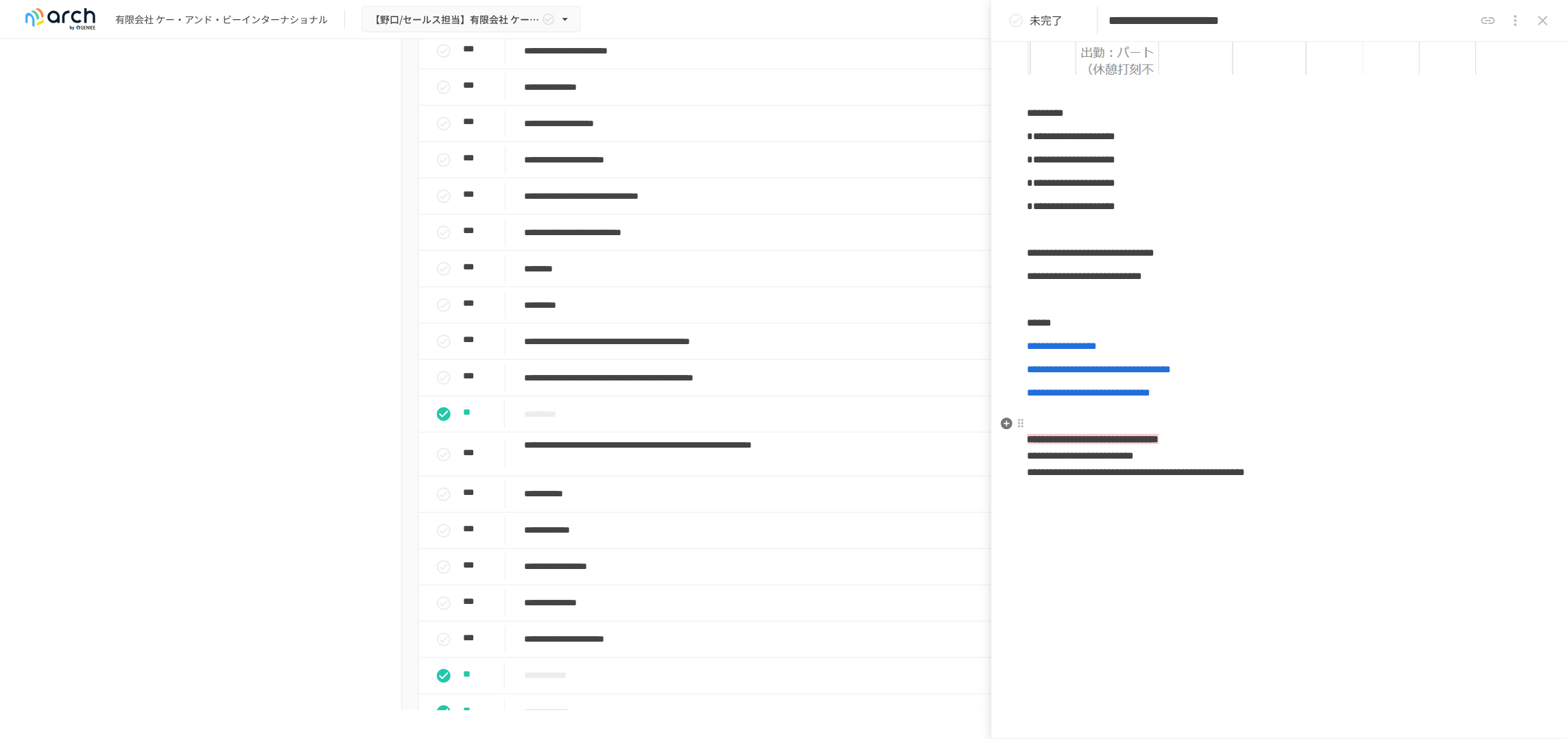 click on "**********" at bounding box center (1280, 456) 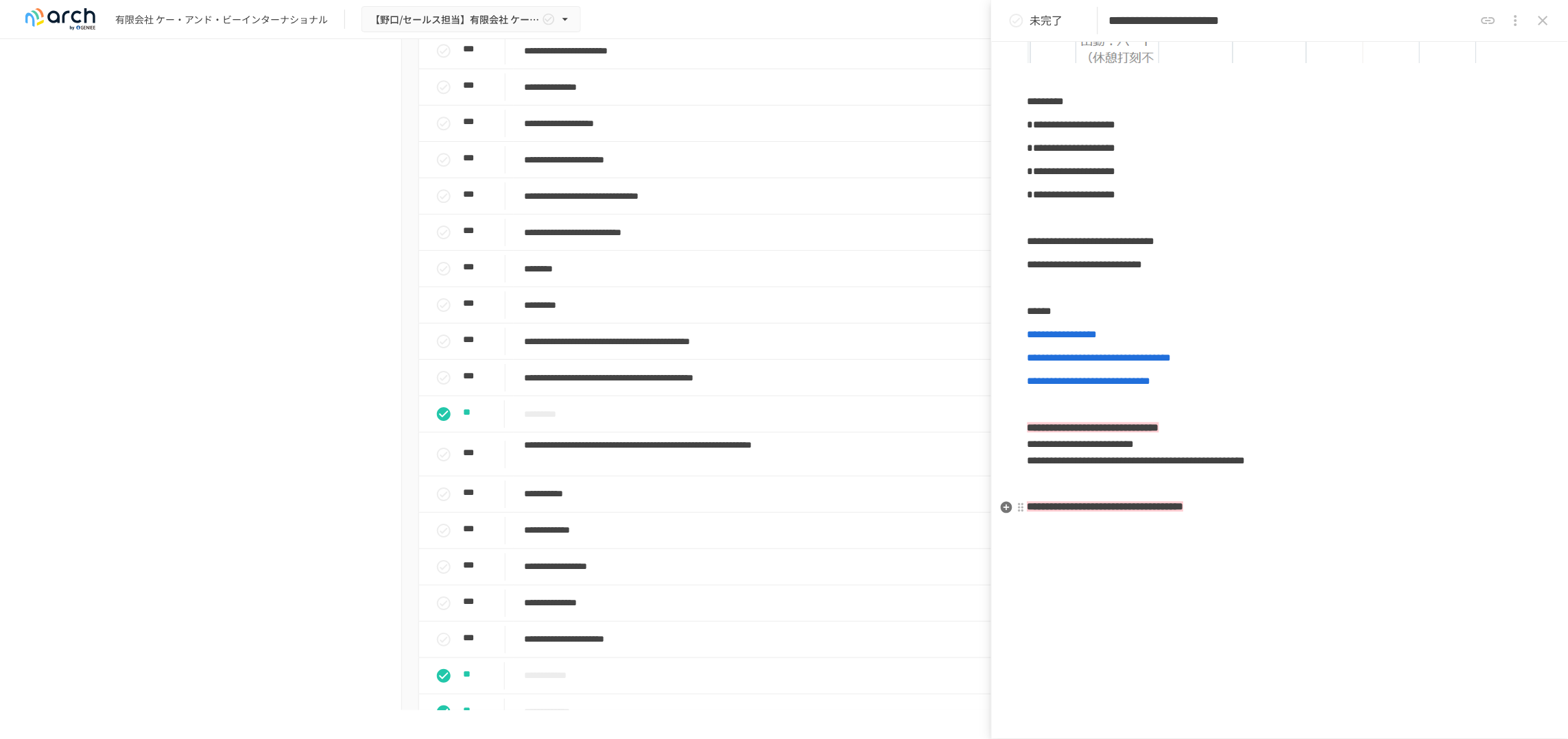 click on "**********" at bounding box center (1106, 507) 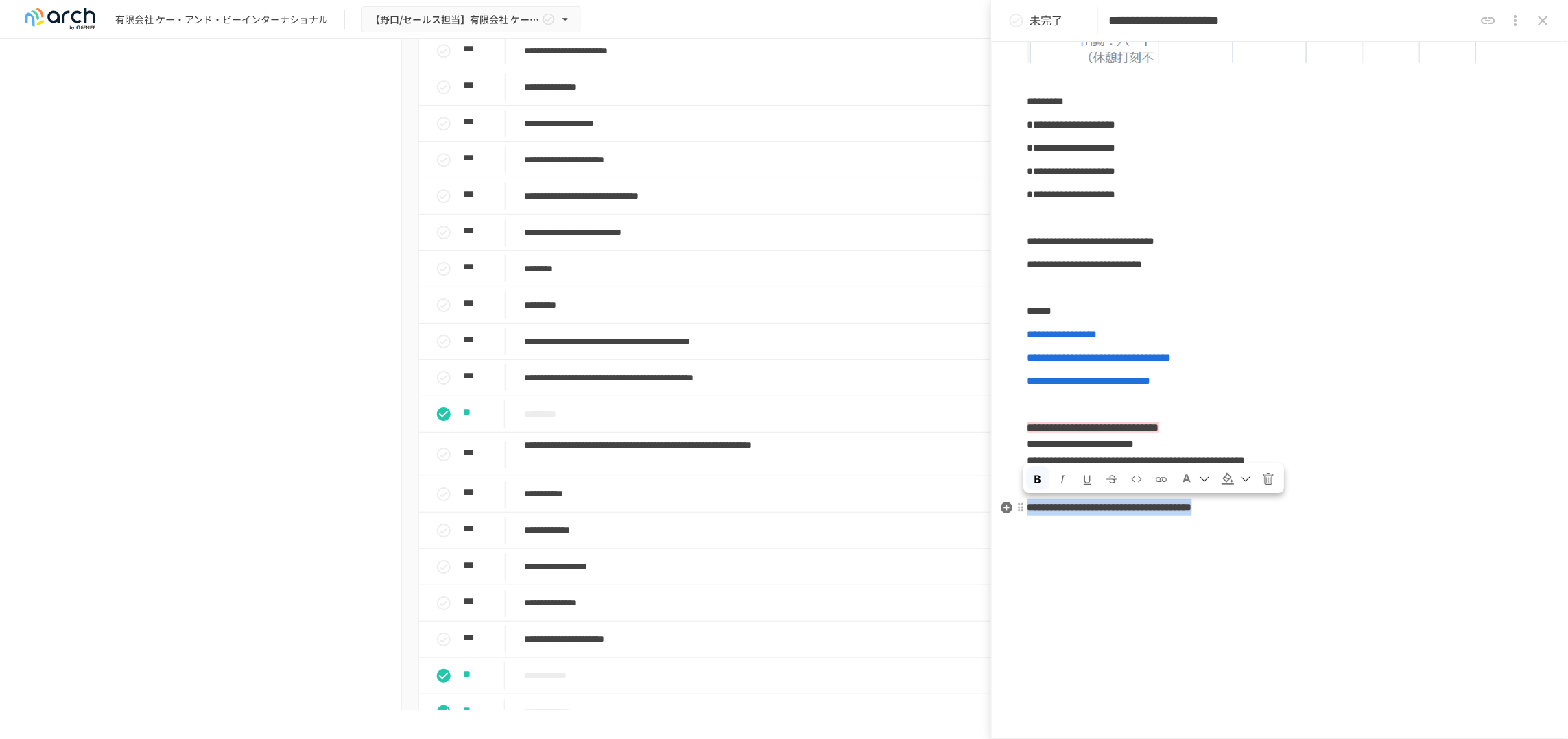 drag, startPoint x: 1449, startPoint y: 523, endPoint x: 1030, endPoint y: 524, distance: 419.0012 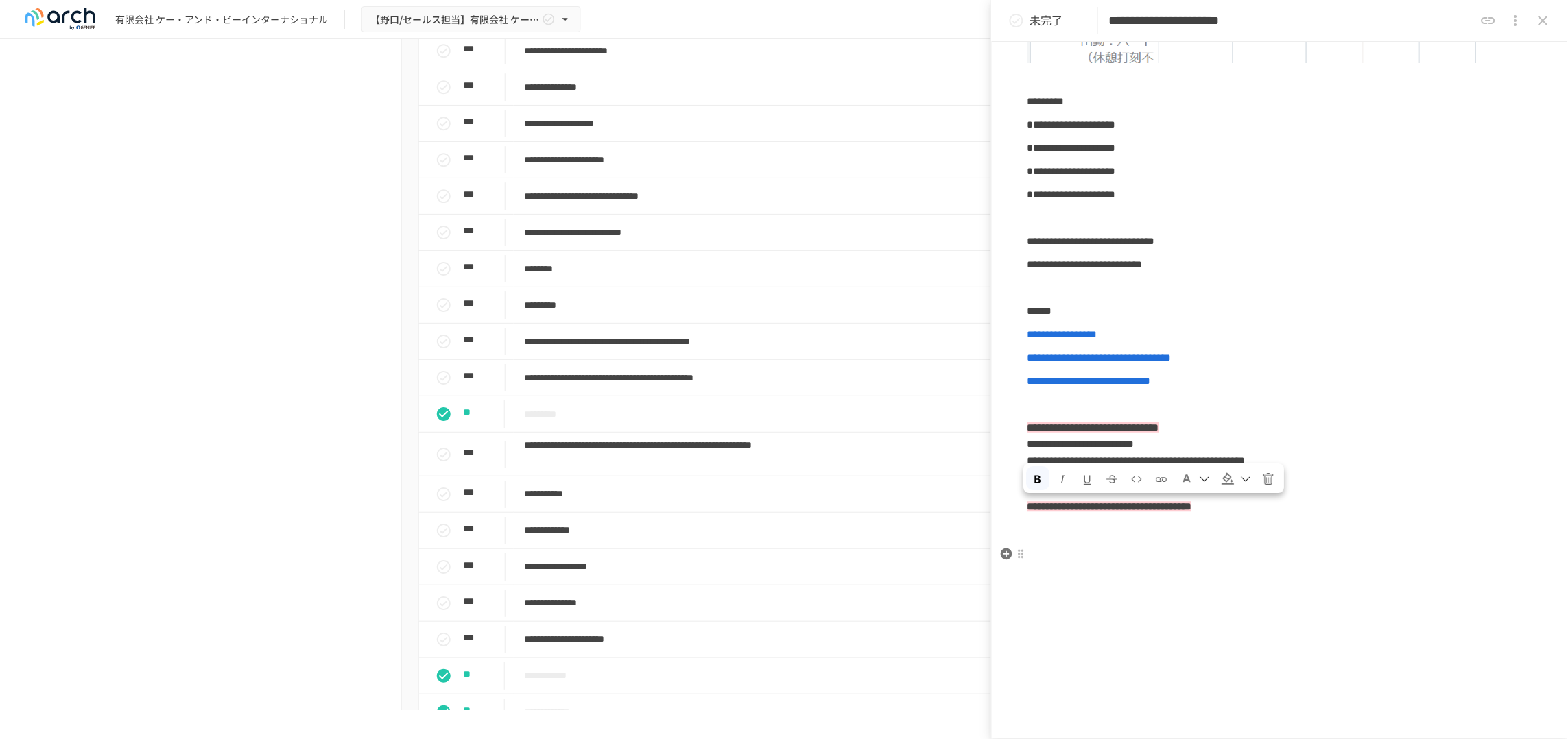 click at bounding box center (1280, 554) 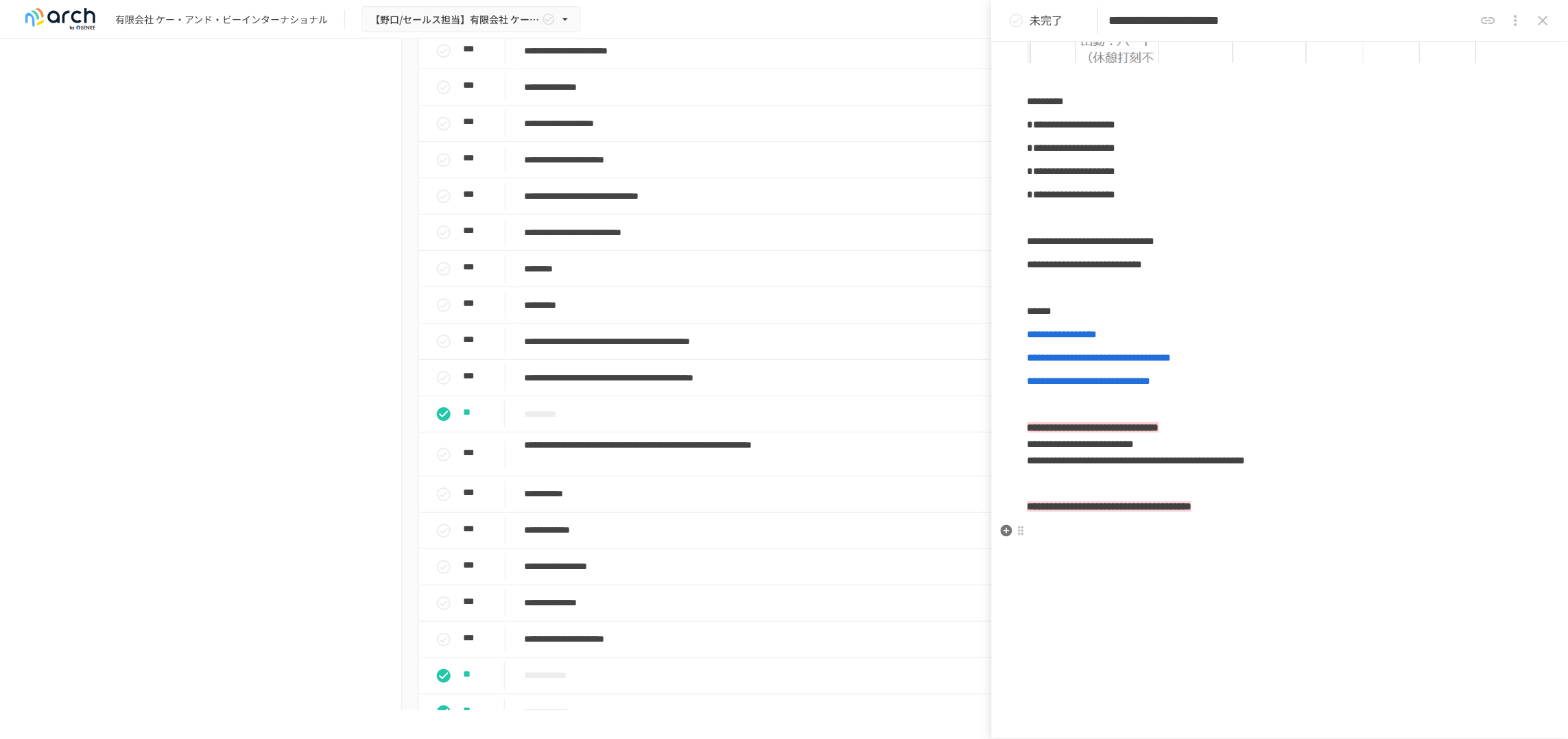click at bounding box center [1280, 531] 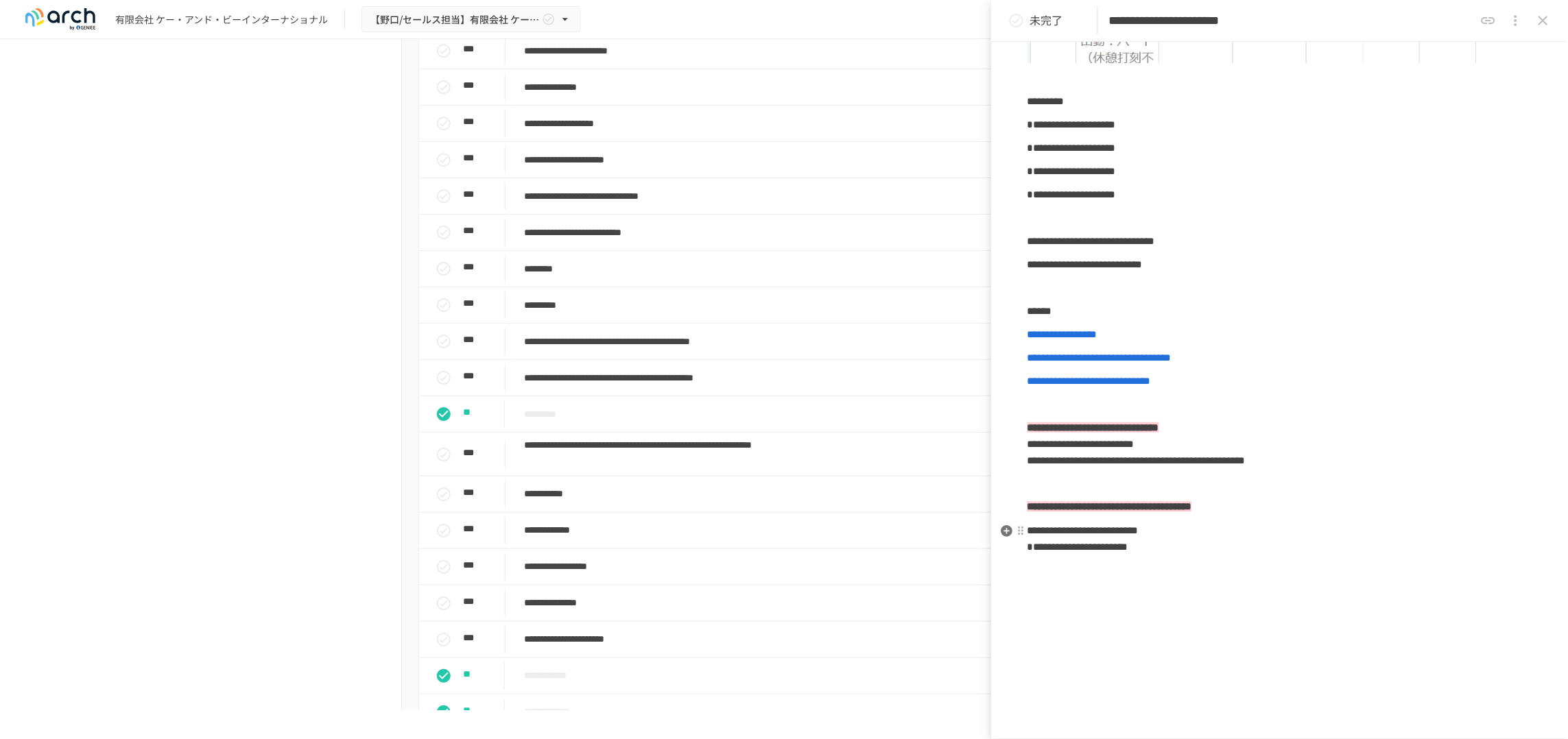click on "**********" at bounding box center [1280, 539] 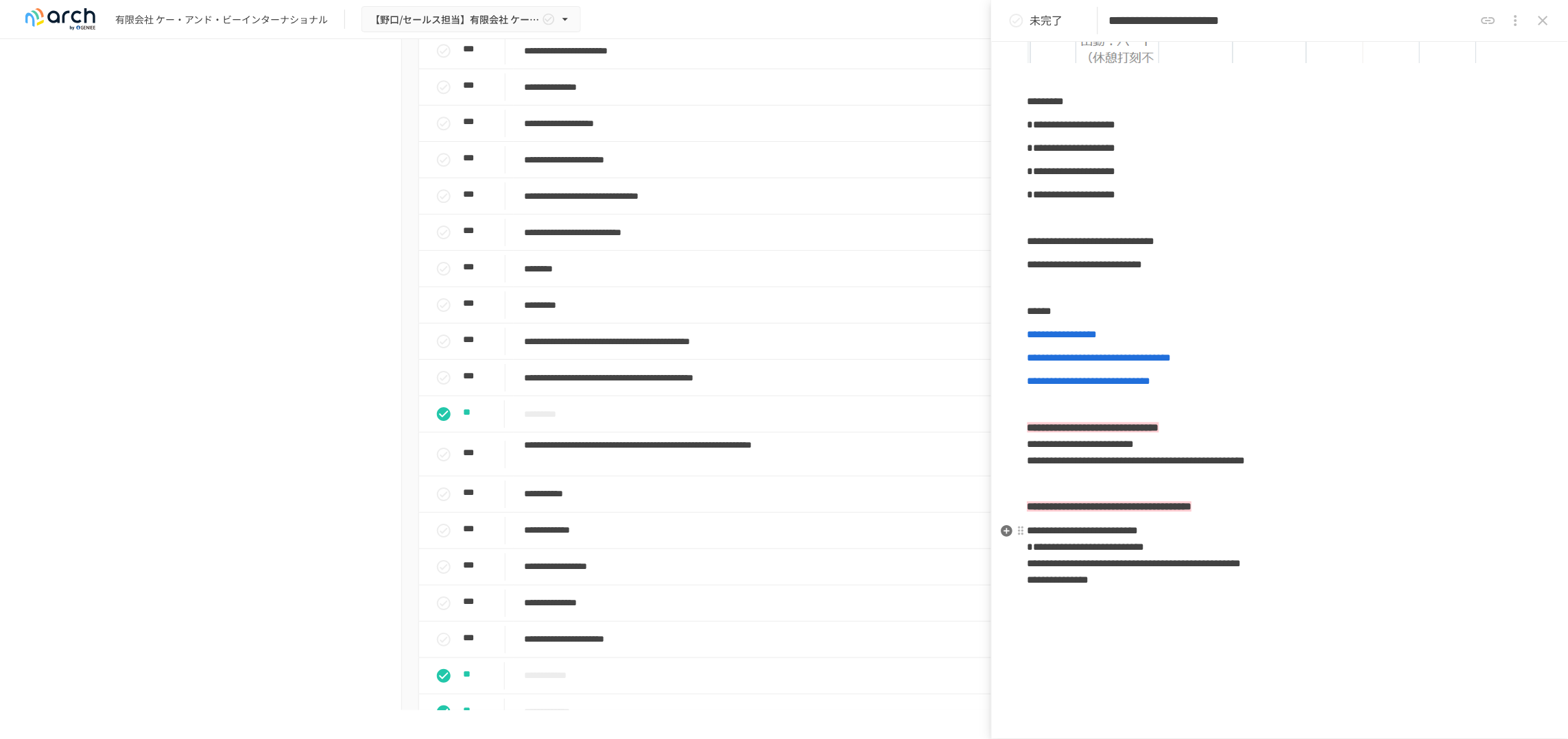 click on "**********" at bounding box center [1083, 530] 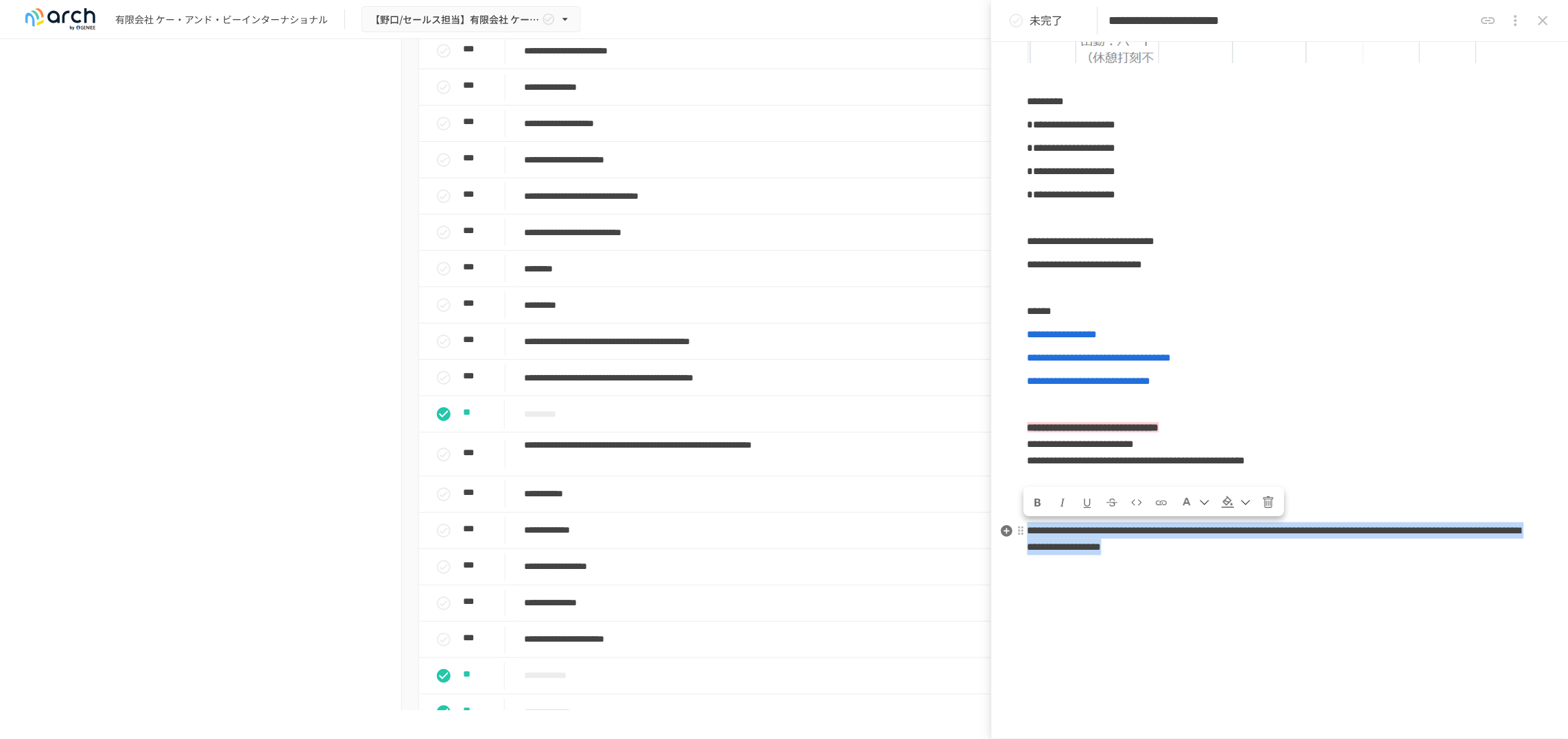 drag, startPoint x: 1469, startPoint y: 575, endPoint x: 1031, endPoint y: 543, distance: 439.16739 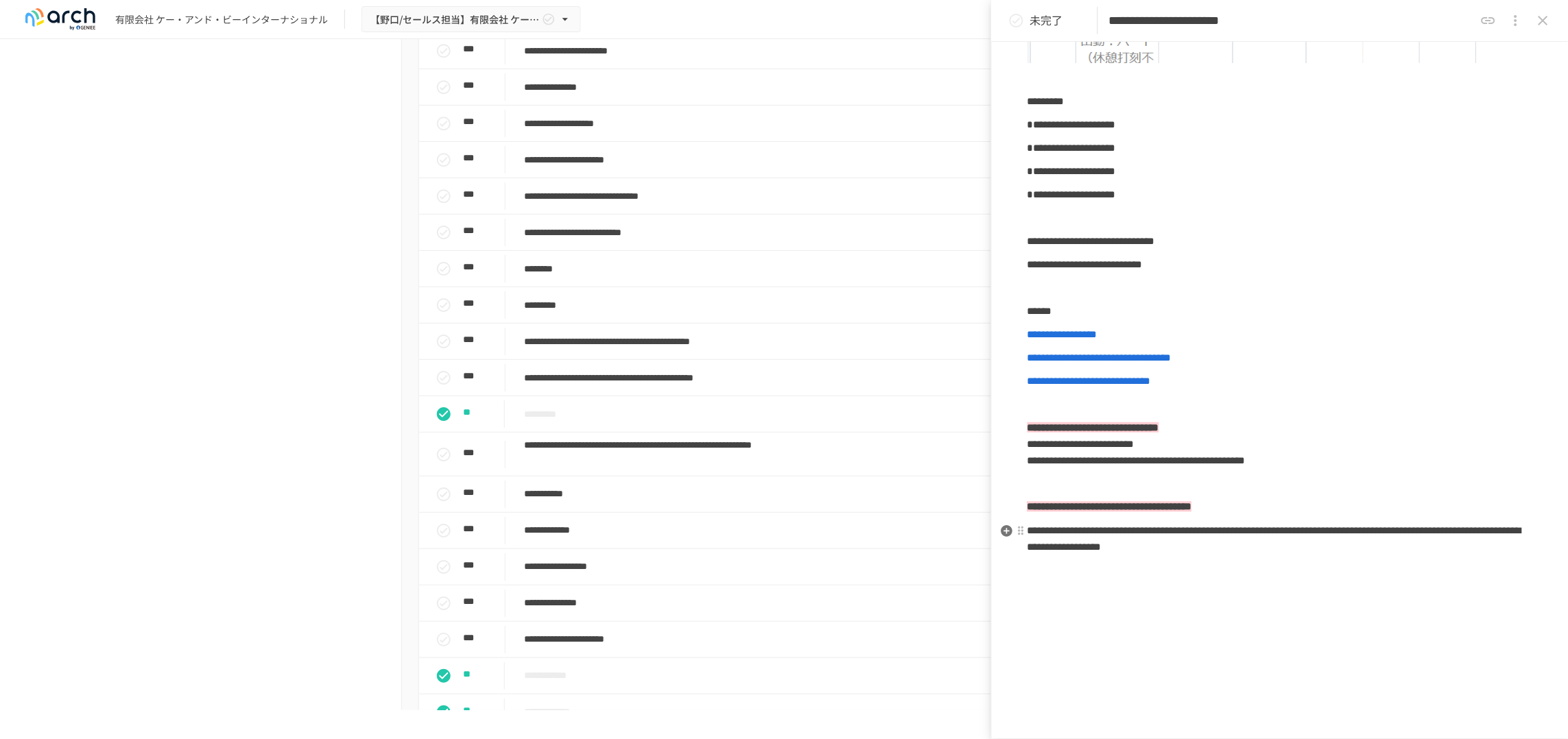 click on "**********" at bounding box center [1280, -49] 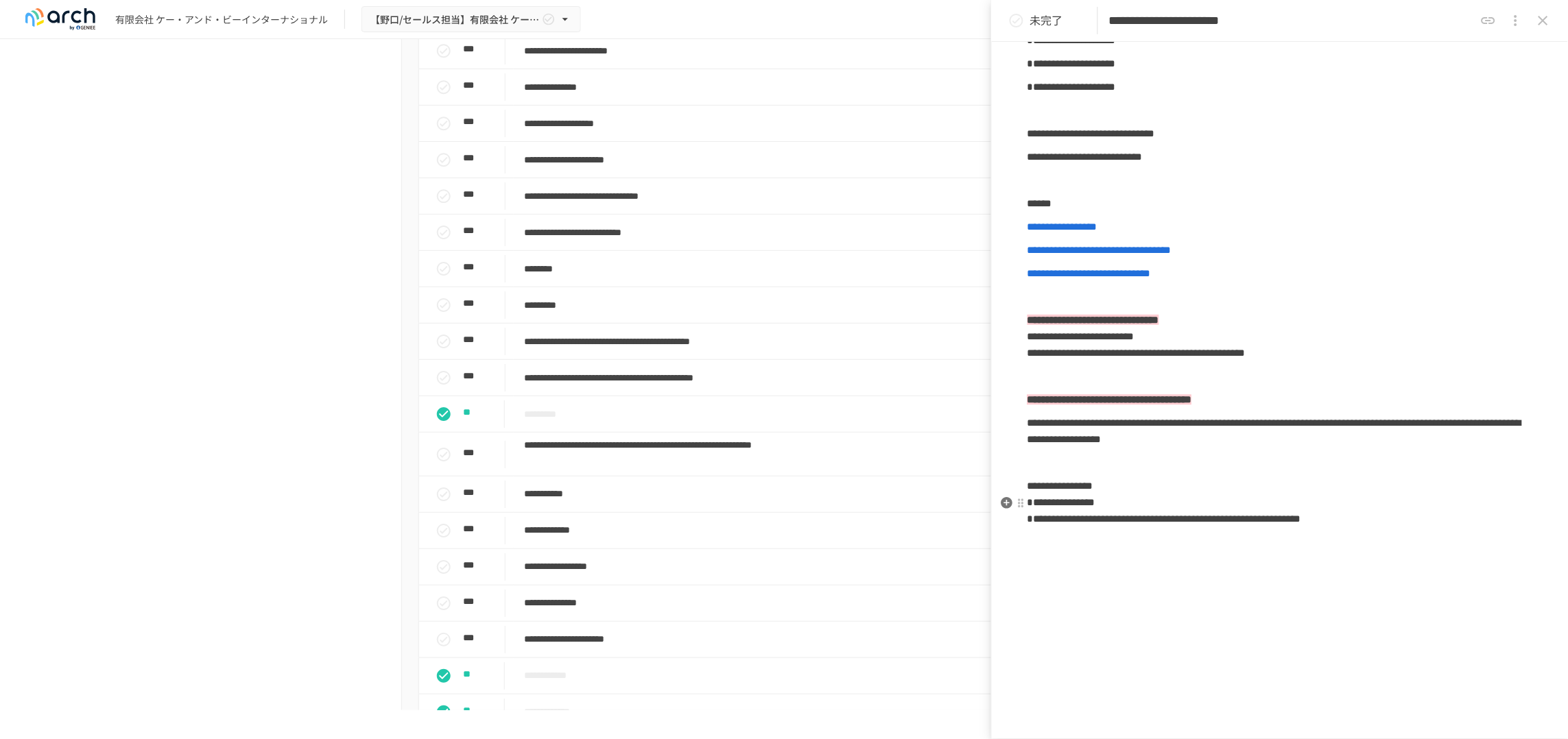 scroll, scrollTop: 978, scrollLeft: 0, axis: vertical 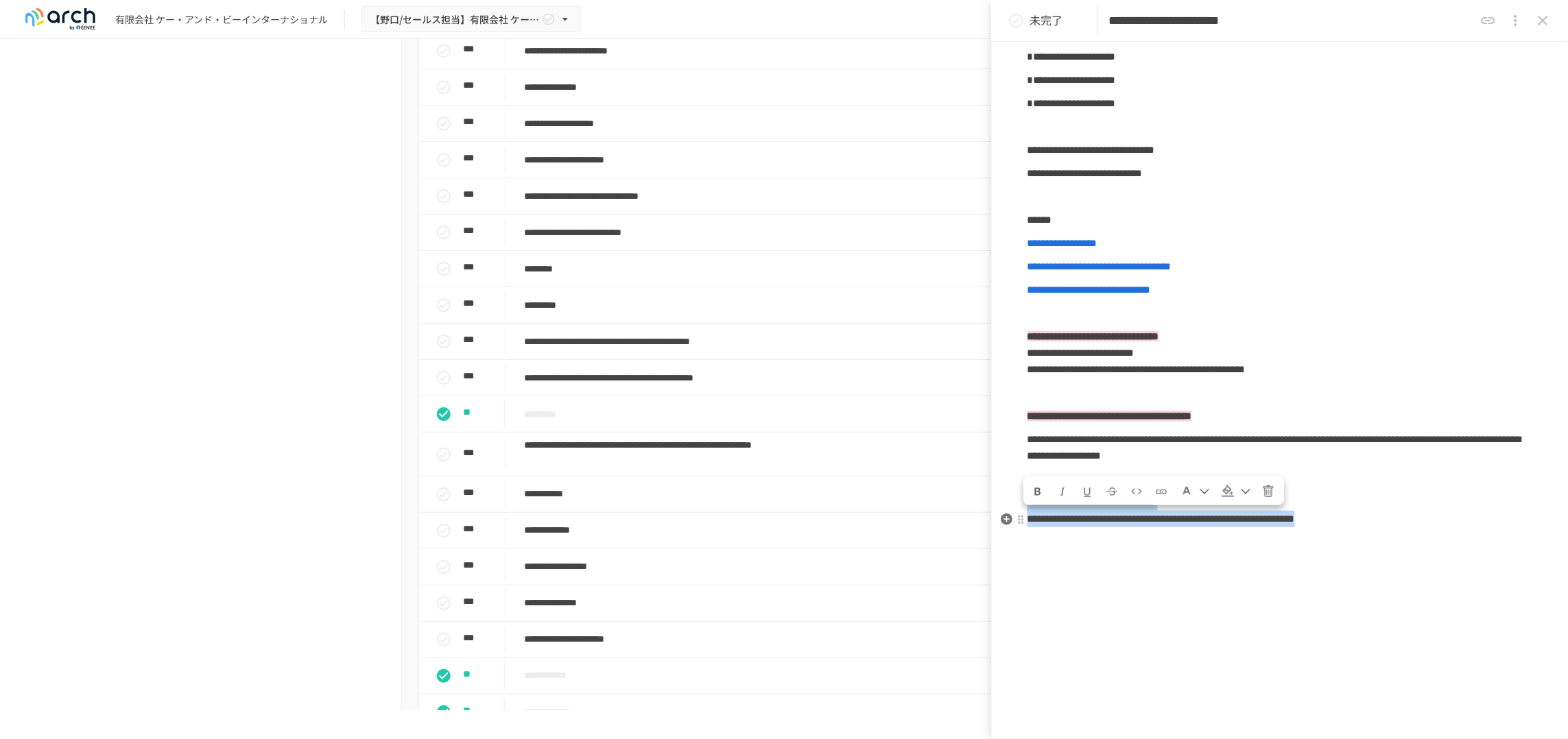 drag, startPoint x: 1224, startPoint y: 520, endPoint x: 1030, endPoint y: 487, distance: 196.78669 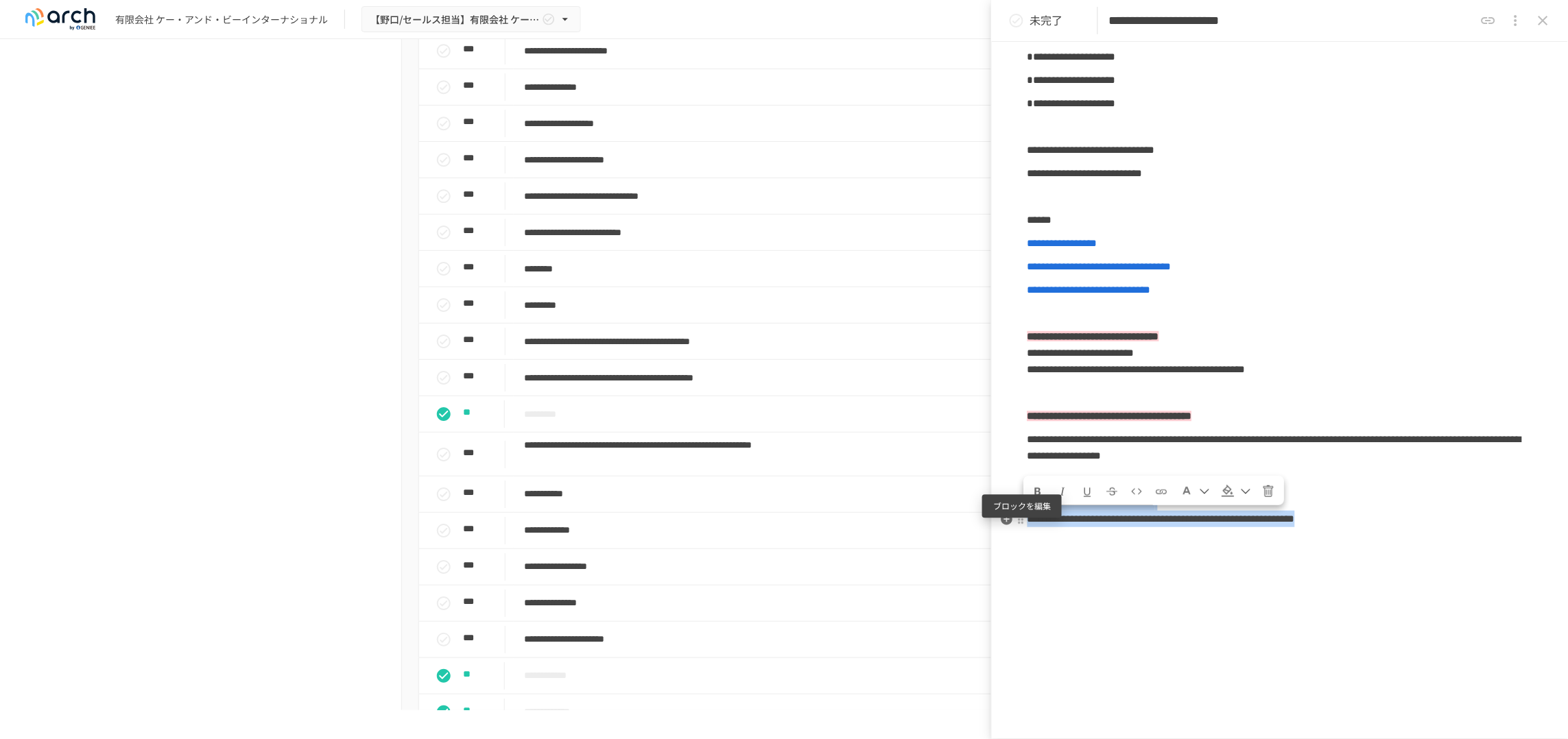 copy on "**********" 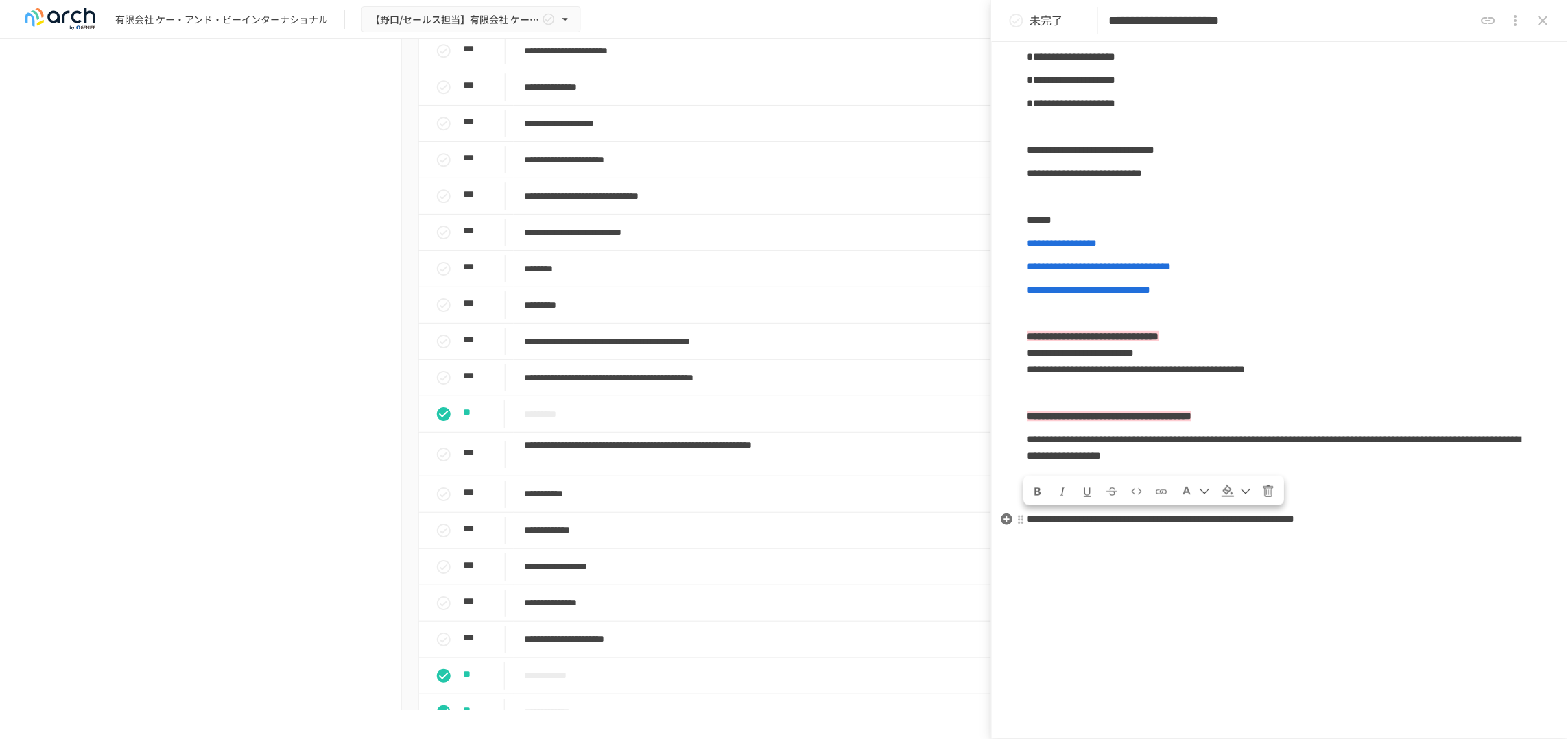 click on "**********" at bounding box center (1280, -15) 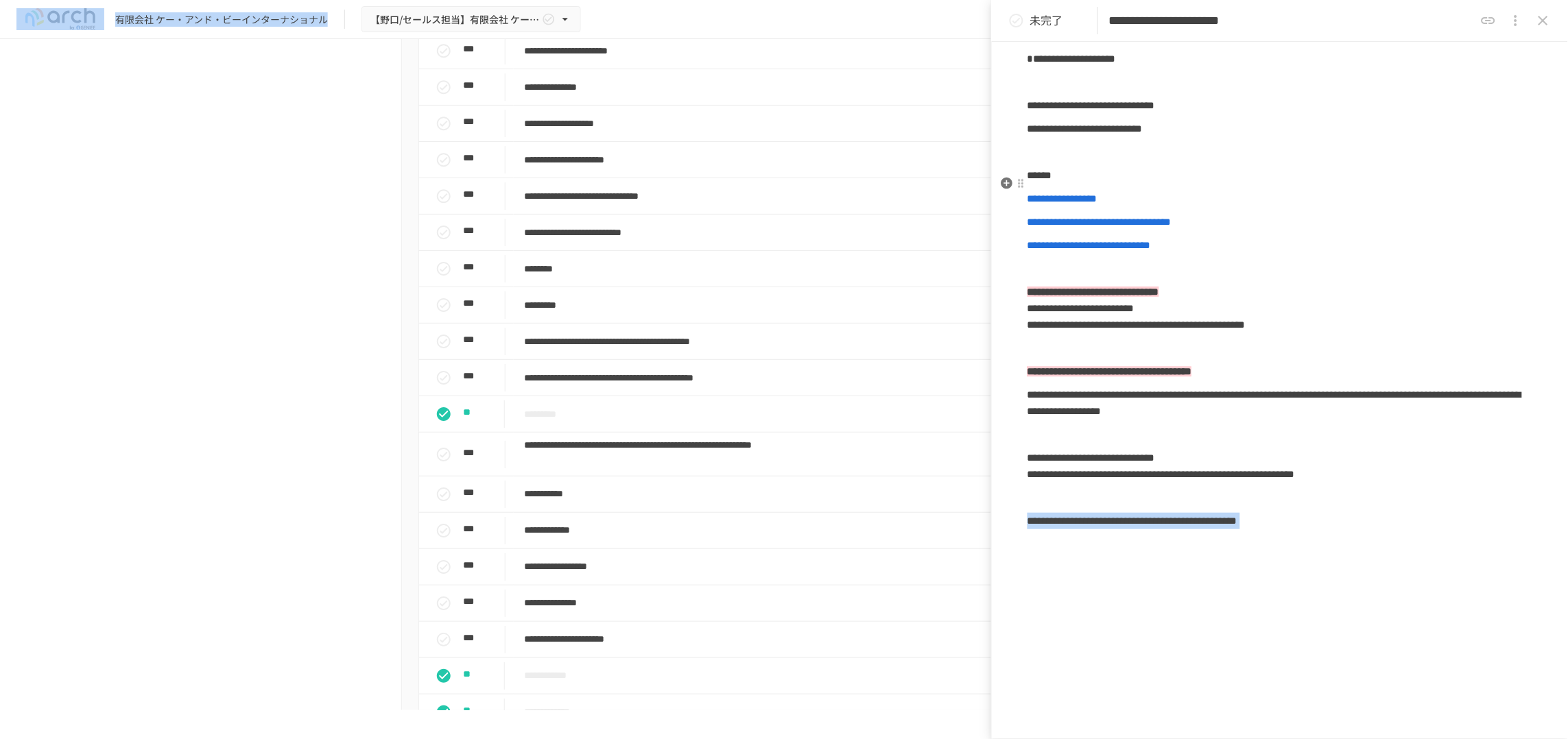 drag, startPoint x: 1193, startPoint y: 192, endPoint x: 1038, endPoint y: 197, distance: 155.08062 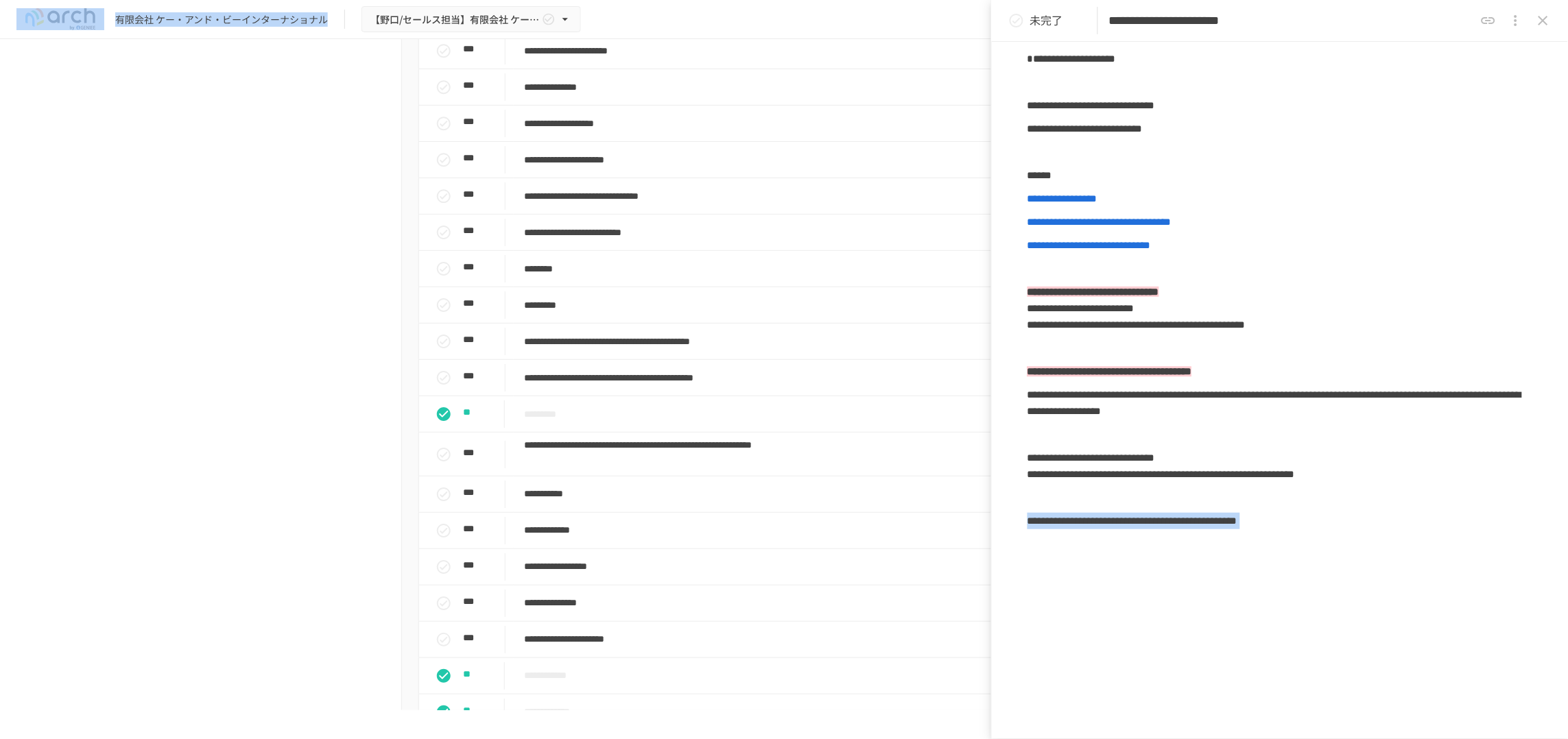 click at bounding box center [1259, 191] 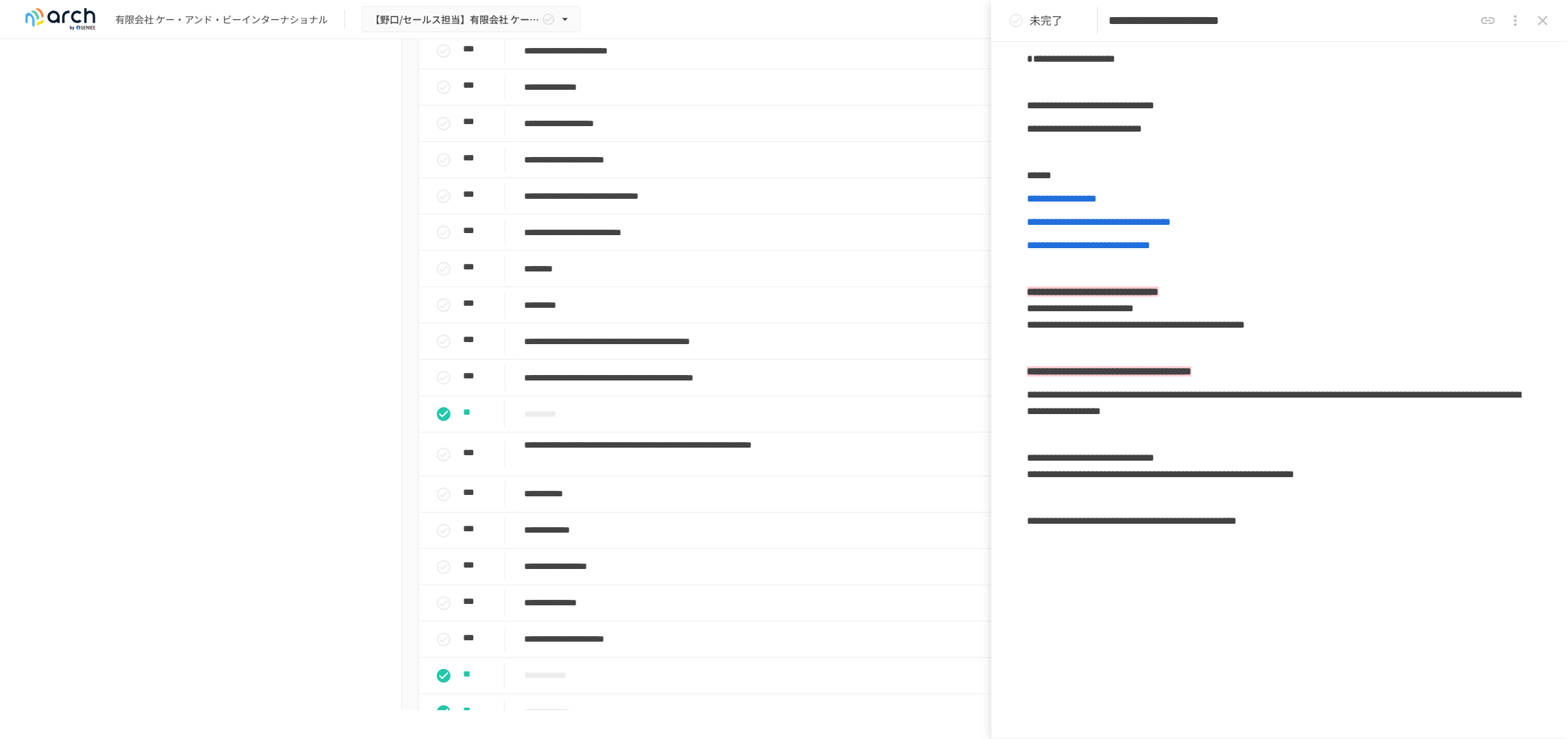 drag, startPoint x: 1187, startPoint y: 193, endPoint x: 1152, endPoint y: 193, distance: 35 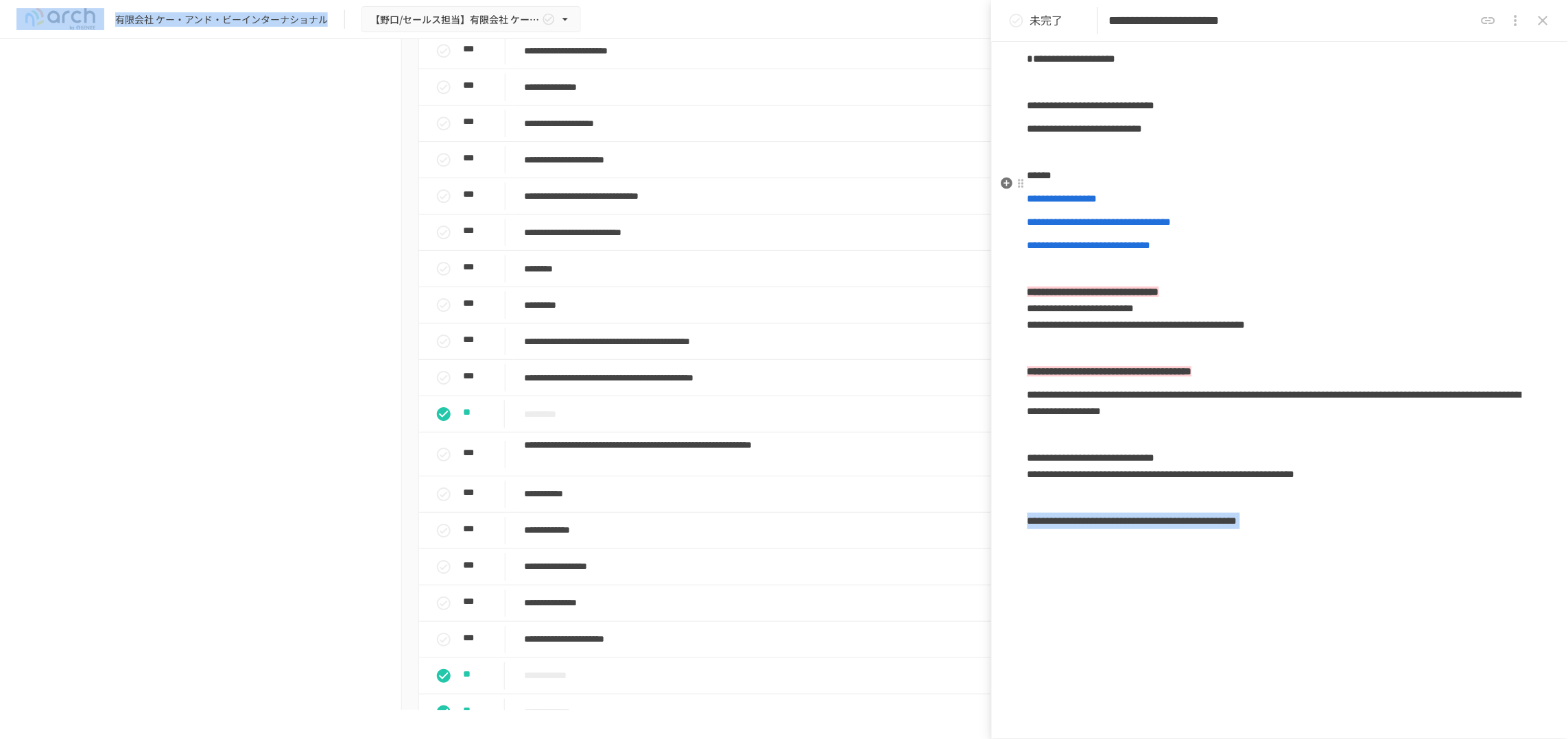 drag, startPoint x: 1189, startPoint y: 194, endPoint x: 1039, endPoint y: 193, distance: 150.00333 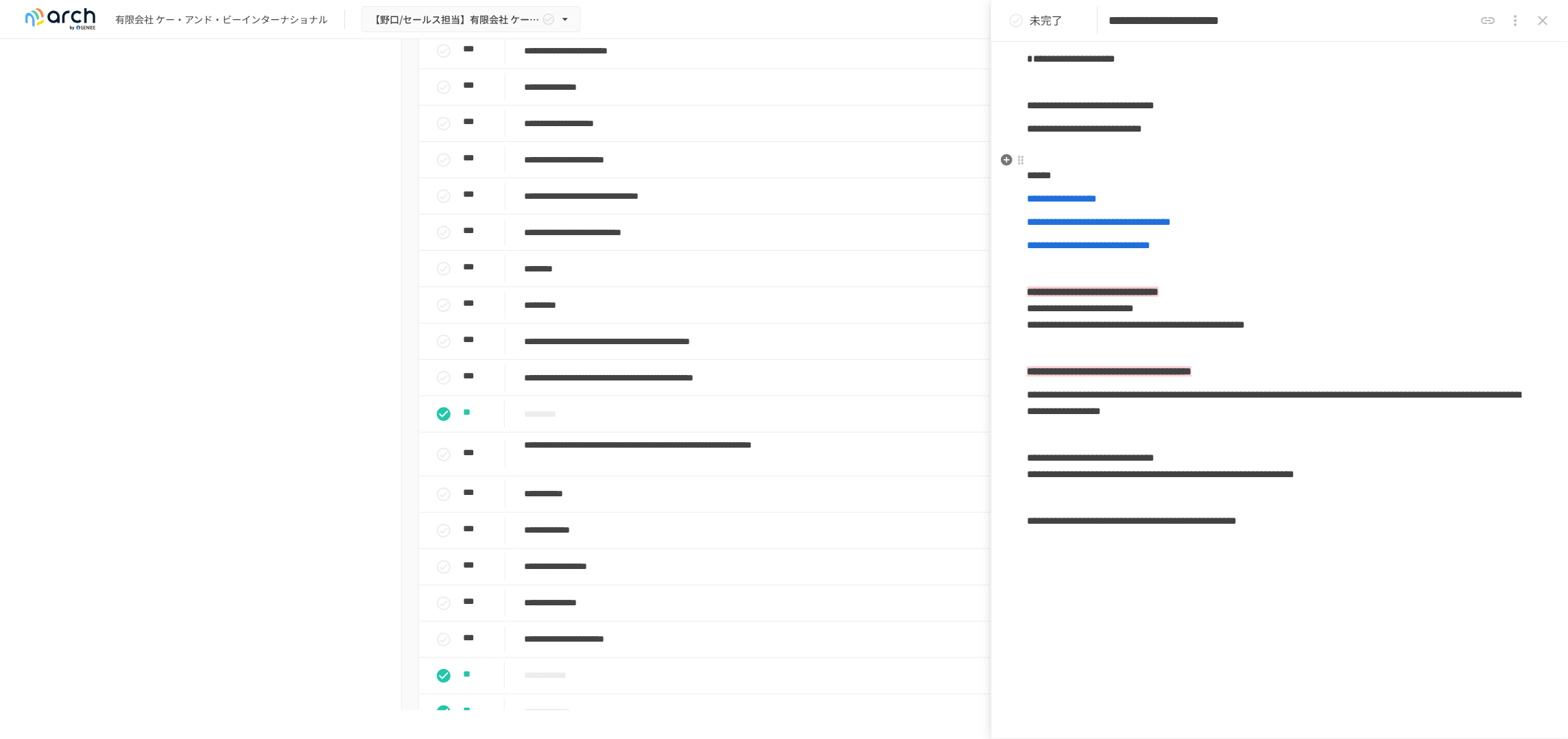 click on "******" at bounding box center (1280, 175) 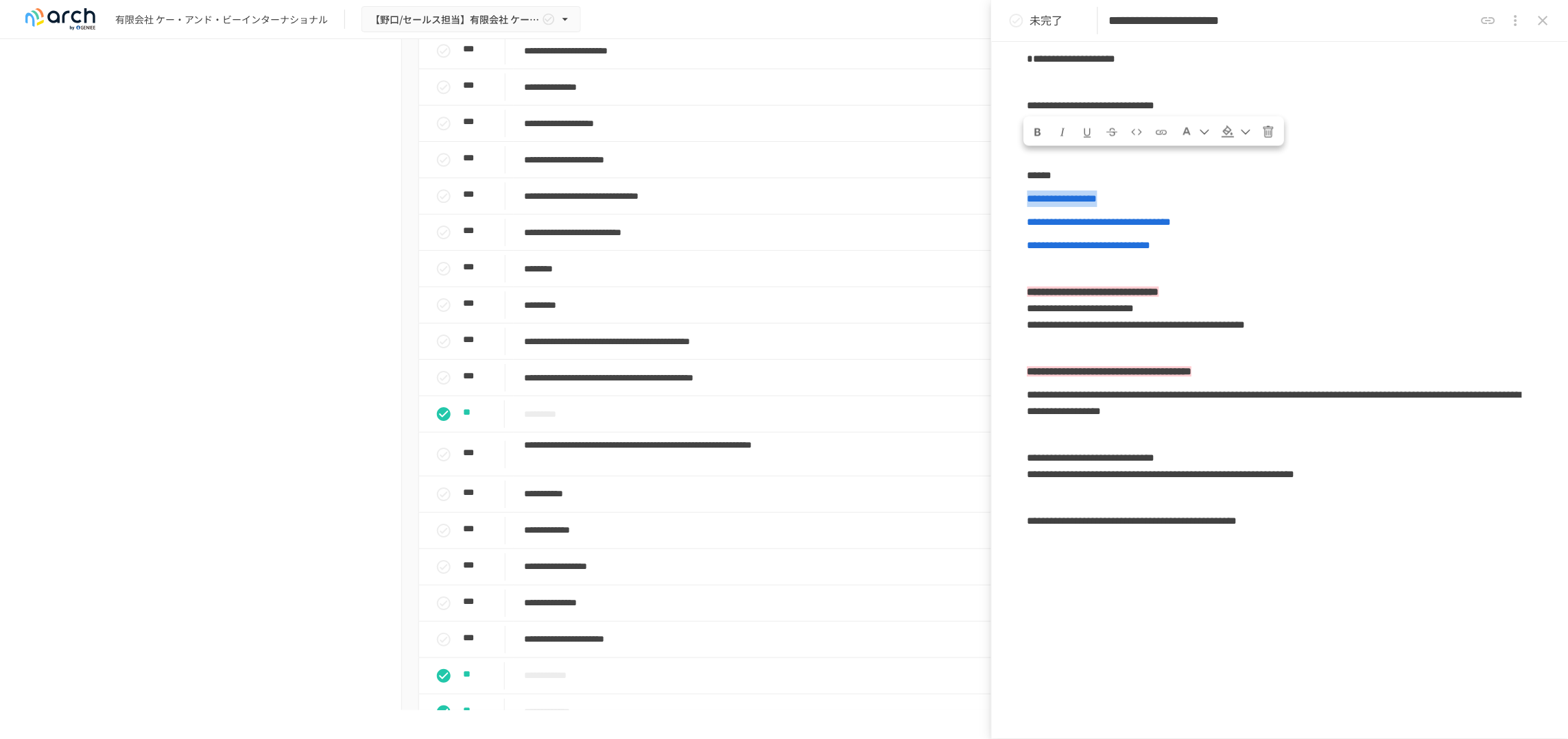 drag, startPoint x: 1085, startPoint y: 172, endPoint x: 1173, endPoint y: 195, distance: 90.95603 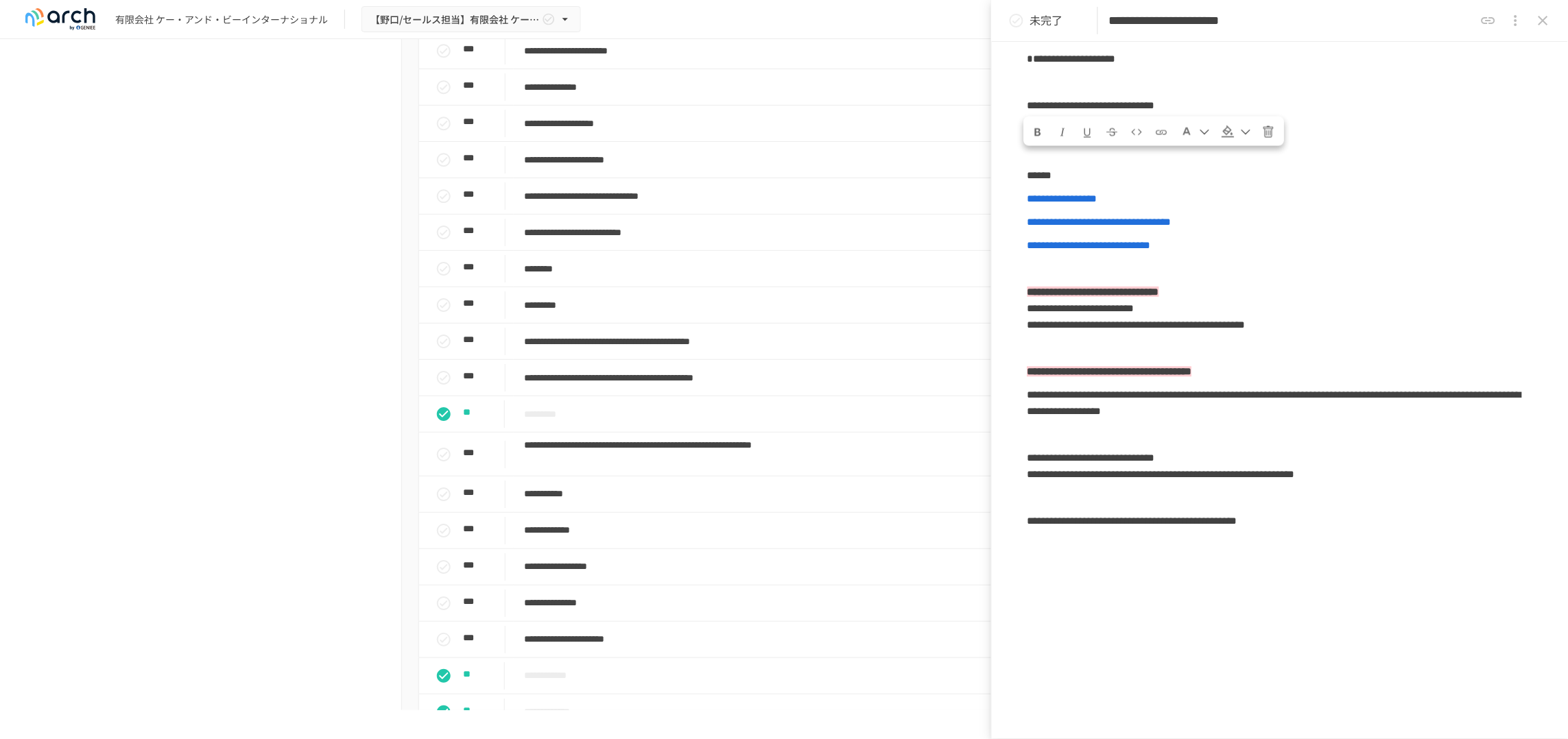 click on "**********" at bounding box center [1280, -36] 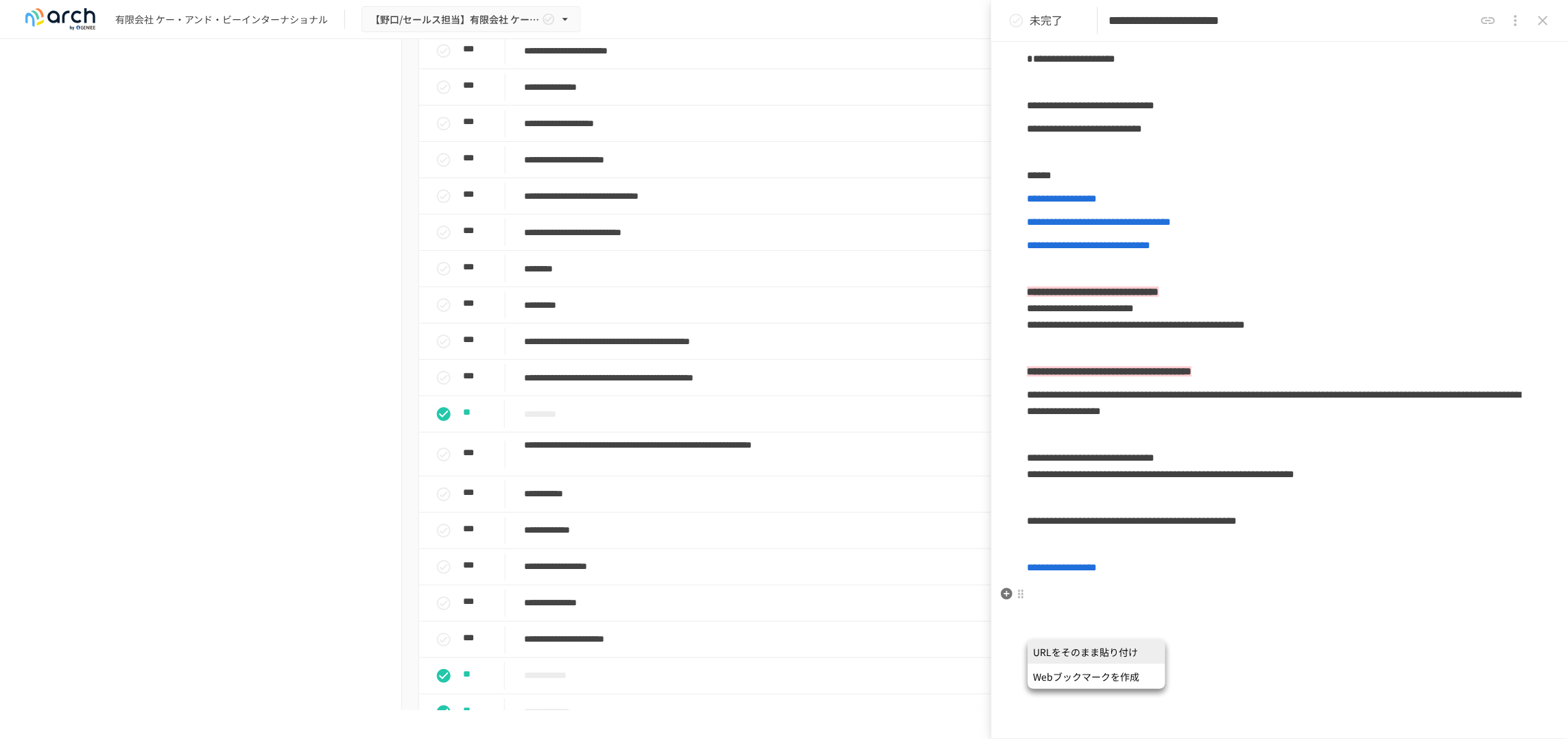 click at bounding box center [1280, 544] 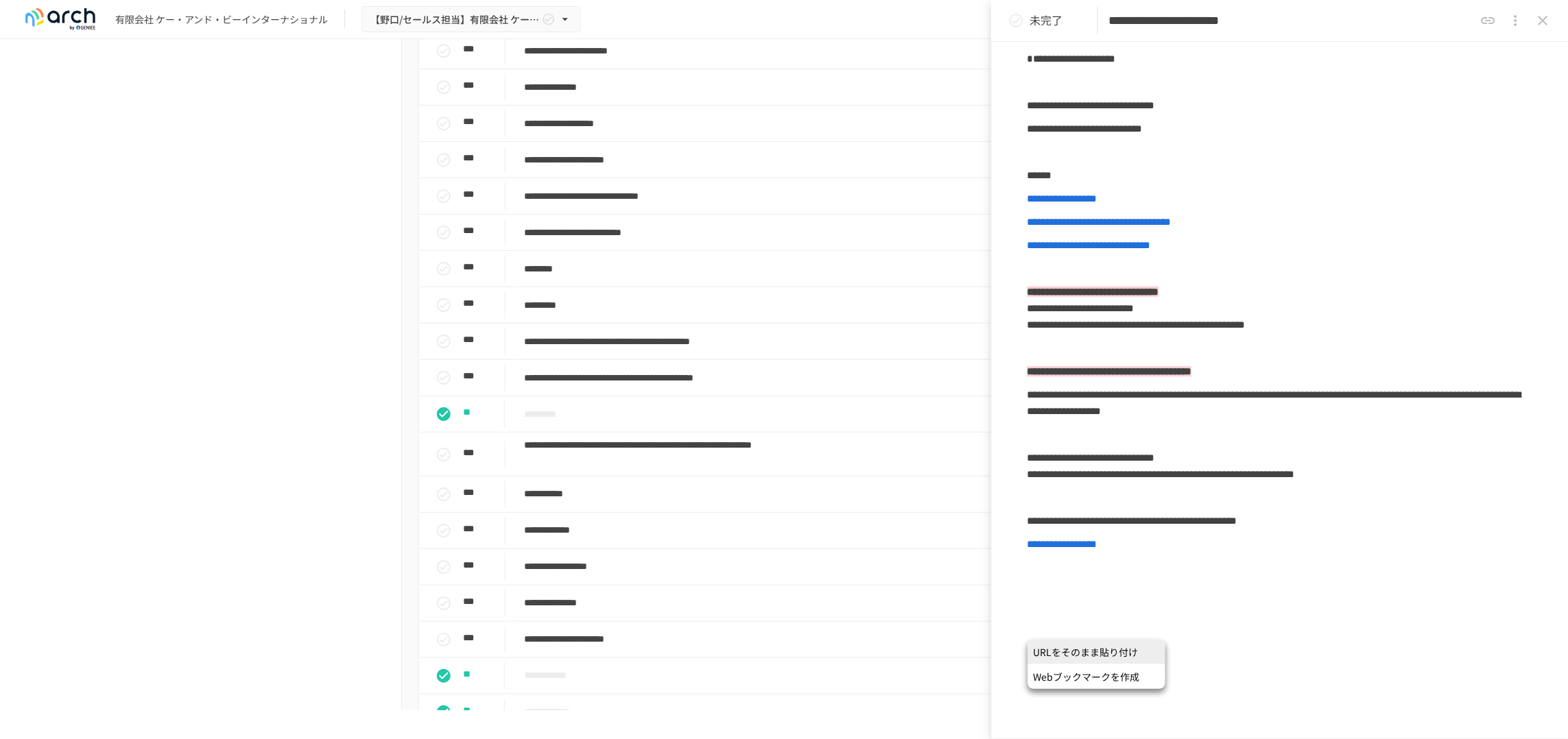 click on "**********" at bounding box center [1280, -25] 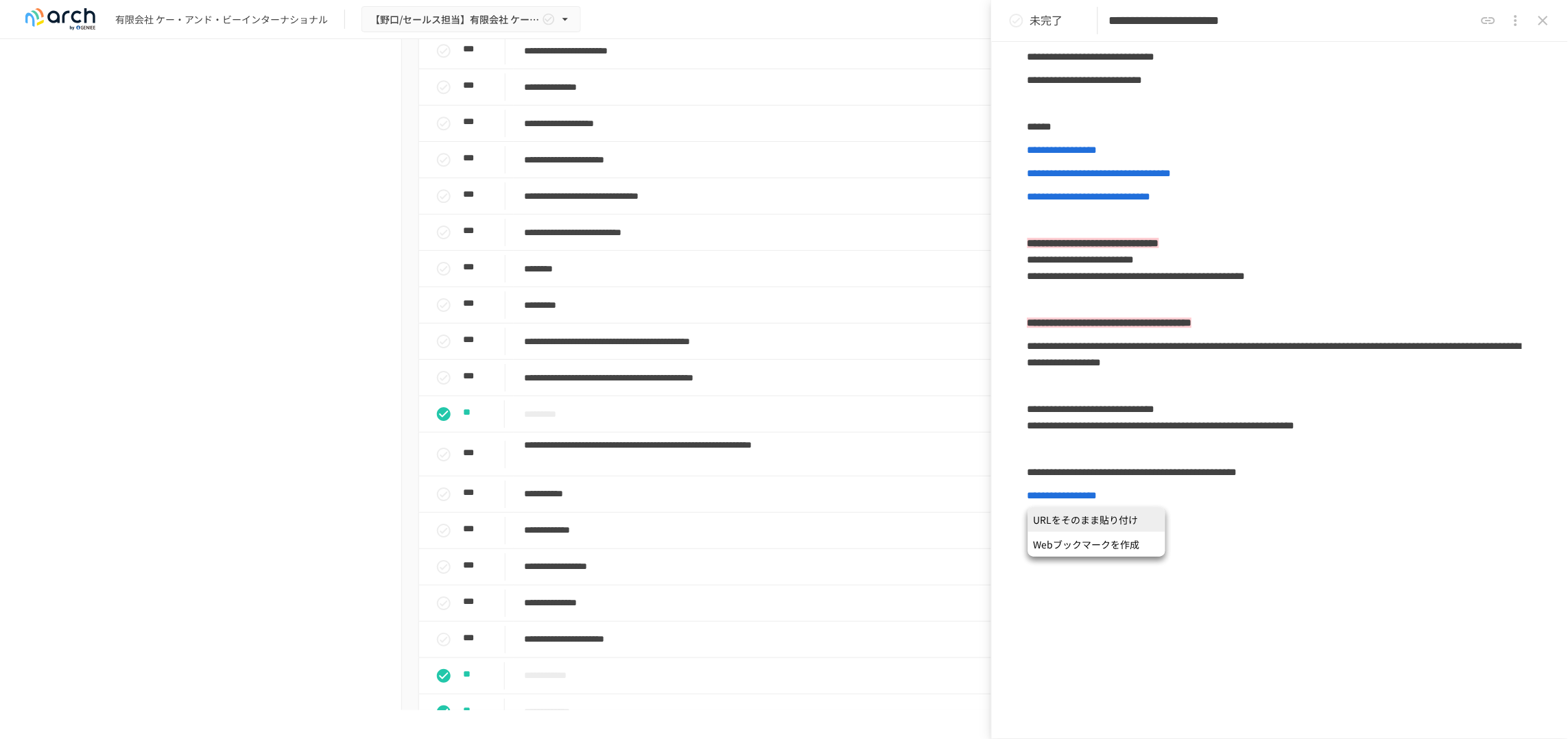 scroll, scrollTop: 1070, scrollLeft: 0, axis: vertical 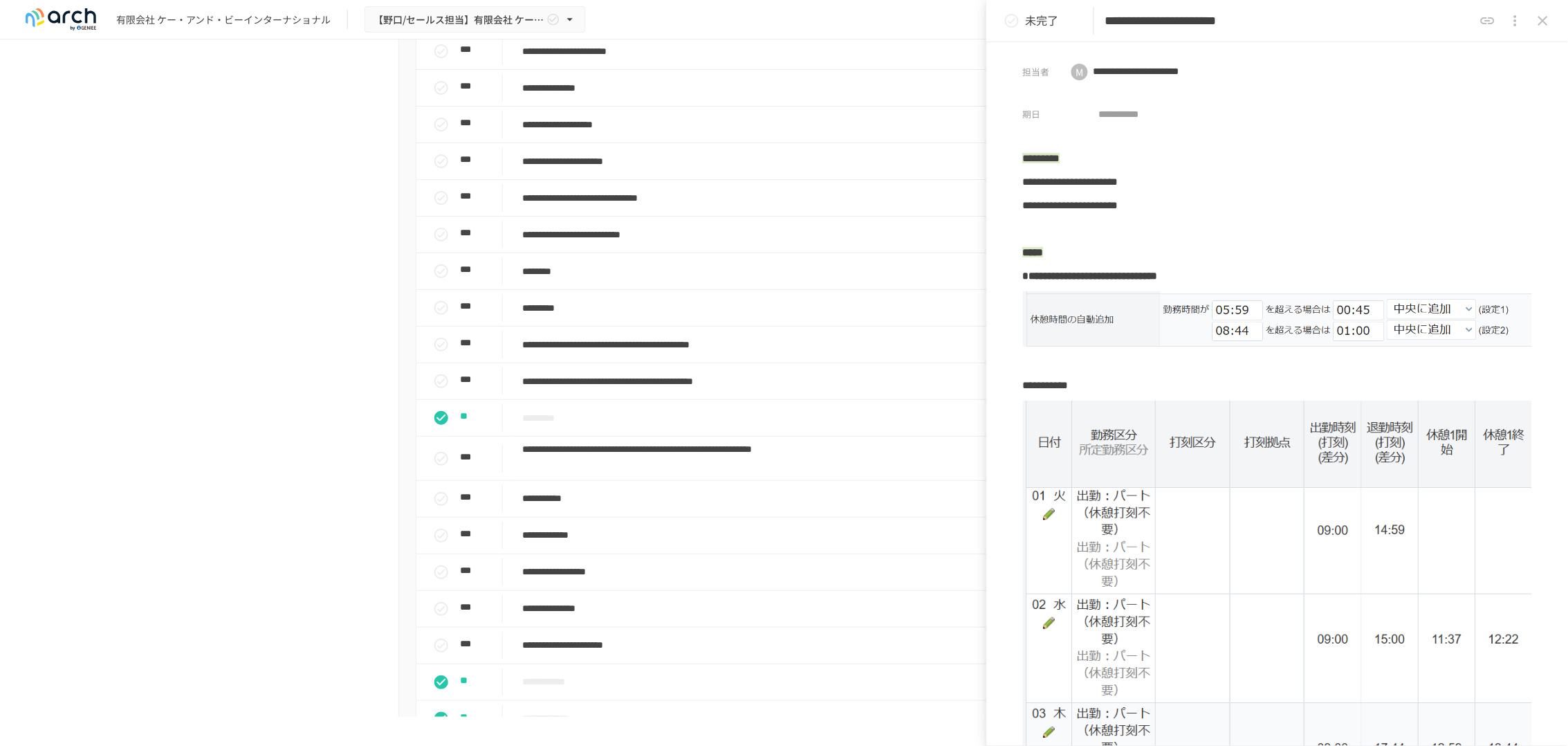click 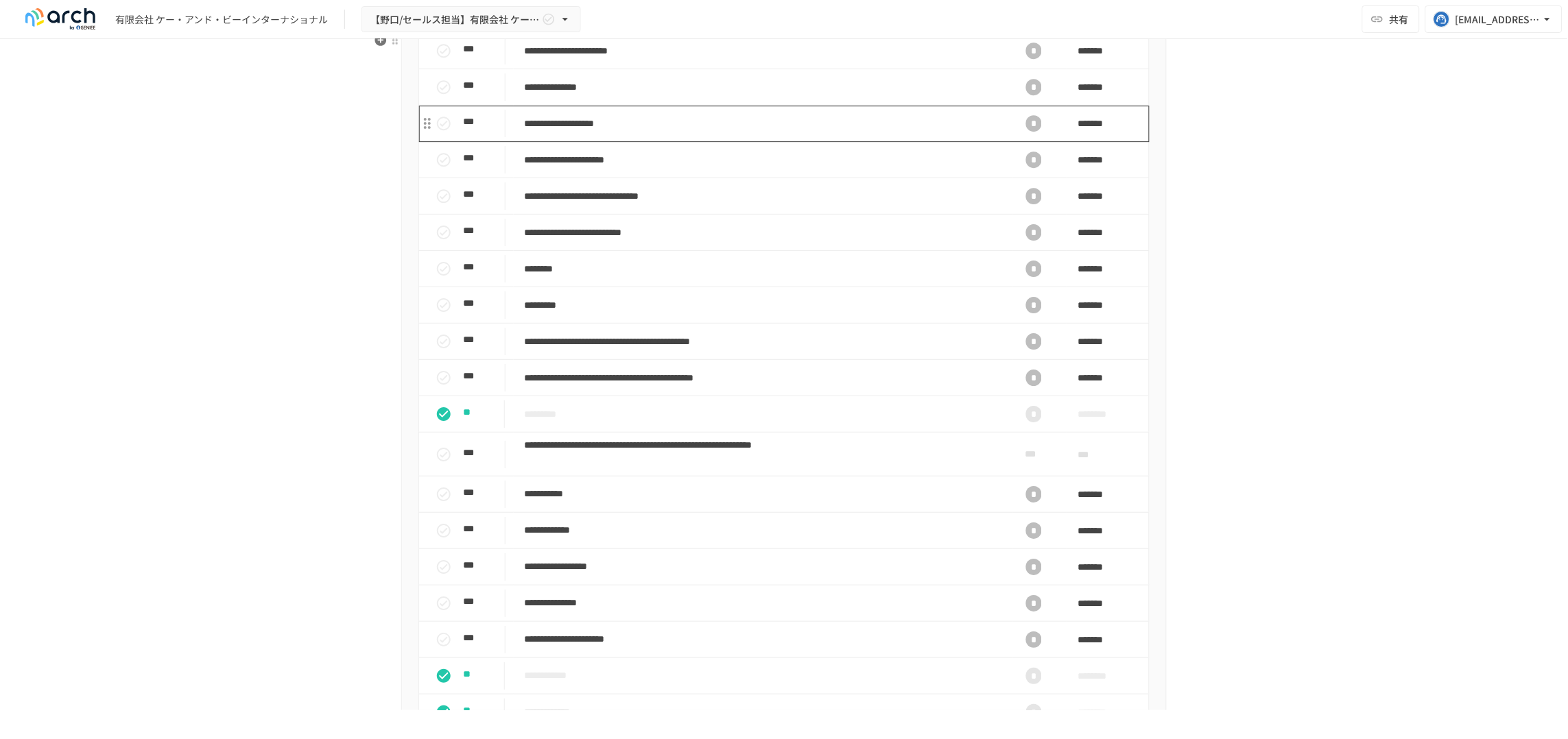 click on "**********" at bounding box center [763, 123] 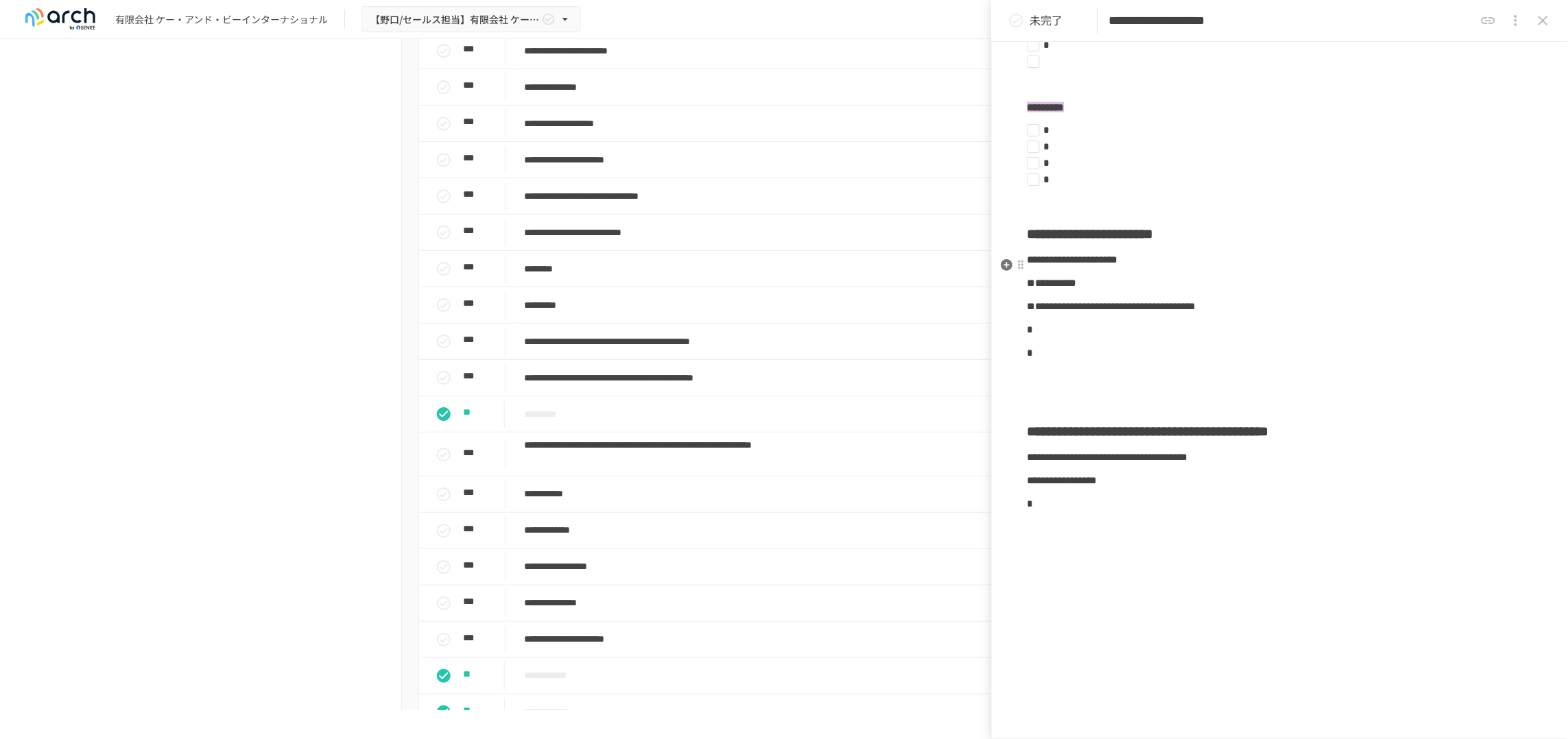 scroll, scrollTop: 686, scrollLeft: 0, axis: vertical 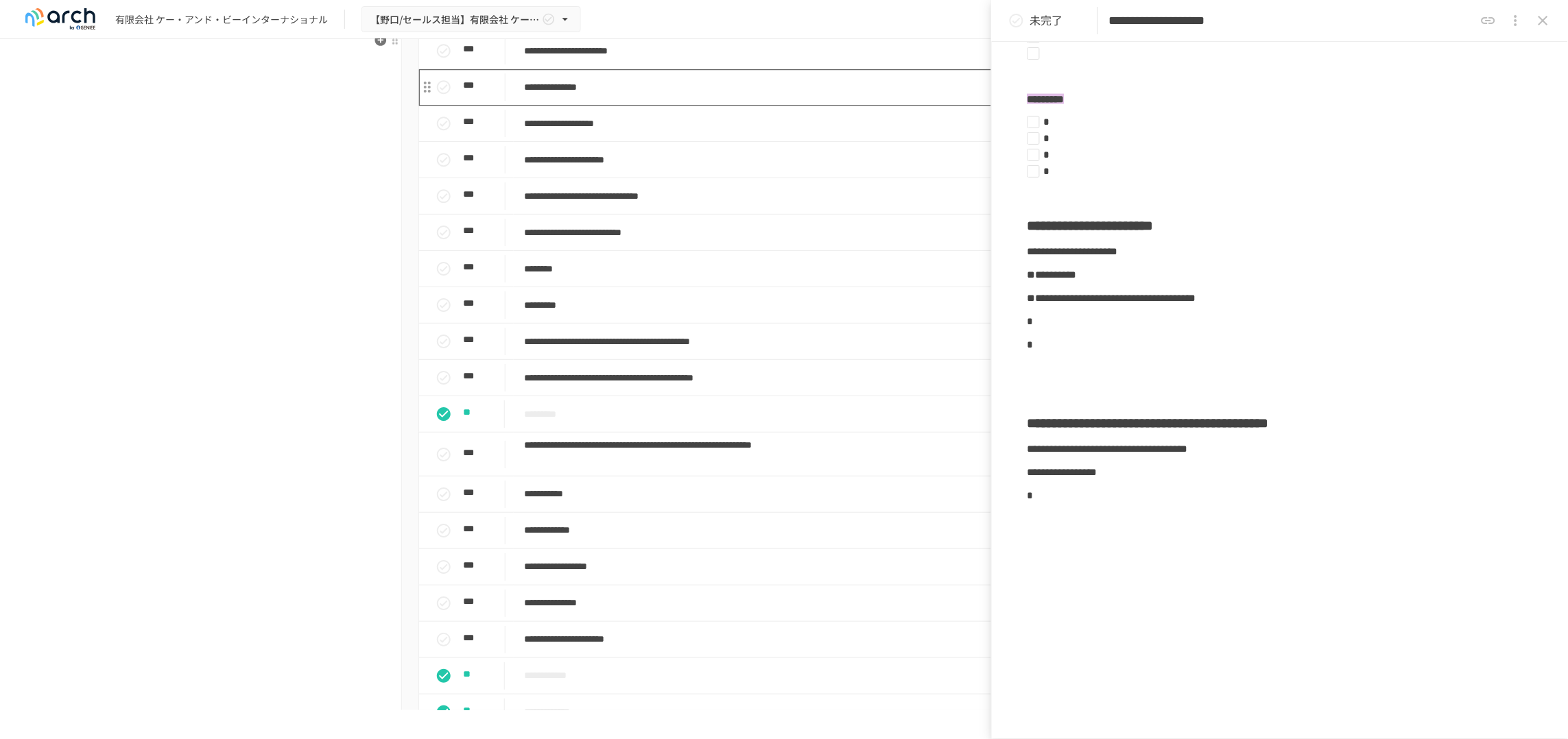 click on "**********" at bounding box center (763, 87) 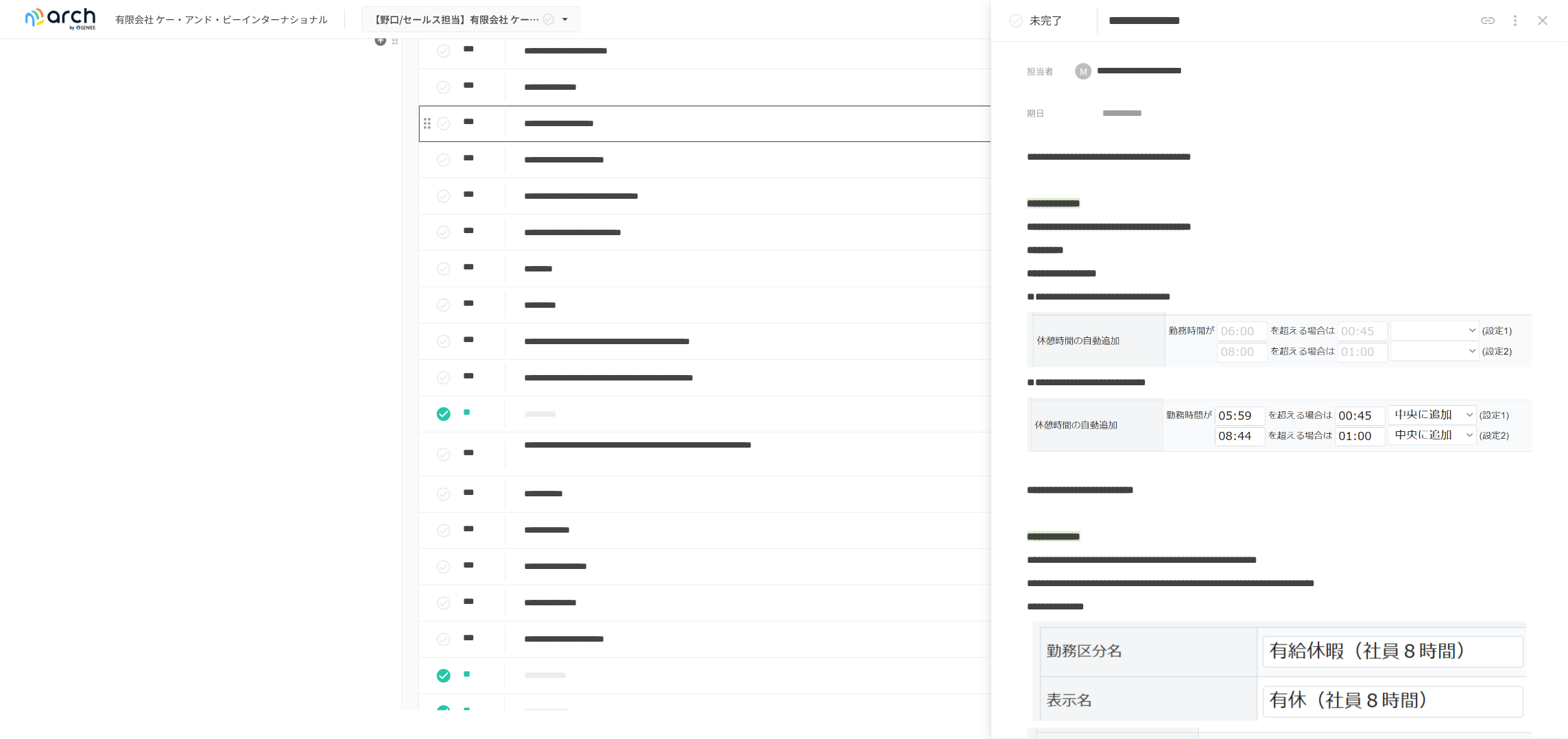 click on "**********" at bounding box center (763, 123) 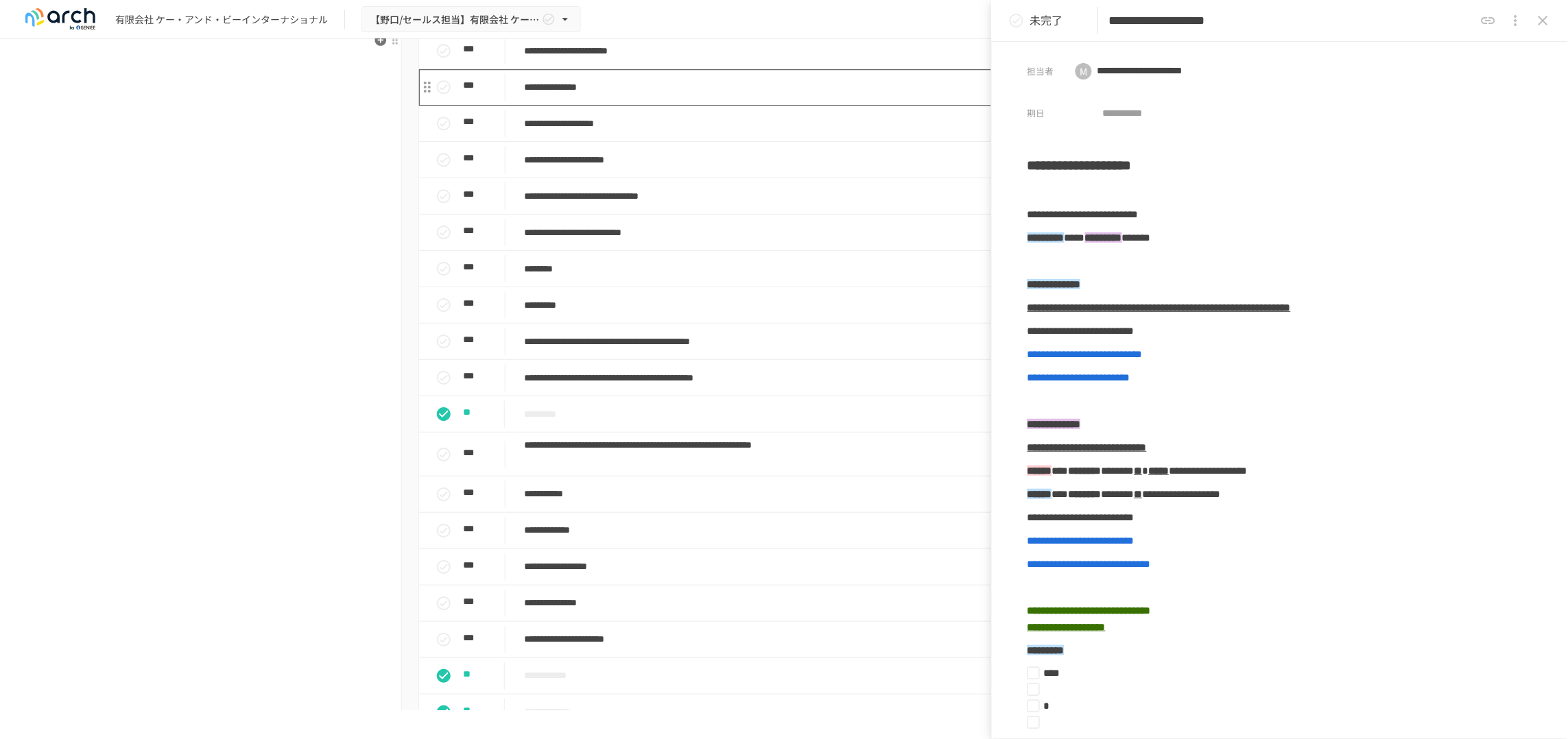 click on "**********" at bounding box center [763, 87] 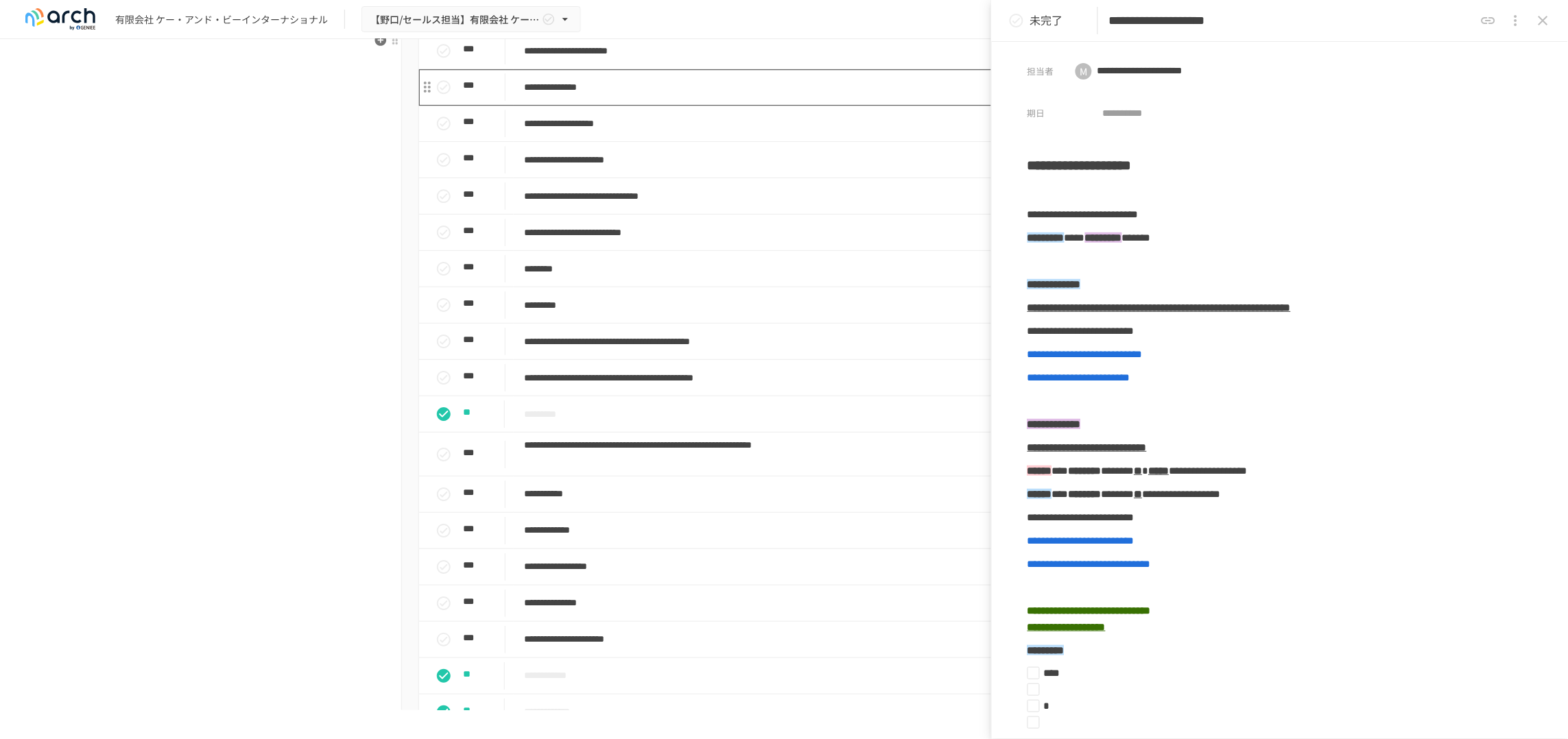type on "**********" 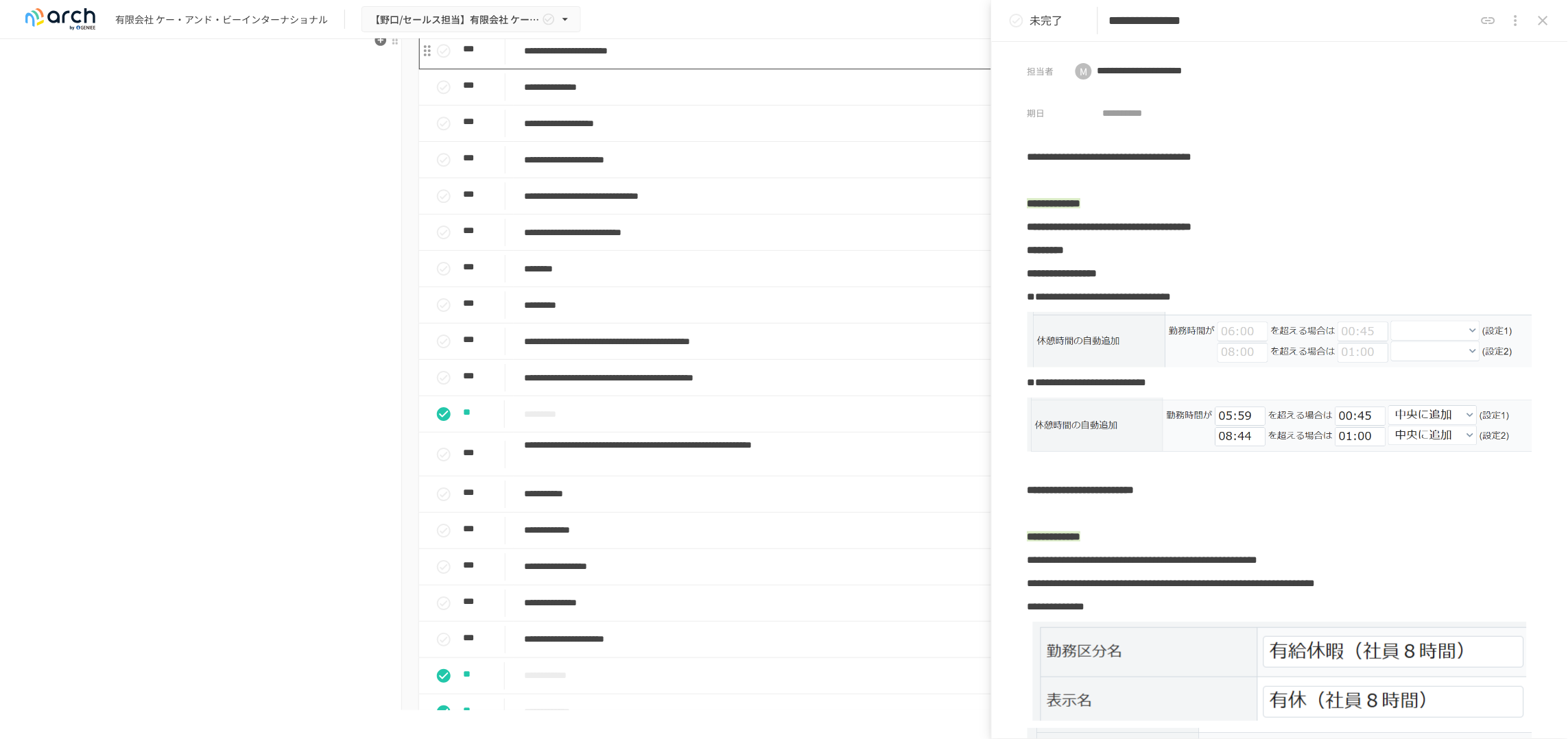 click on "**********" at bounding box center [763, 51] 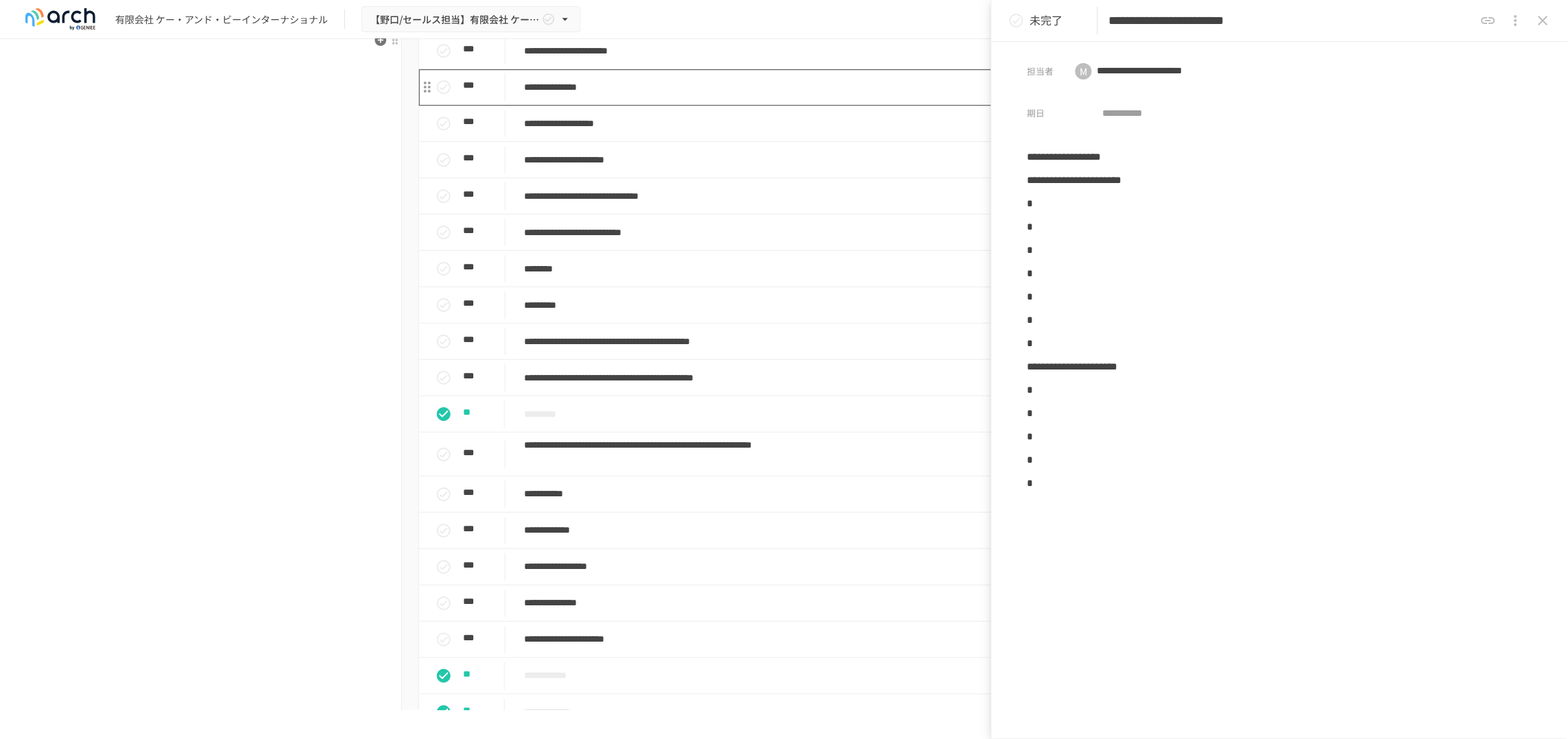 click on "**********" at bounding box center (763, 87) 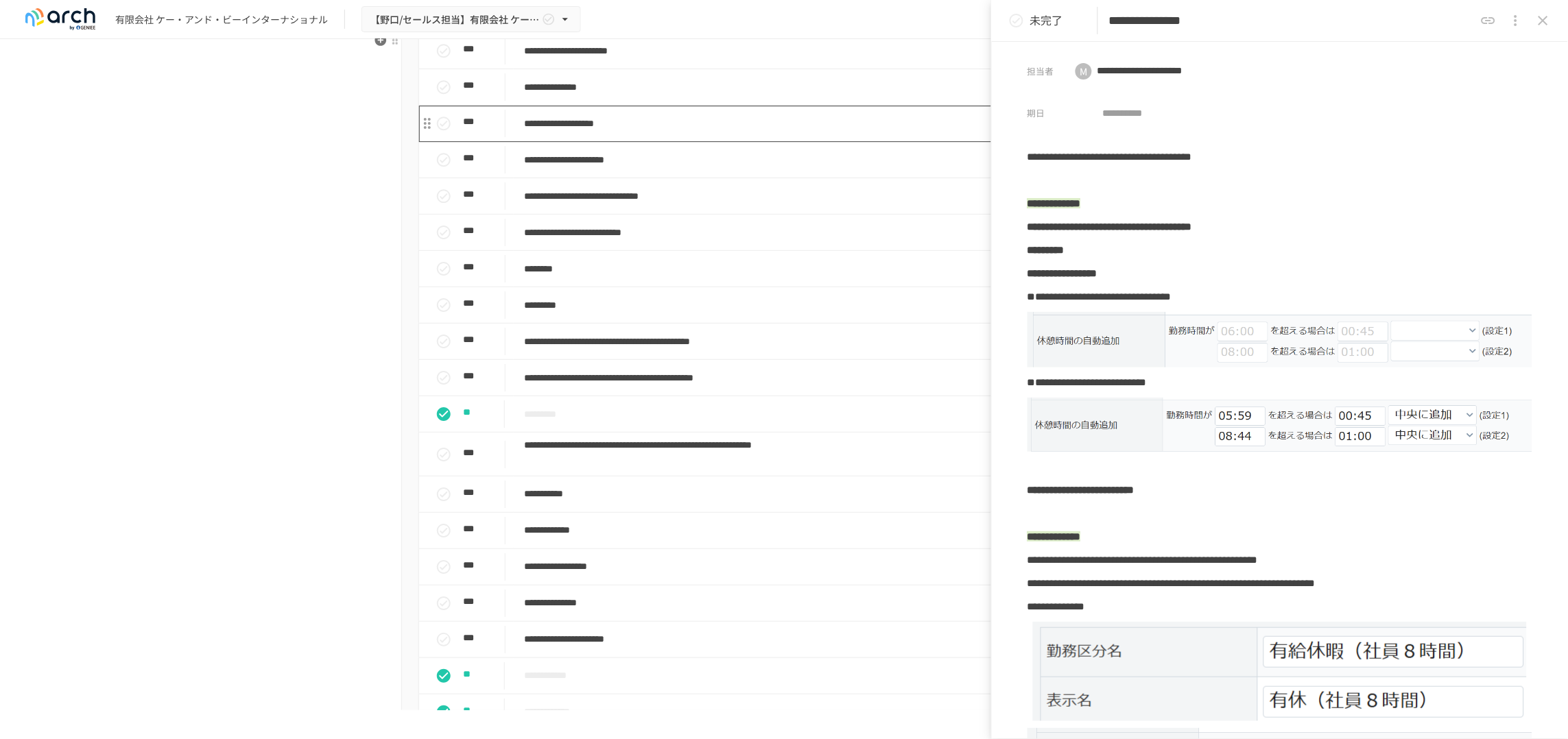 click on "**********" at bounding box center (763, 123) 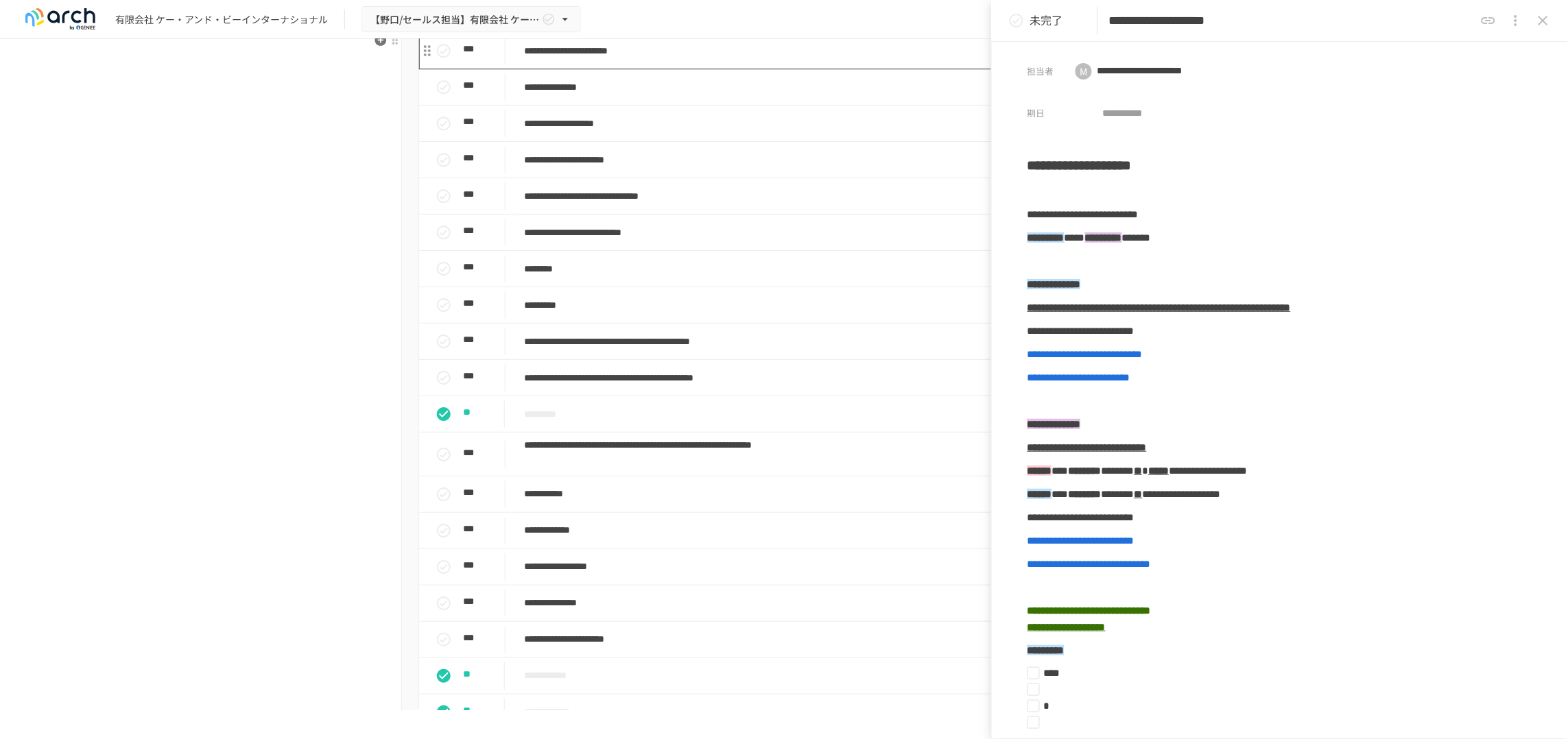 click on "**********" at bounding box center [763, 51] 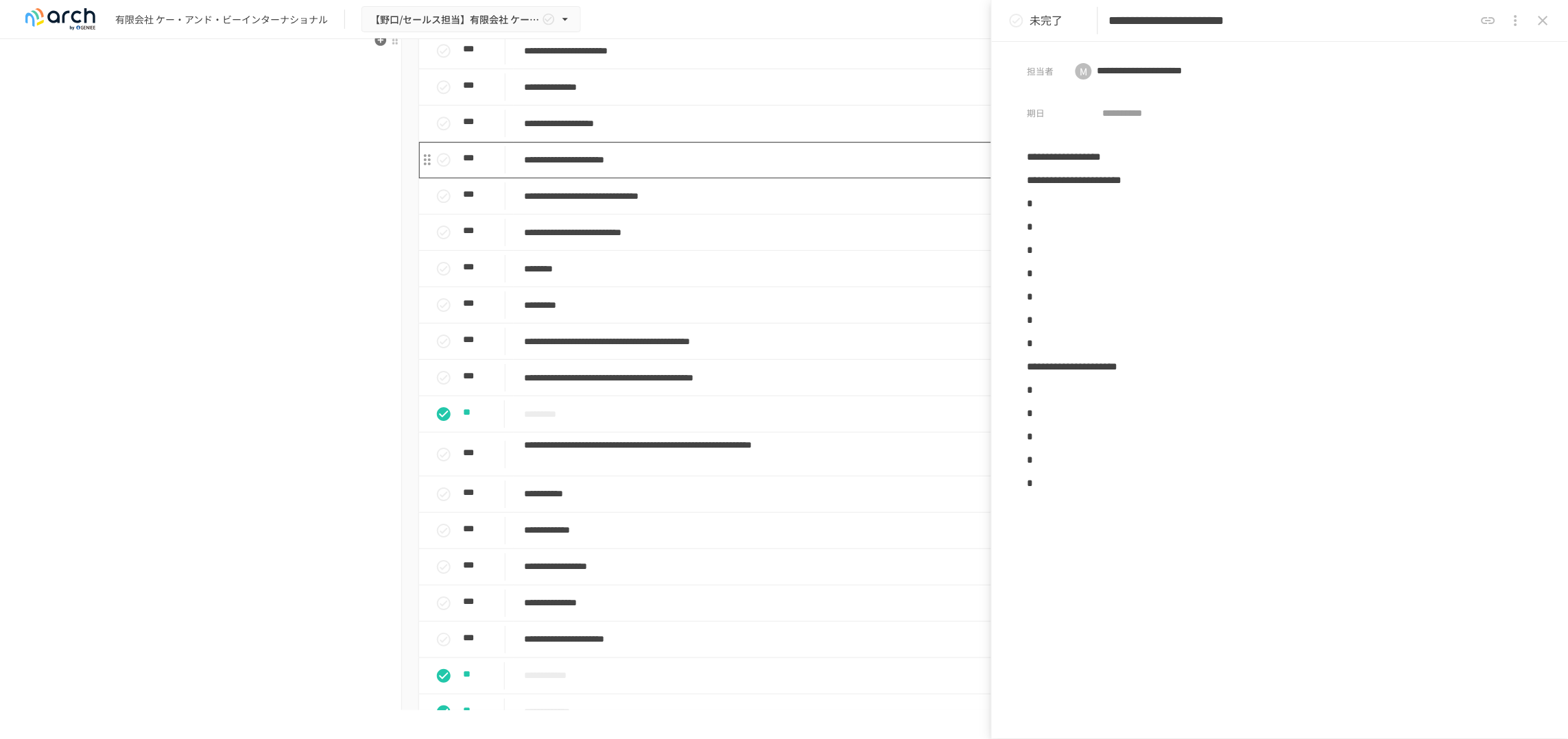 click on "**********" at bounding box center [763, 160] 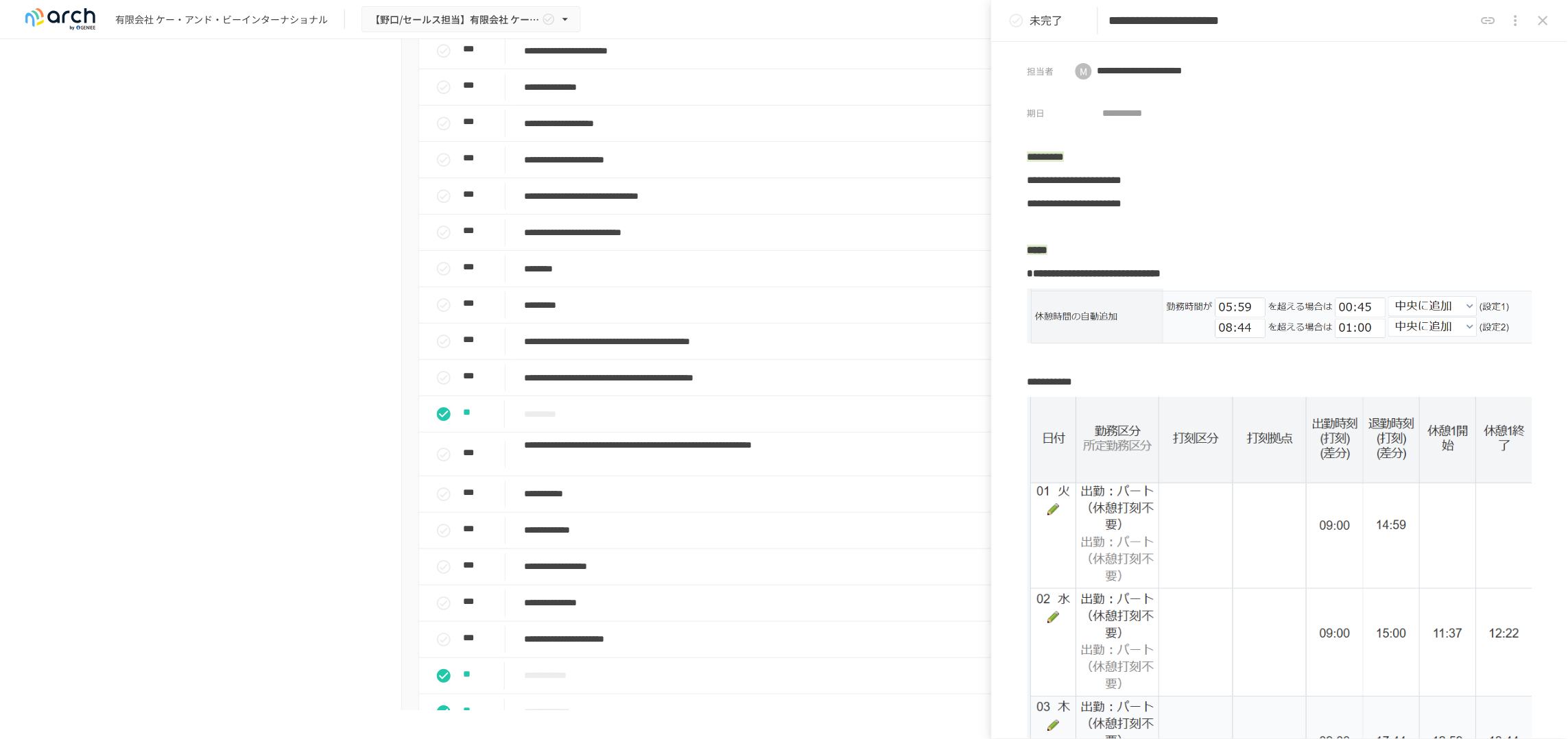 drag, startPoint x: 1399, startPoint y: 22, endPoint x: 1112, endPoint y: 26, distance: 287.02787 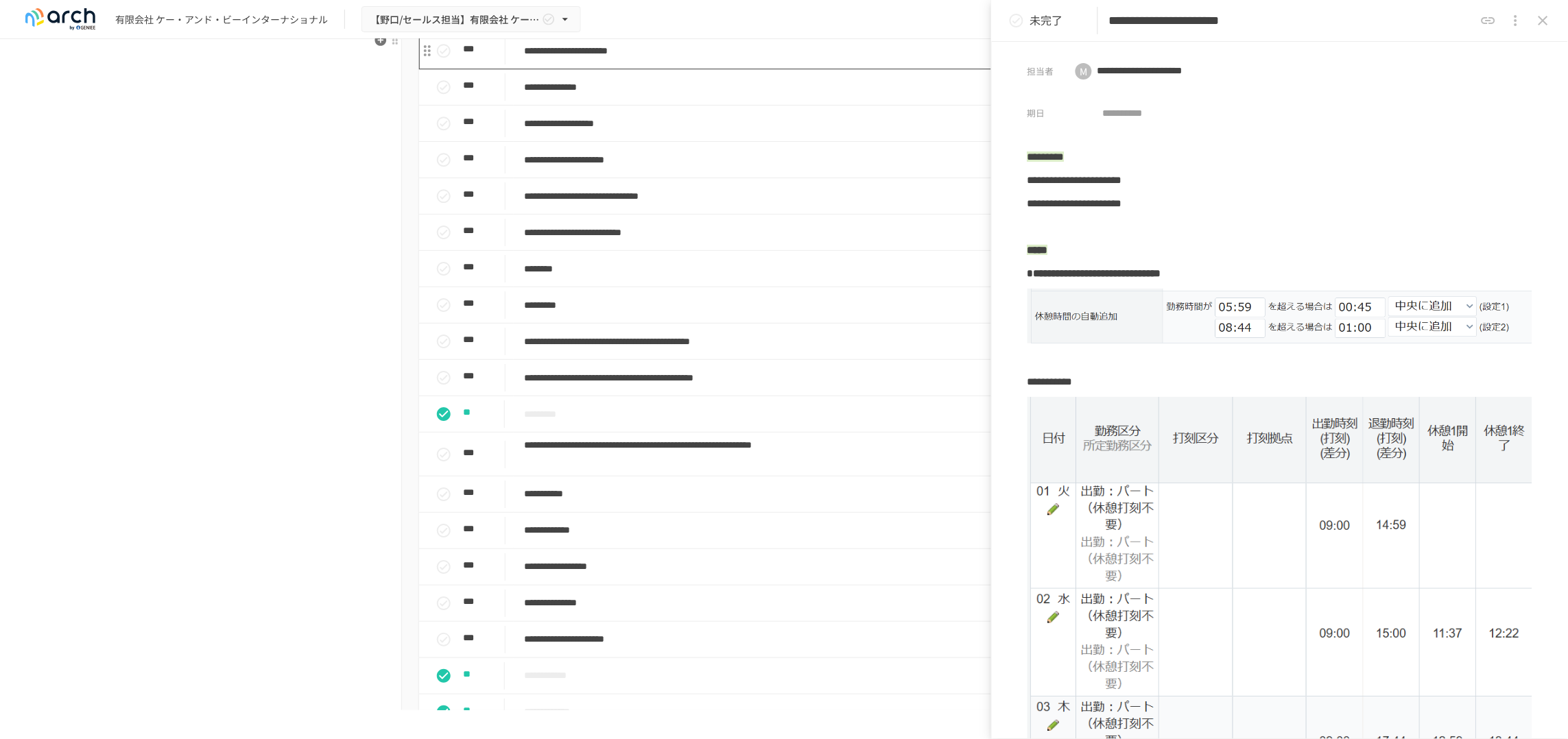 click on "**********" at bounding box center [763, 51] 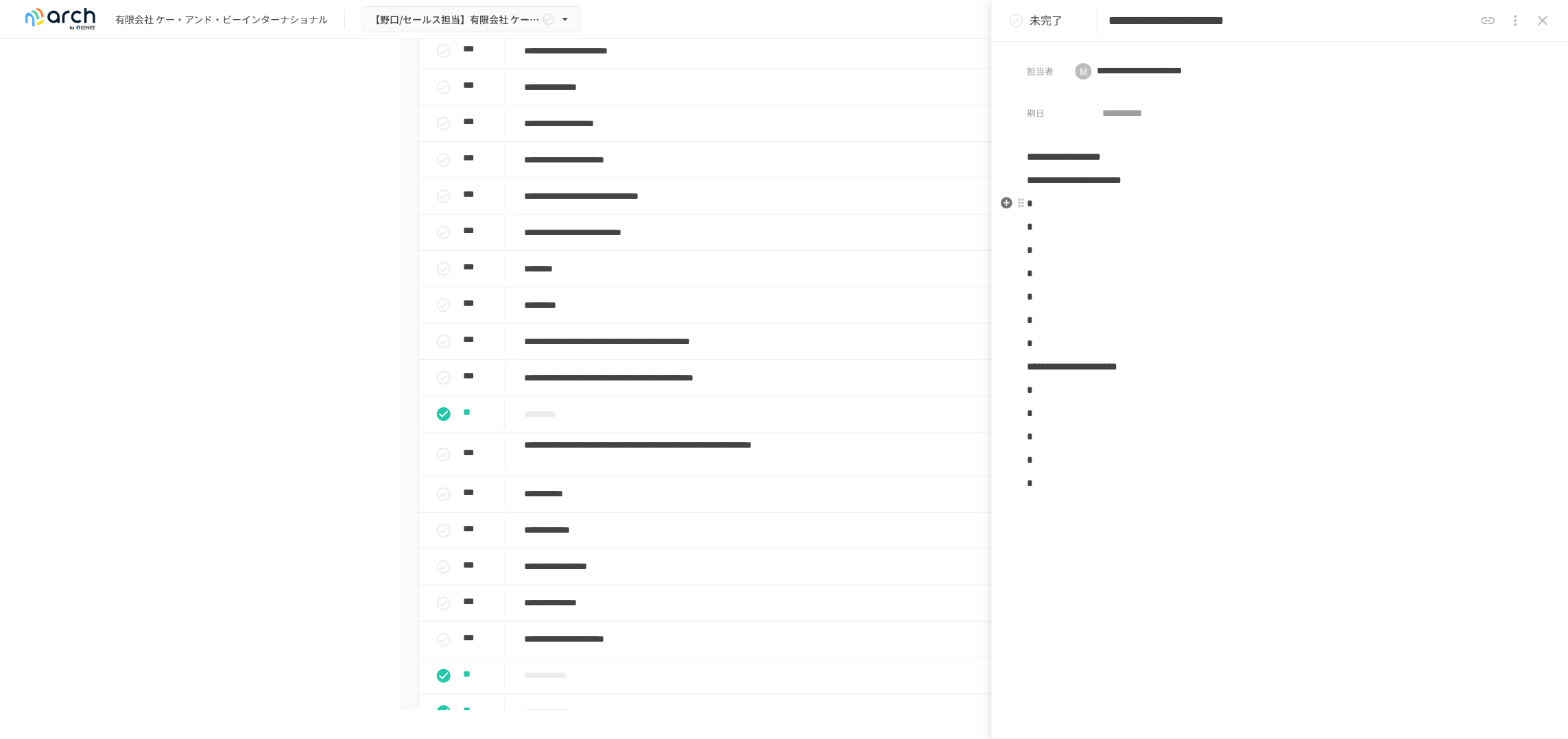 click on "*" at bounding box center (1280, 204) 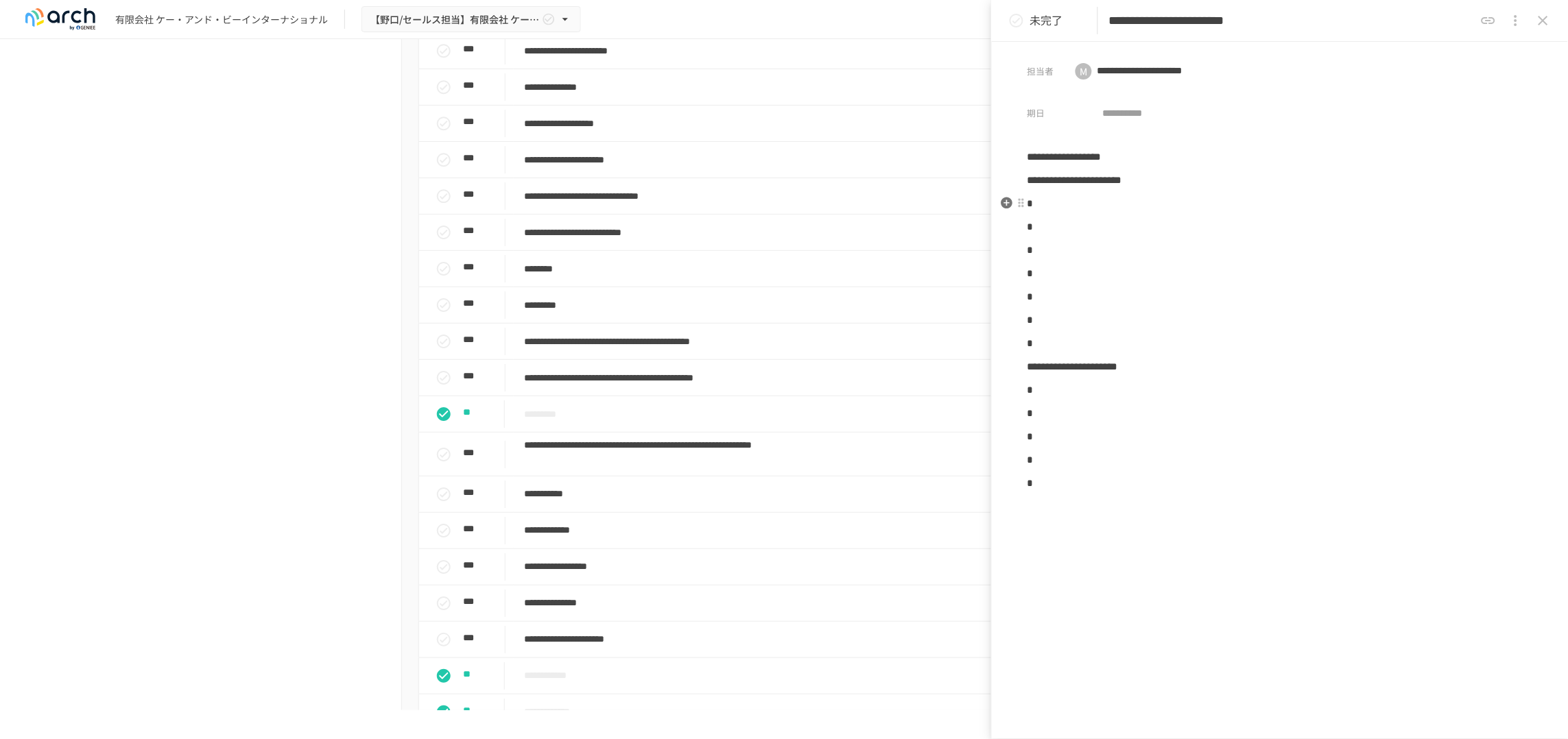 paste 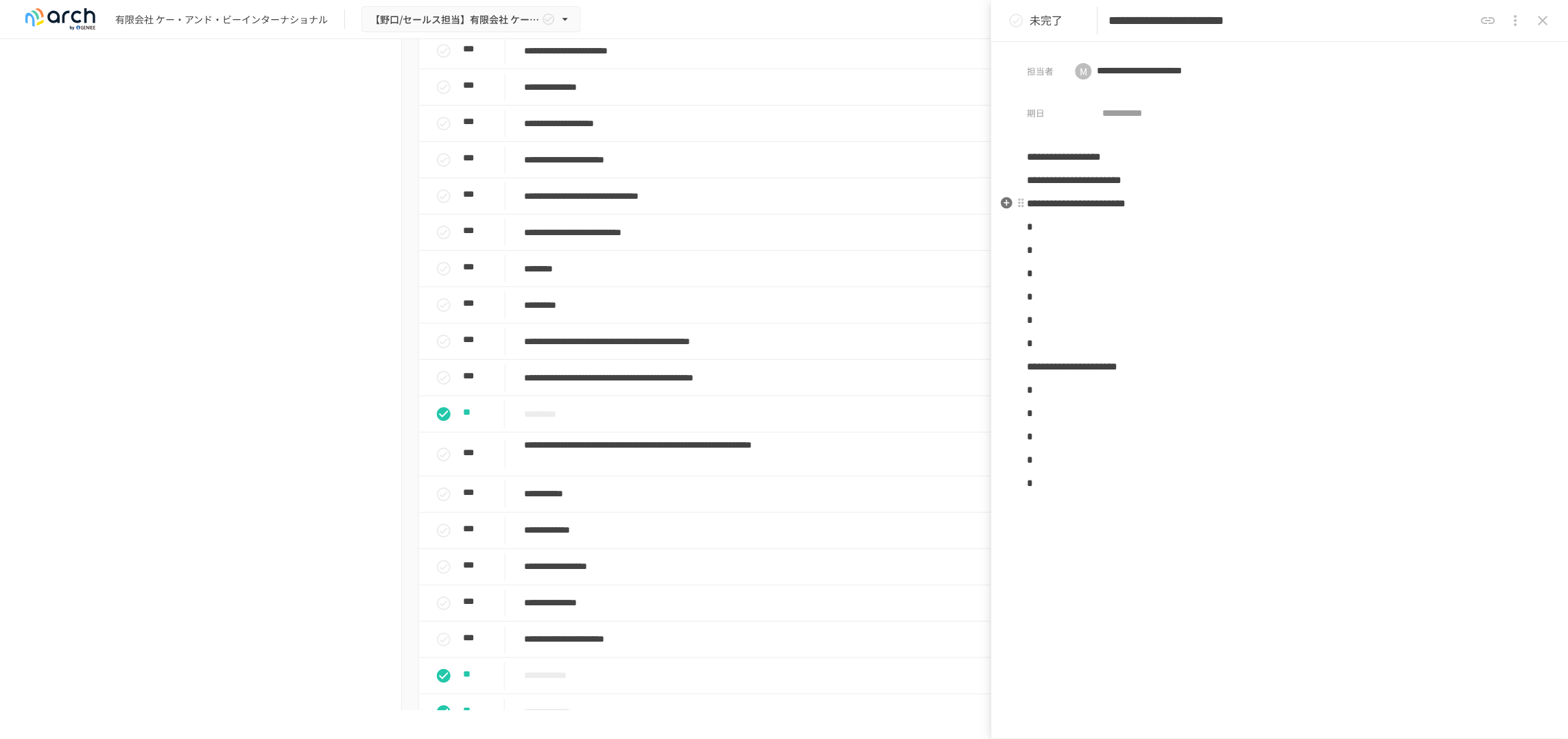 click on "**********" at bounding box center [1077, 203] 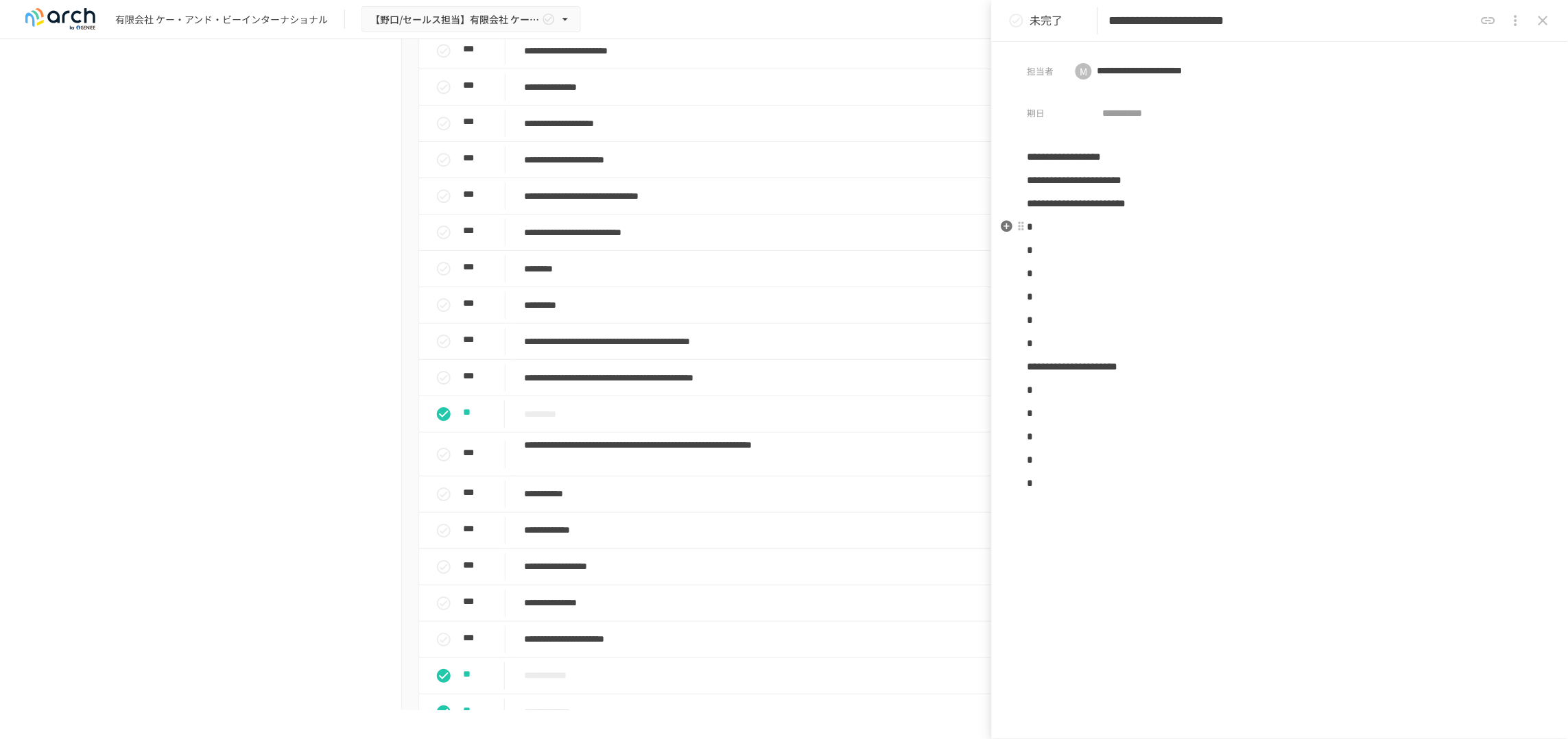 type 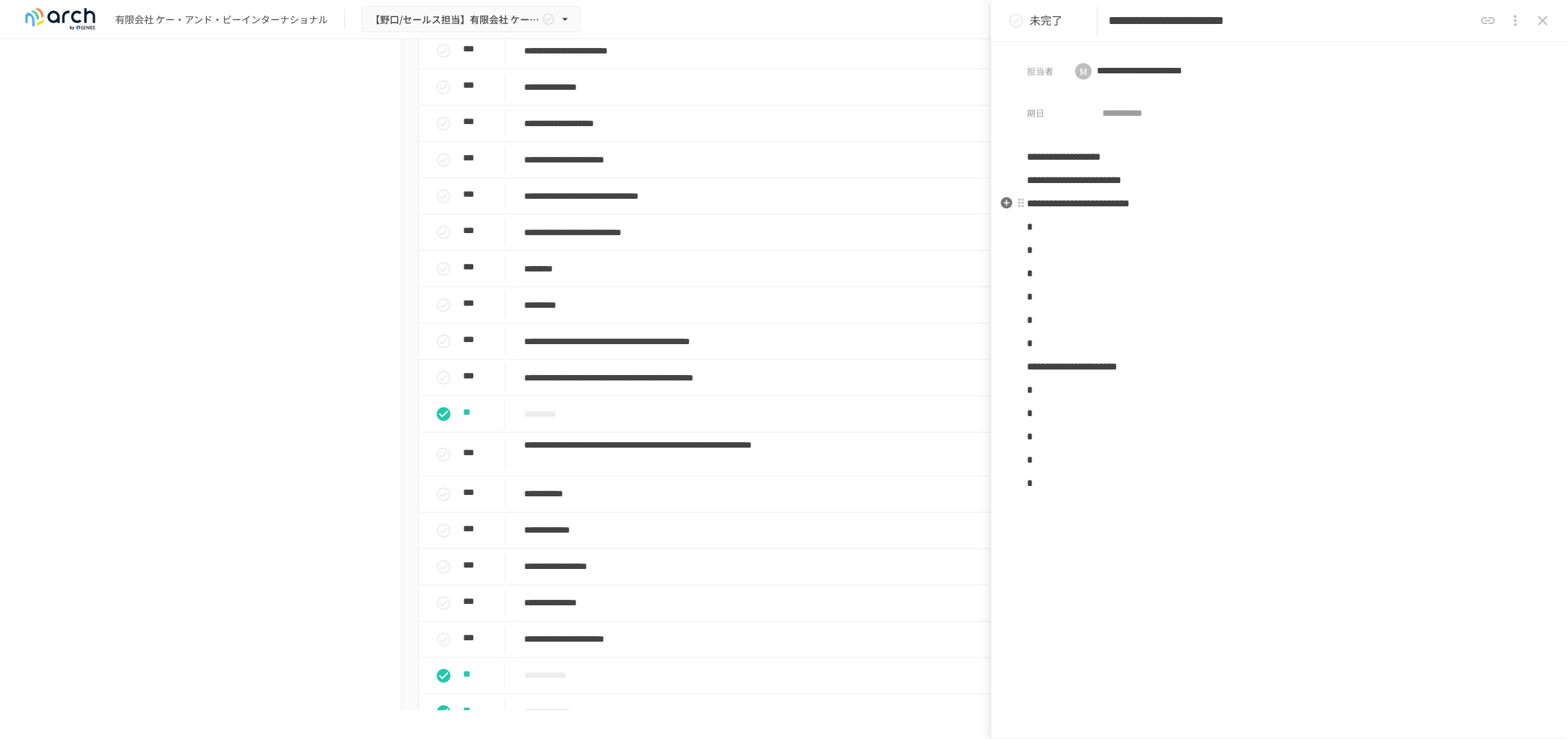click on "**********" at bounding box center [1280, 204] 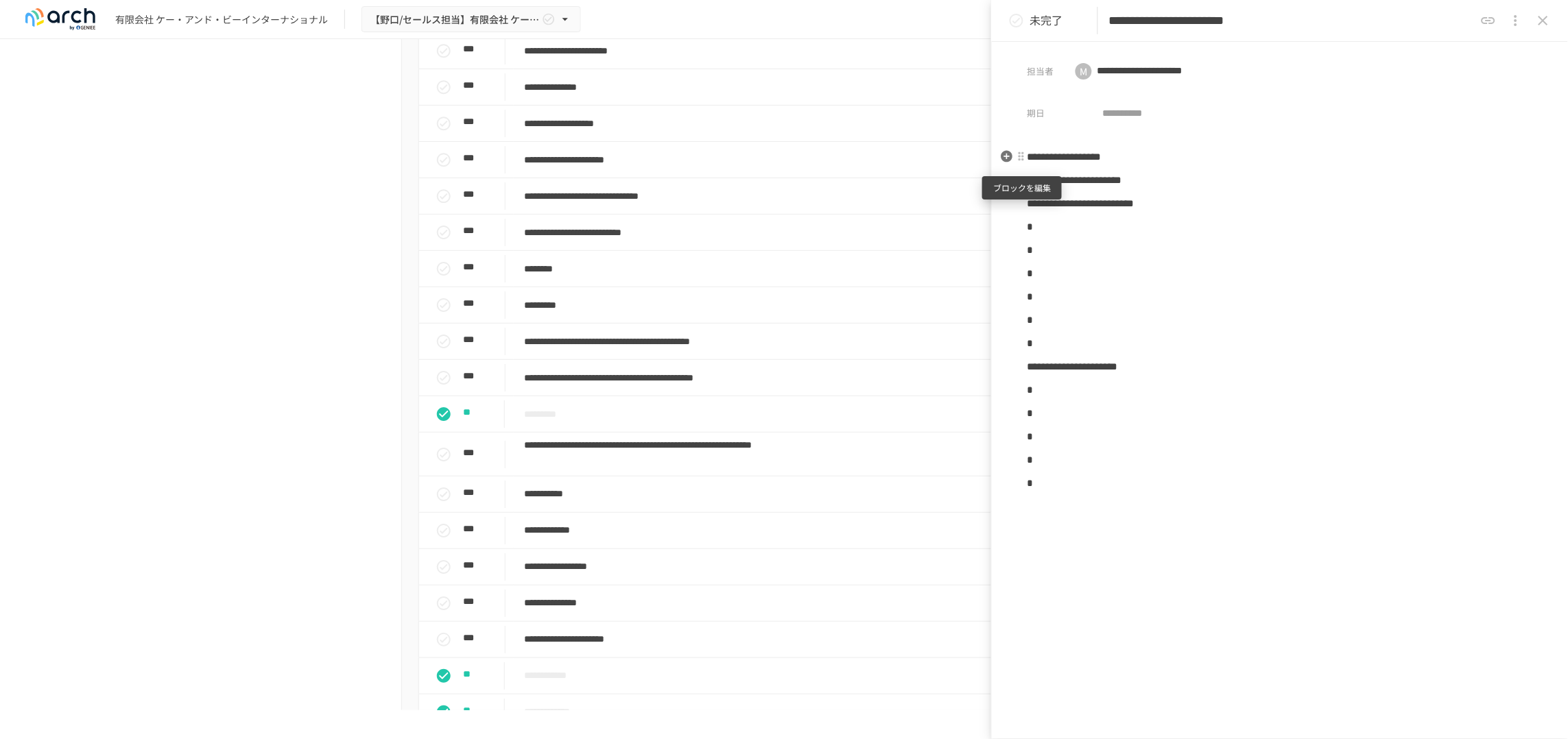 click at bounding box center (1021, 156) 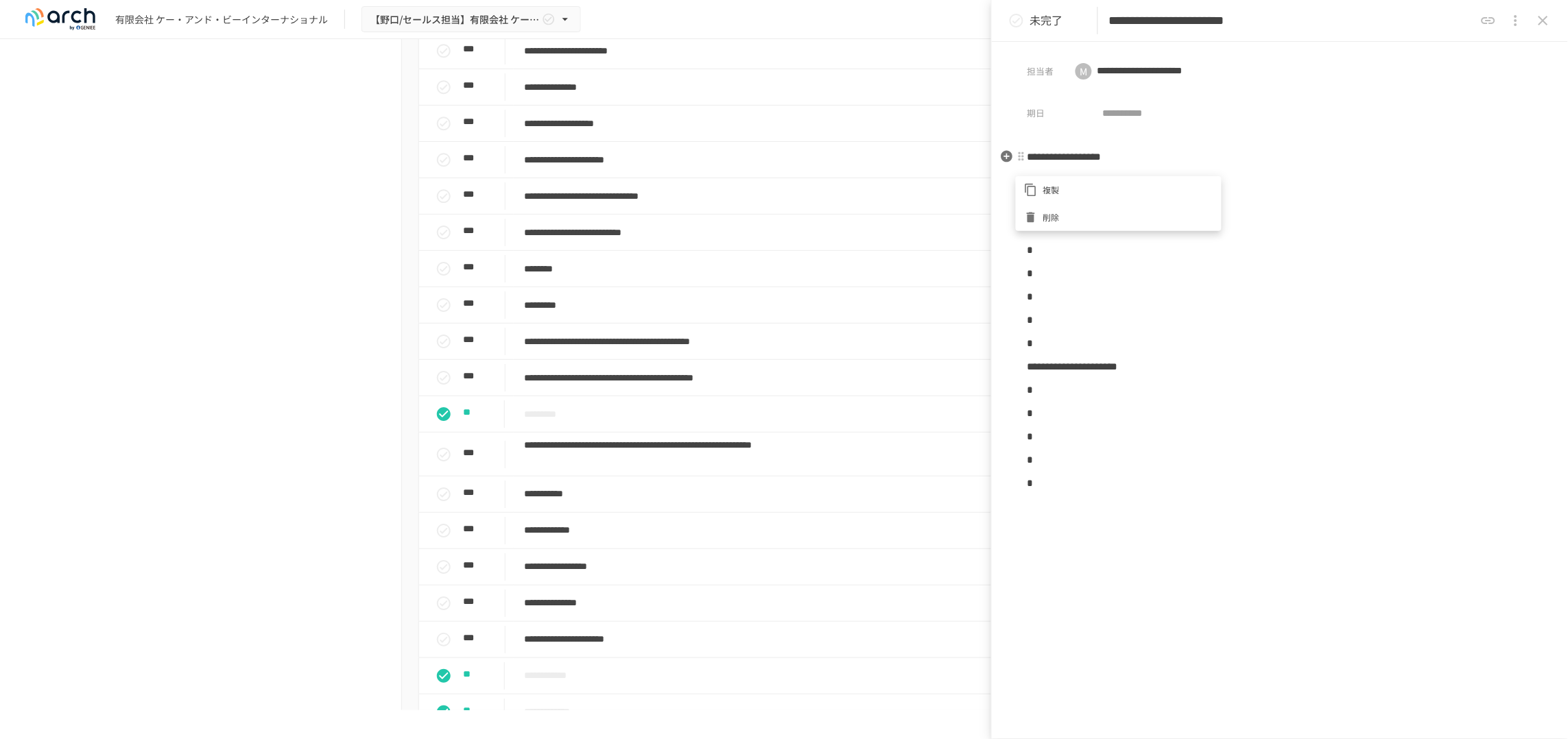 click at bounding box center [784, 370] 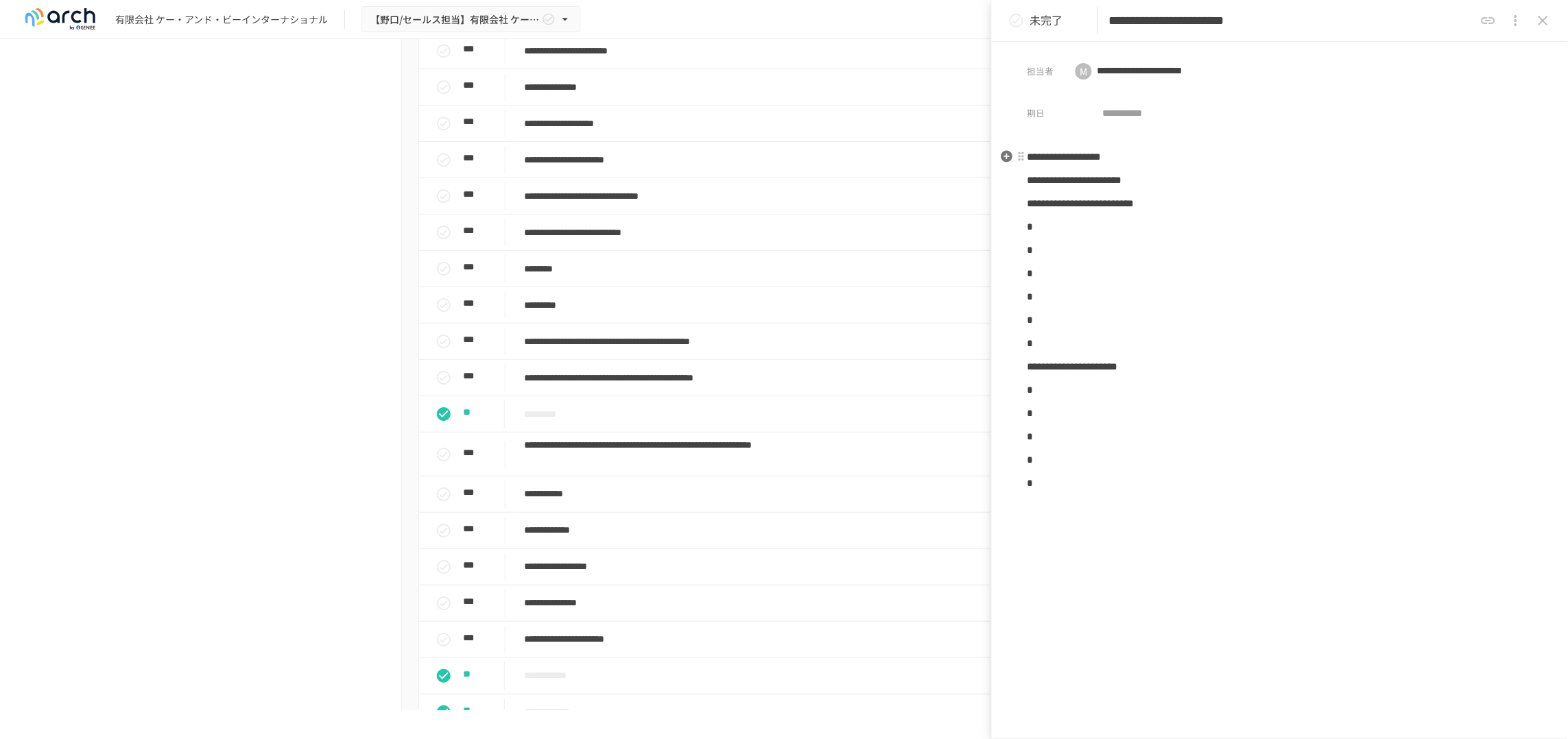 click on "**********" at bounding box center [1065, 156] 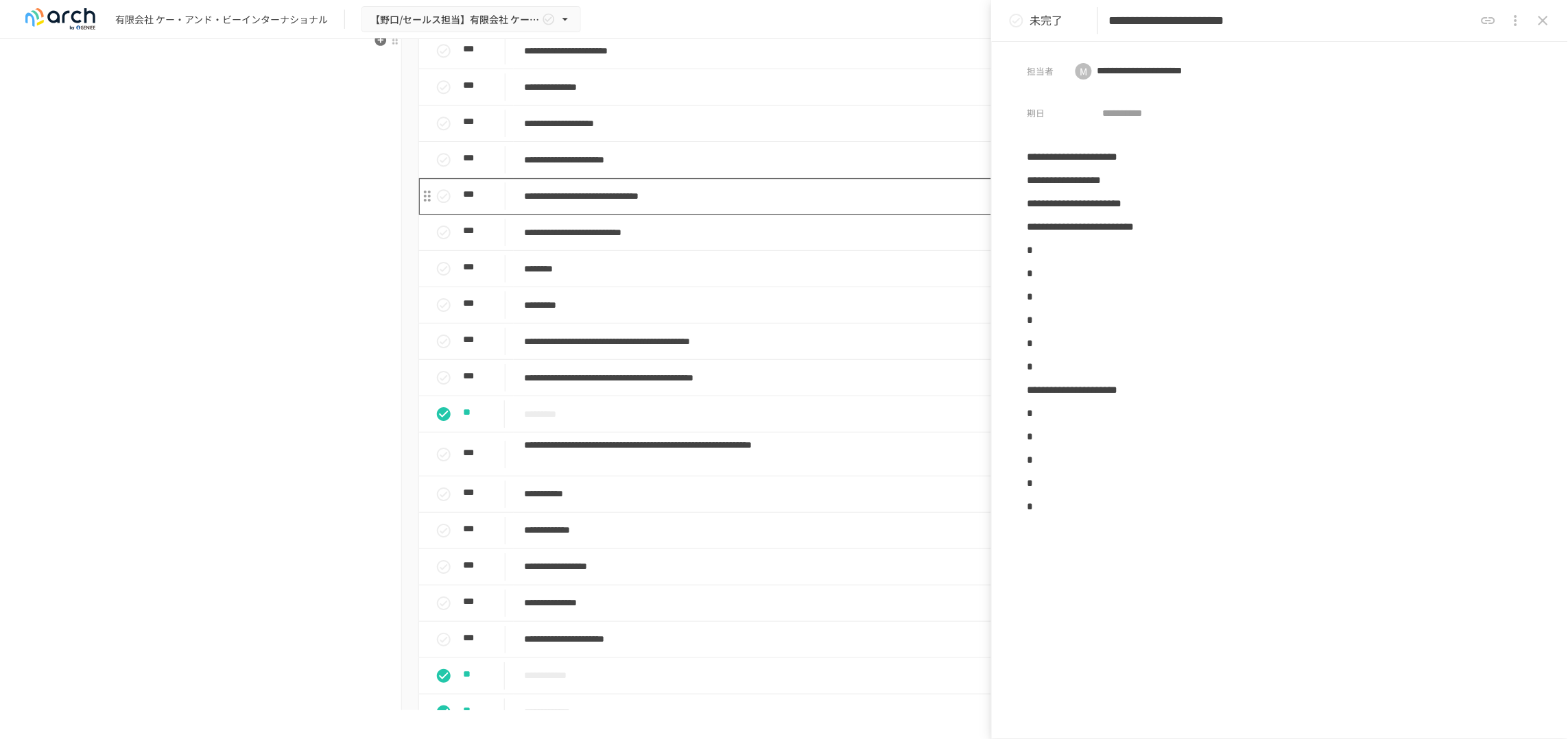 click on "**********" at bounding box center (763, 196) 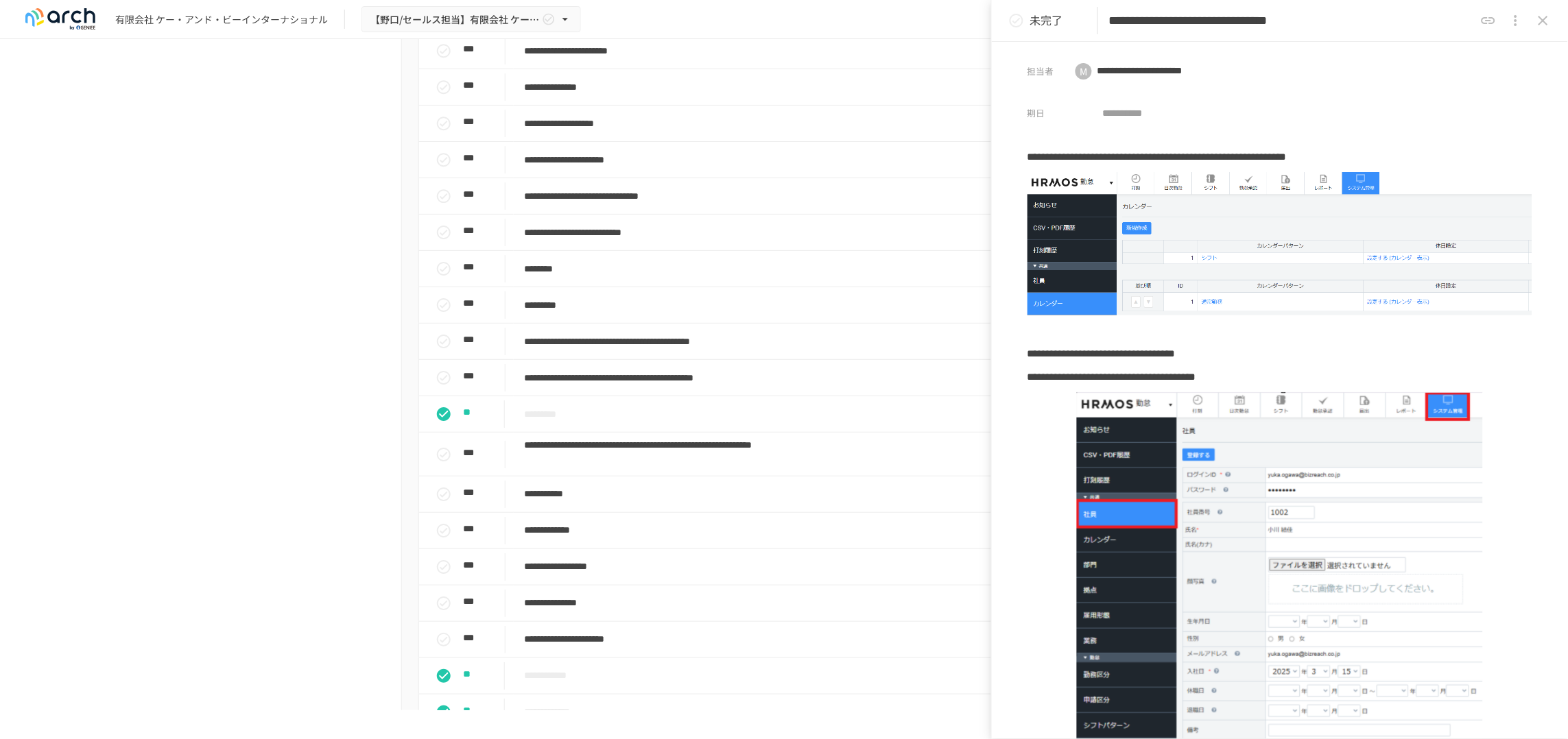 scroll, scrollTop: 0, scrollLeft: 31, axis: horizontal 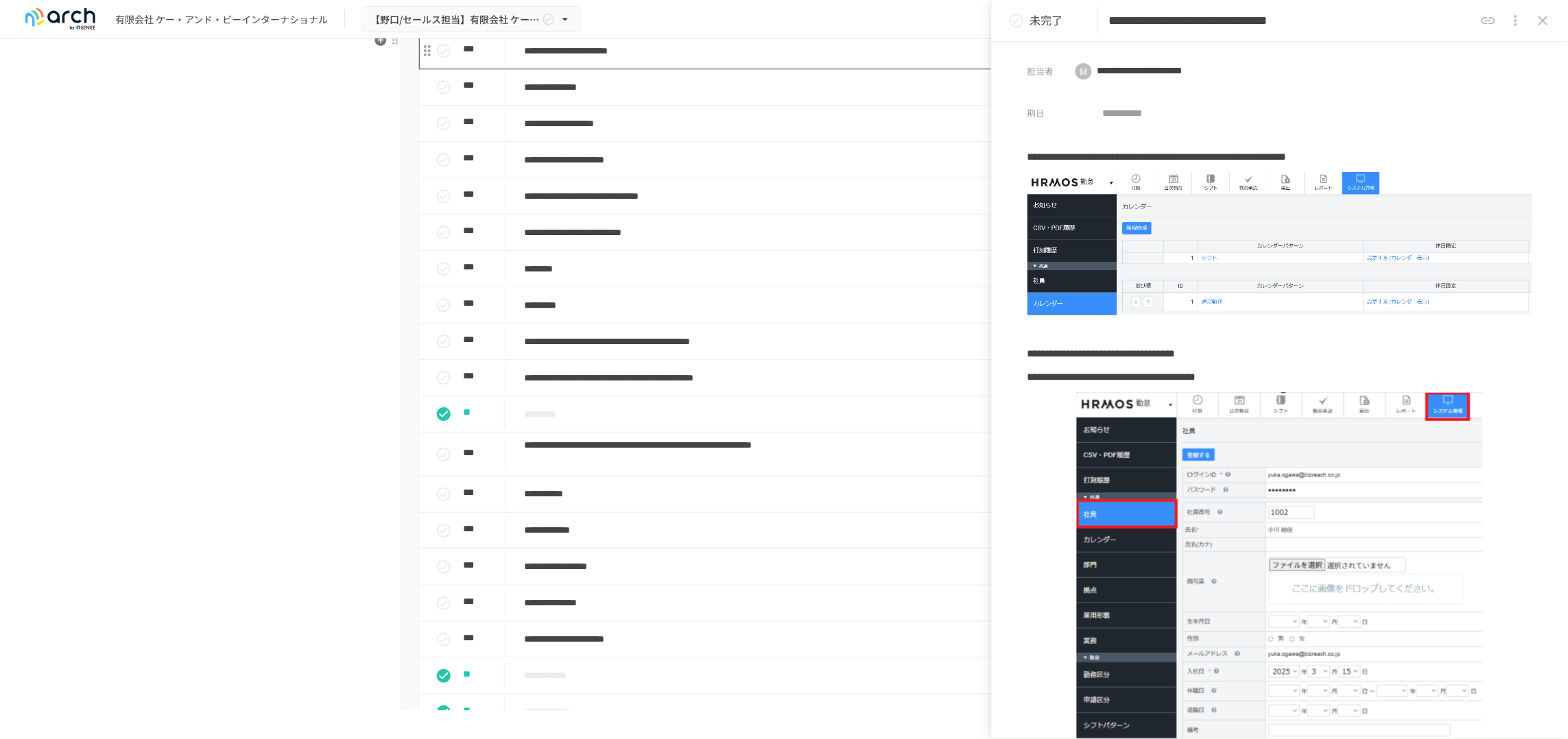 click on "**********" at bounding box center [763, 51] 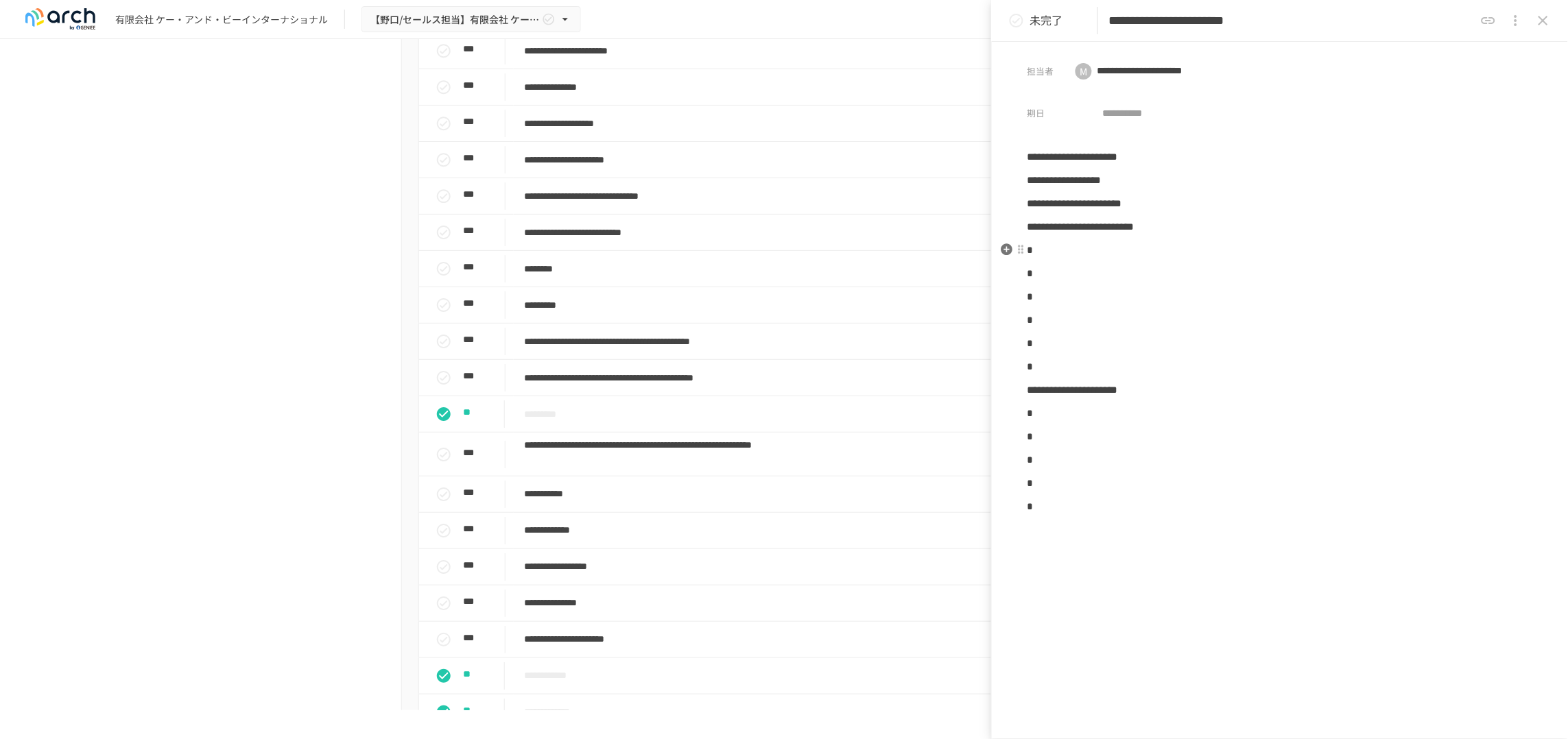 click on "*" at bounding box center [1280, 250] 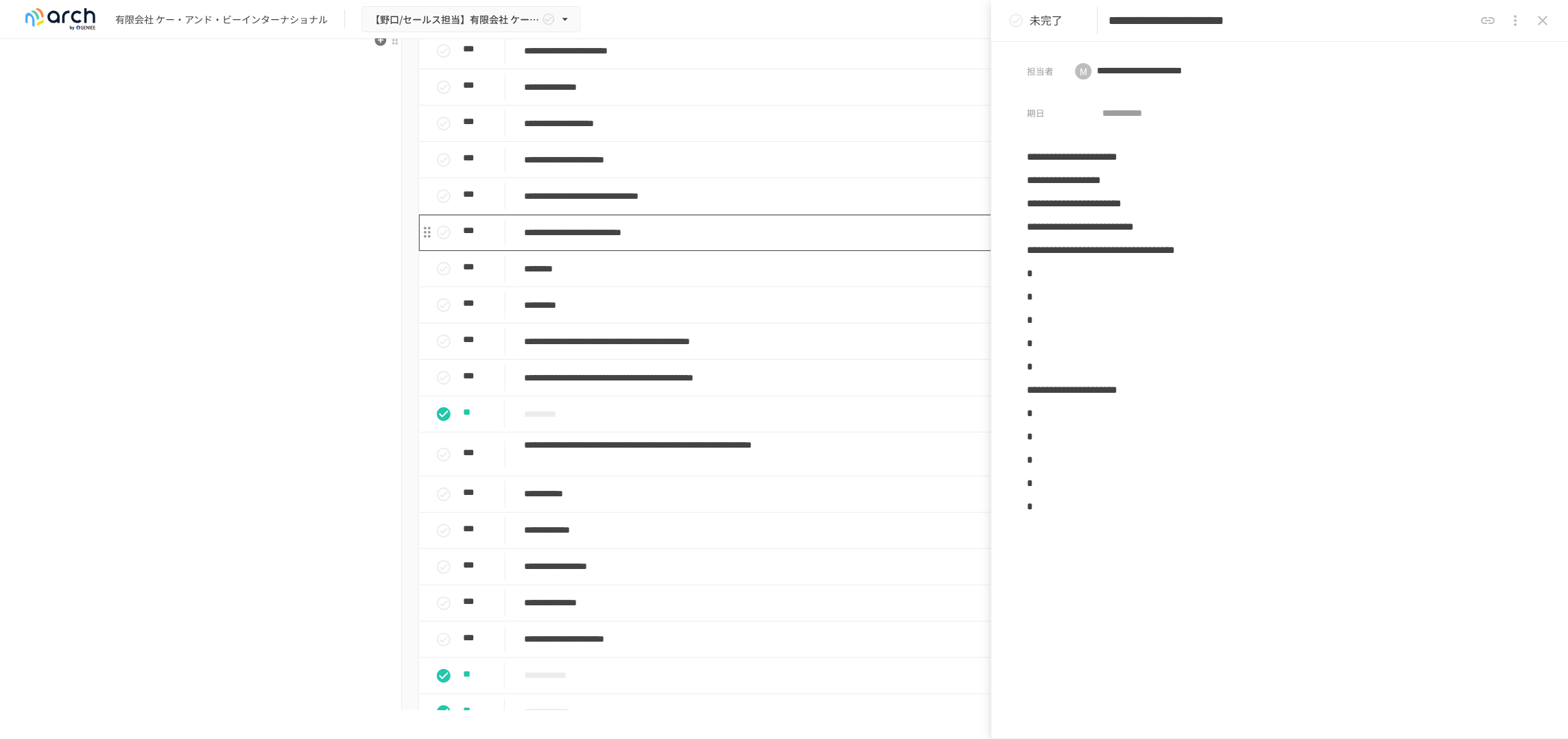 click on "**********" at bounding box center [763, 232] 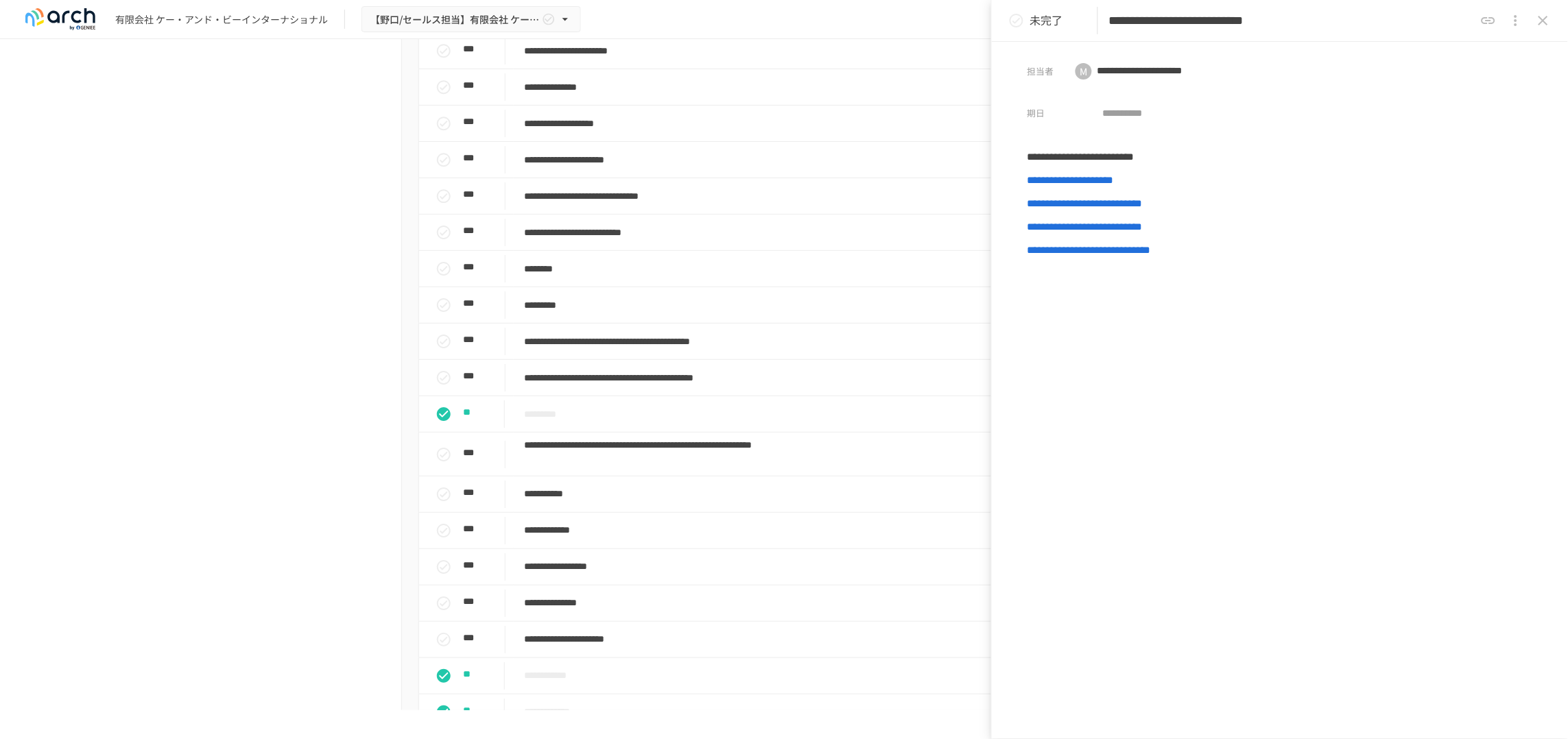 drag, startPoint x: 1115, startPoint y: 19, endPoint x: 1471, endPoint y: 43, distance: 356.80807 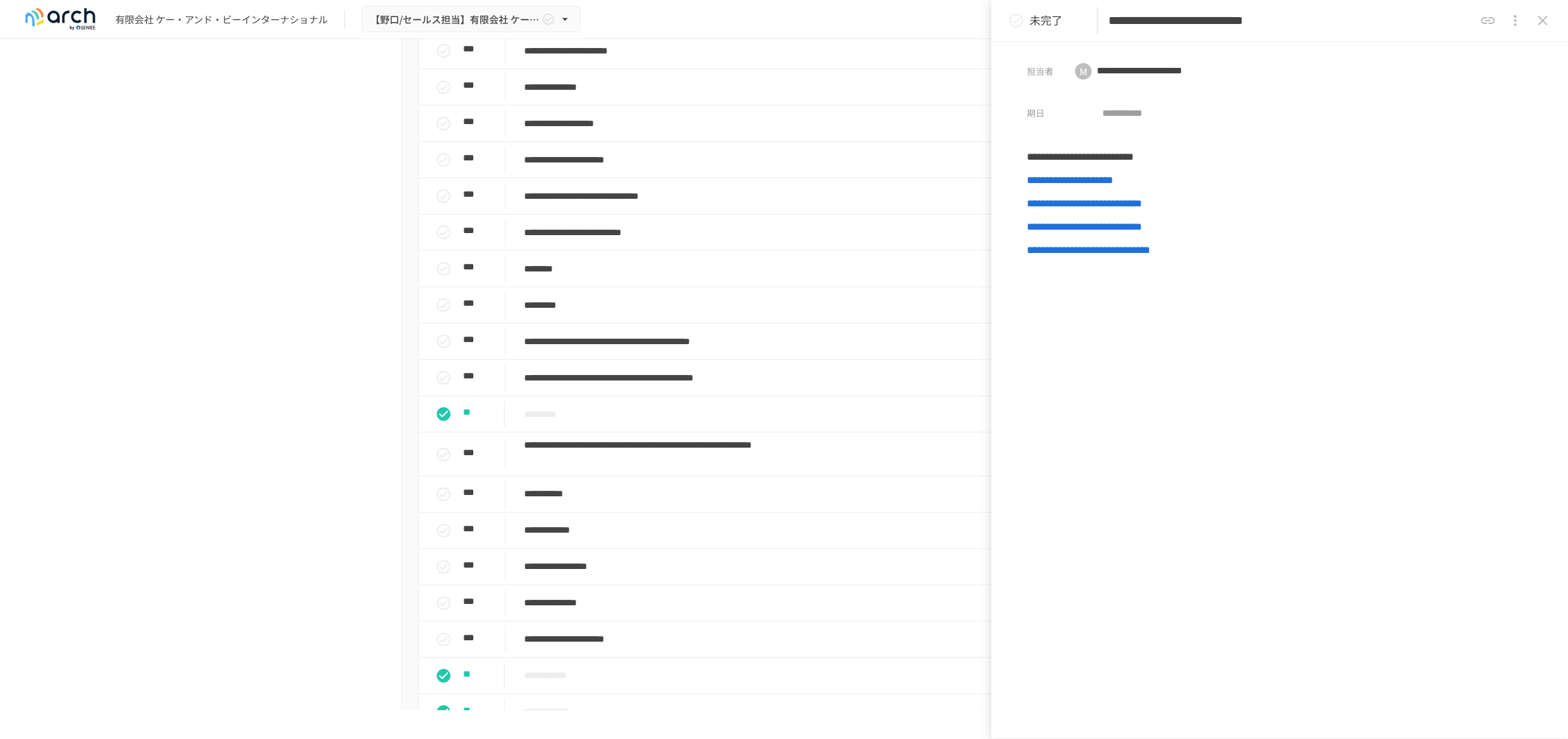 click on "**********" at bounding box center (1280, 21) 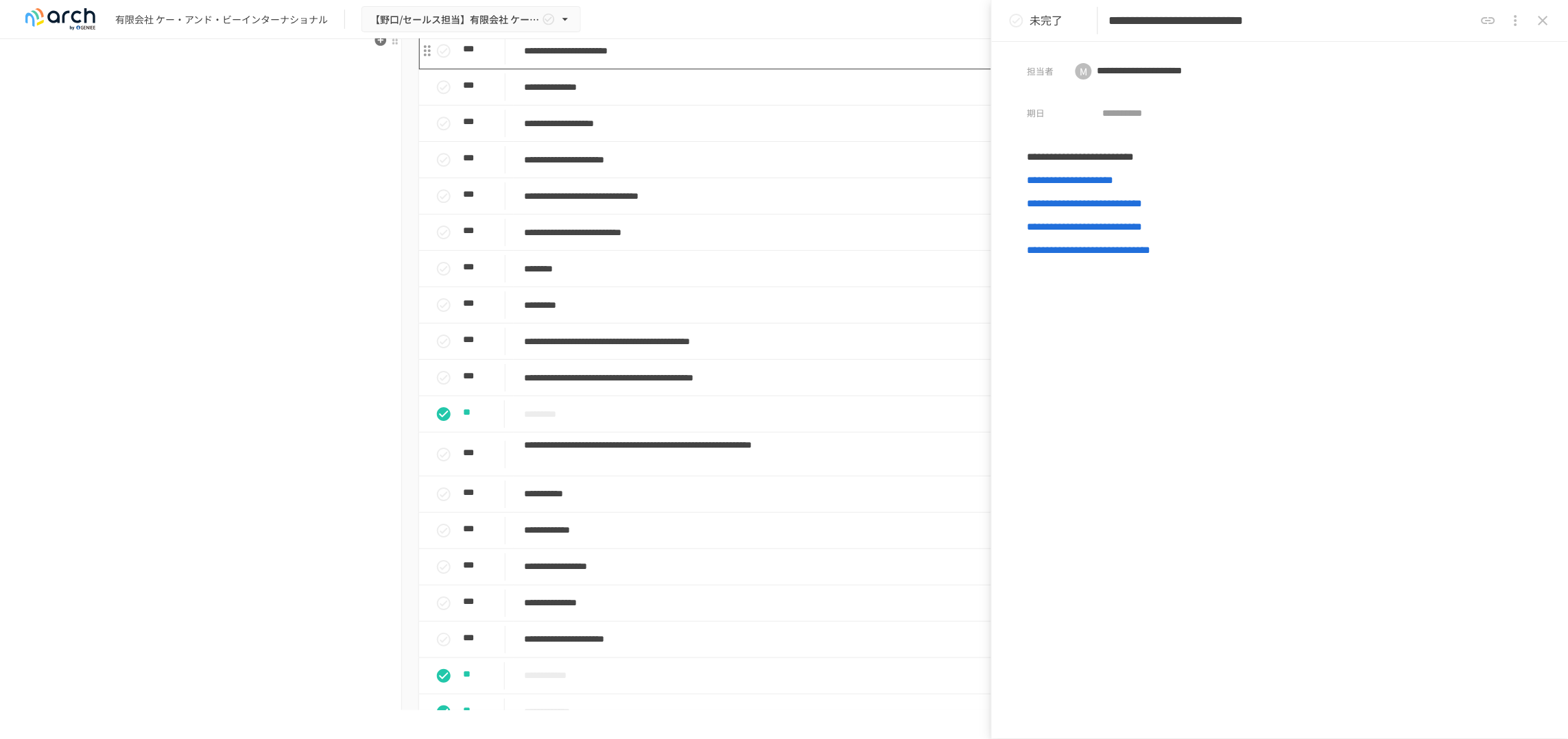 click on "**********" at bounding box center (763, 51) 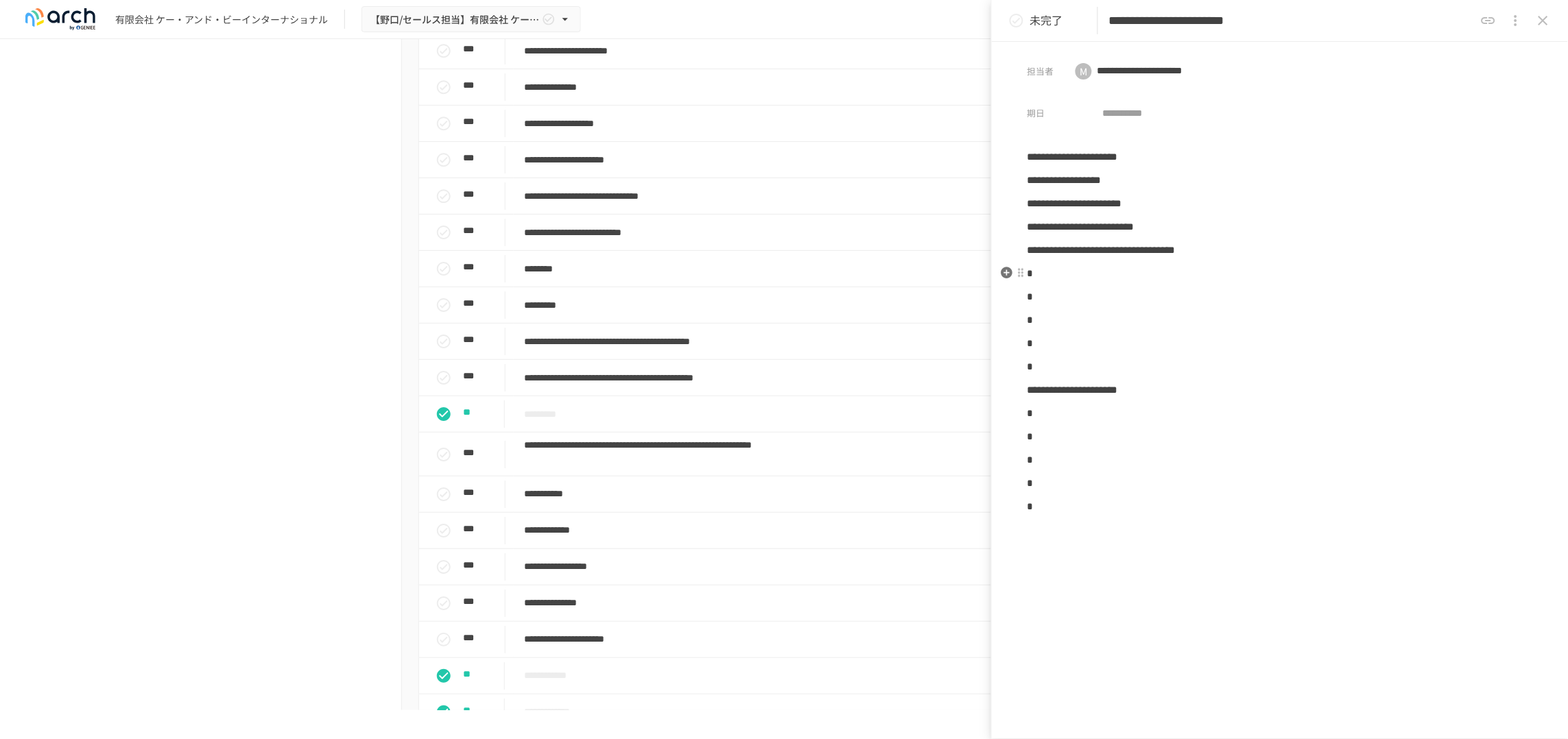 click on "*" at bounding box center (1280, 274) 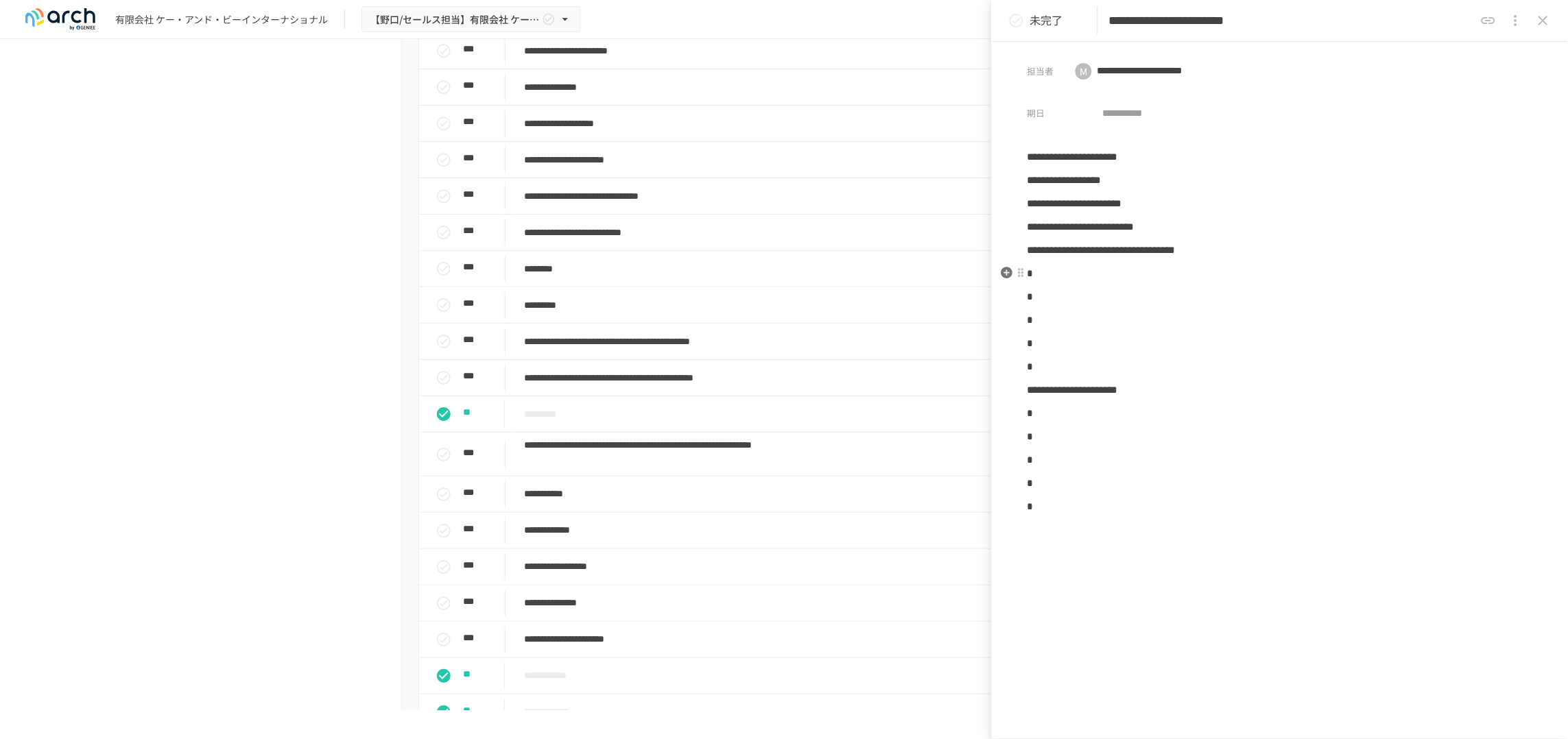 type 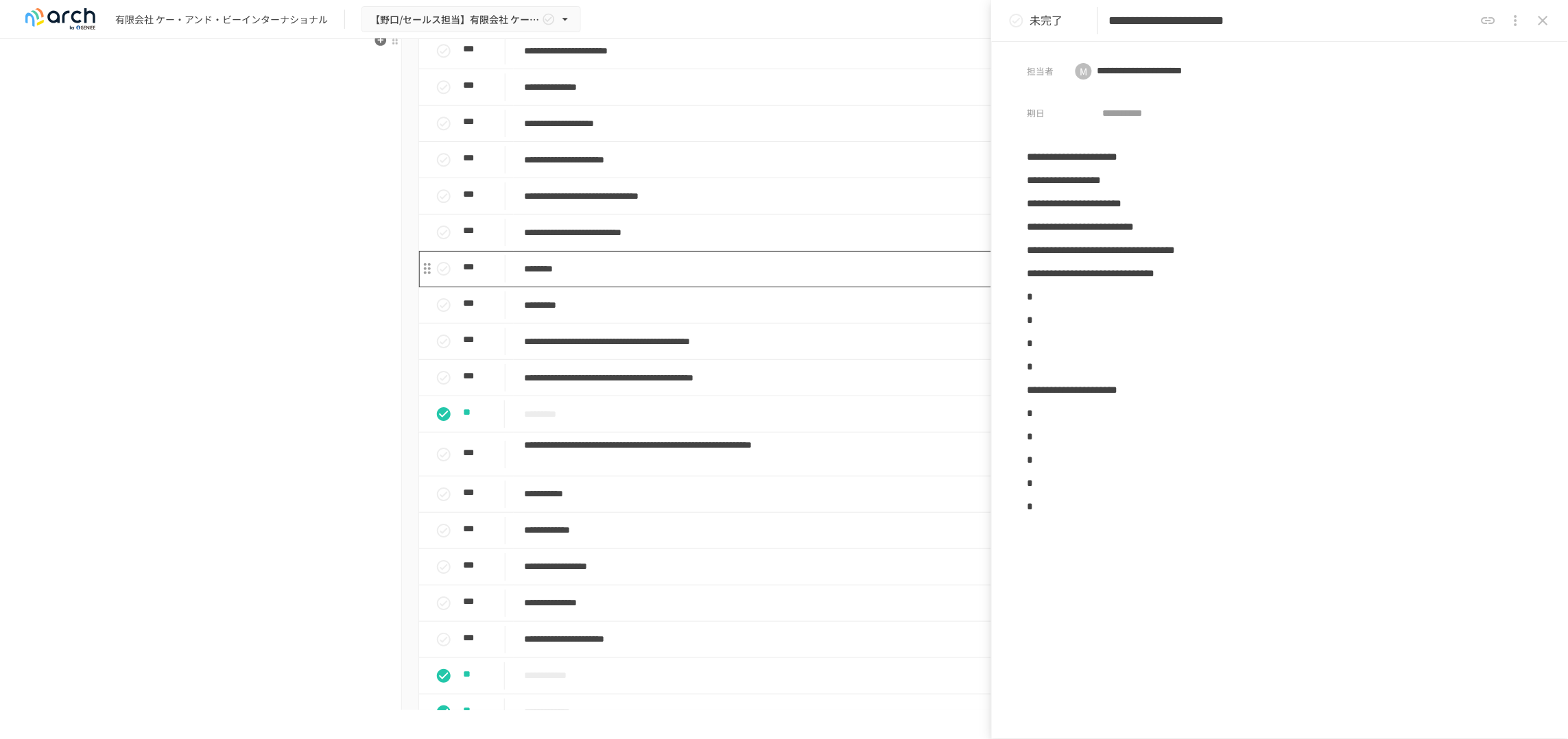 click on "********" at bounding box center [763, 269] 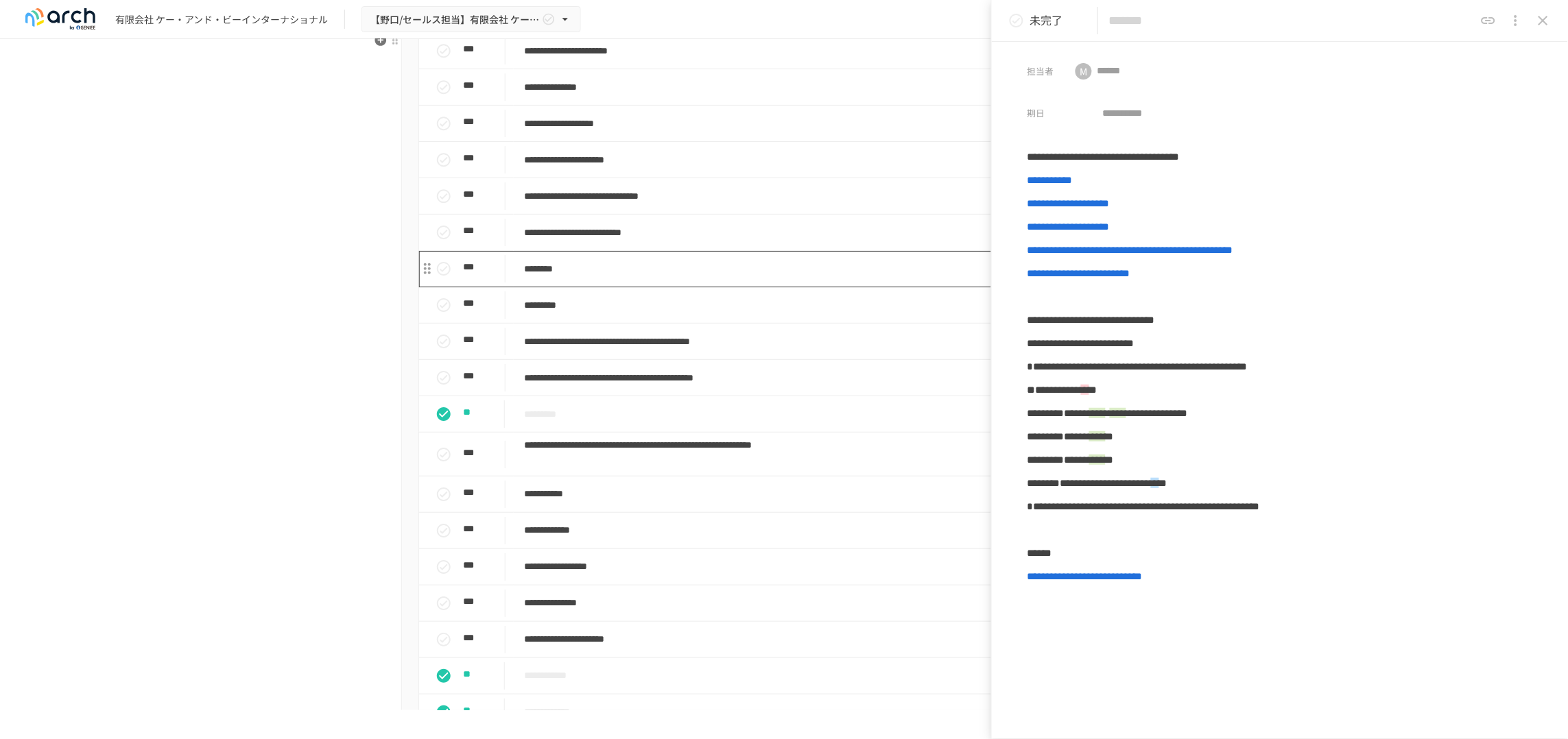 type on "********" 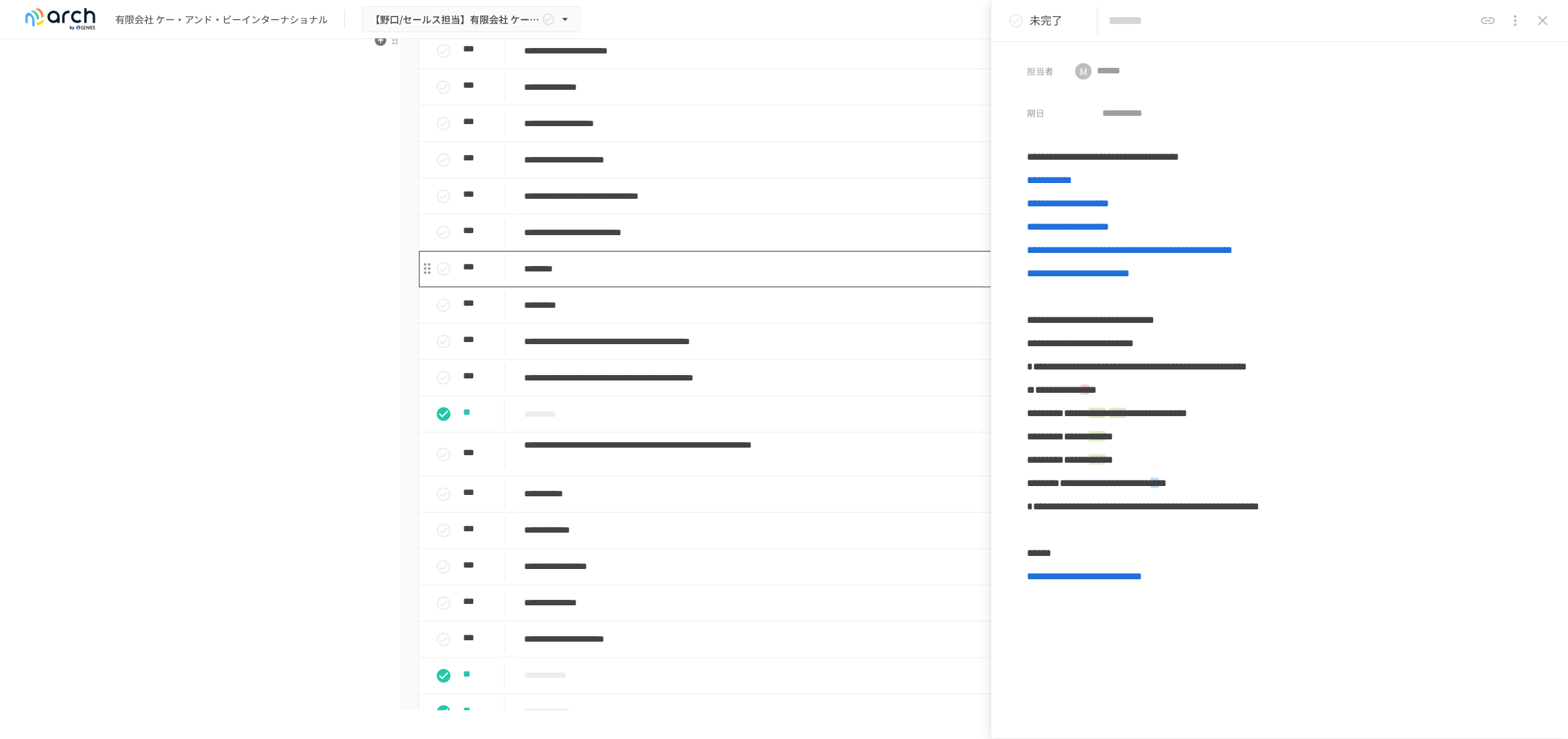 type on "**********" 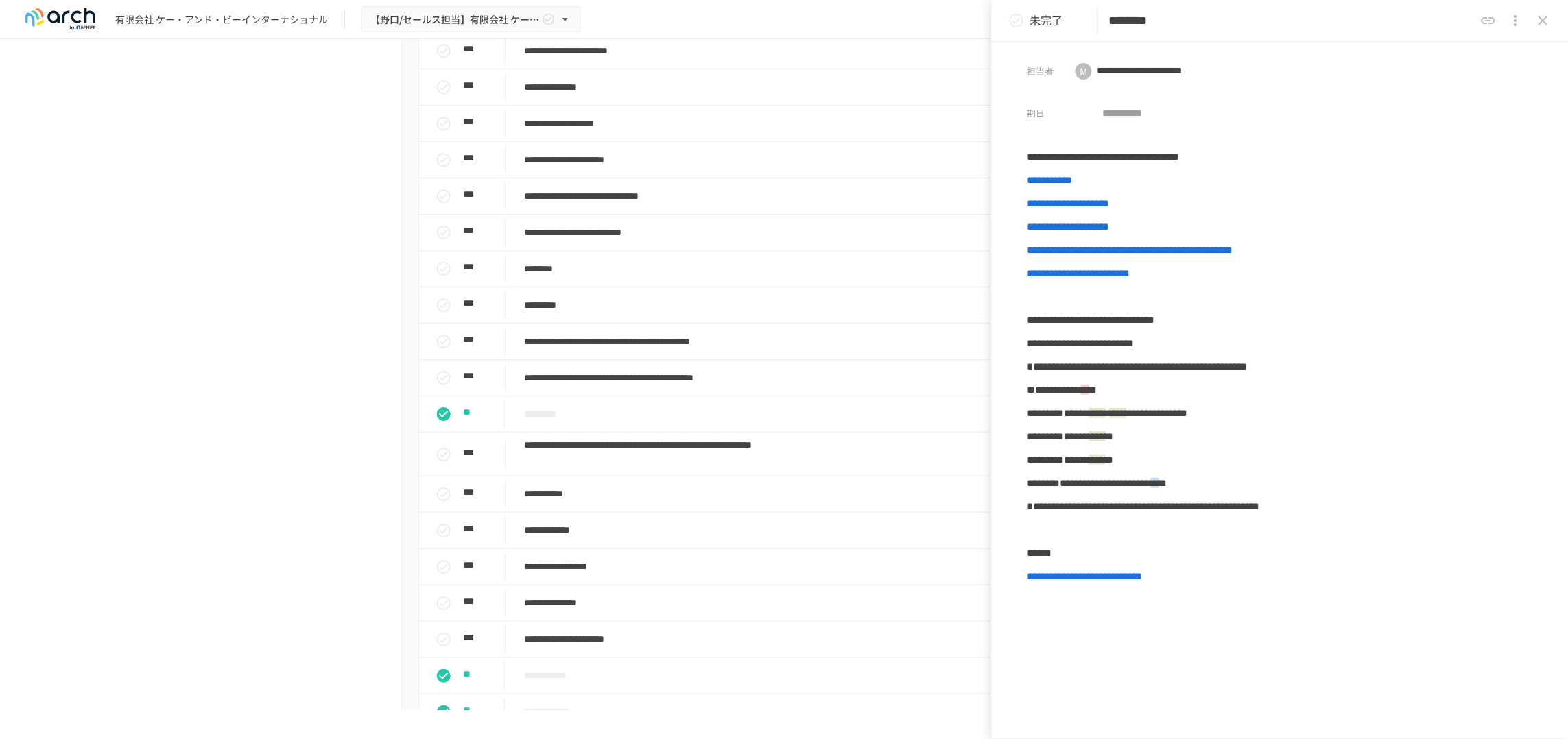 drag, startPoint x: 1223, startPoint y: 16, endPoint x: 1108, endPoint y: 16, distance: 115 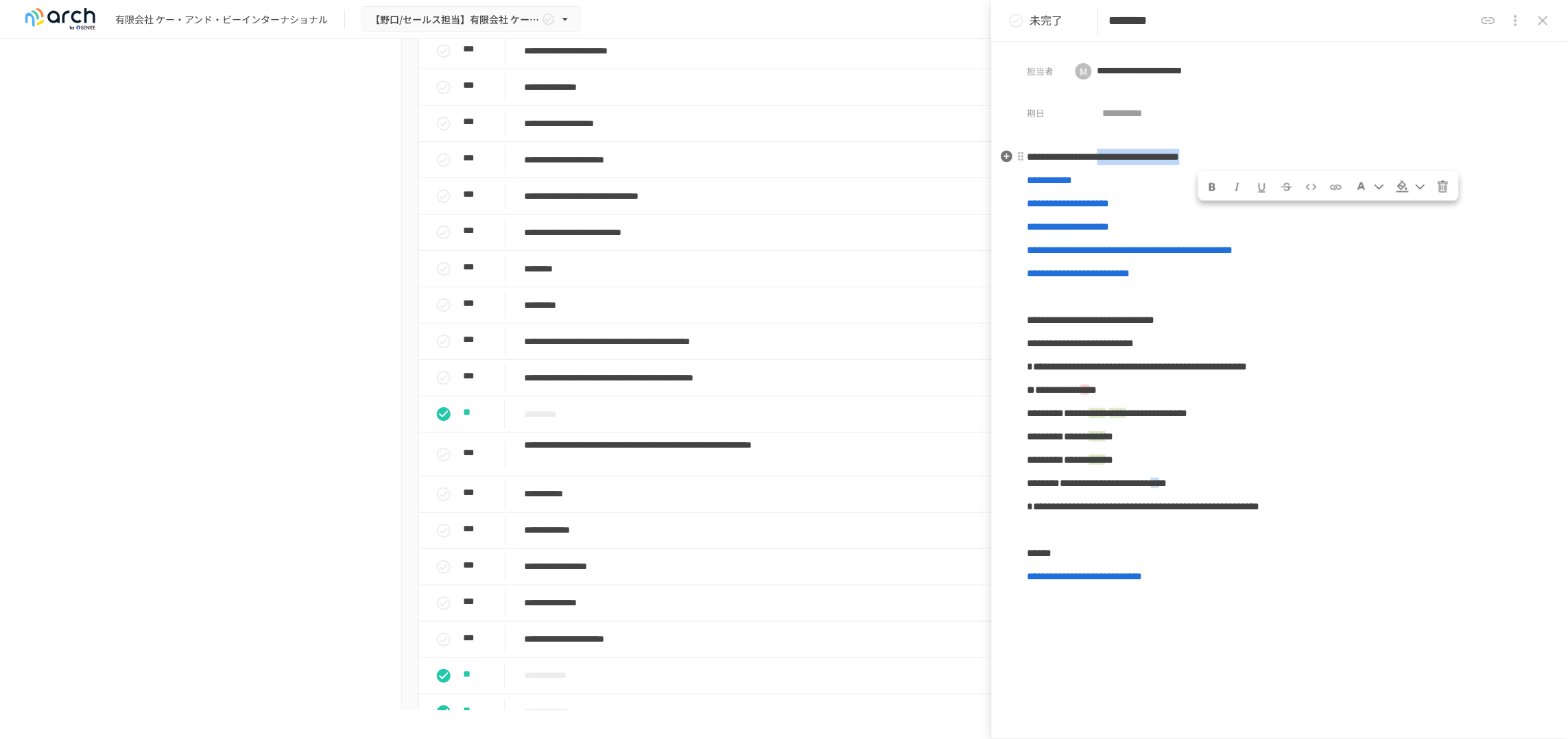 drag, startPoint x: 1417, startPoint y: 167, endPoint x: 1203, endPoint y: 168, distance: 214.0023 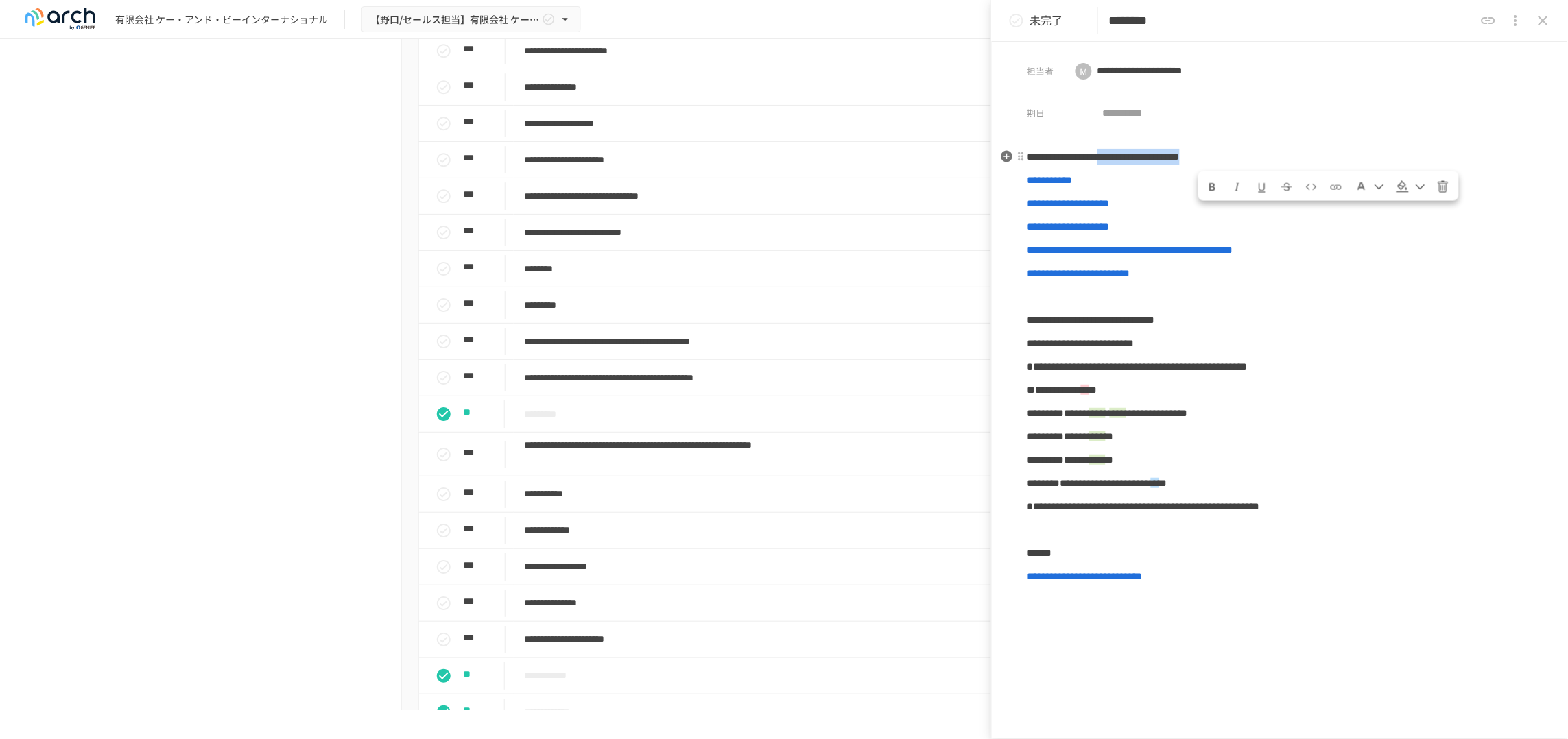 click on "**********" at bounding box center (1280, 157) 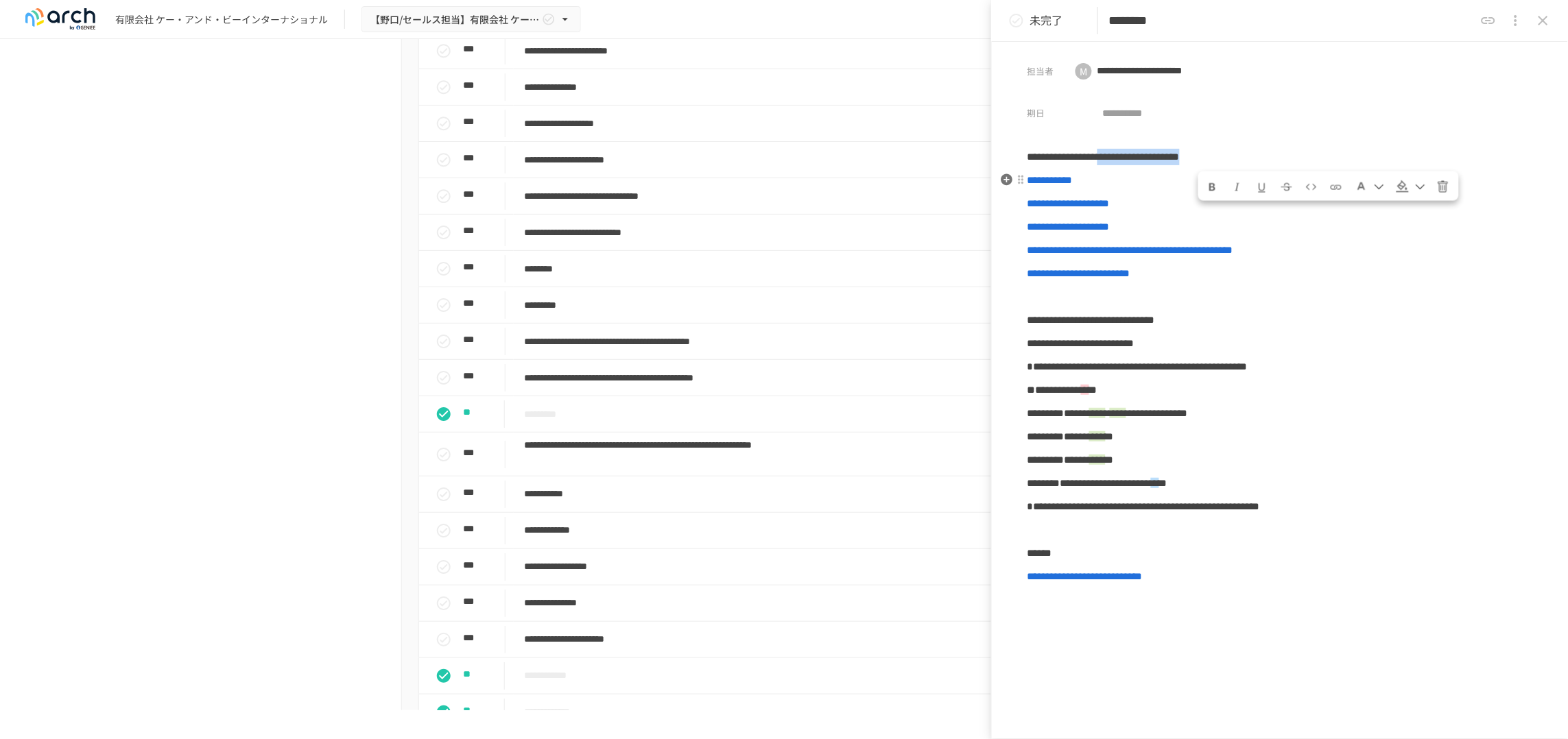 click at bounding box center [1403, 186] 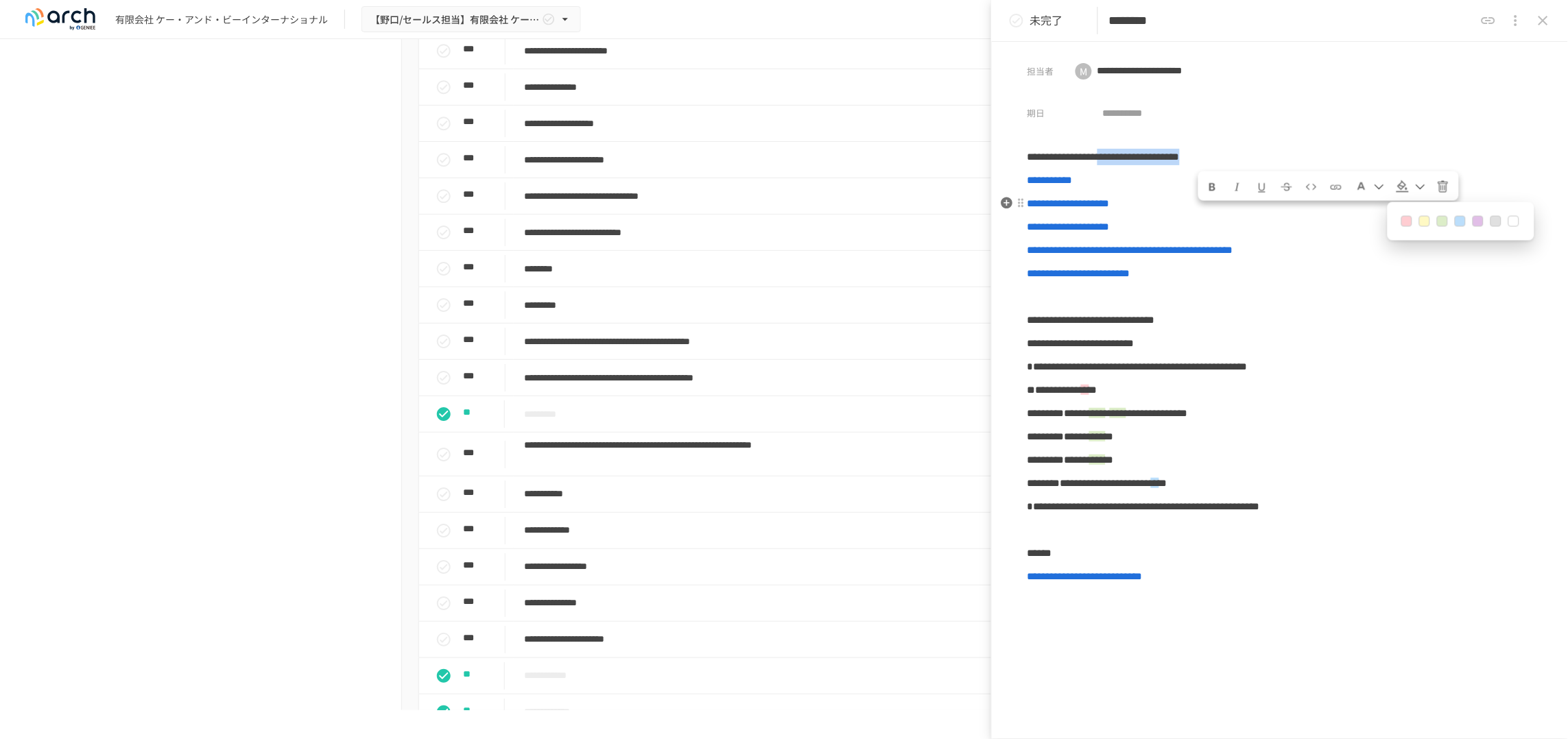 click at bounding box center [1442, 221] 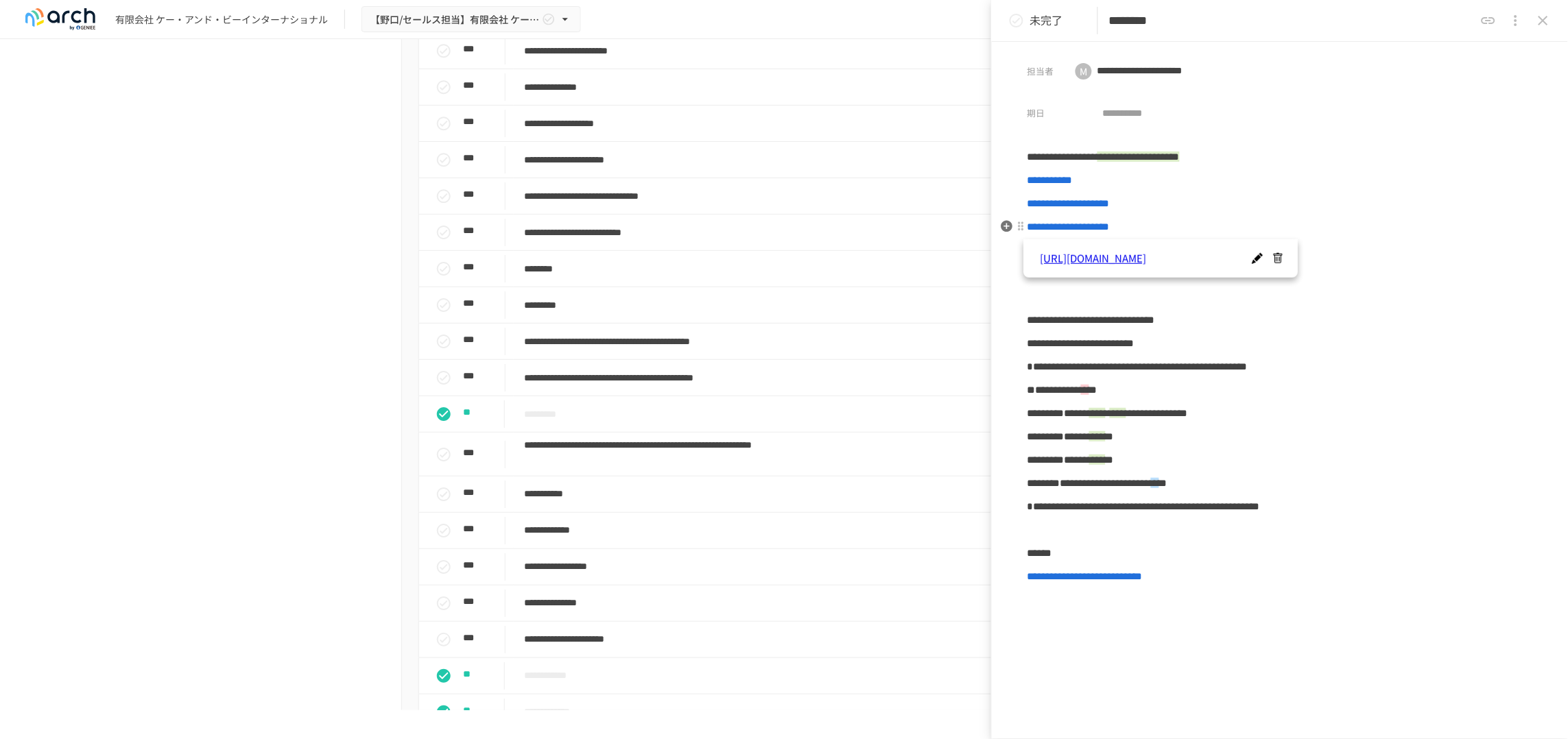 click on "**********" at bounding box center [1280, 227] 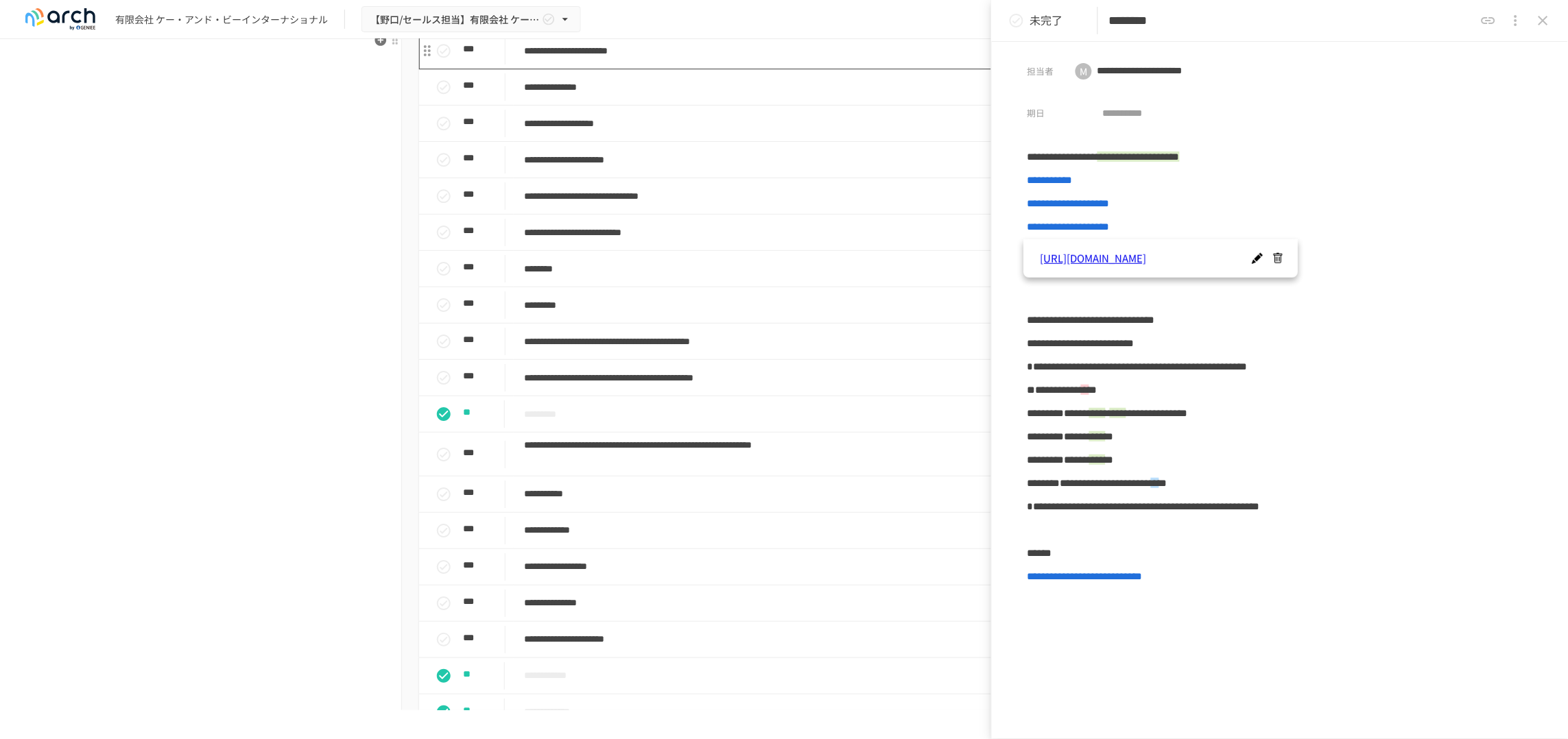 click on "**********" at bounding box center [763, 51] 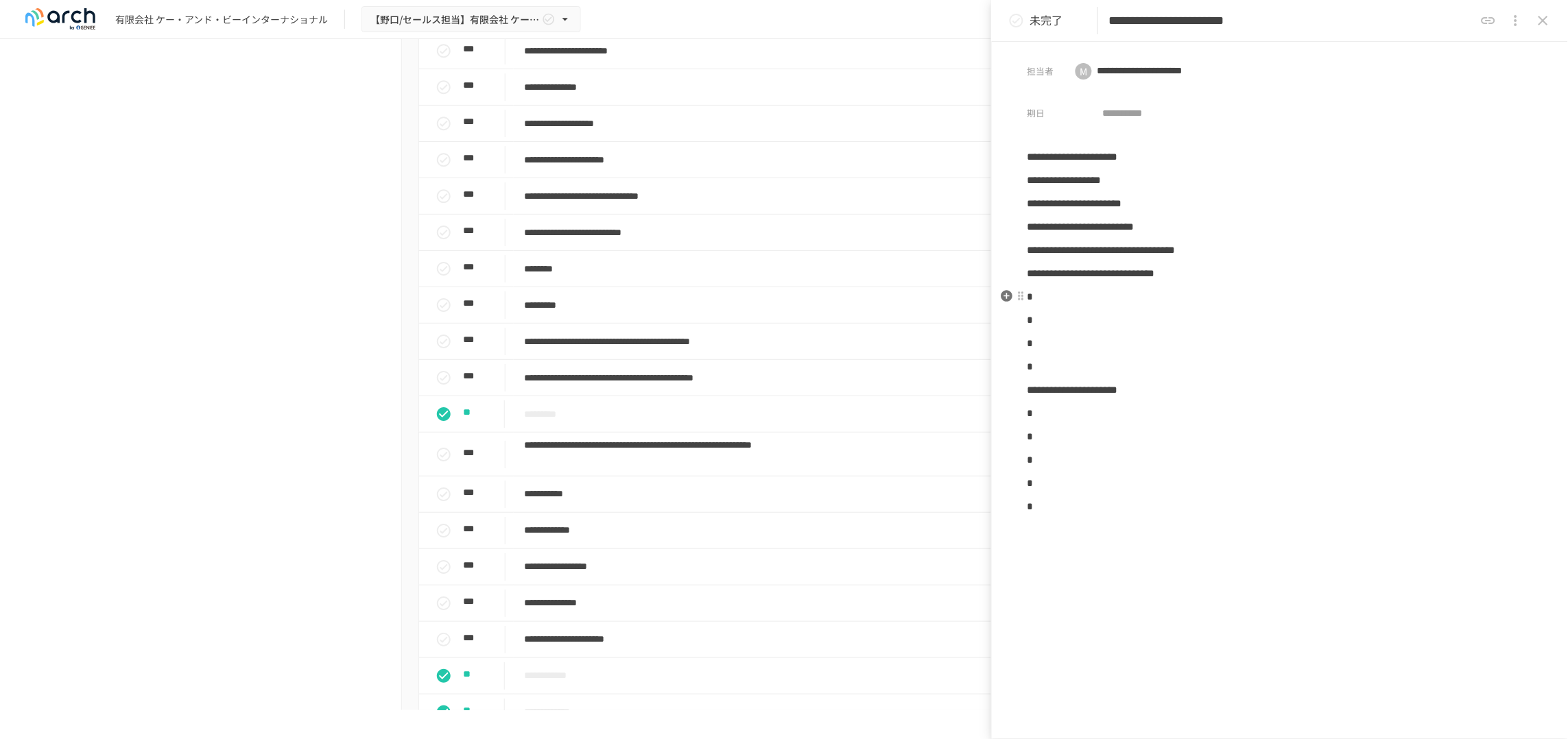 click on "**********" at bounding box center [1280, 343] 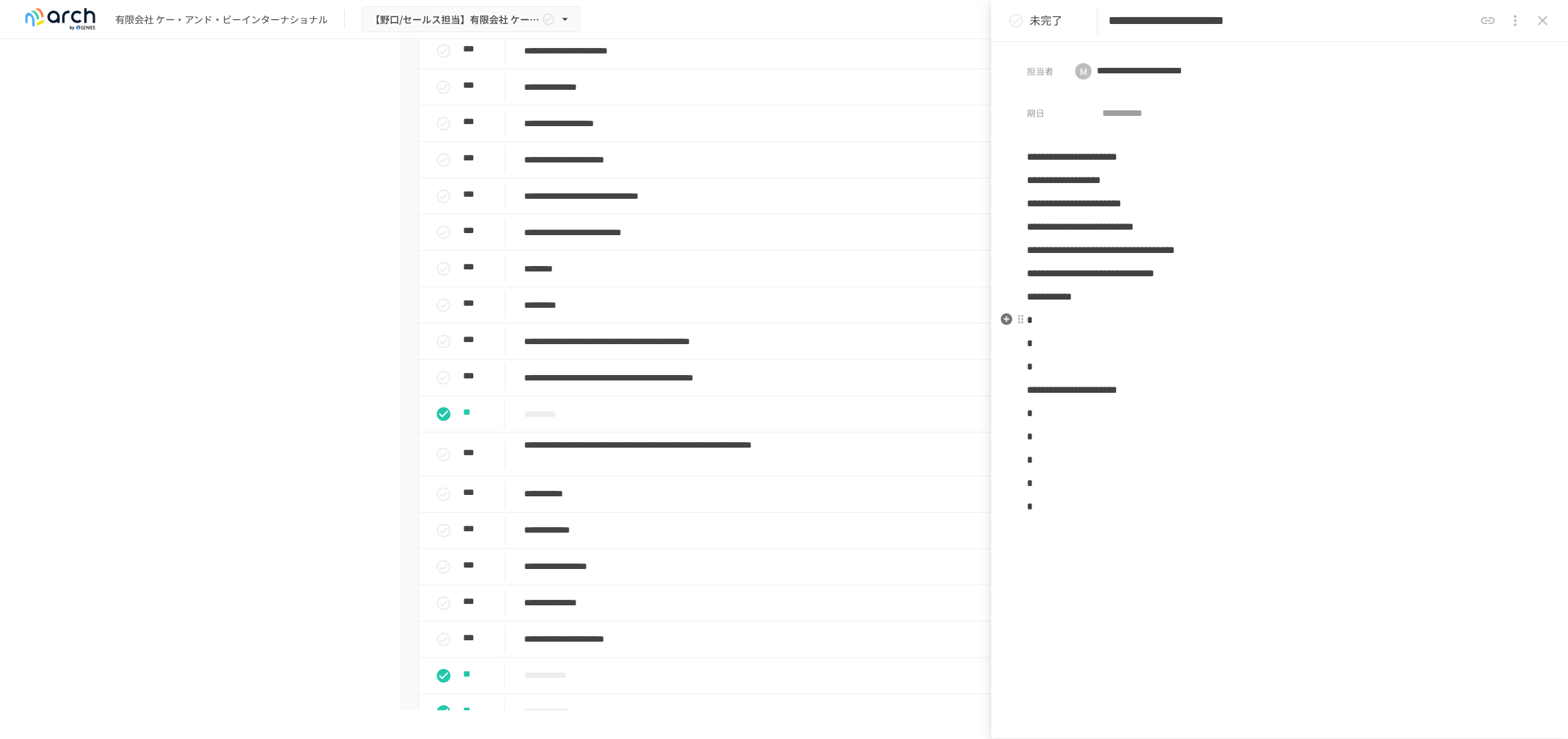 click on "*" at bounding box center [1280, 320] 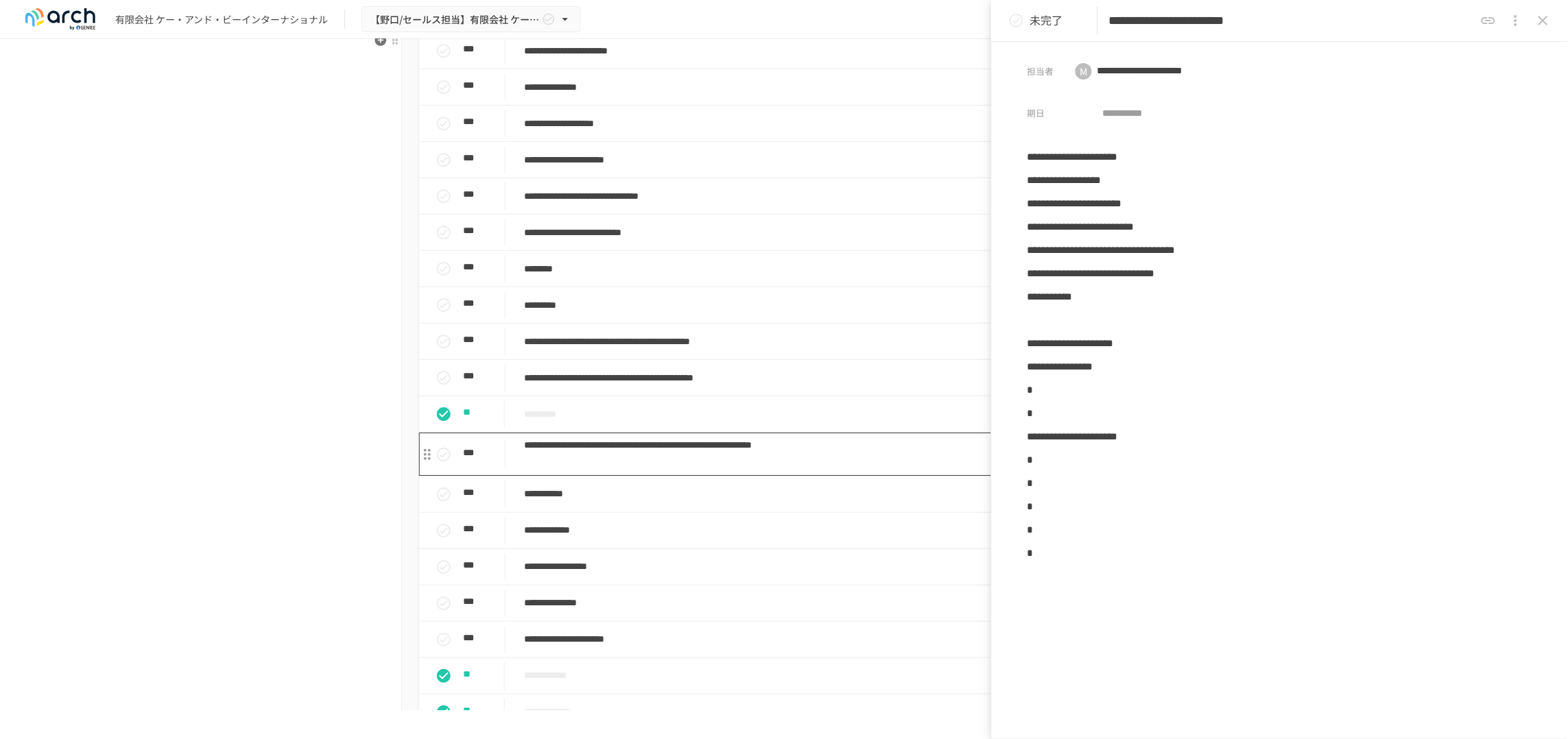 click on "**********" at bounding box center [763, 454] 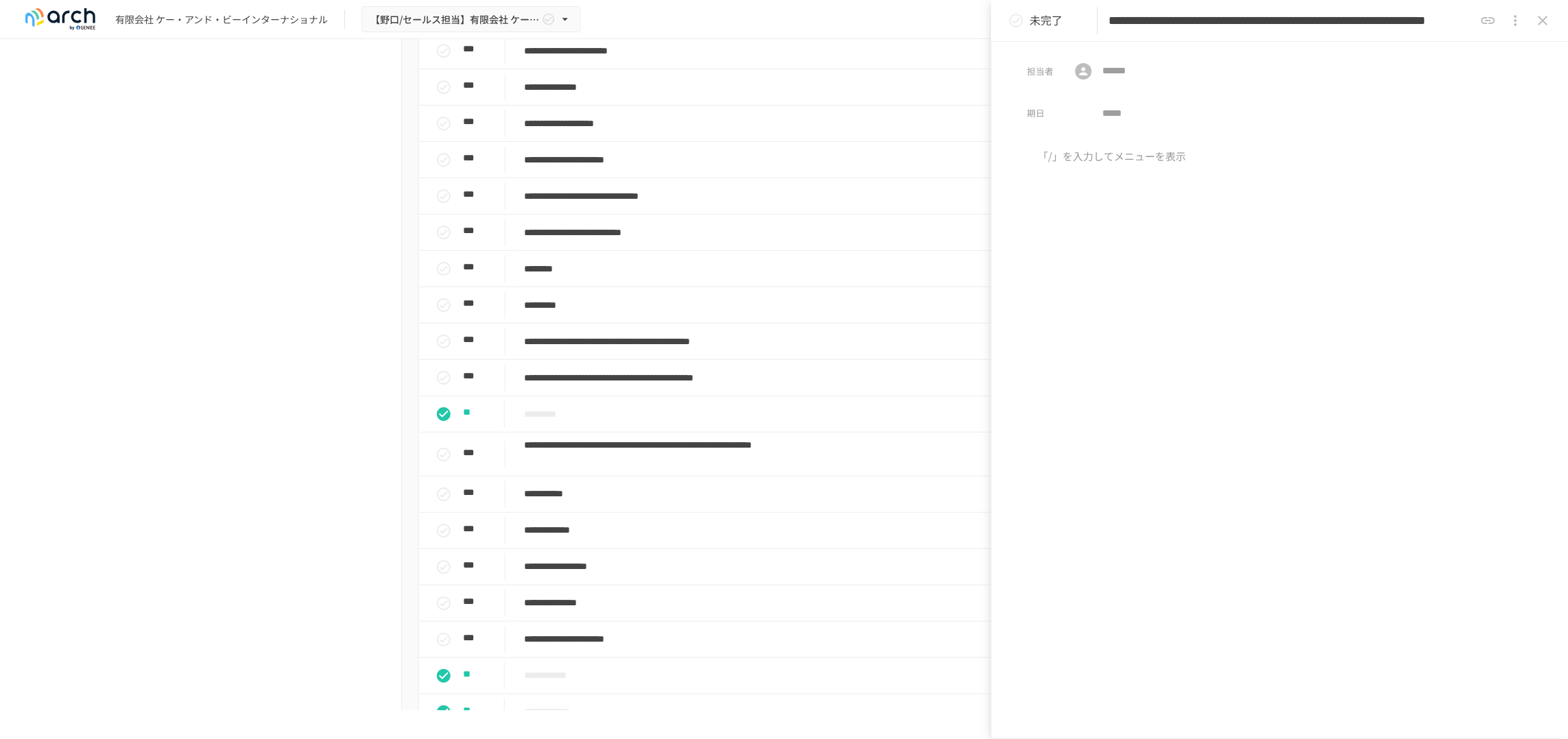 scroll, scrollTop: 0, scrollLeft: 446, axis: horizontal 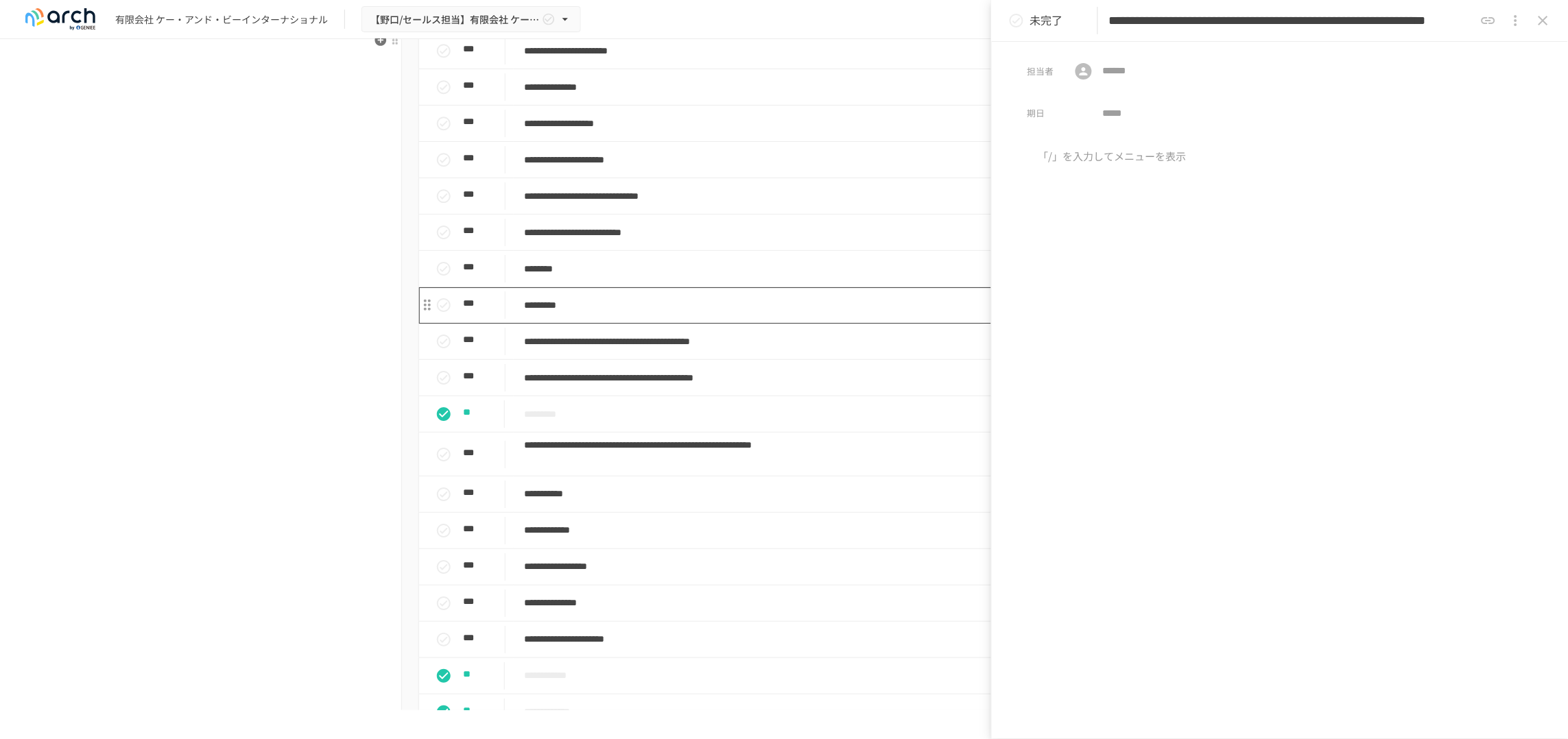 click on "*********" at bounding box center (763, 305) 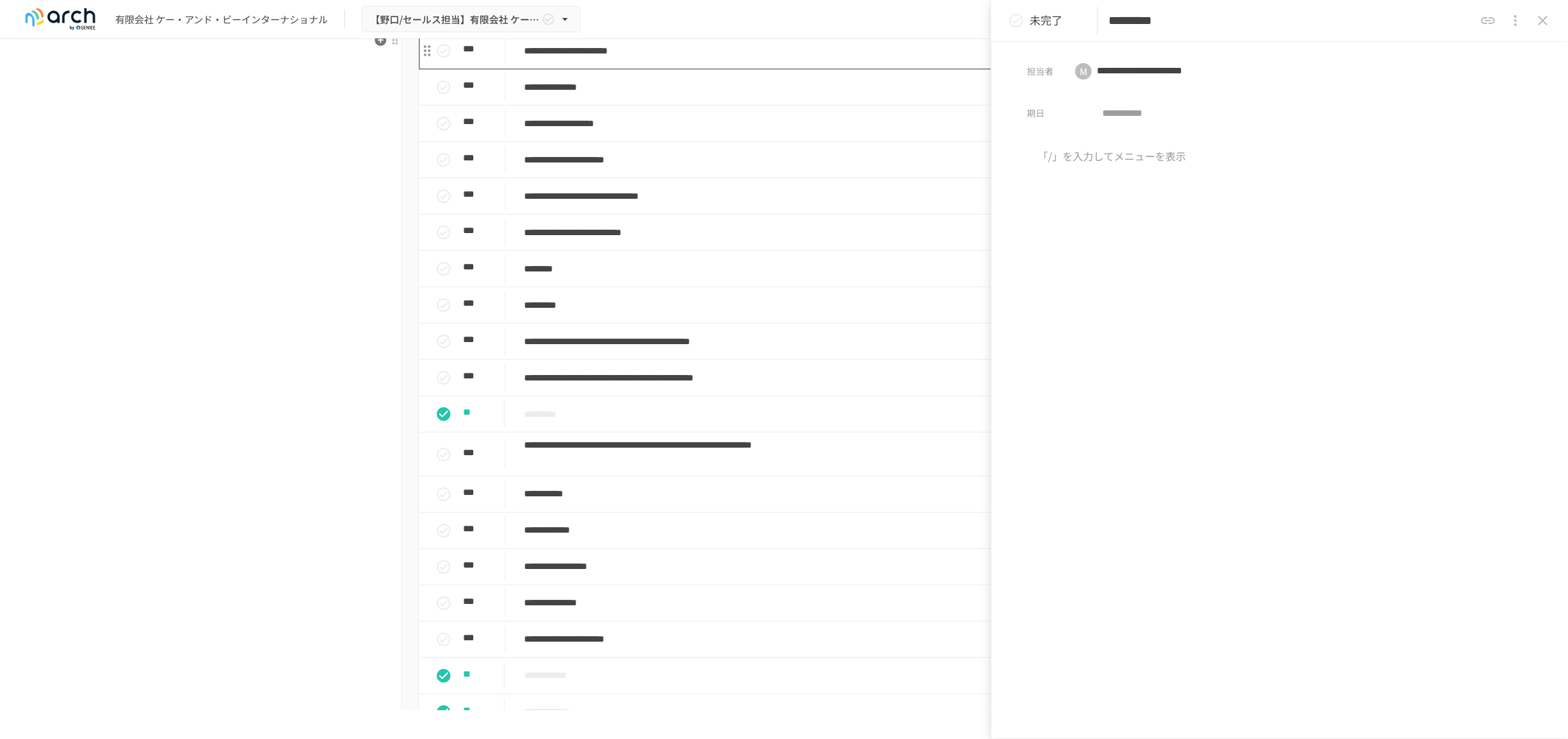 click on "**********" at bounding box center (763, 51) 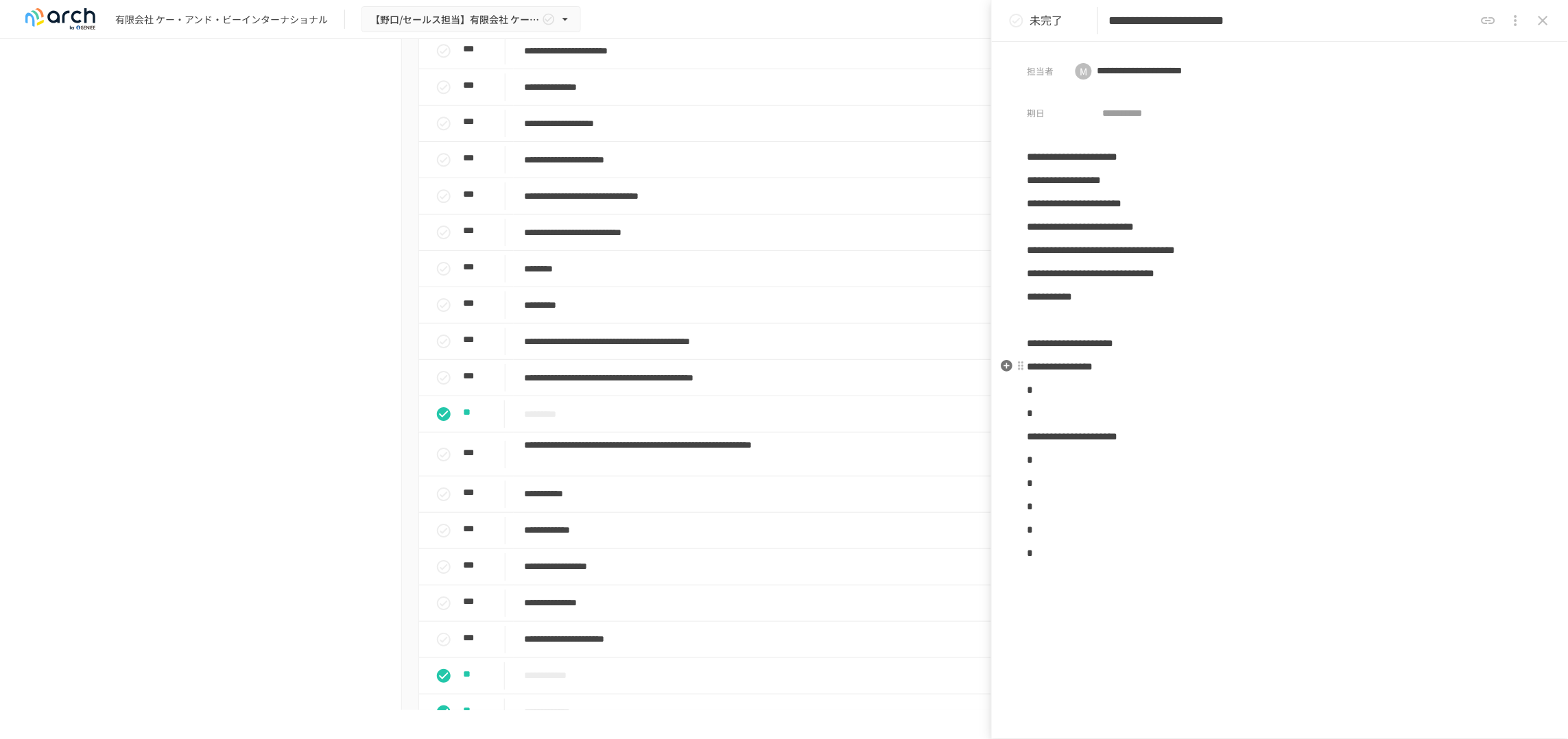 click on "**********" at bounding box center [1280, 367] 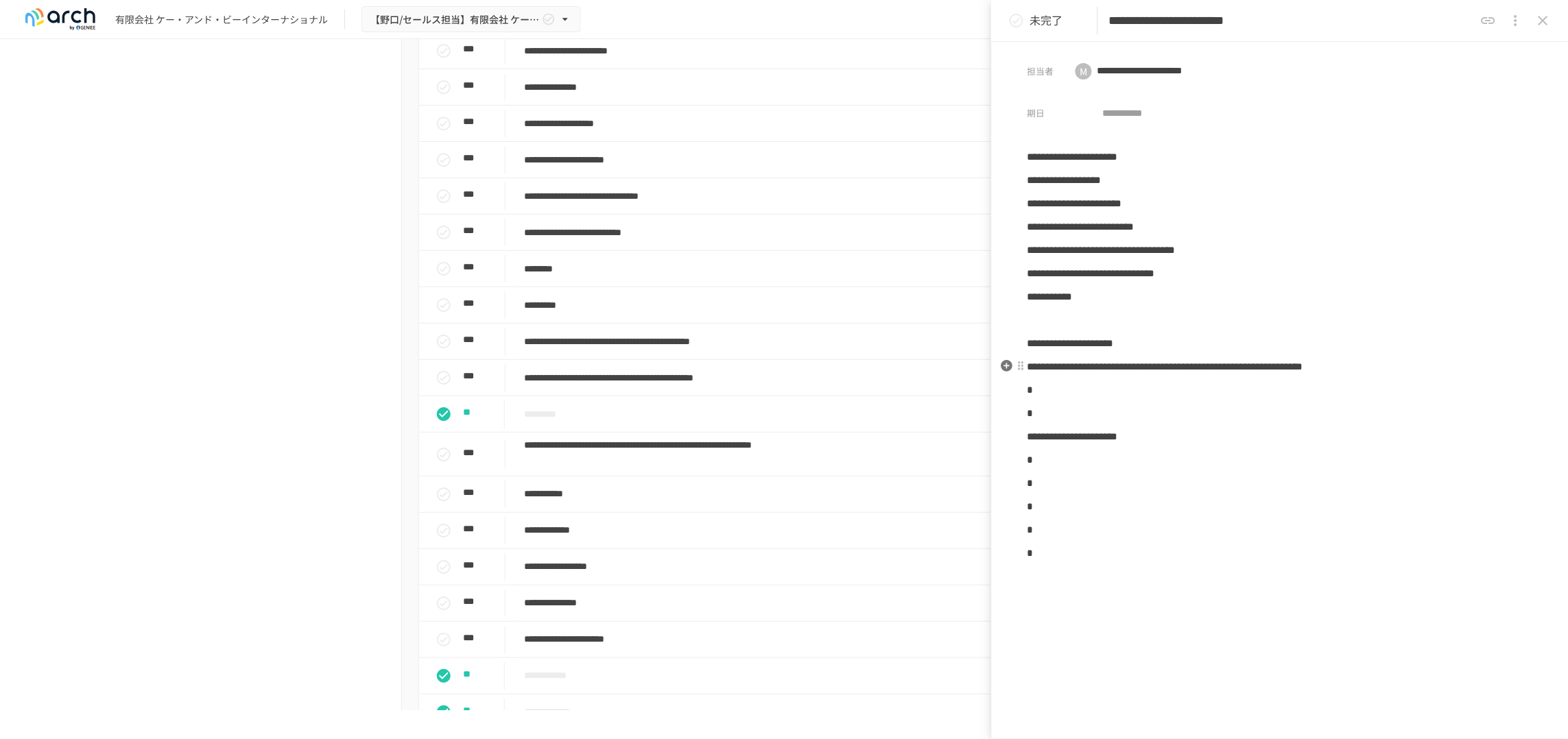 click on "**********" at bounding box center [1165, 366] 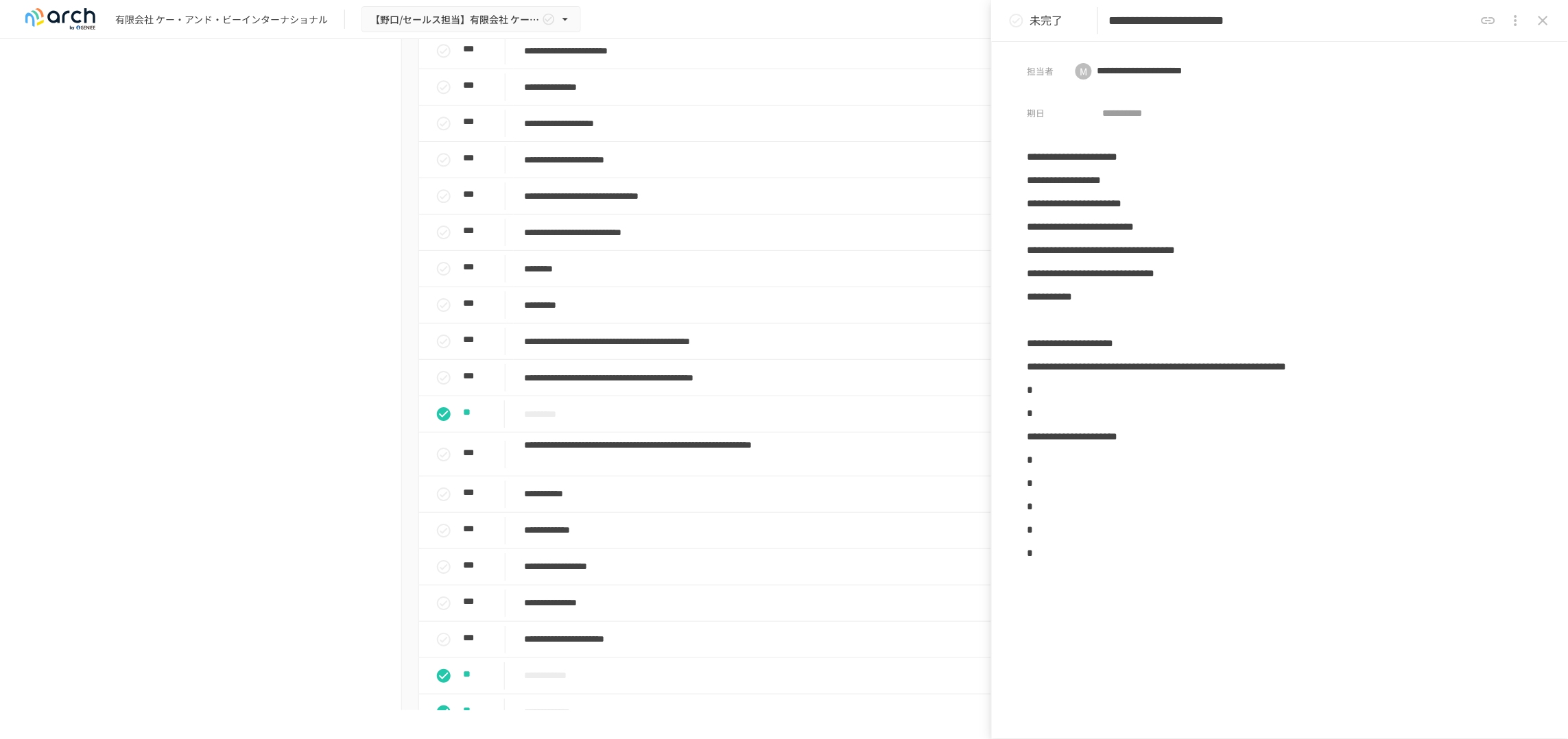 type 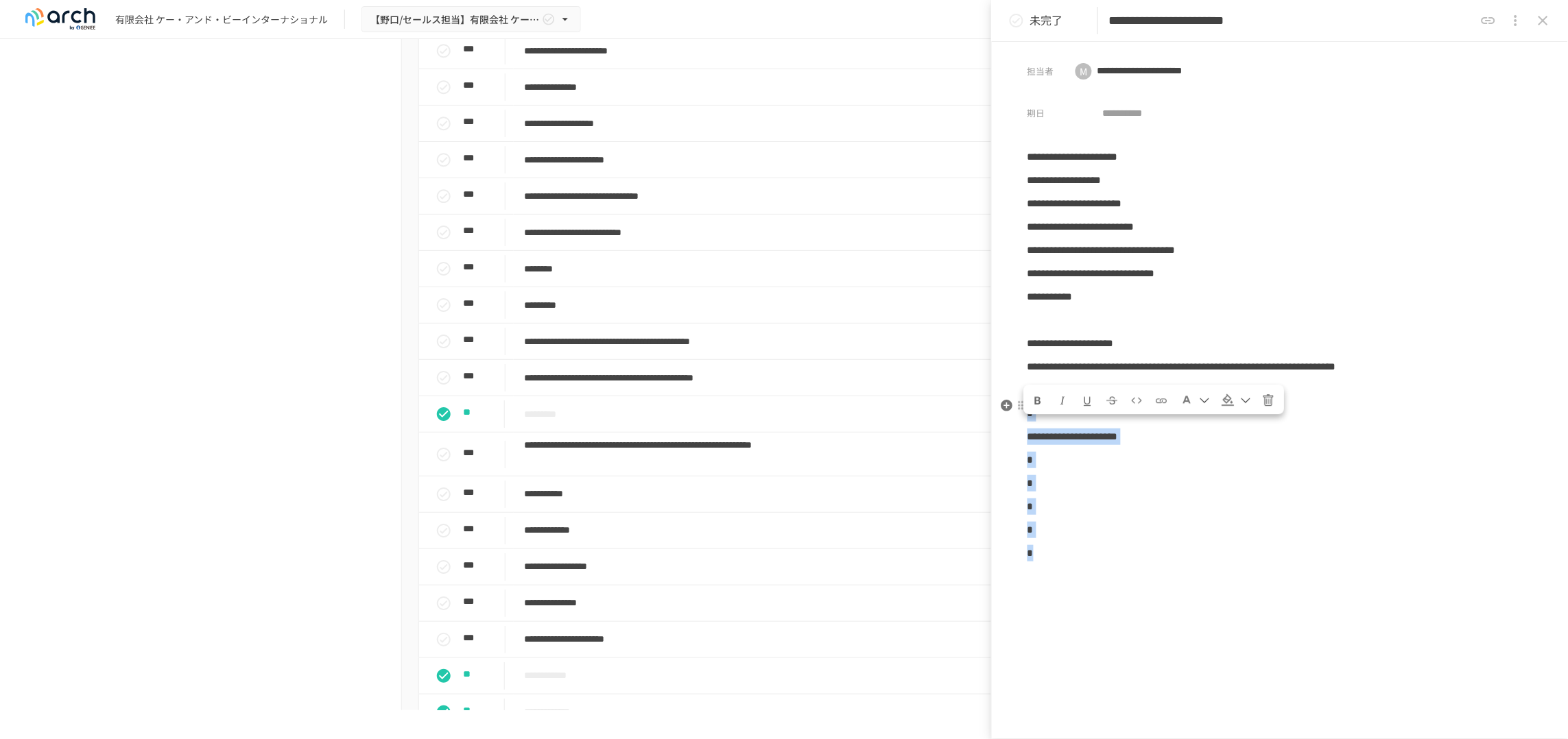 drag, startPoint x: 1047, startPoint y: 585, endPoint x: 1030, endPoint y: 429, distance: 156.92355 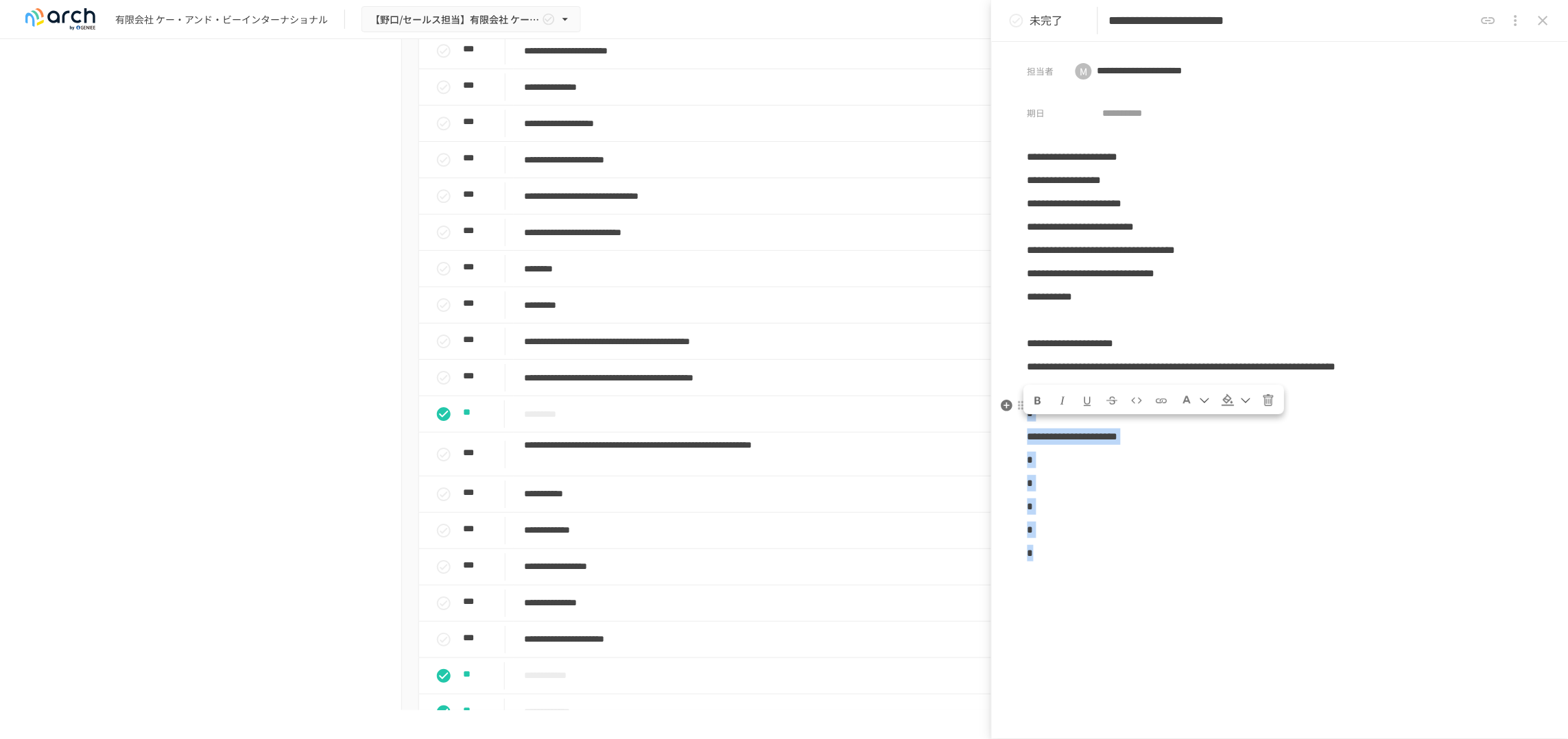 click on "**********" at bounding box center [1280, 367] 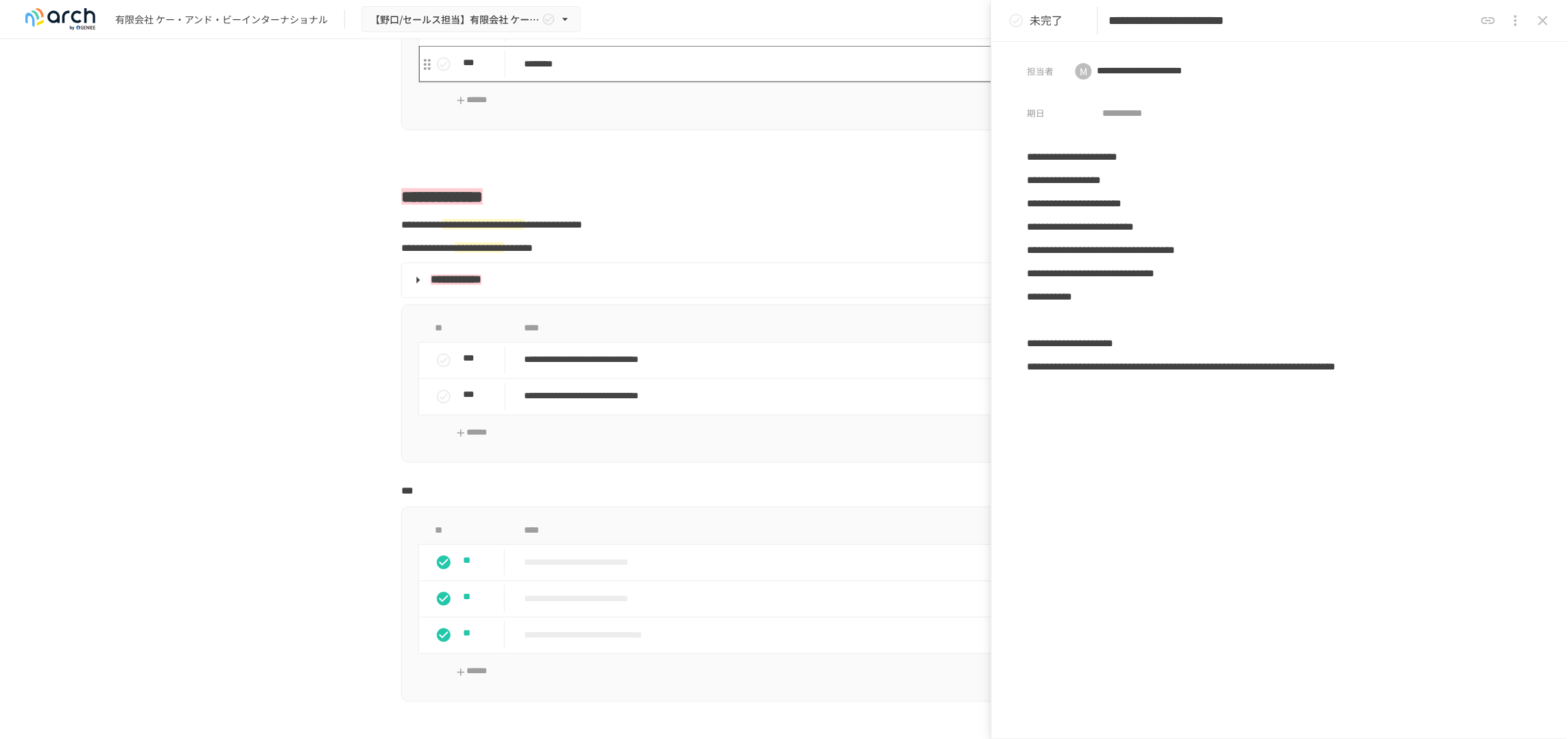 scroll, scrollTop: 2384, scrollLeft: 0, axis: vertical 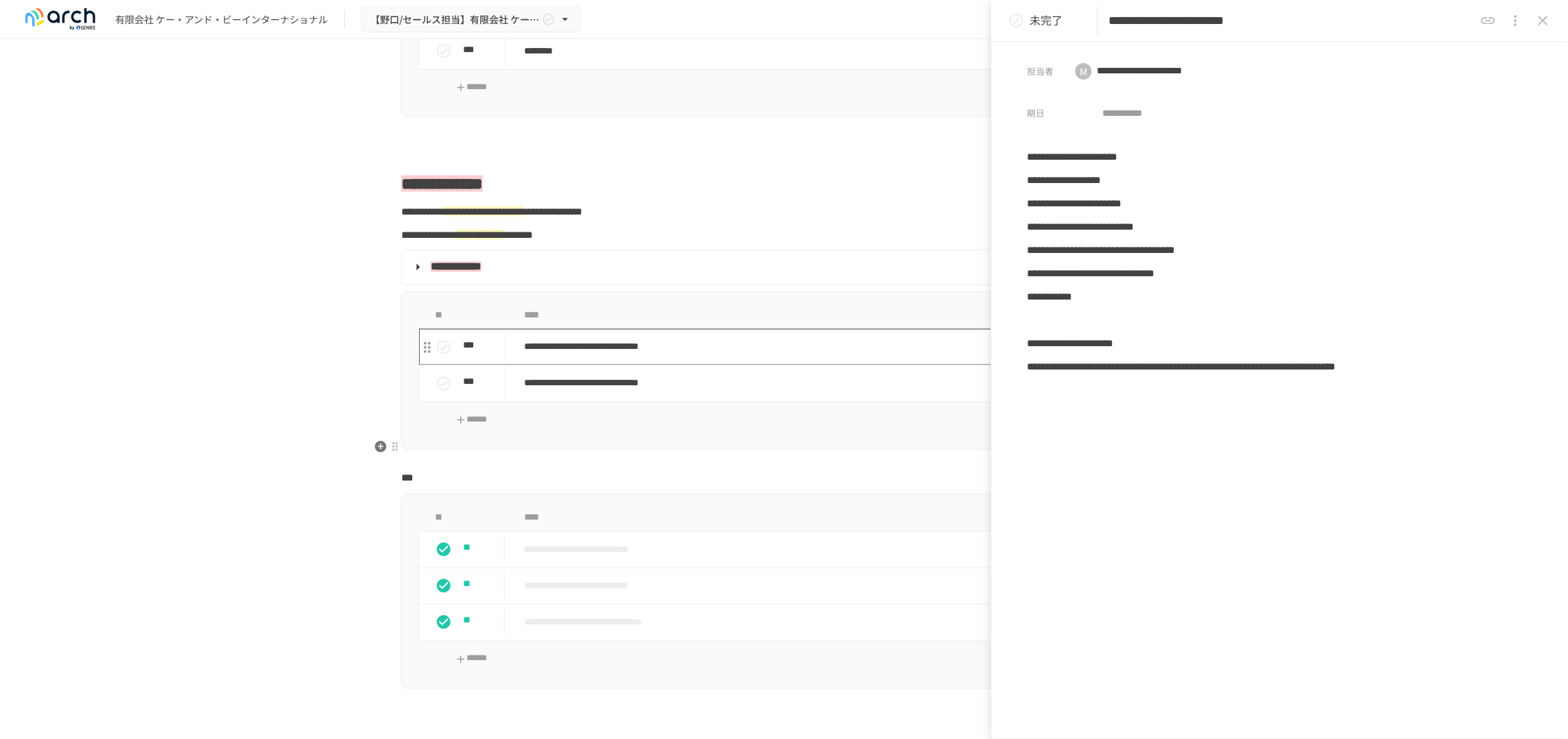 click on "**********" at bounding box center [763, 347] 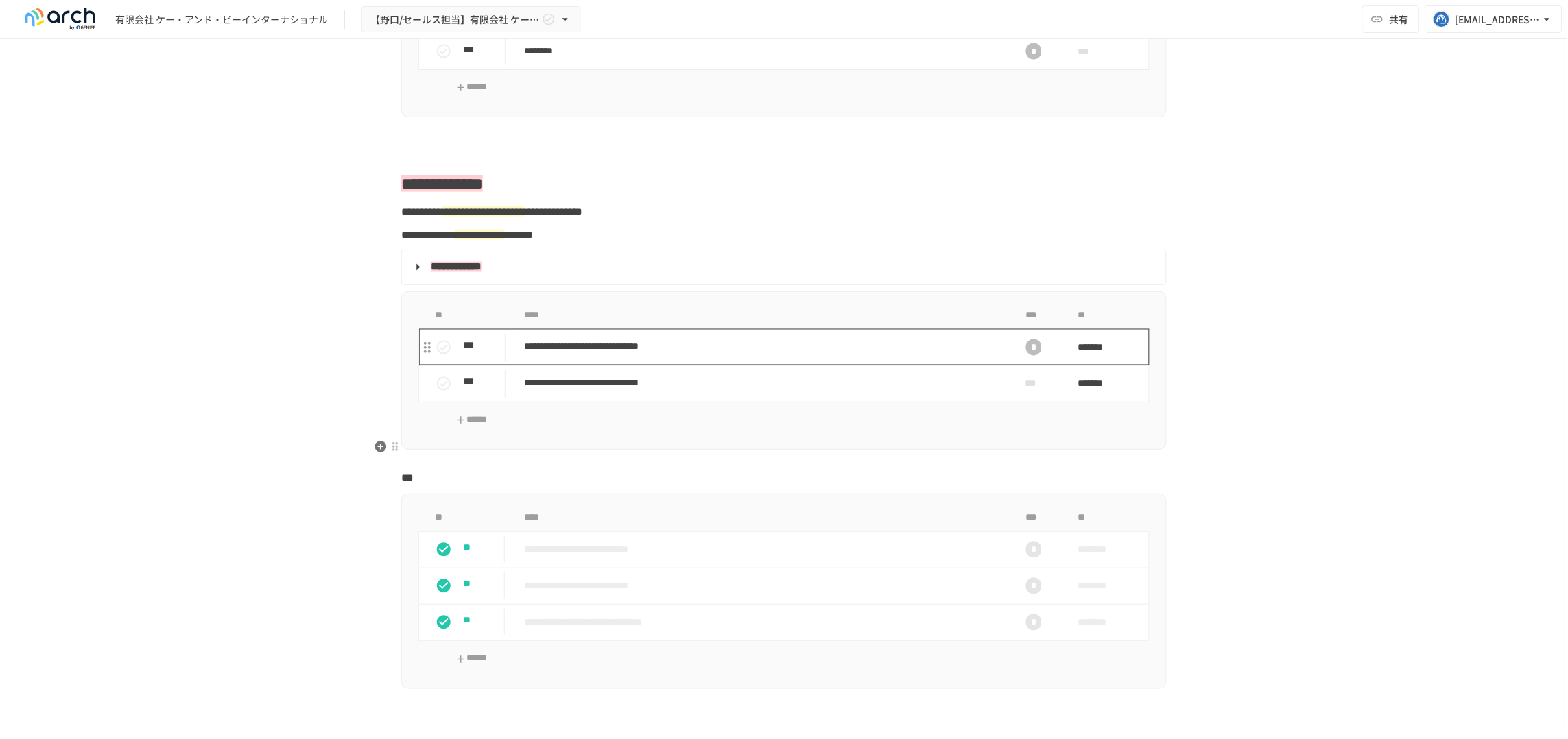 click on "**********" at bounding box center (763, 347) 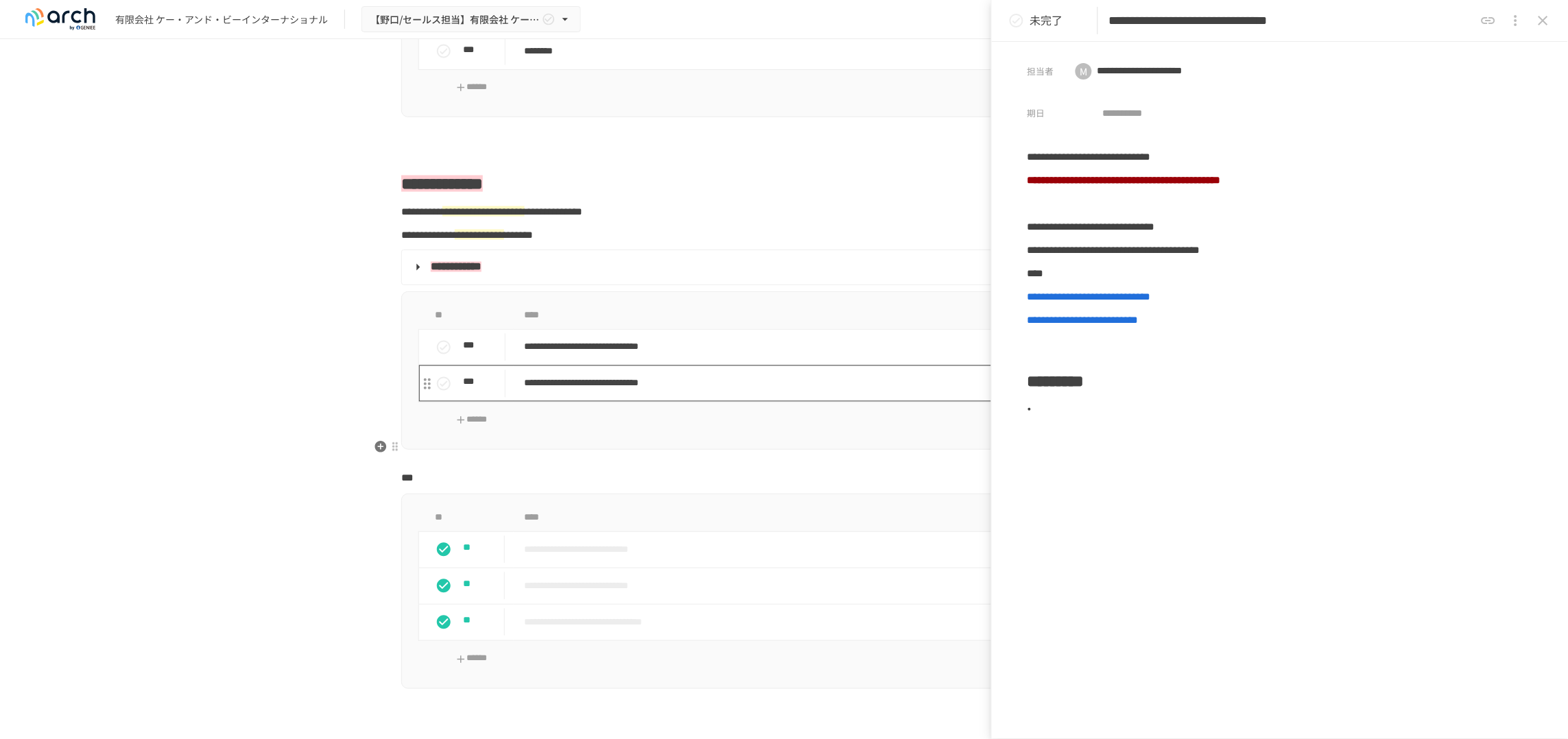 click on "**********" at bounding box center [763, 383] 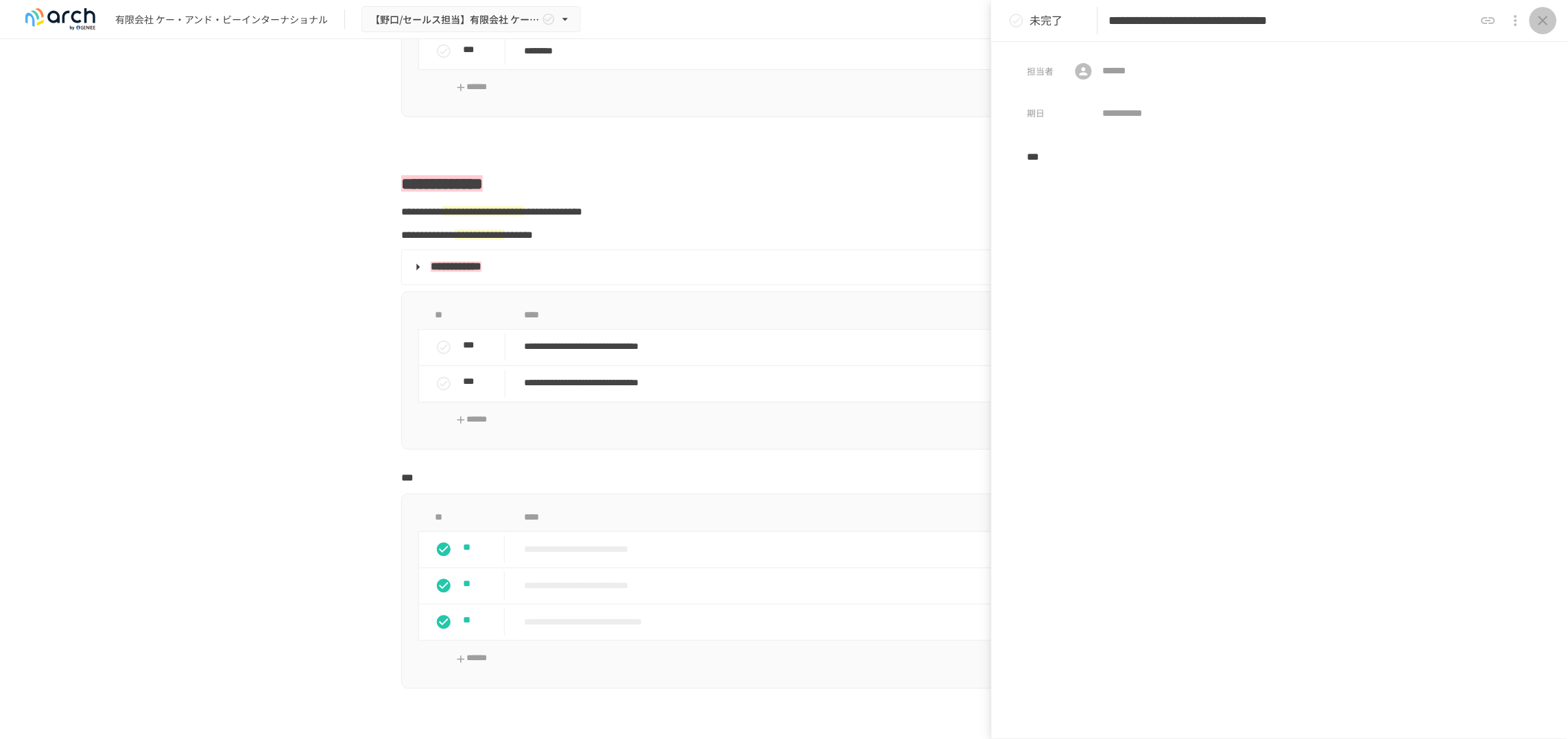 click 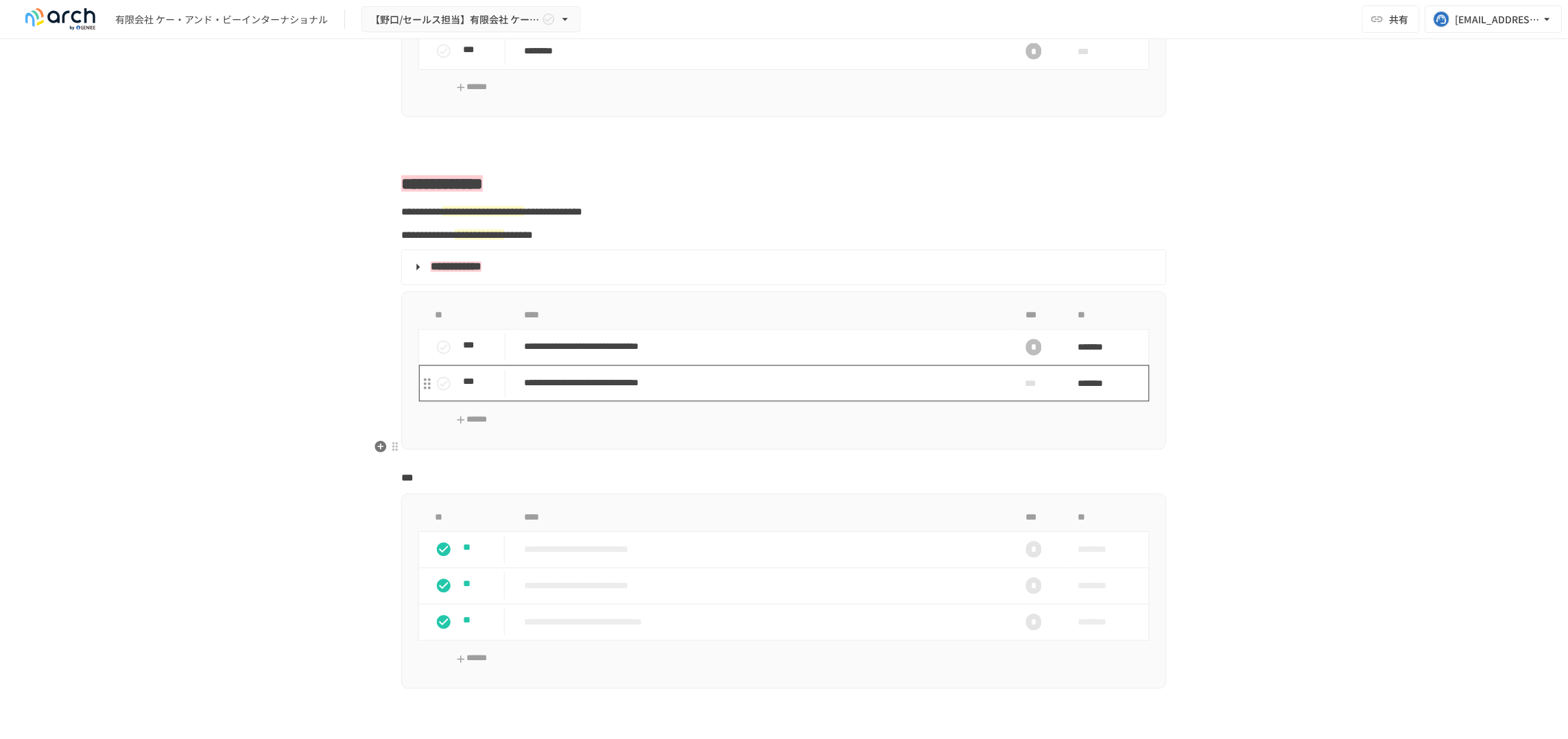 click on "**********" at bounding box center [763, 383] 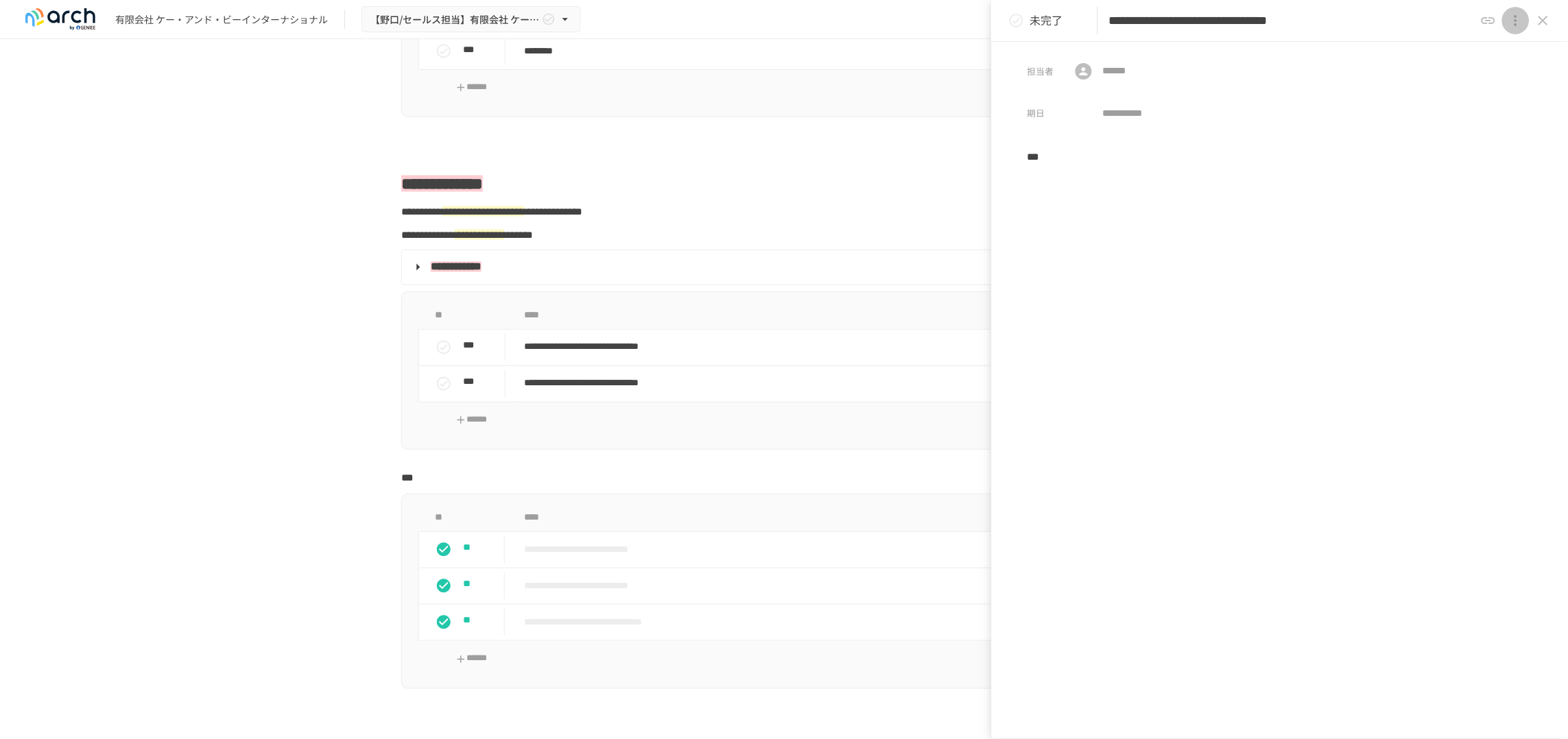 click 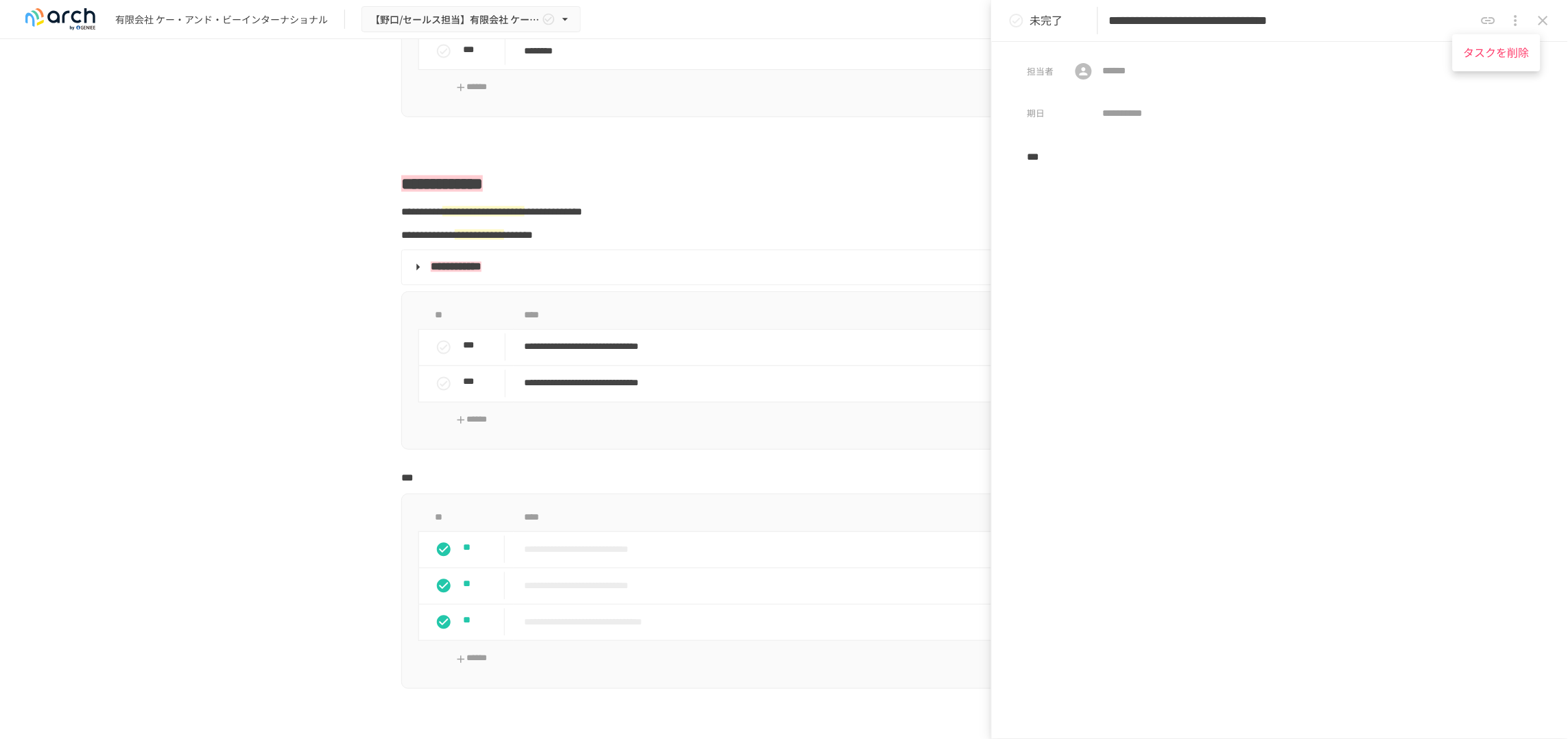 click on "タスクを削除" at bounding box center (1497, 53) 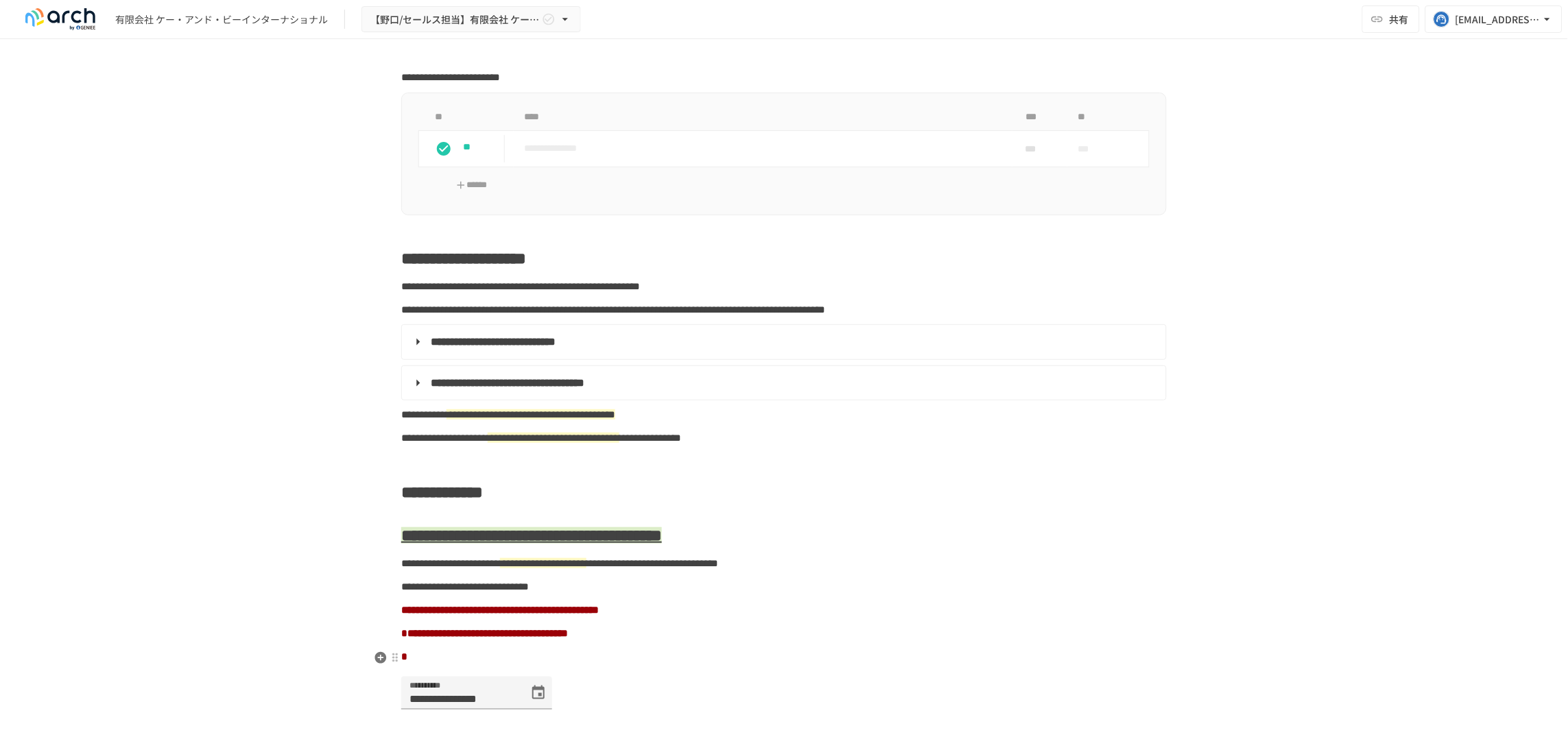 scroll, scrollTop: 413, scrollLeft: 0, axis: vertical 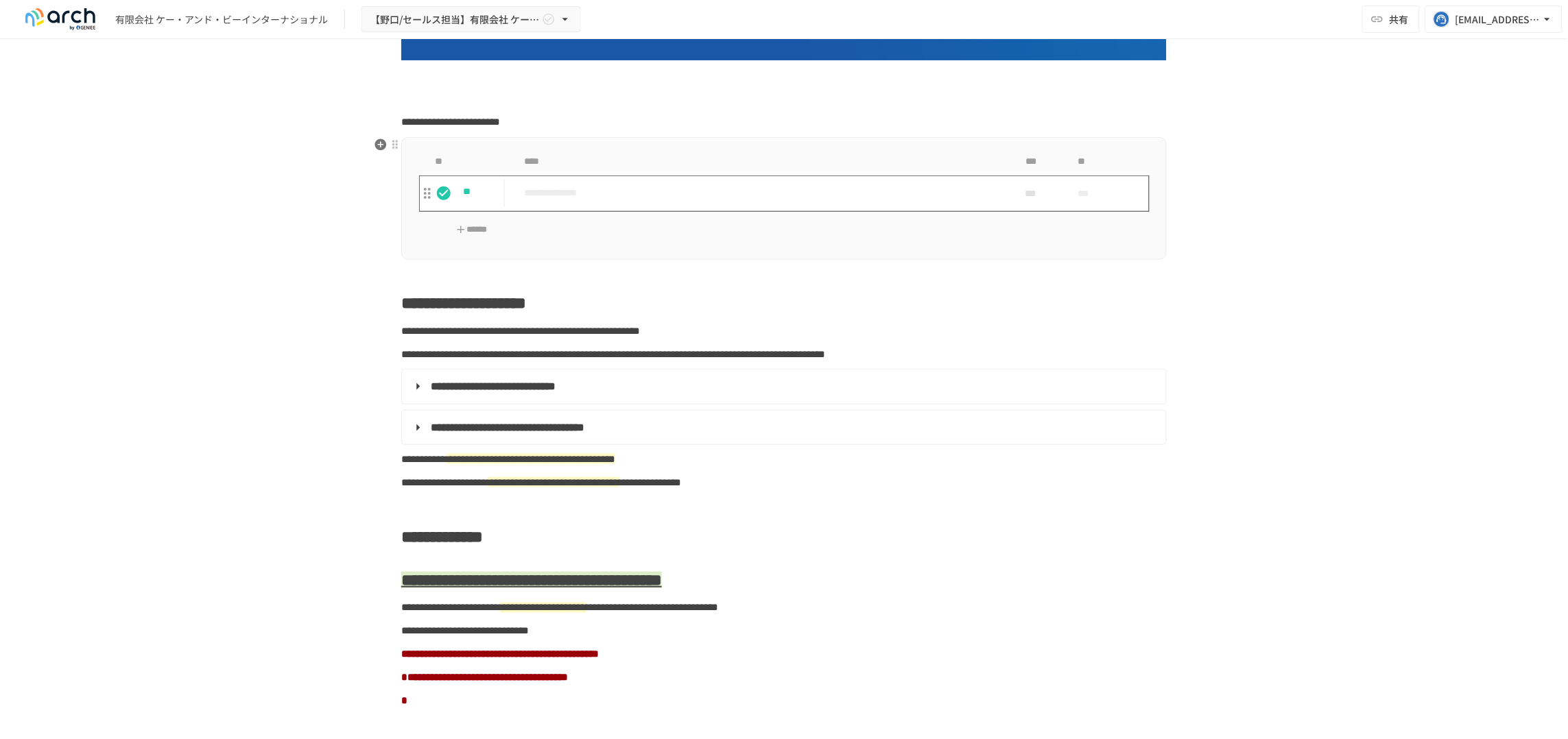 click on "**********" at bounding box center [763, 193] 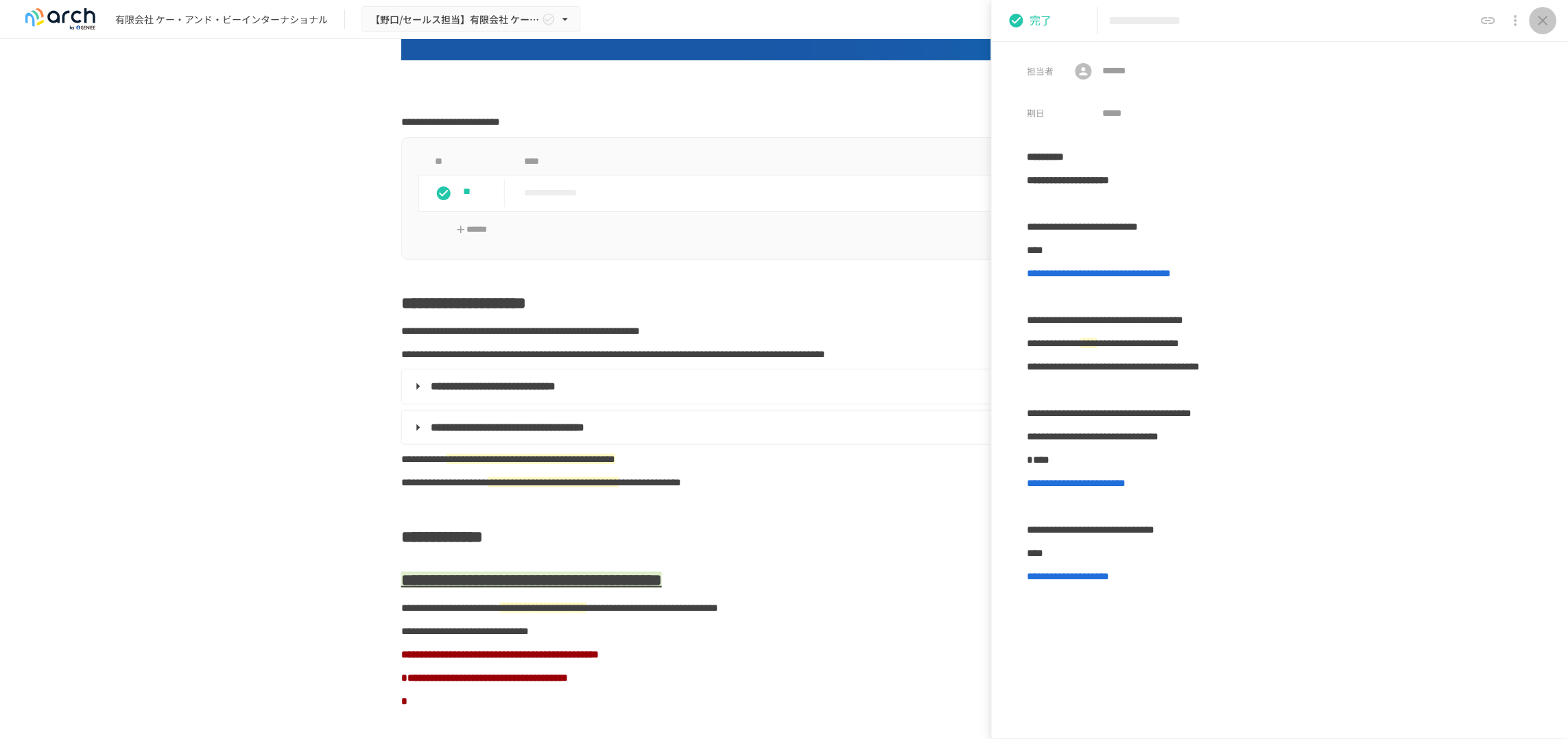click 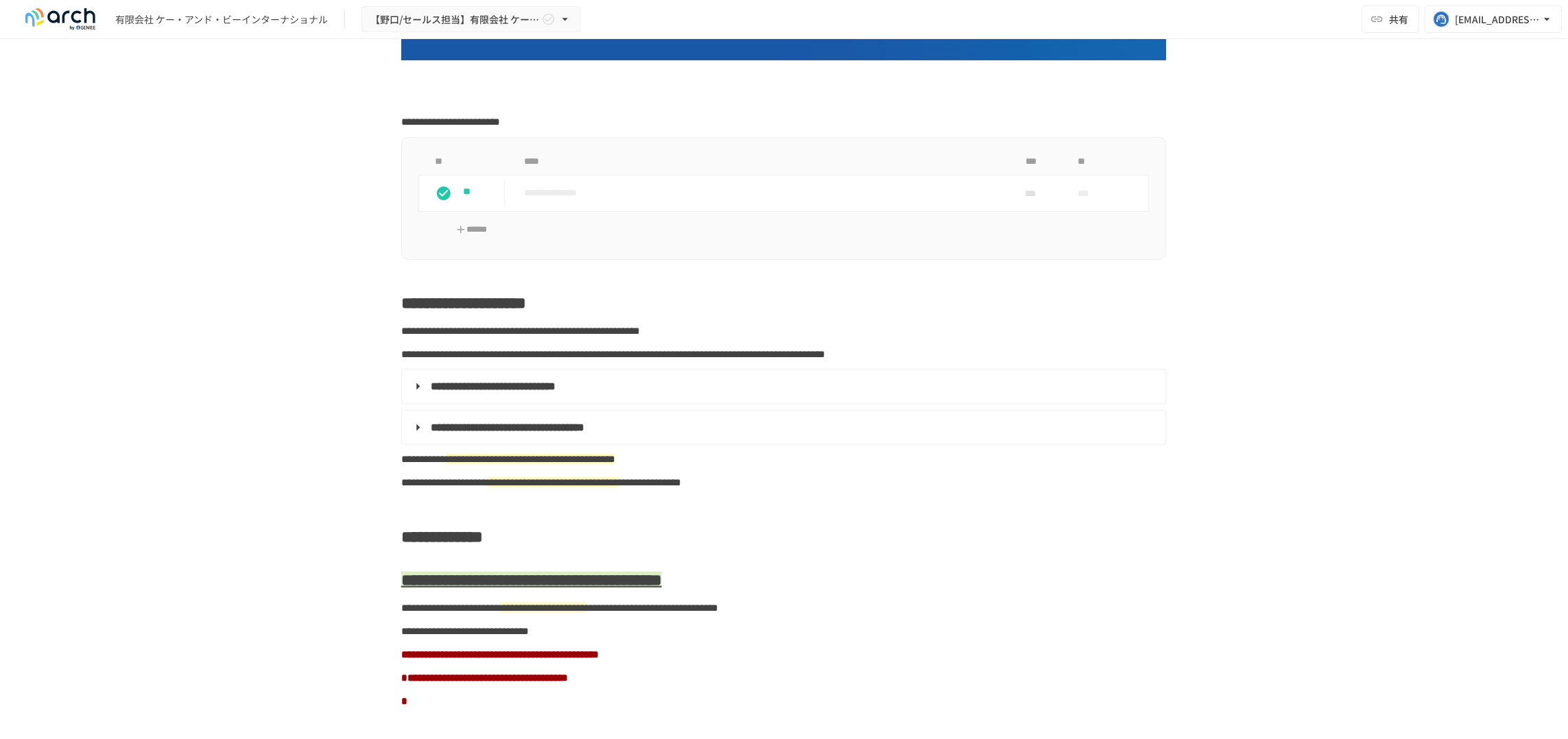 click on "**********" at bounding box center (784, 374) 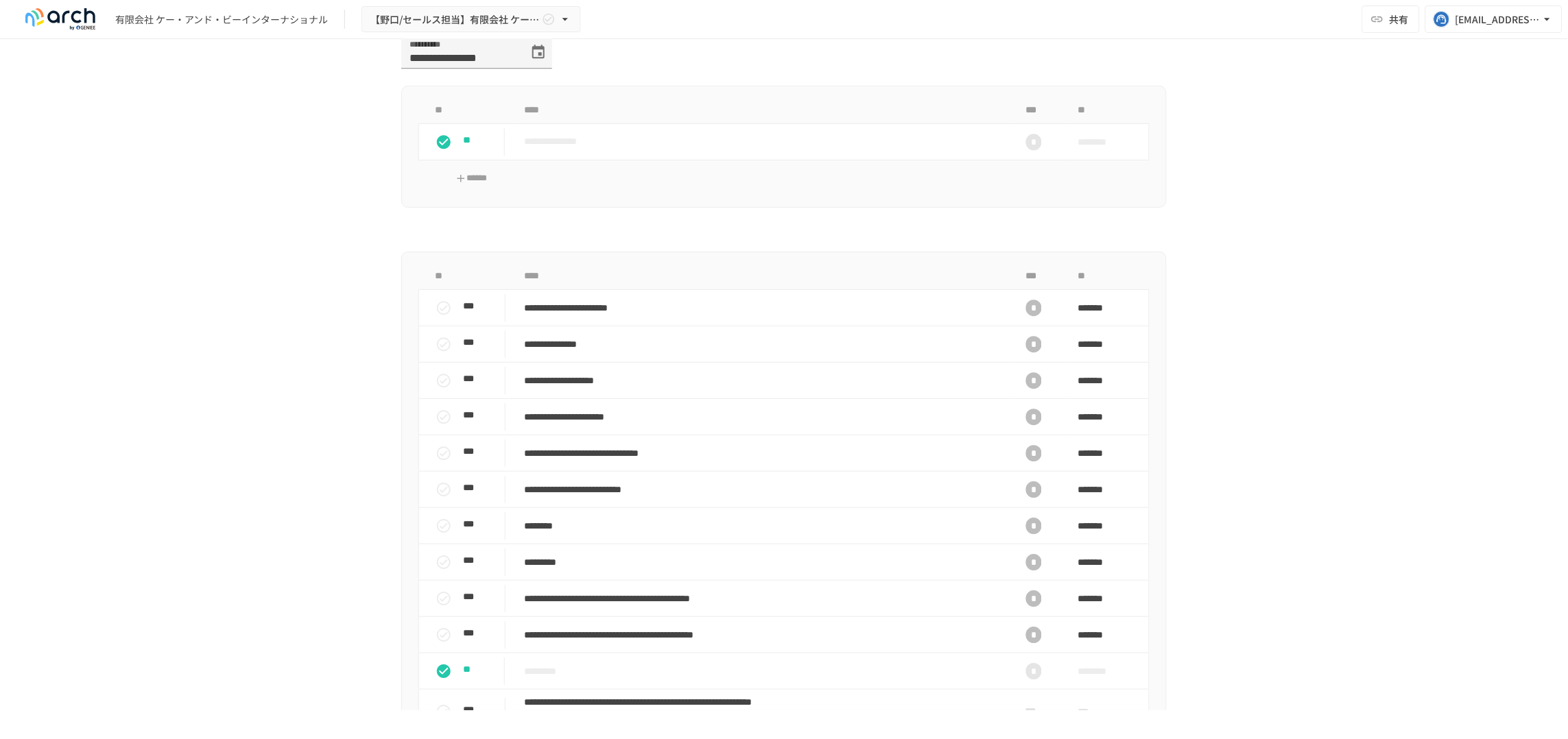 scroll, scrollTop: 1013, scrollLeft: 0, axis: vertical 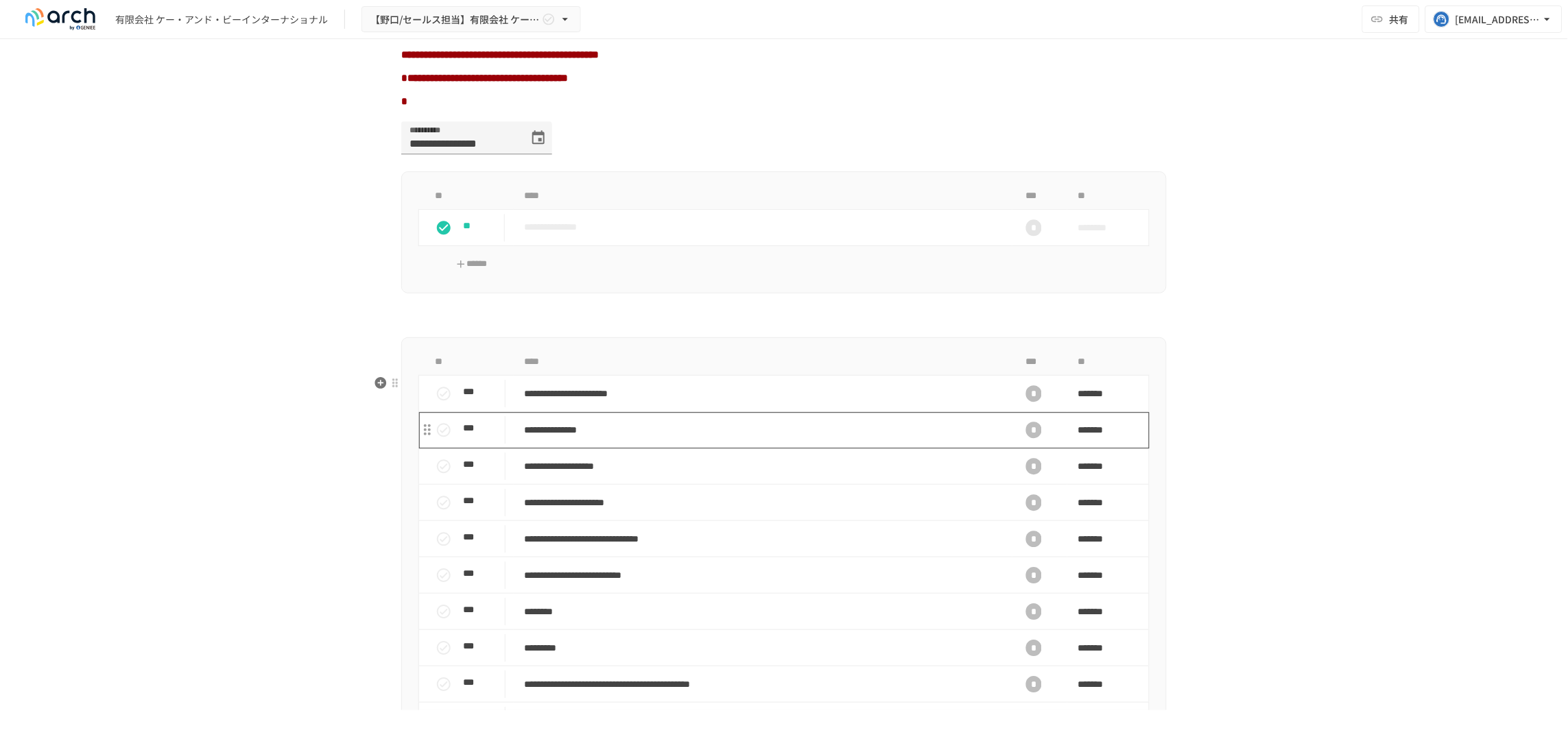 click on "**********" at bounding box center [763, 430] 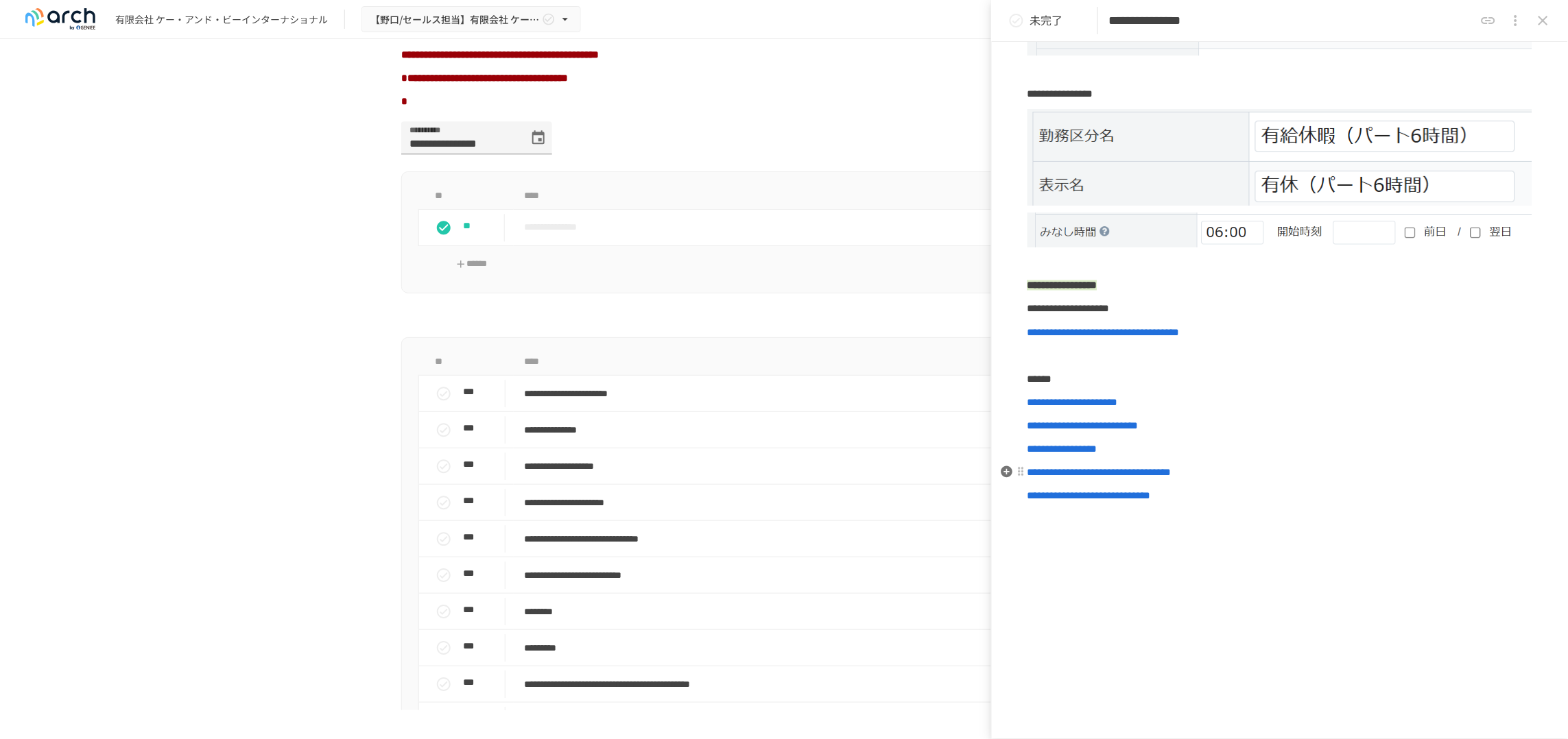 scroll, scrollTop: 755, scrollLeft: 0, axis: vertical 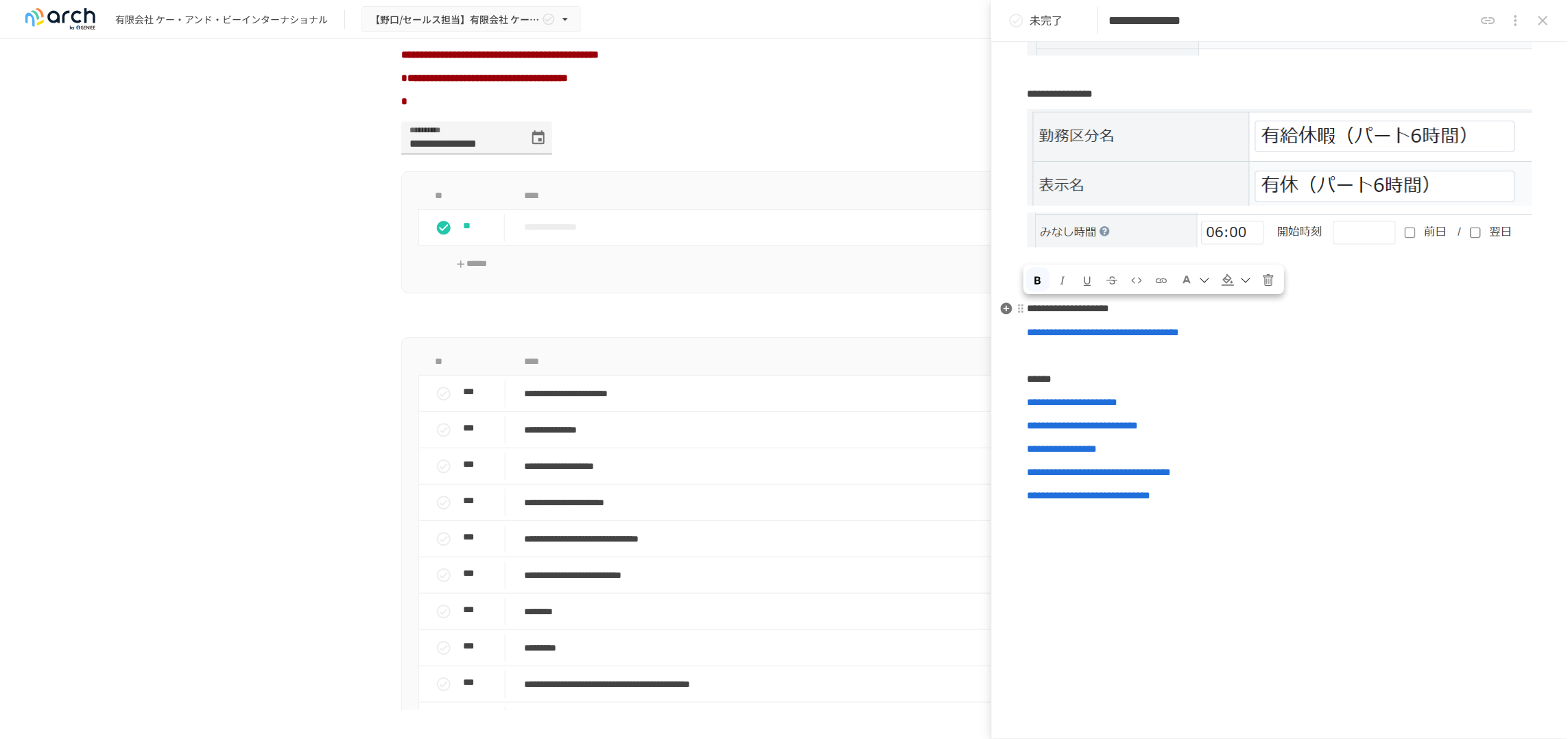 drag, startPoint x: 1210, startPoint y: 282, endPoint x: 1030, endPoint y: 285, distance: 180.025 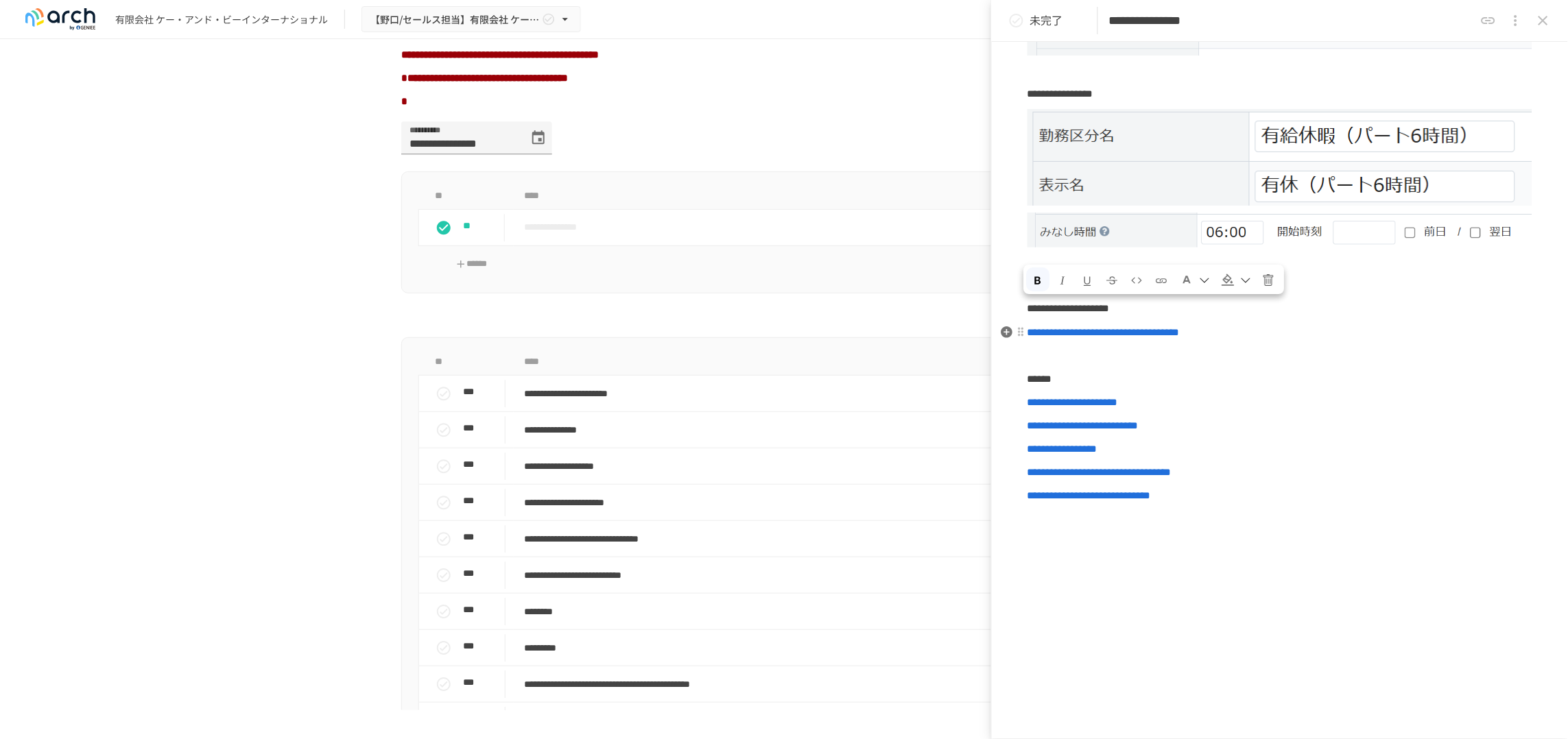 copy on "**********" 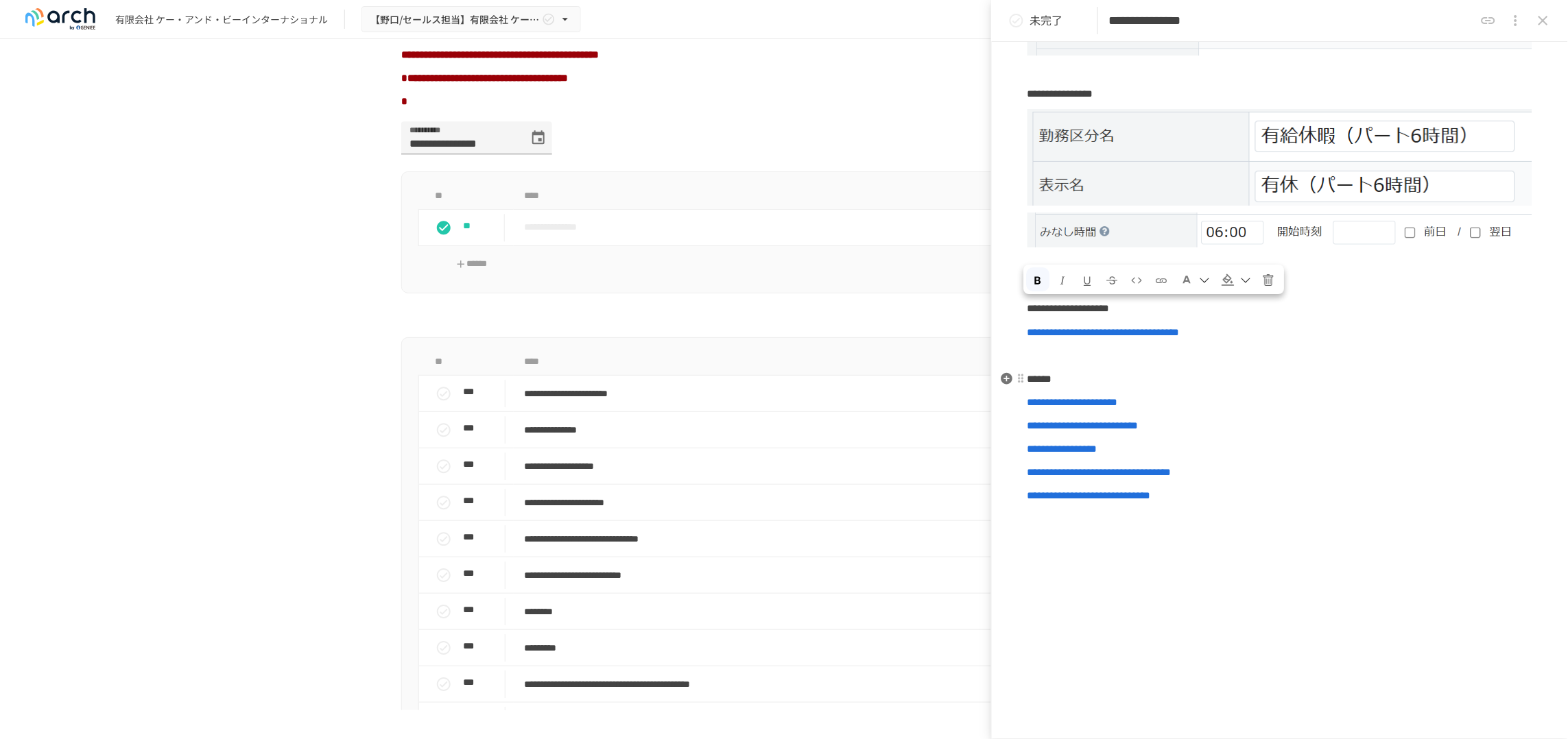 click at bounding box center [1280, 356] 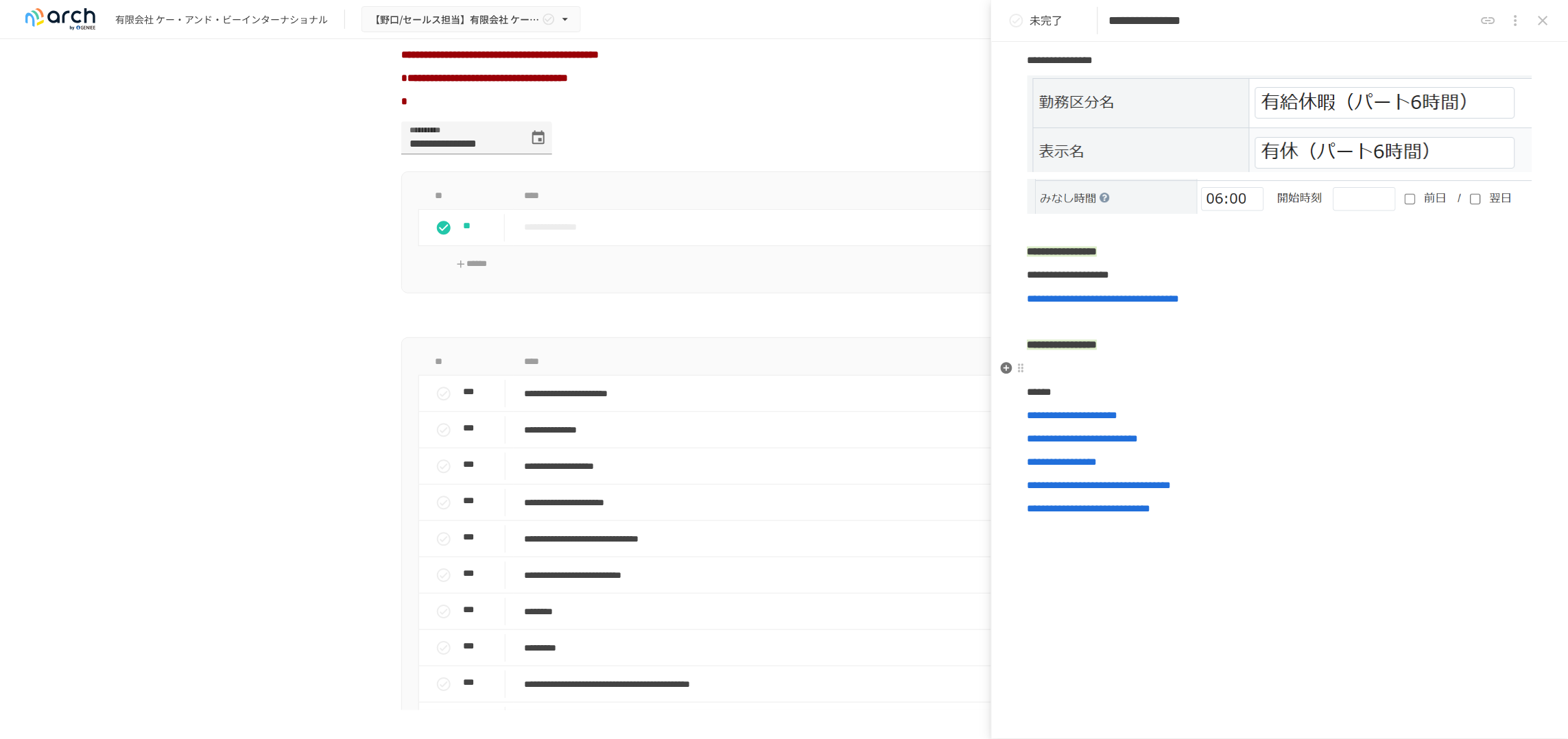 click on "**********" at bounding box center [1062, 345] 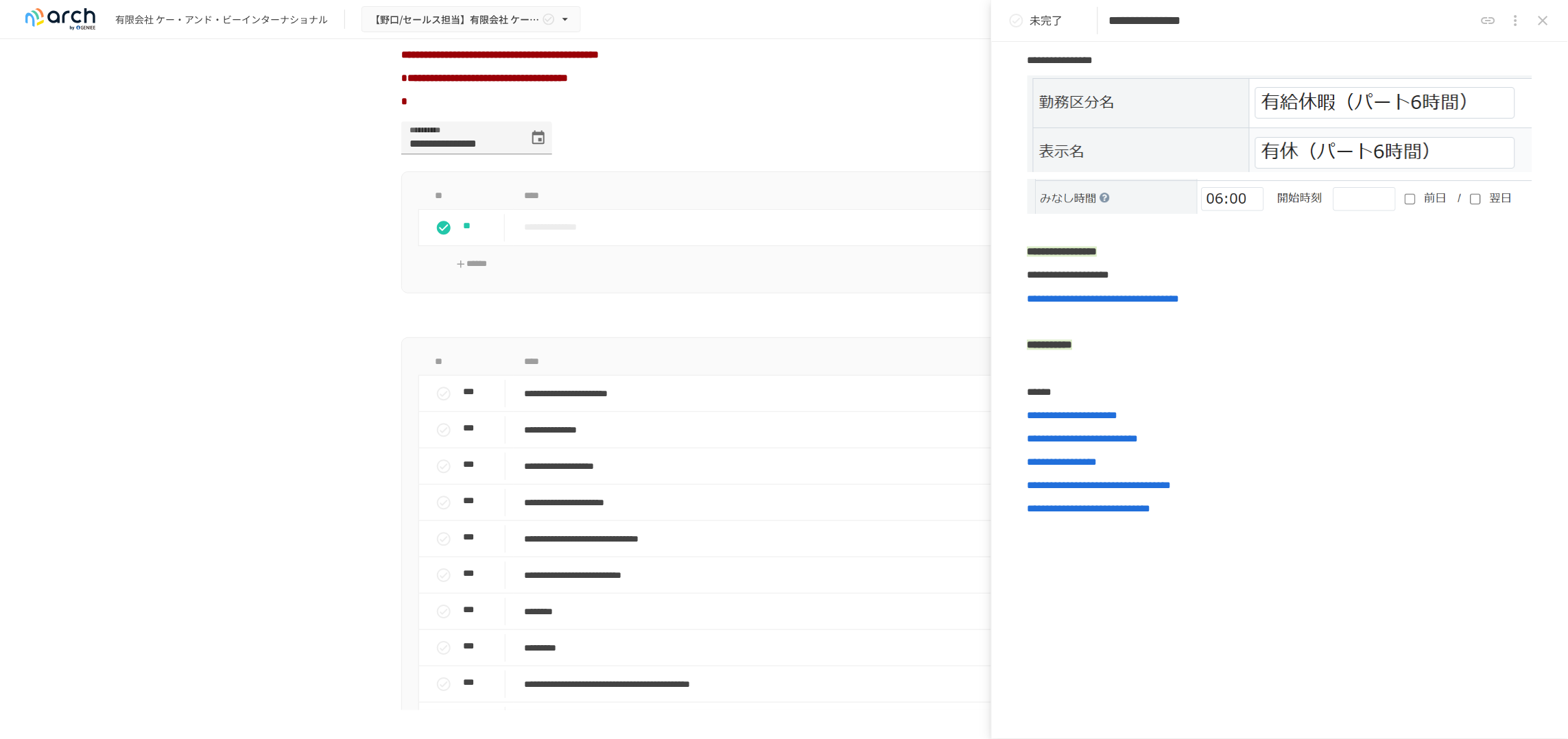type 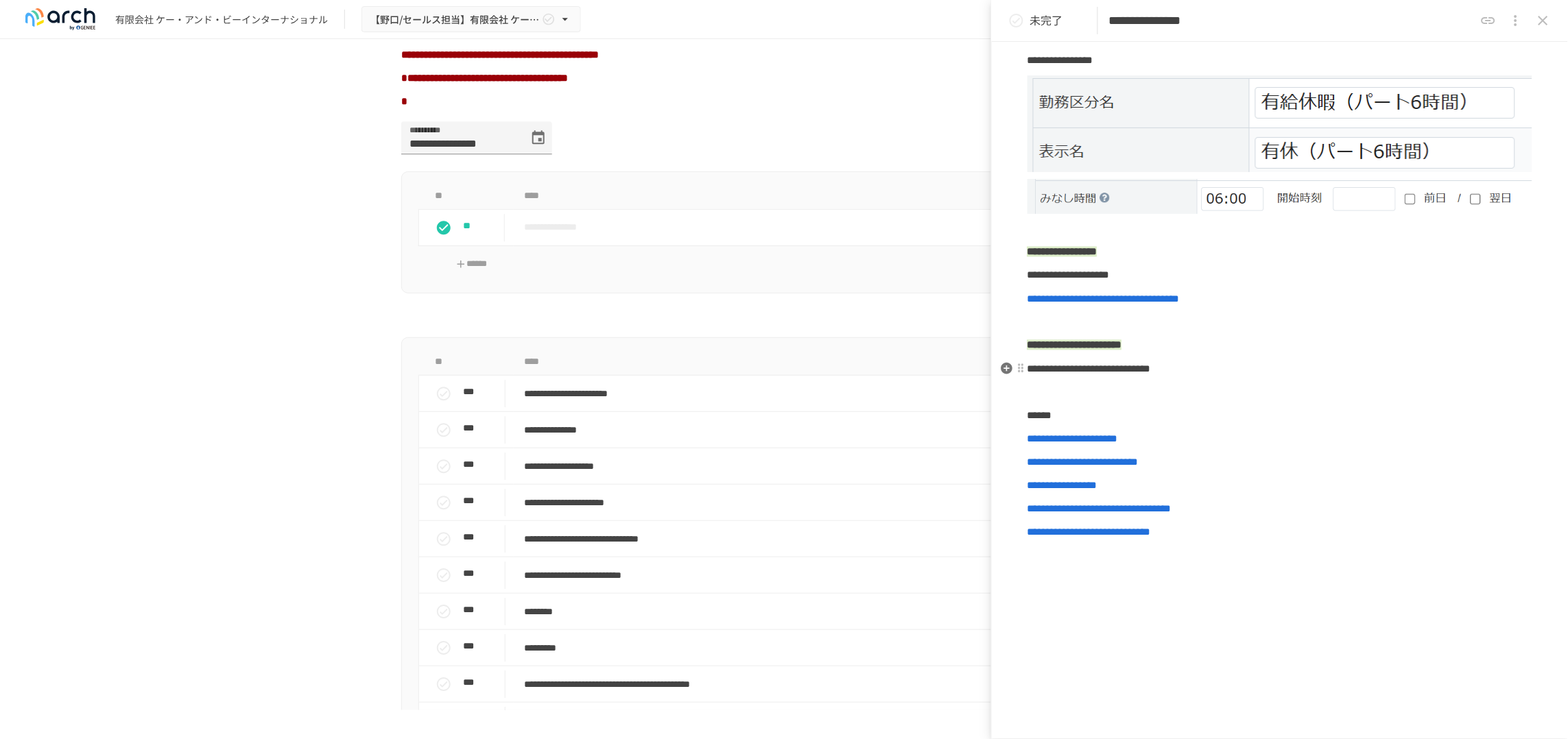 click on "**********" at bounding box center [1075, 345] 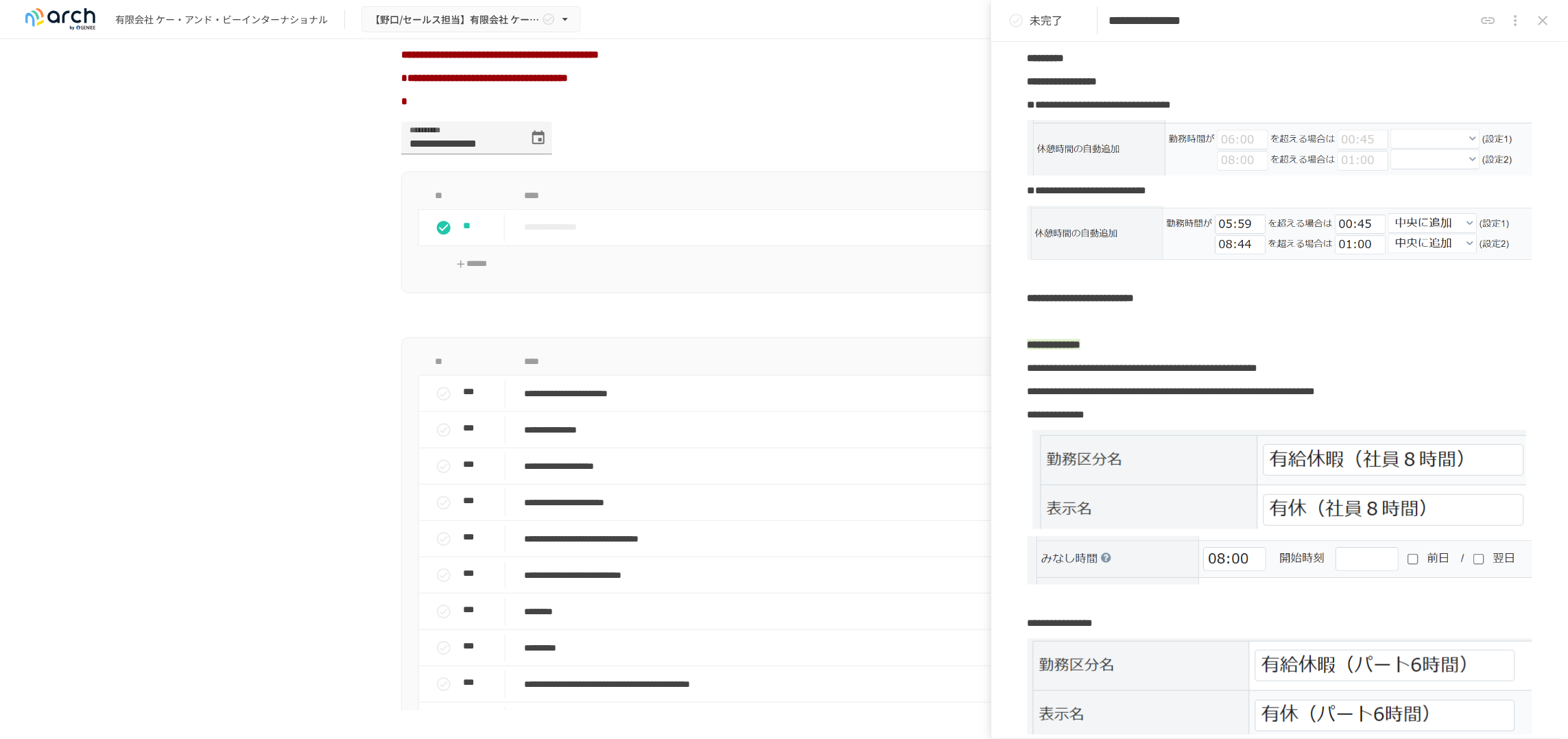 scroll, scrollTop: 0, scrollLeft: 0, axis: both 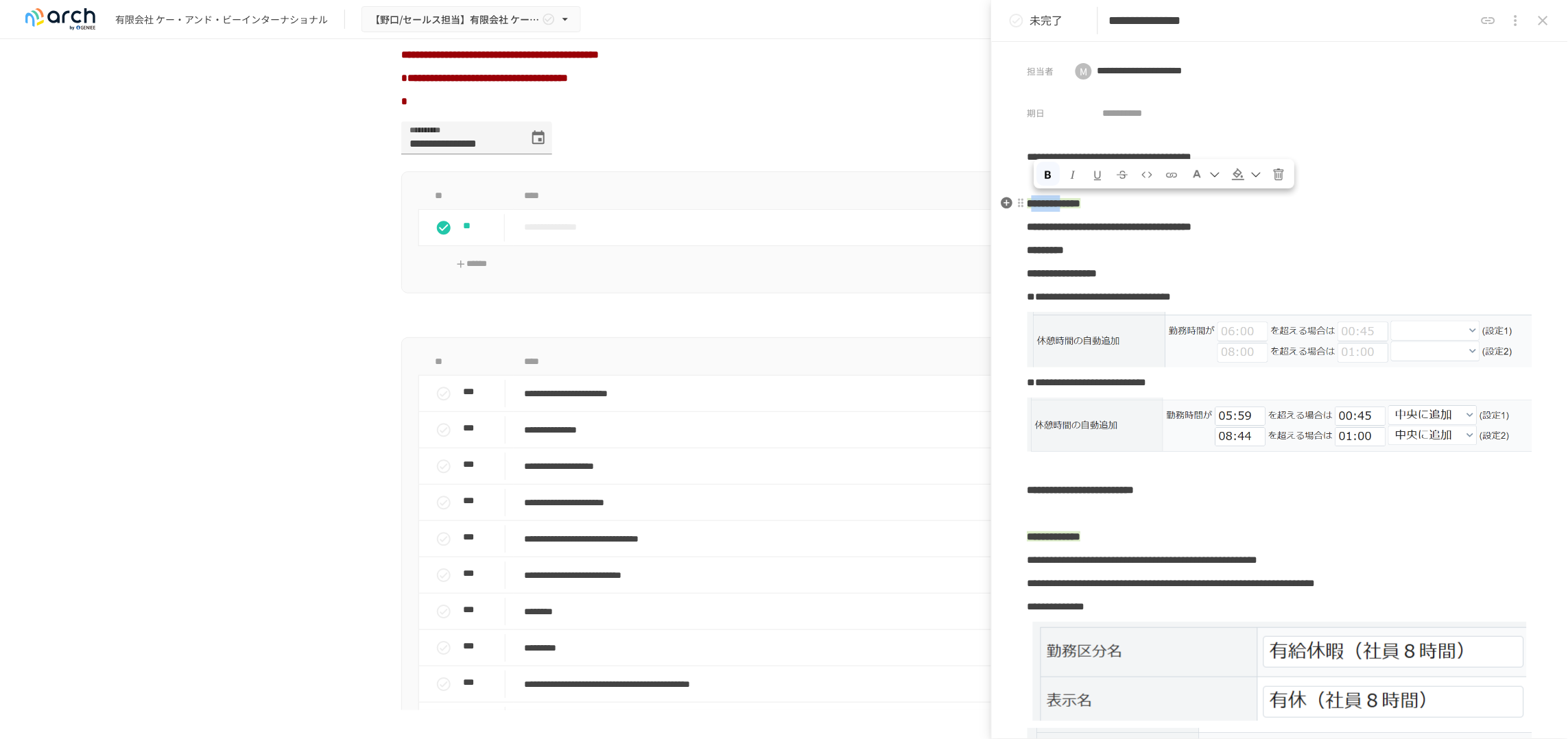 drag, startPoint x: 1039, startPoint y: 211, endPoint x: 1107, endPoint y: 210, distance: 68.00735 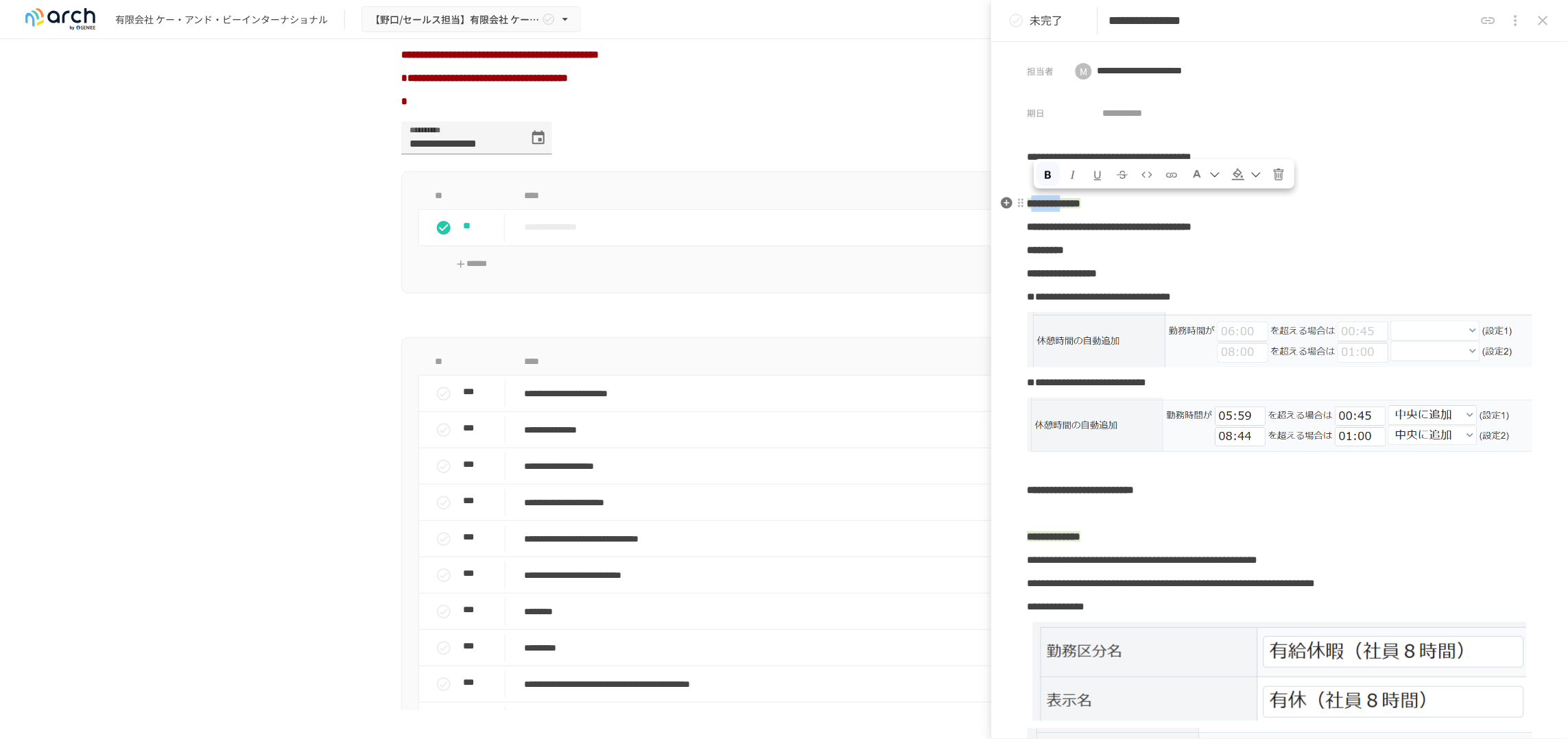 click on "**********" at bounding box center [1054, 203] 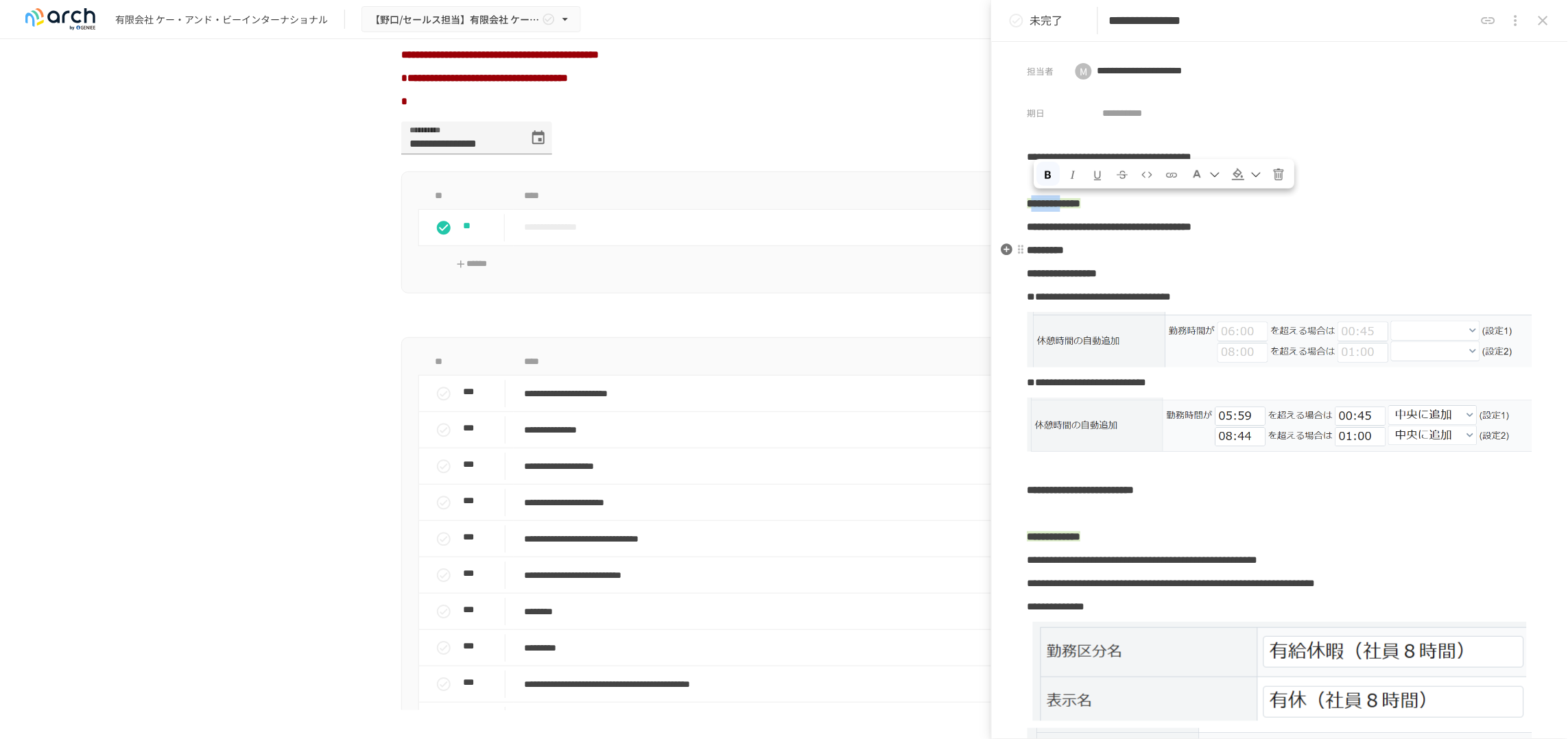 copy on "*******" 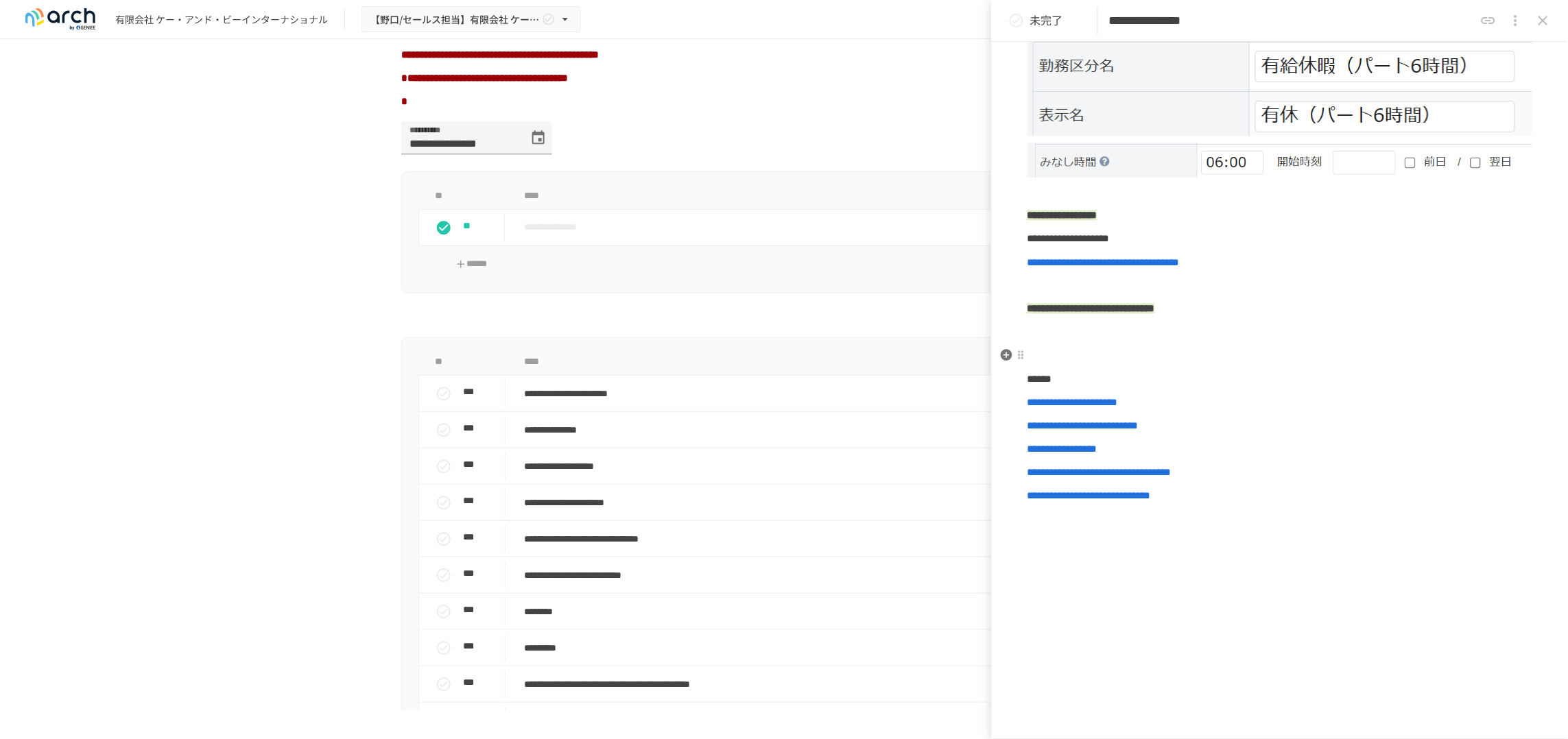 scroll, scrollTop: 825, scrollLeft: 0, axis: vertical 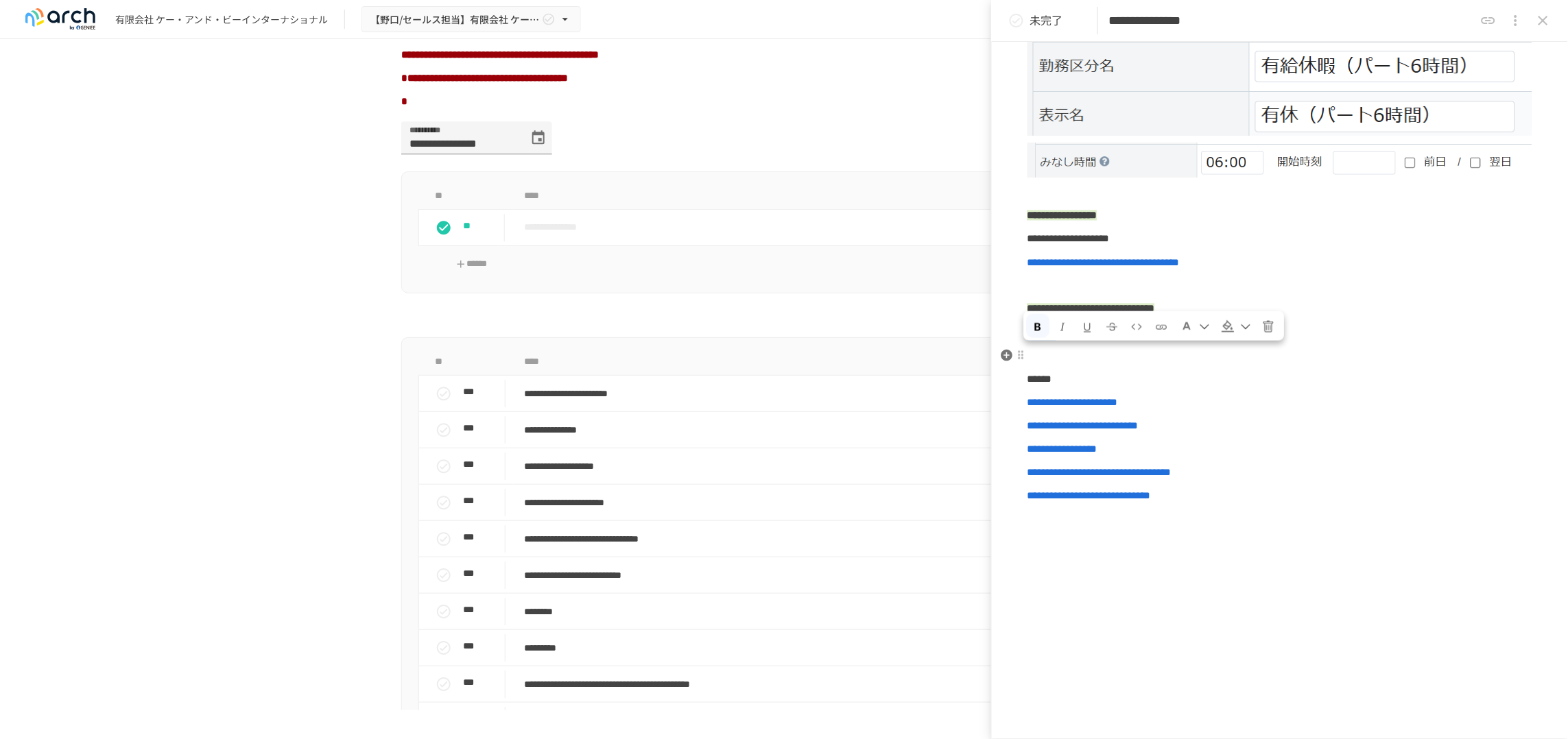 drag, startPoint x: 1104, startPoint y: 333, endPoint x: 1030, endPoint y: 332, distance: 74.00676 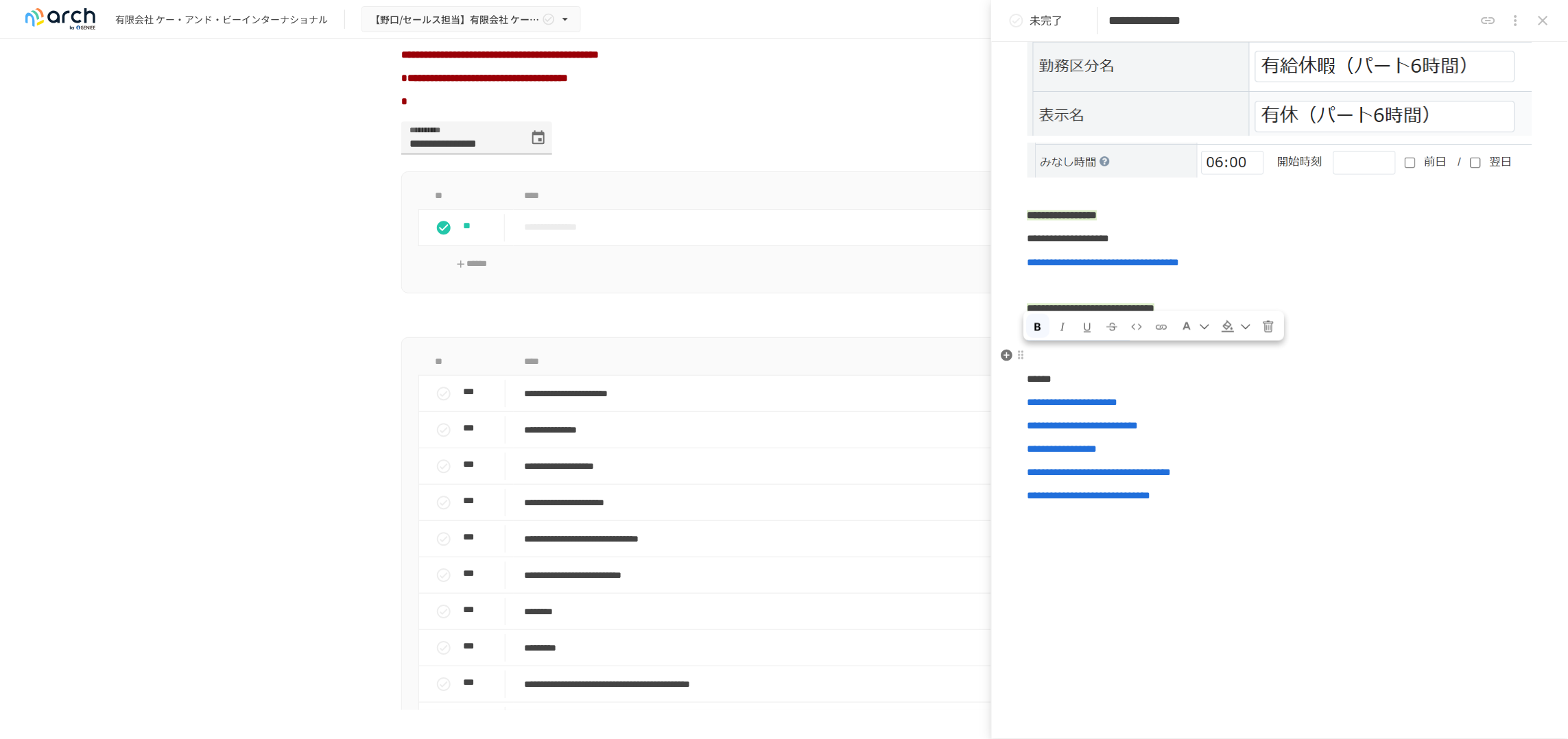 drag, startPoint x: 1303, startPoint y: 337, endPoint x: 1032, endPoint y: 335, distance: 271.00738 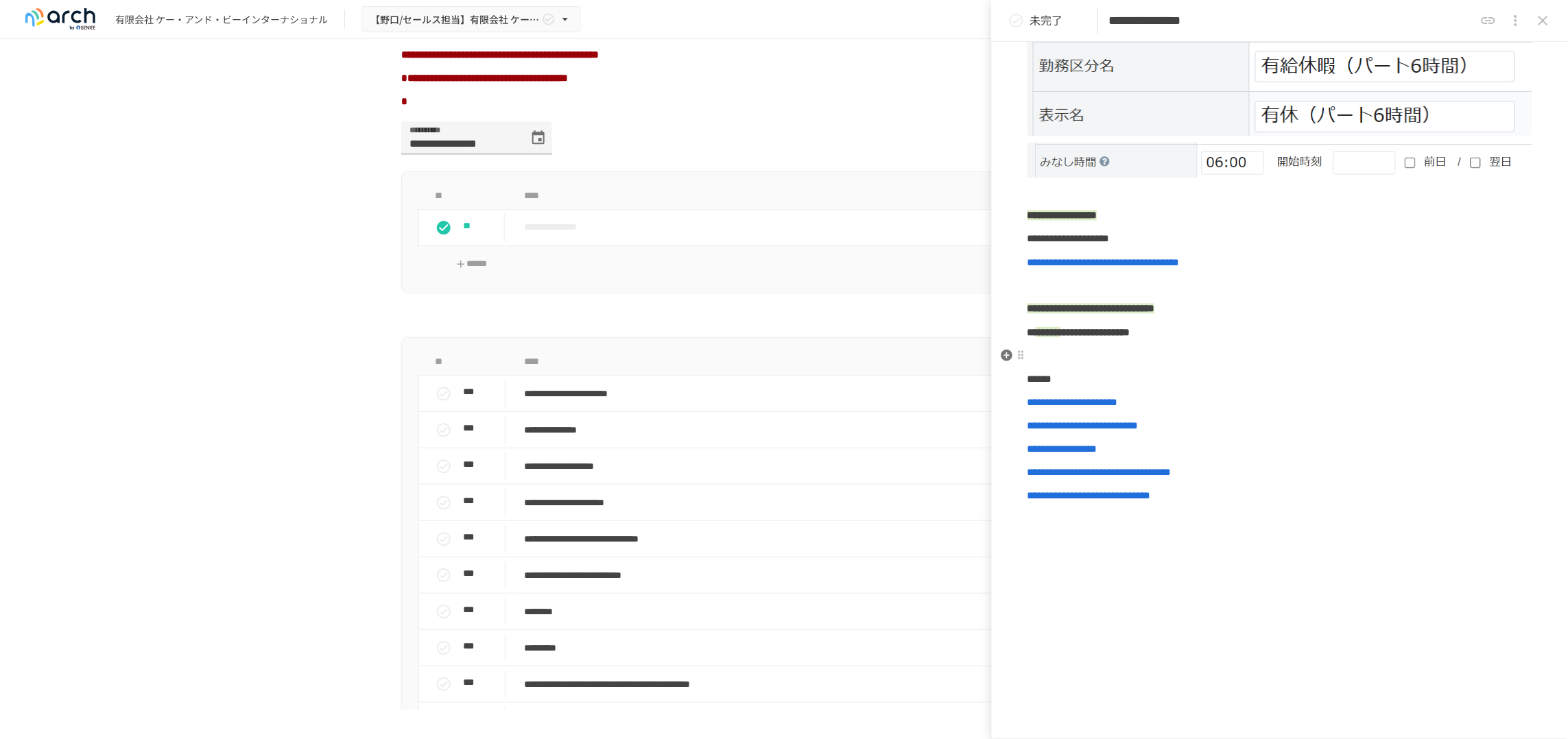 click on "*******" at bounding box center (1048, 332) 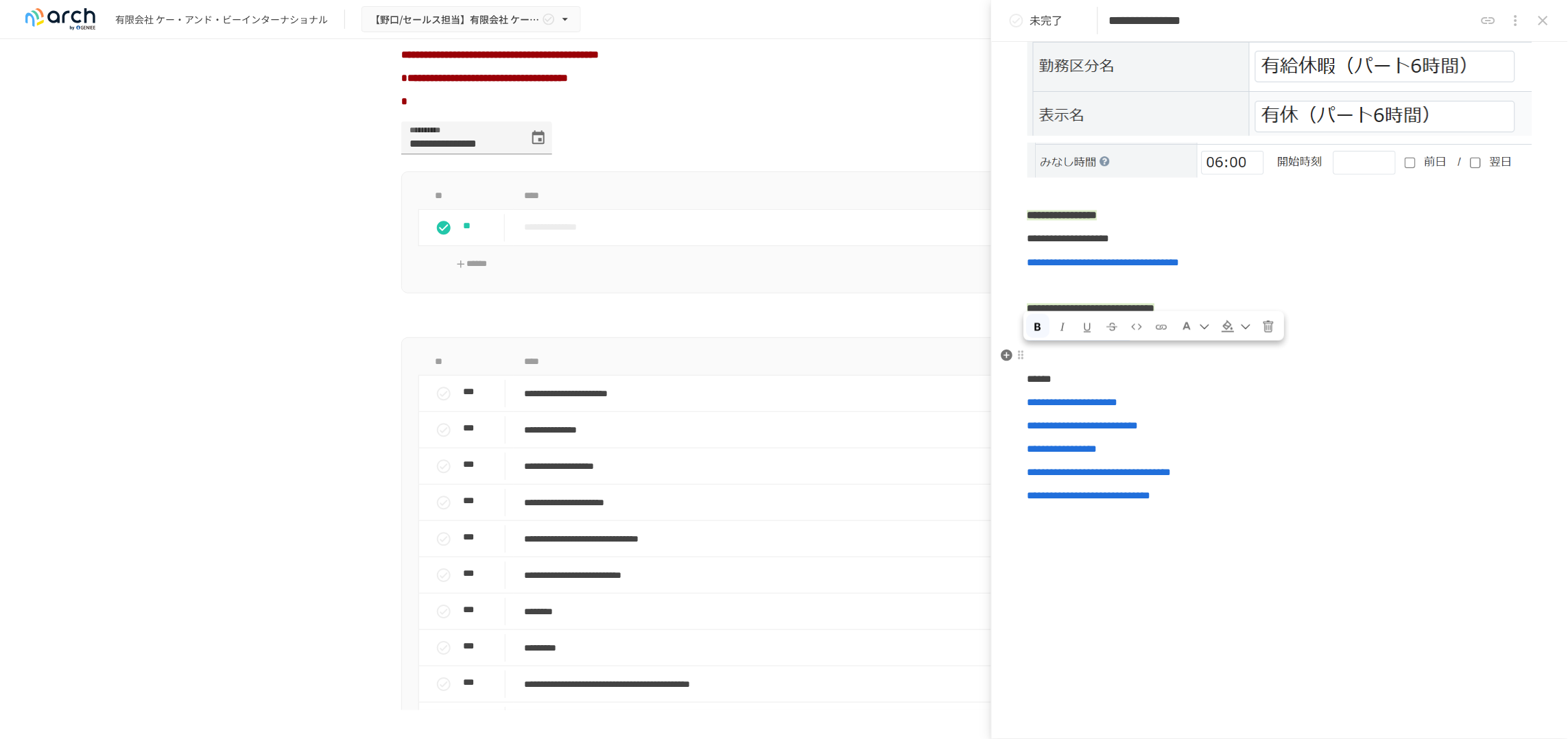 drag, startPoint x: 1290, startPoint y: 333, endPoint x: 1031, endPoint y: 333, distance: 259 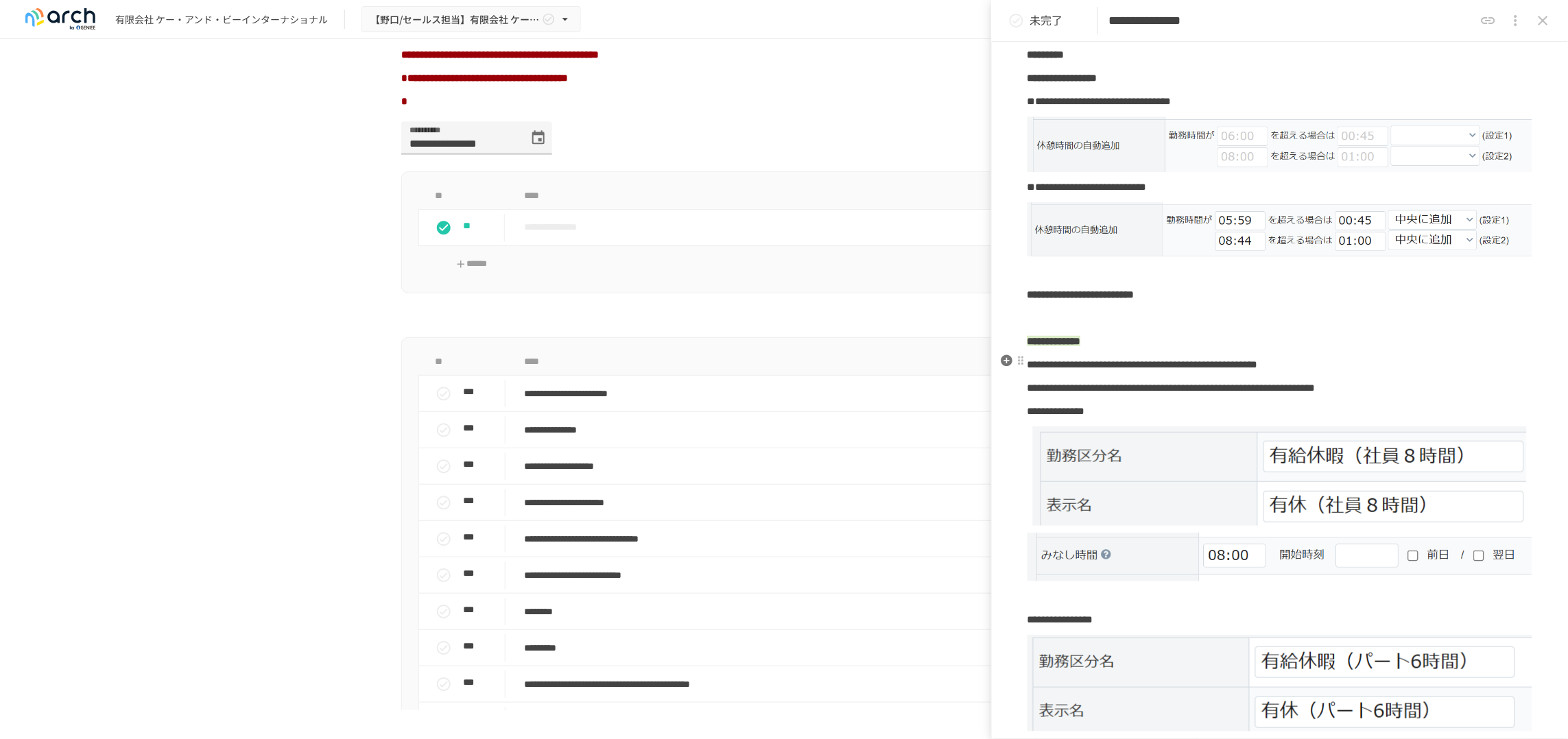 scroll, scrollTop: 0, scrollLeft: 0, axis: both 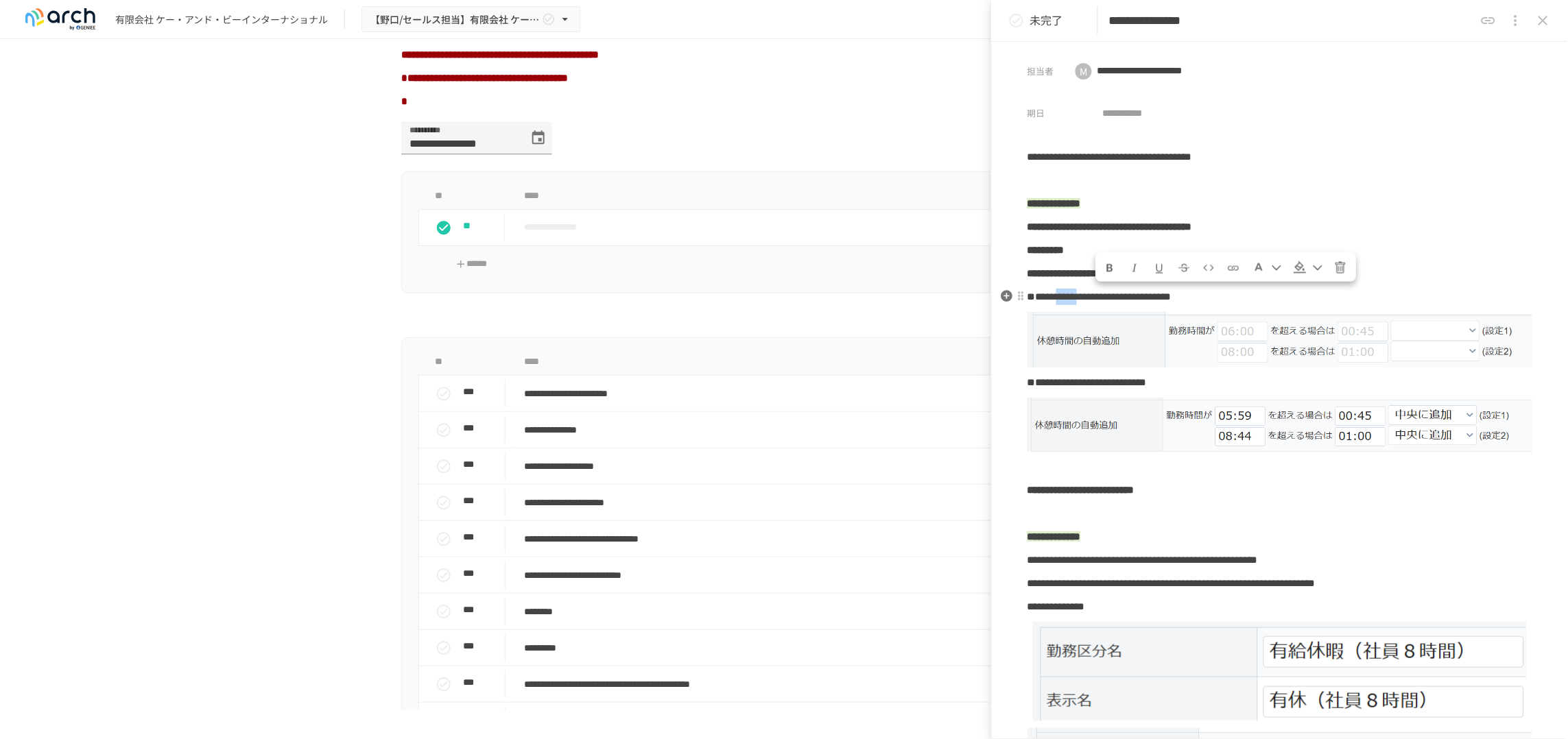 drag, startPoint x: 1102, startPoint y: 307, endPoint x: 1147, endPoint y: 308, distance: 45.01111 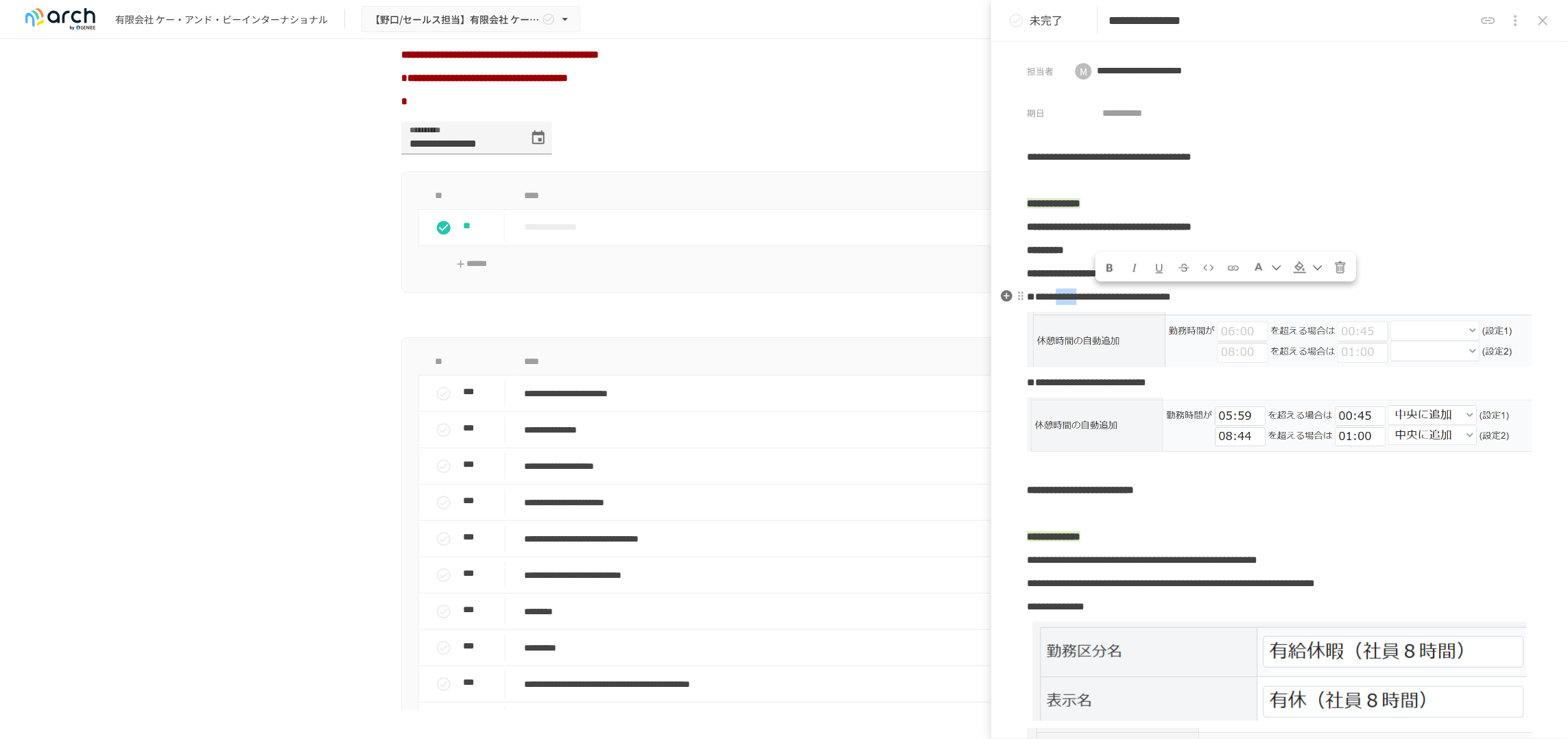 click on "**********" at bounding box center (1100, 296) 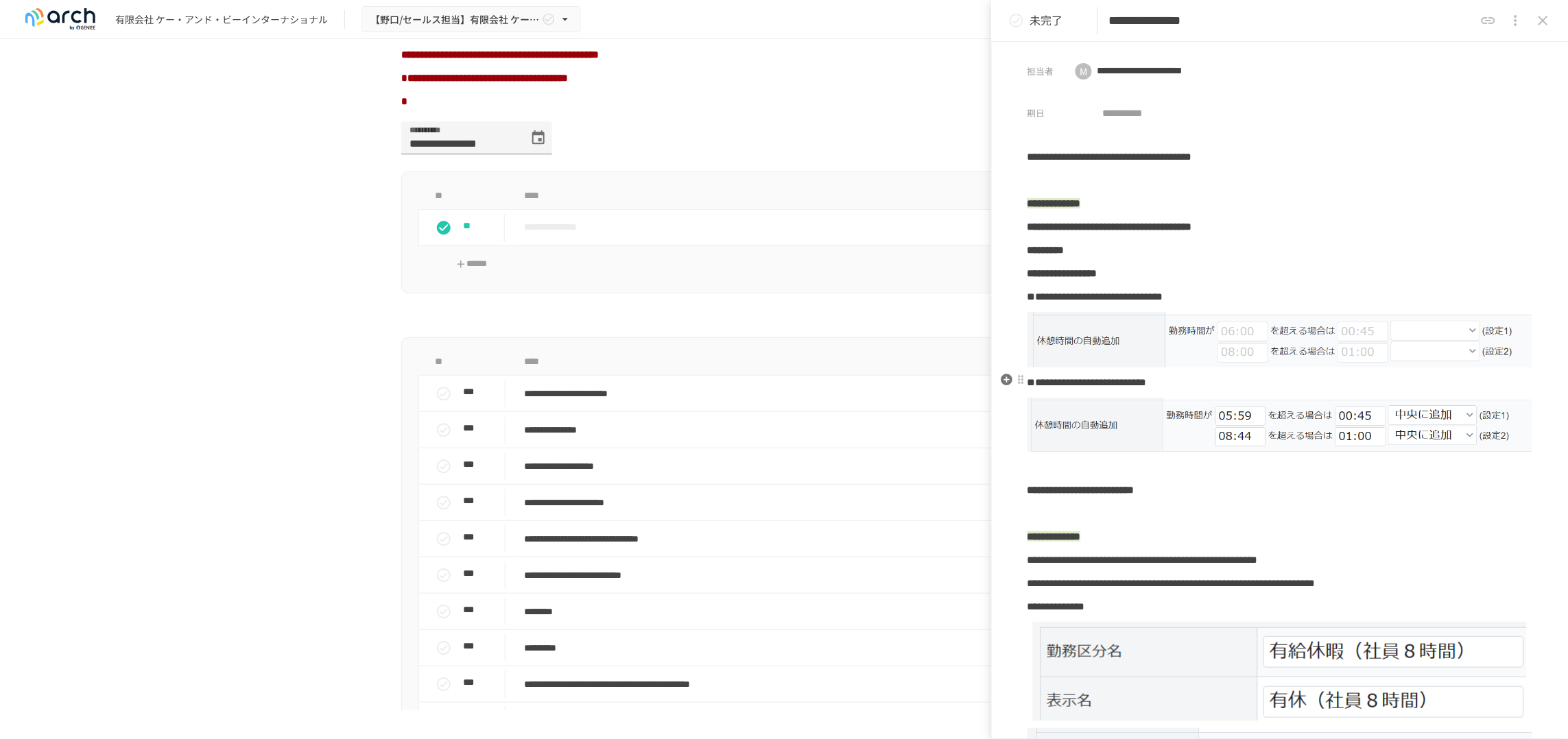 click on "**********" at bounding box center [1087, 382] 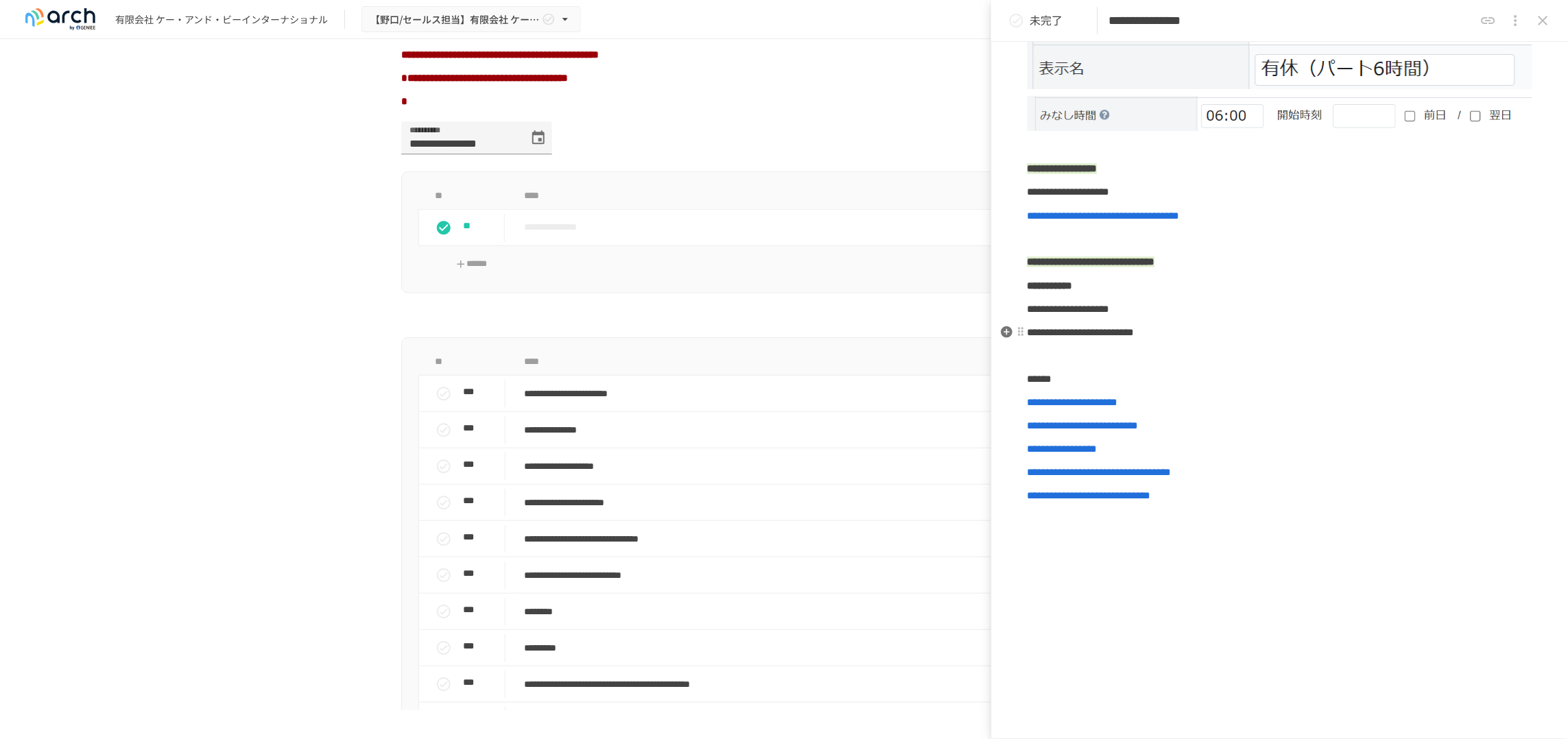 scroll, scrollTop: 871, scrollLeft: 0, axis: vertical 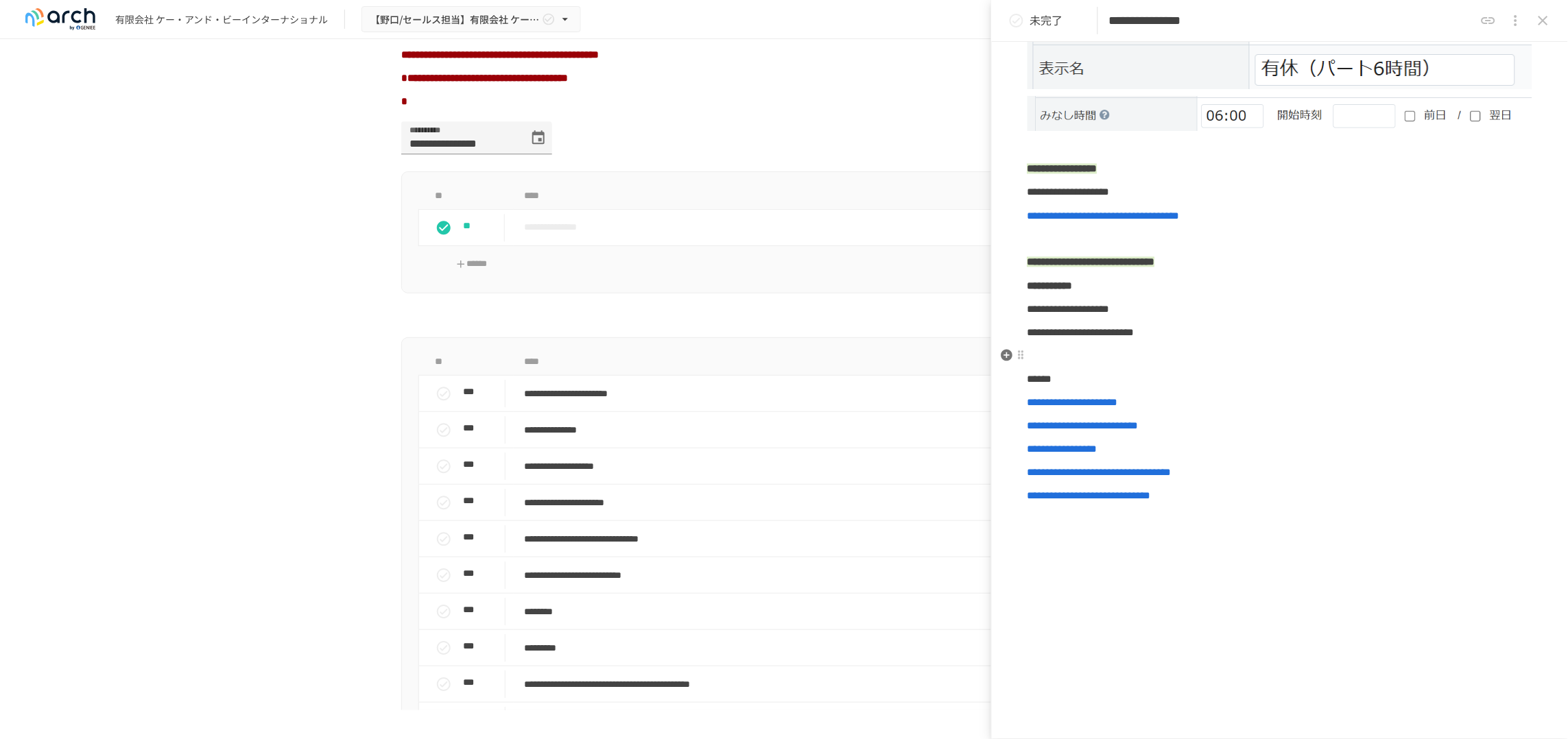 click on "**********" at bounding box center (1280, 332) 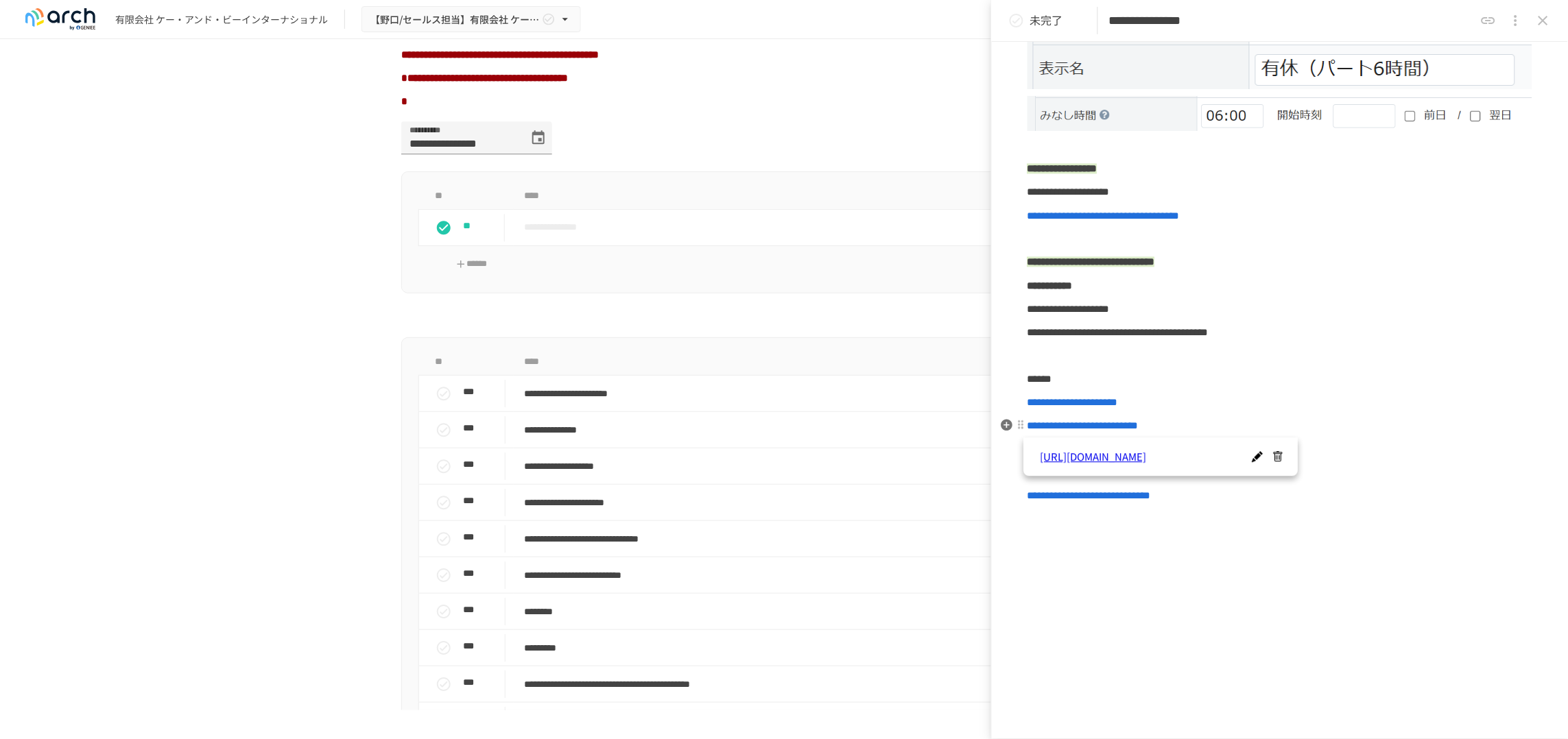drag, startPoint x: 1423, startPoint y: 403, endPoint x: 1524, endPoint y: 57, distance: 360.44 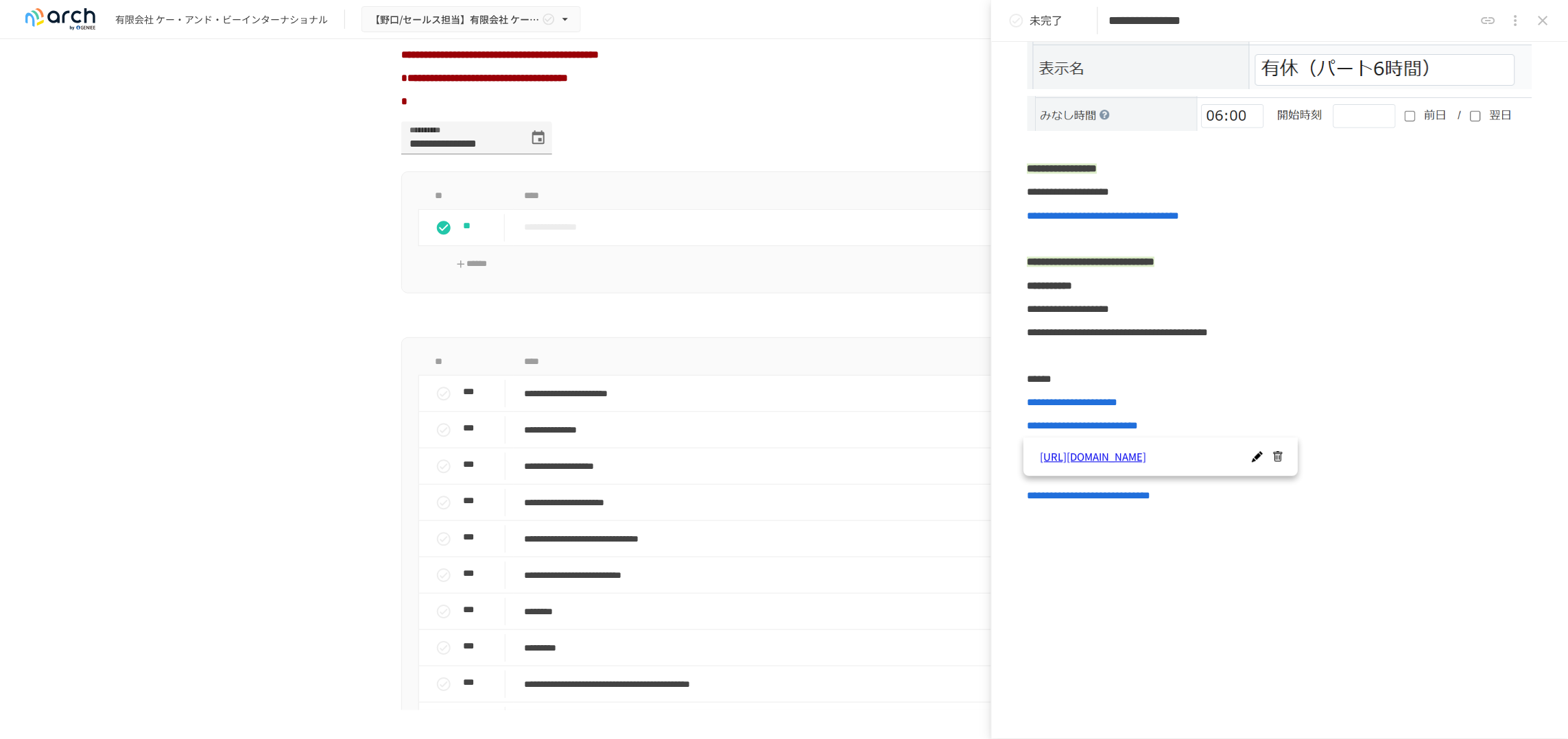 click 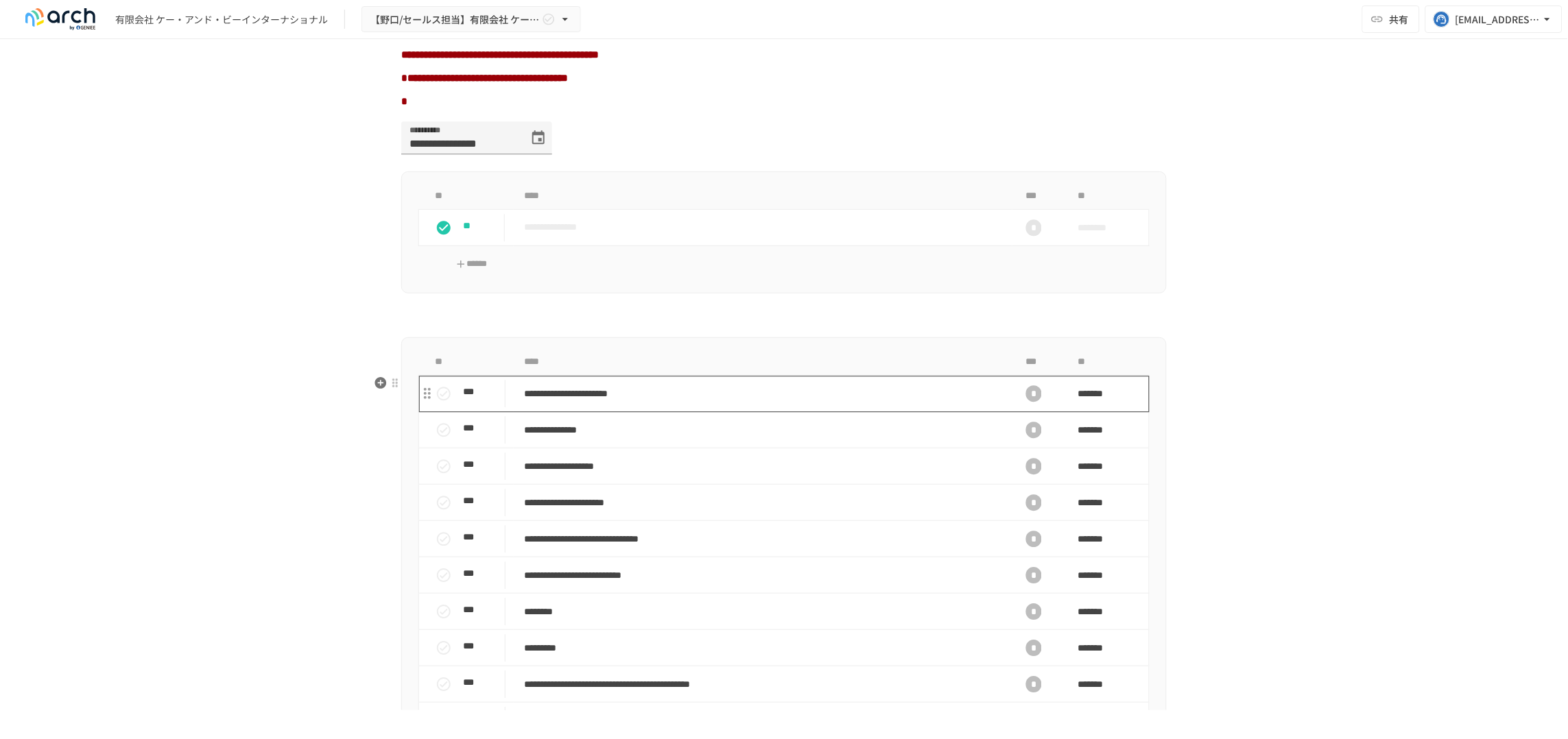 click on "**********" at bounding box center (763, 393) 